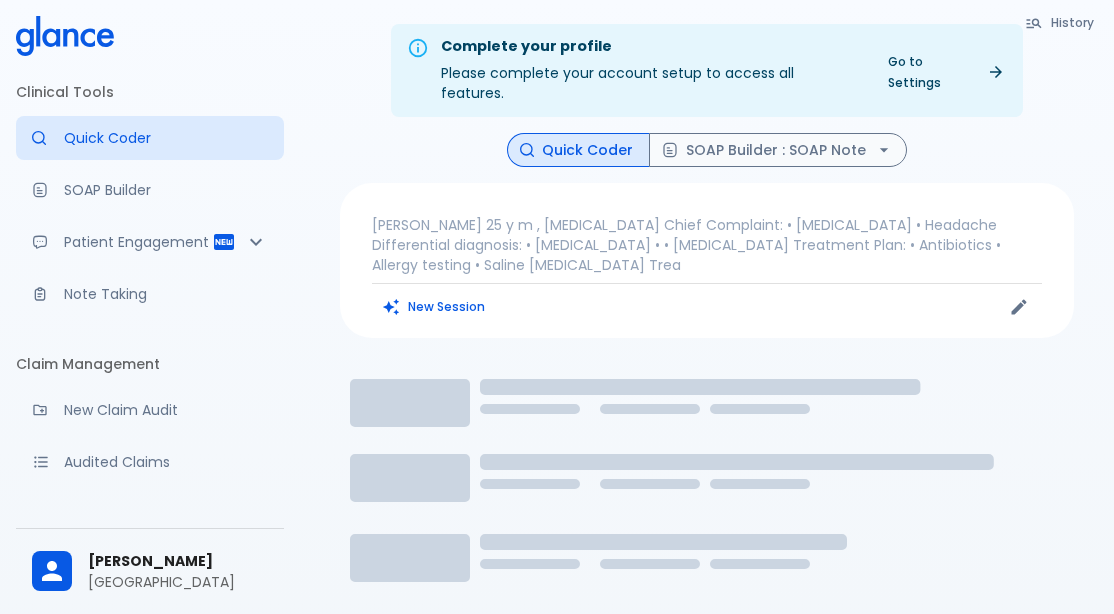 scroll, scrollTop: 0, scrollLeft: 0, axis: both 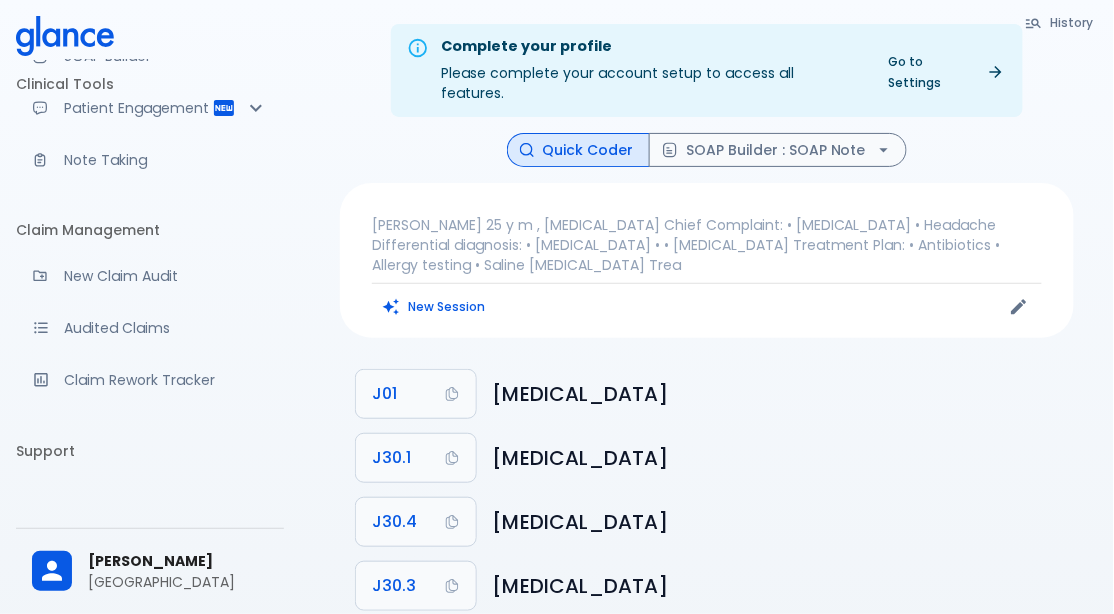 click on "[PERSON_NAME] [PERSON_NAME][GEOGRAPHIC_DATA]" at bounding box center (150, 571) 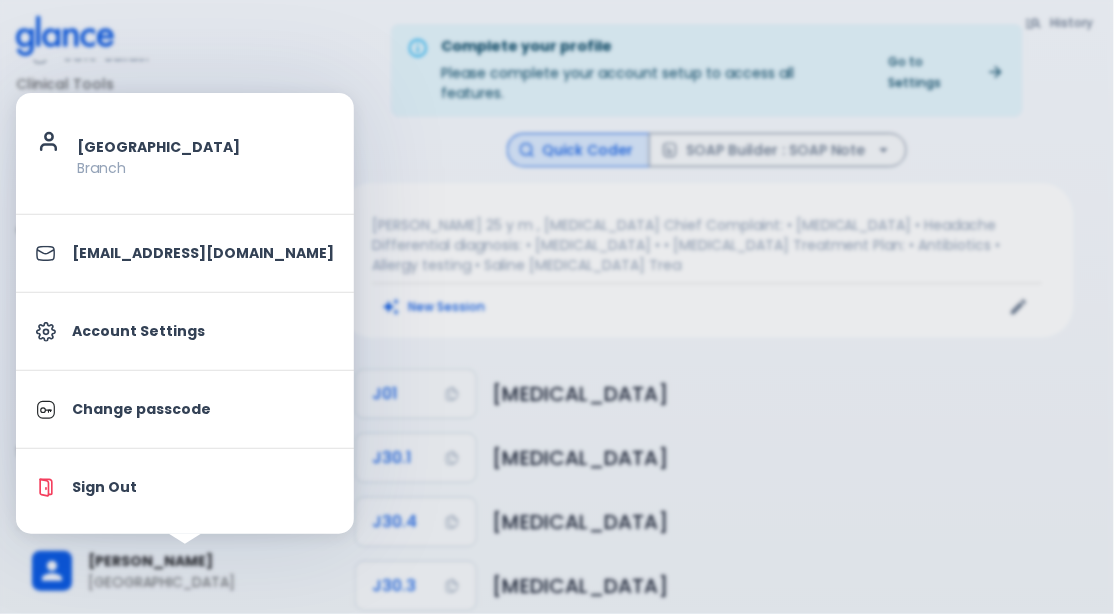 click on "Account Settings" at bounding box center (185, 331) 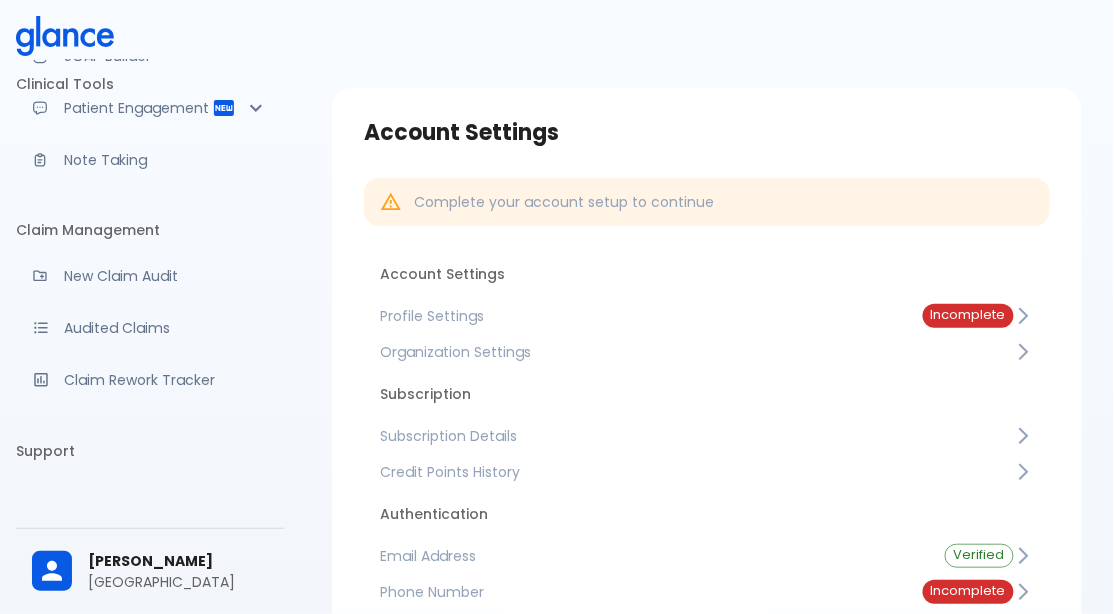 click on "Credit Points History" at bounding box center (707, 472) 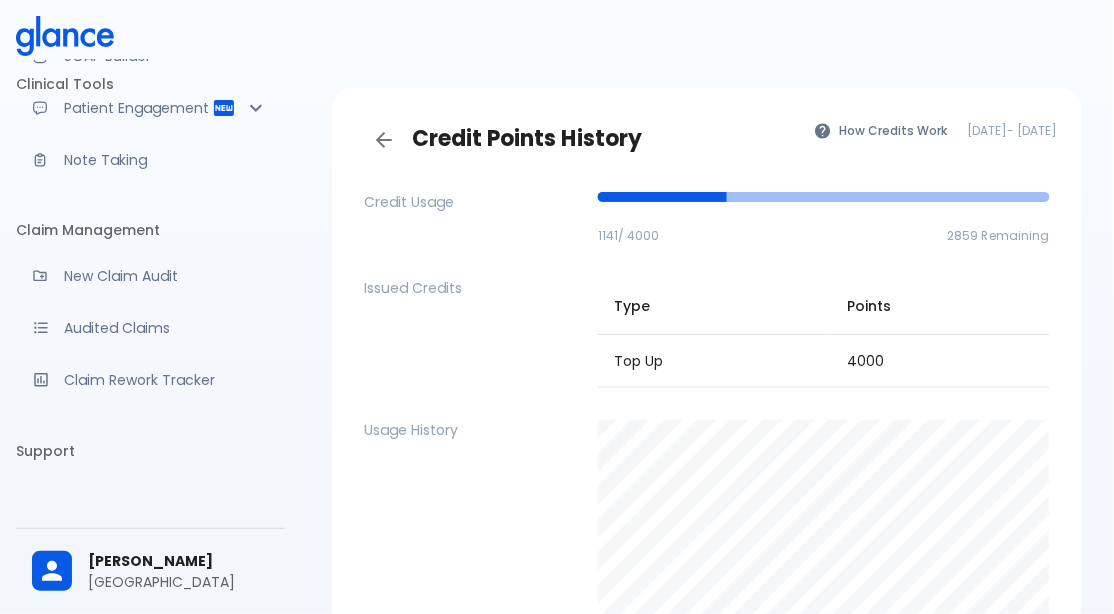 click on "[GEOGRAPHIC_DATA]" at bounding box center (178, 582) 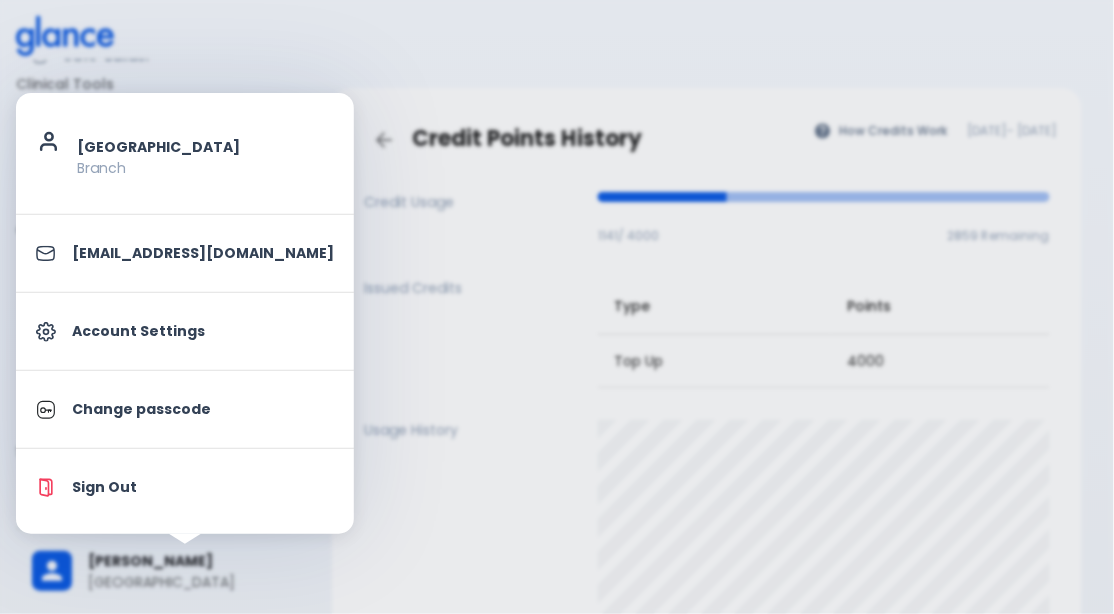 click at bounding box center [557, 307] 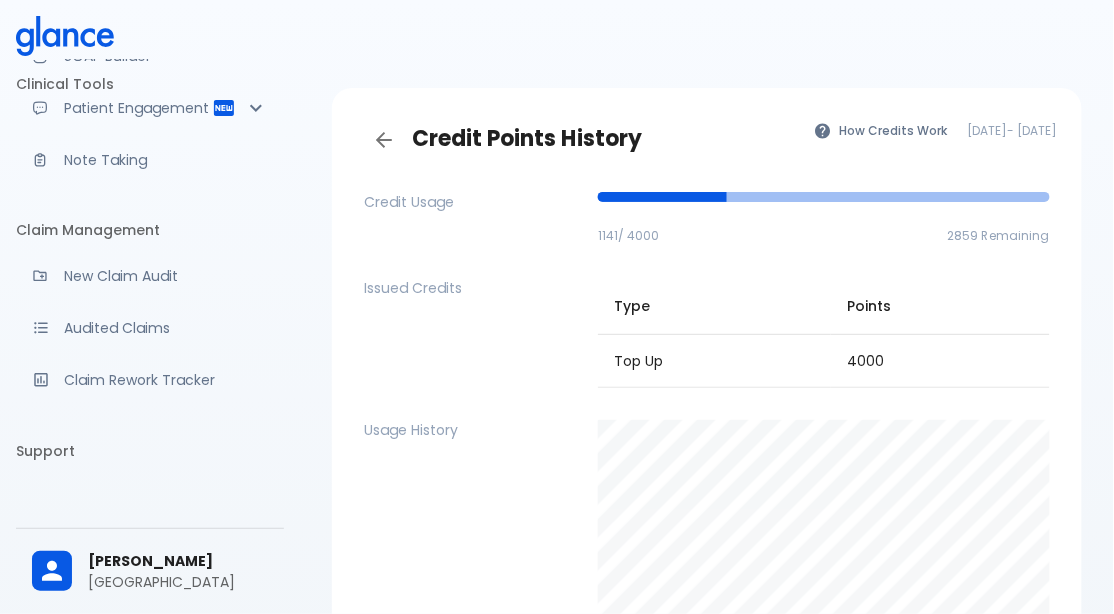 click on "Note Taking" at bounding box center [150, 160] 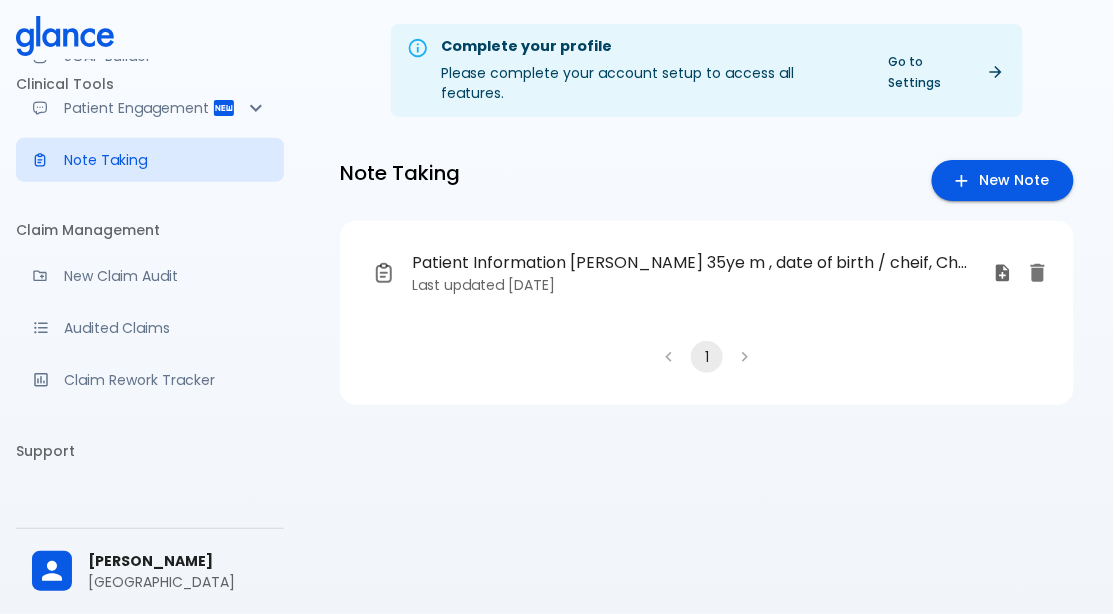 click on "[PERSON_NAME]" at bounding box center (178, 561) 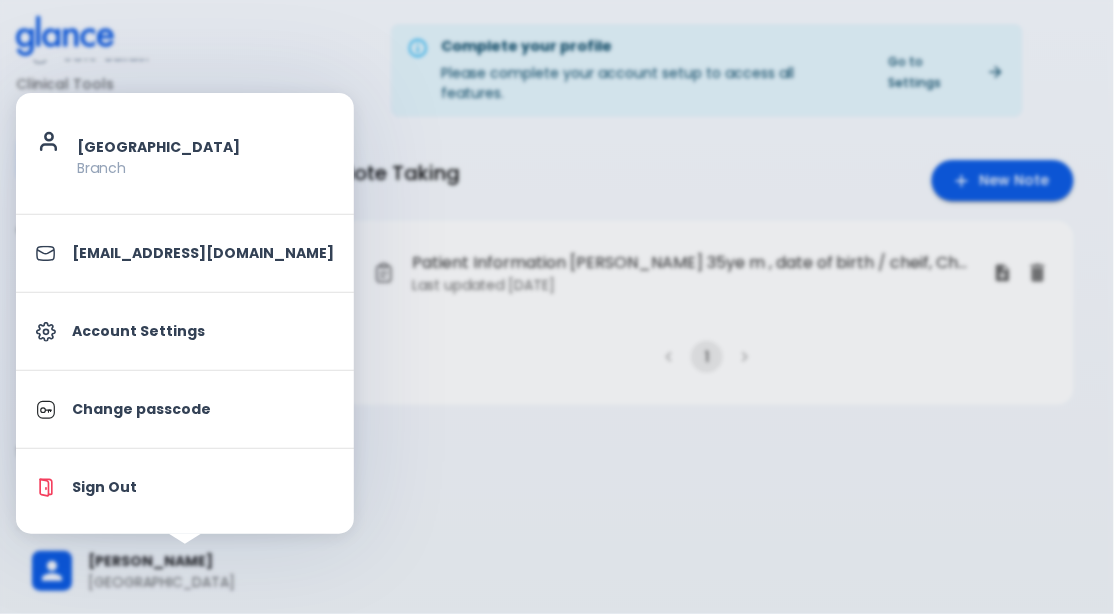 click on "Account Settings" at bounding box center (203, 331) 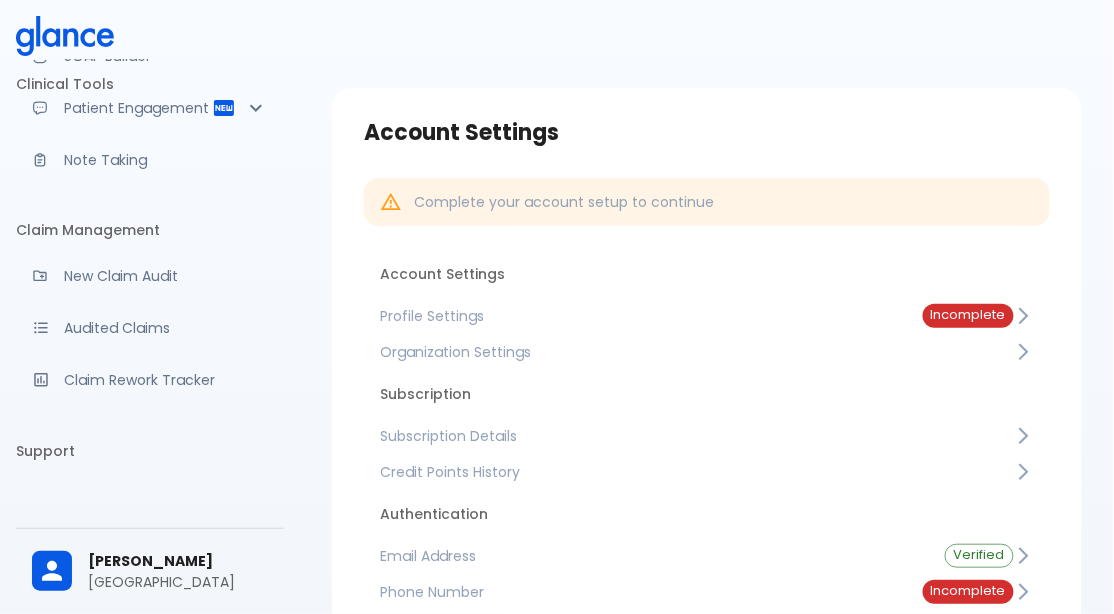 click on "Incomplete" at bounding box center (968, 315) 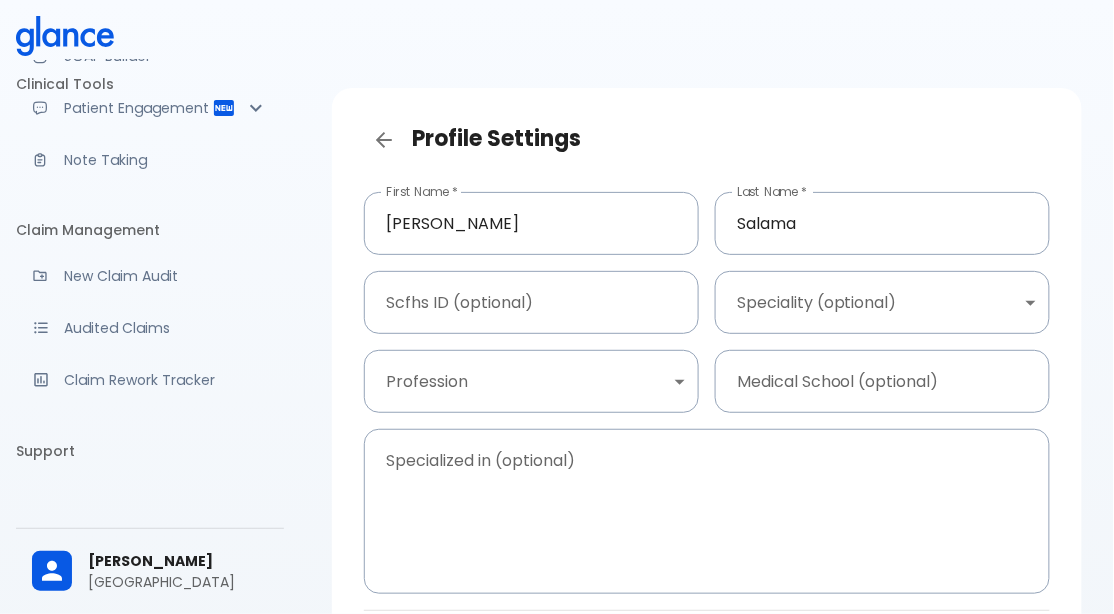 click on "↧  pull to refresh  ↧ Clinical Tools Quick Coder SOAP Builder Patient Engagement Note Taking Claim Management New Claim Audit Audited Claims Claim Rework Tracker Support Help Center What's new? Settings Your Settings Ahmed Salama salama hospital Profile Settings First Name   * Ahmed First Name  * Last Name   * Salama Last Name  * Scfhs ID (optional) Scfhs ID (optional) Speciality   (optional) ​ Speciality (optional) Profession ​ Profession Medical School (optional) Medical School (optional) Specialized in (optional) x Specialized in (optional) Cancel Save Changes
Jira Service Management Widget" at bounding box center [557, 399] 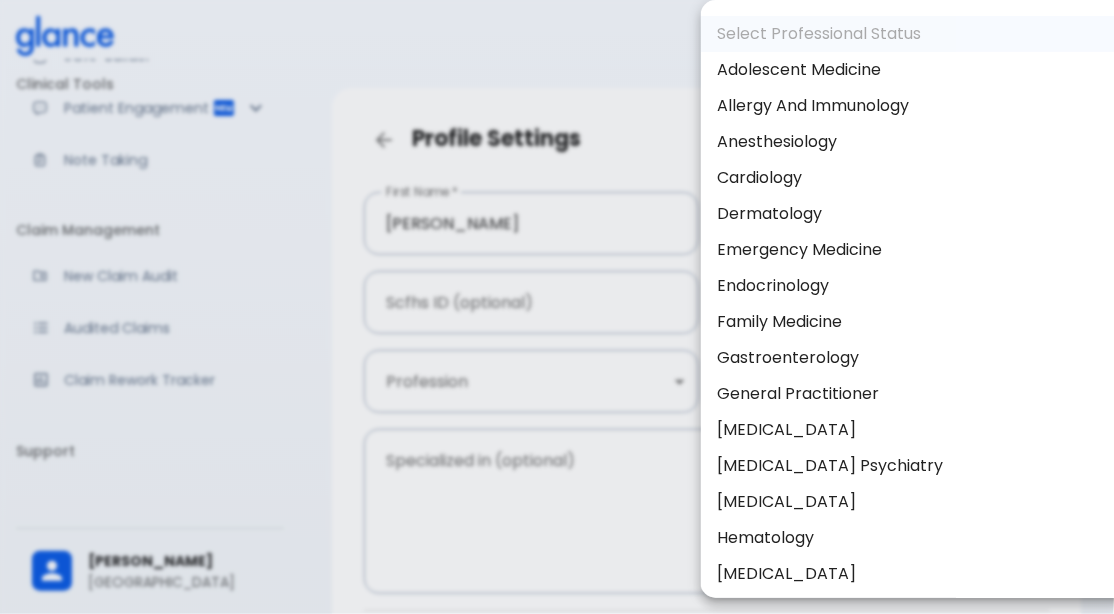 click on "Cardiology" at bounding box center (917, 178) 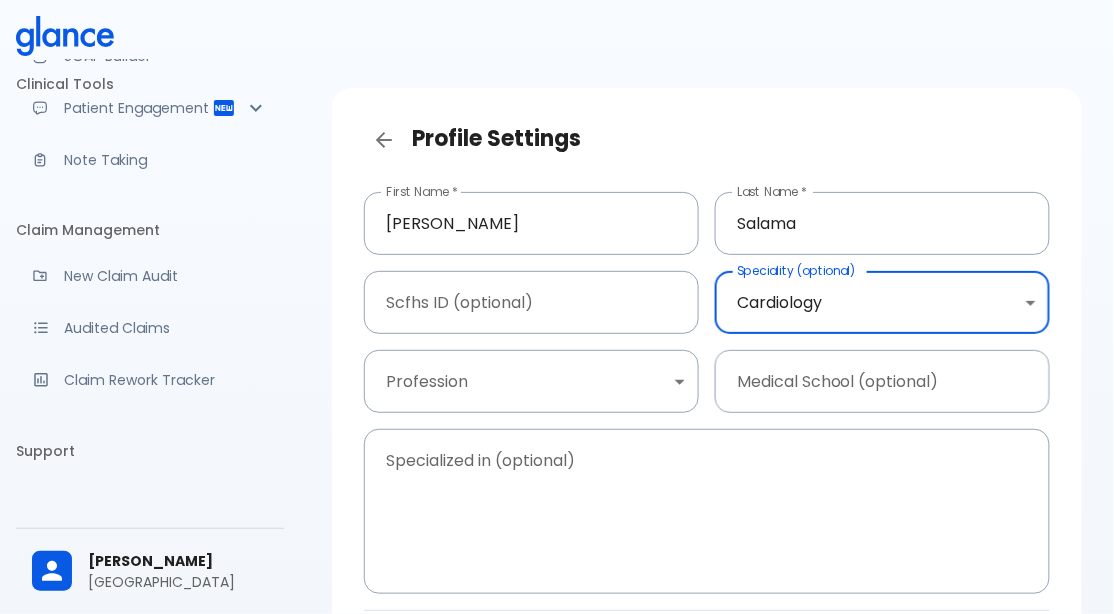 click on "↧  pull to refresh  ↧ Clinical Tools Quick Coder SOAP Builder Patient Engagement Note Taking Claim Management New Claim Audit Audited Claims Claim Rework Tracker Support Help Center What's new? Settings Your Settings Ahmed Salama salama hospital Profile Settings First Name   * Ahmed First Name  * Last Name   * Salama Last Name  * Scfhs ID (optional) Scfhs ID (optional) Speciality   (optional) Cardiology Cardiology Speciality (optional) Profession ​ Profession Medical School (optional) Medical School (optional) Specialized in (optional) x Specialized in (optional) Cancel Save Changes
Jira Service Management Widget" at bounding box center (557, 399) 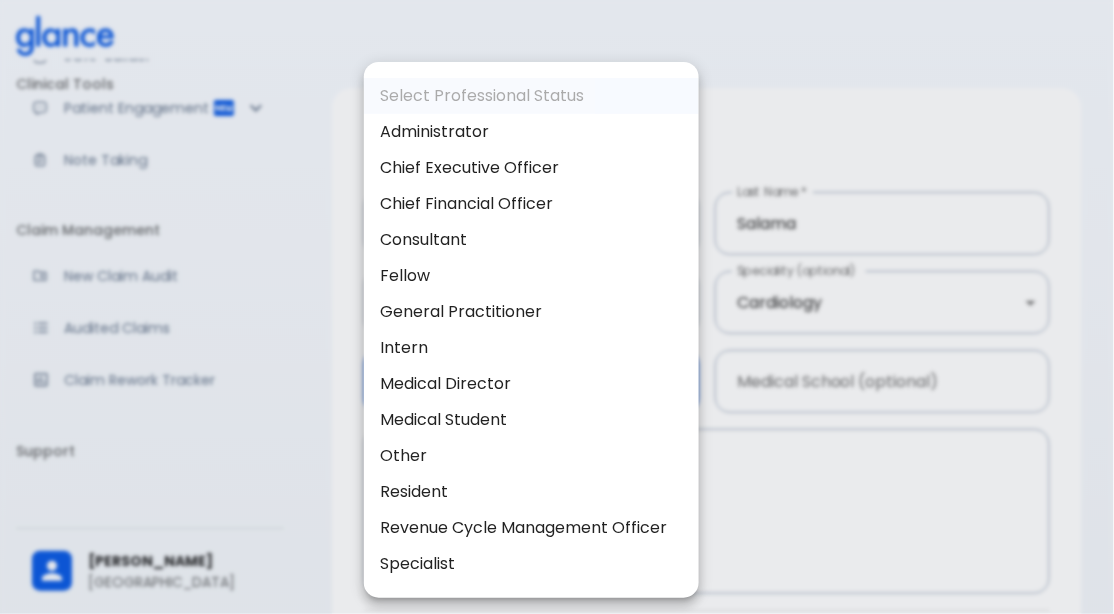 click on "Consultant" at bounding box center [531, 240] 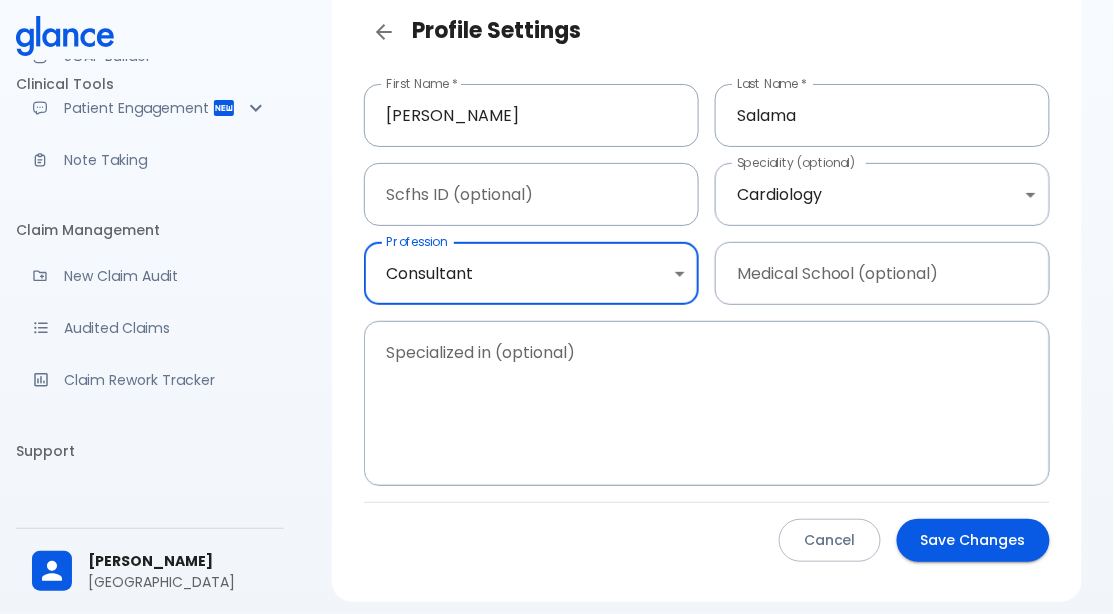 scroll, scrollTop: 114, scrollLeft: 0, axis: vertical 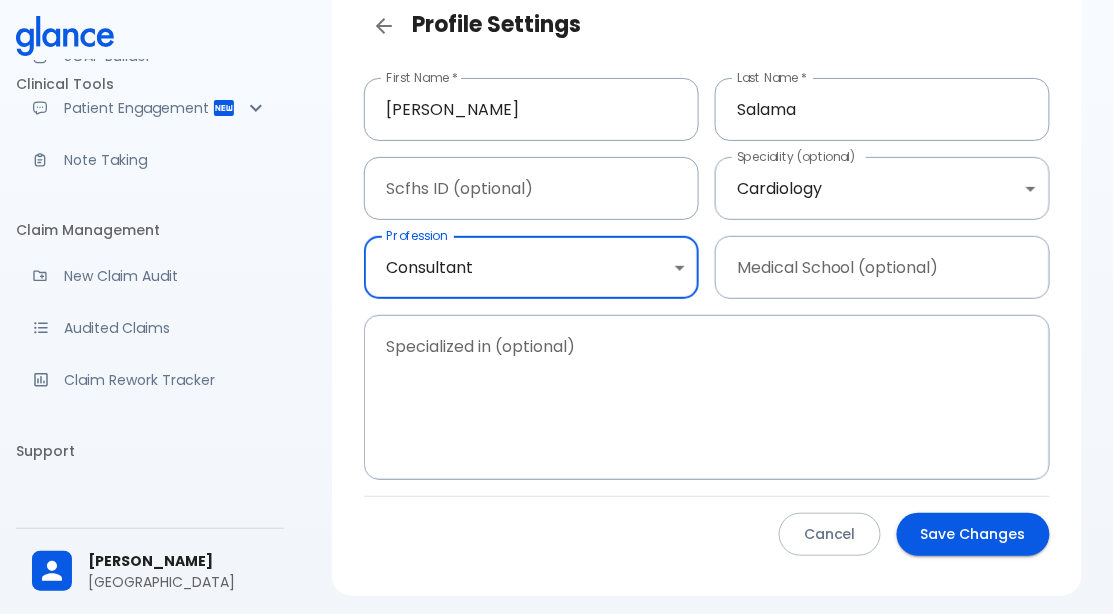 click on "Save Changes" at bounding box center (973, 534) 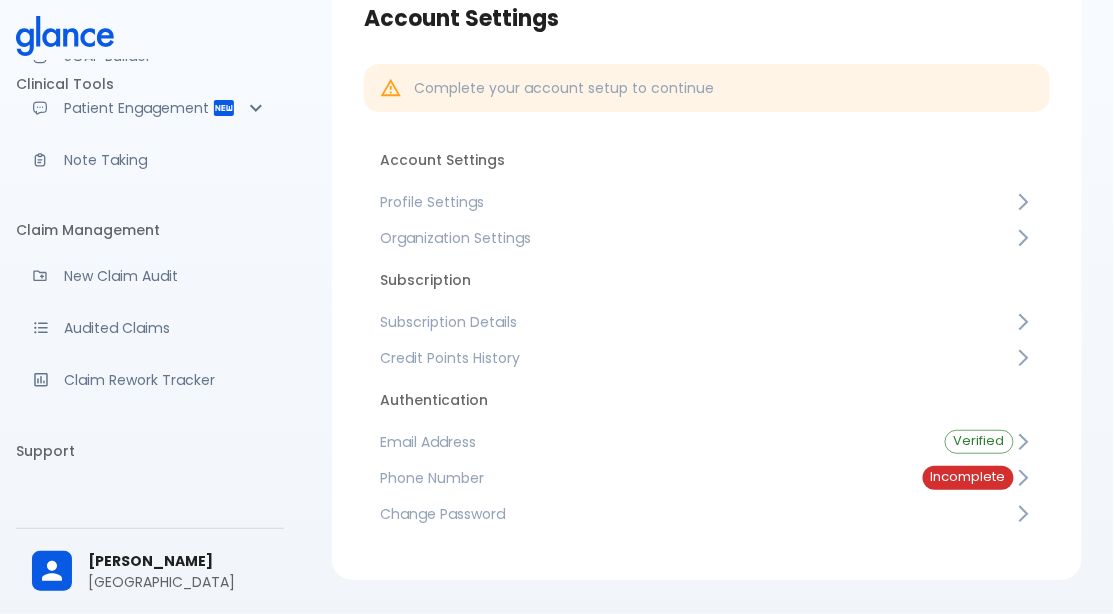 click on "Profile Settings" at bounding box center (707, 202) 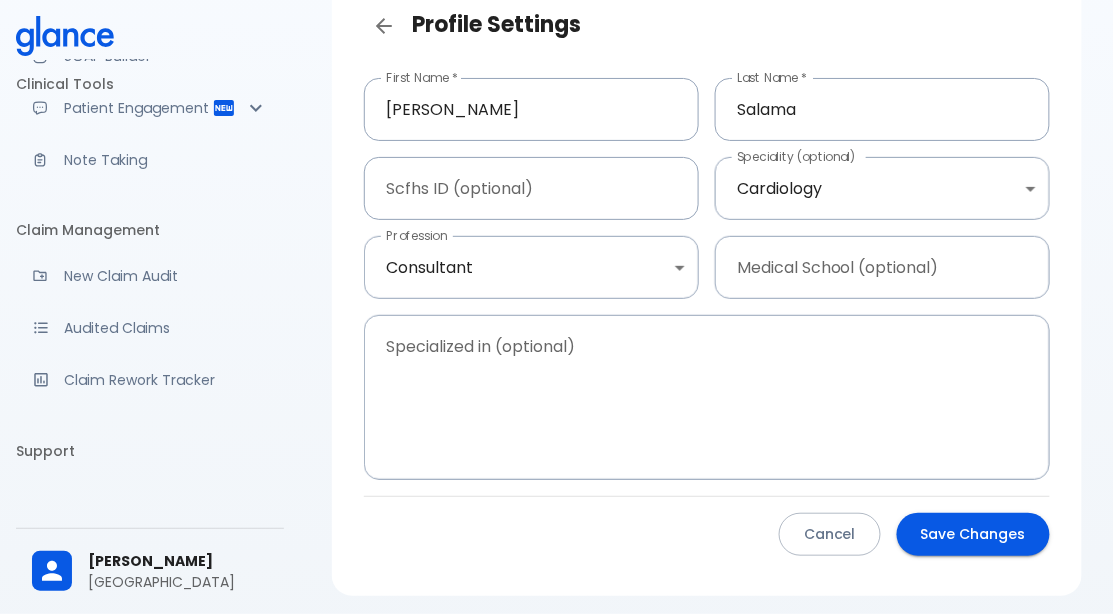 click on "Cancel" at bounding box center [830, 534] 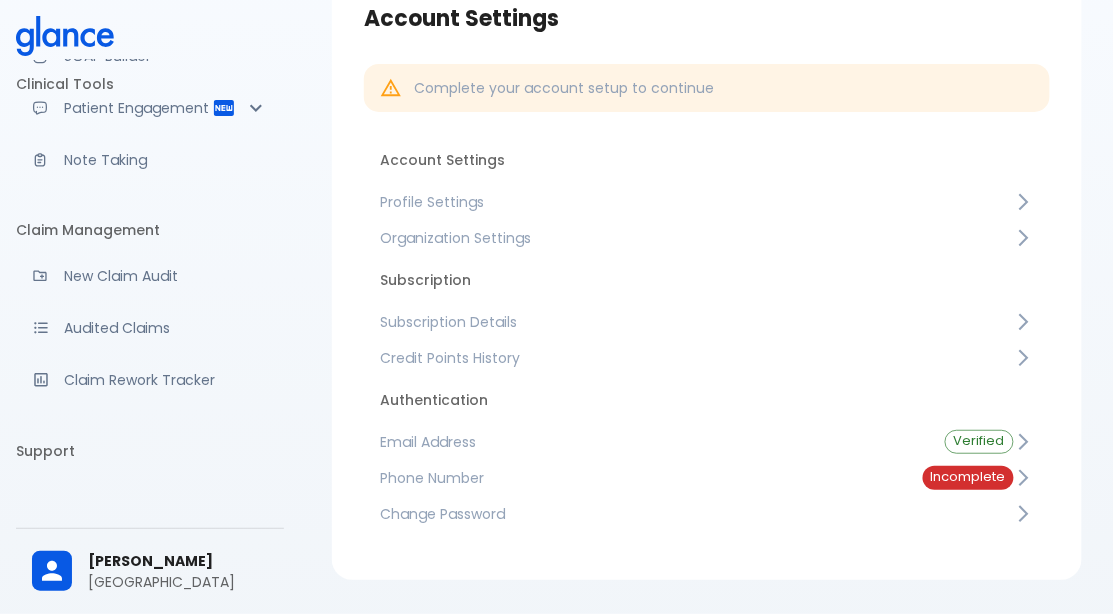 click on "Phone Number" at bounding box center [635, 478] 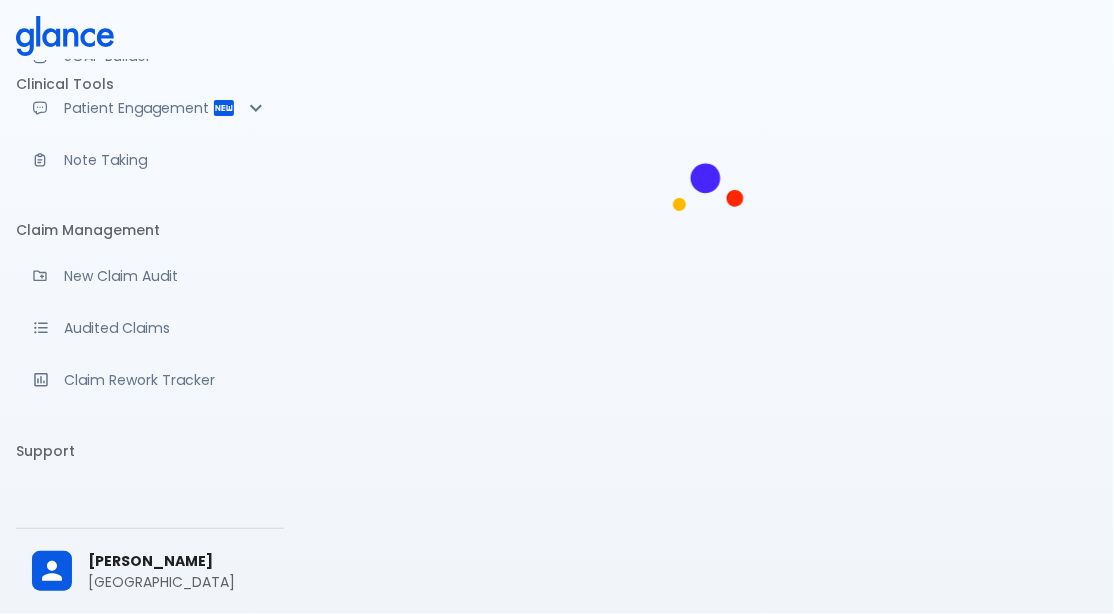 scroll, scrollTop: 48, scrollLeft: 0, axis: vertical 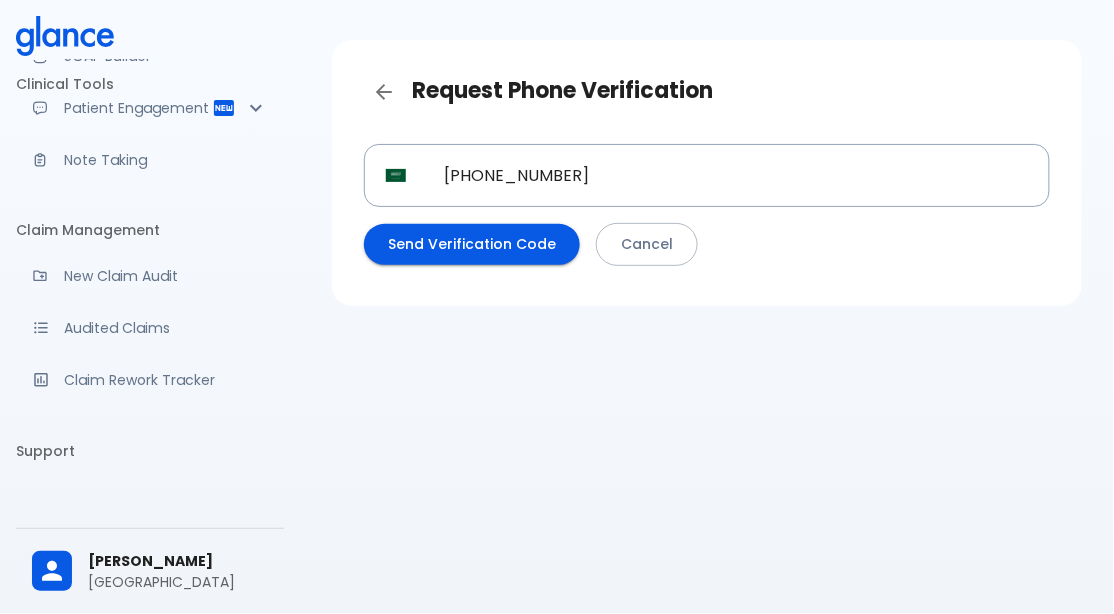 click on "Cancel" at bounding box center (647, 244) 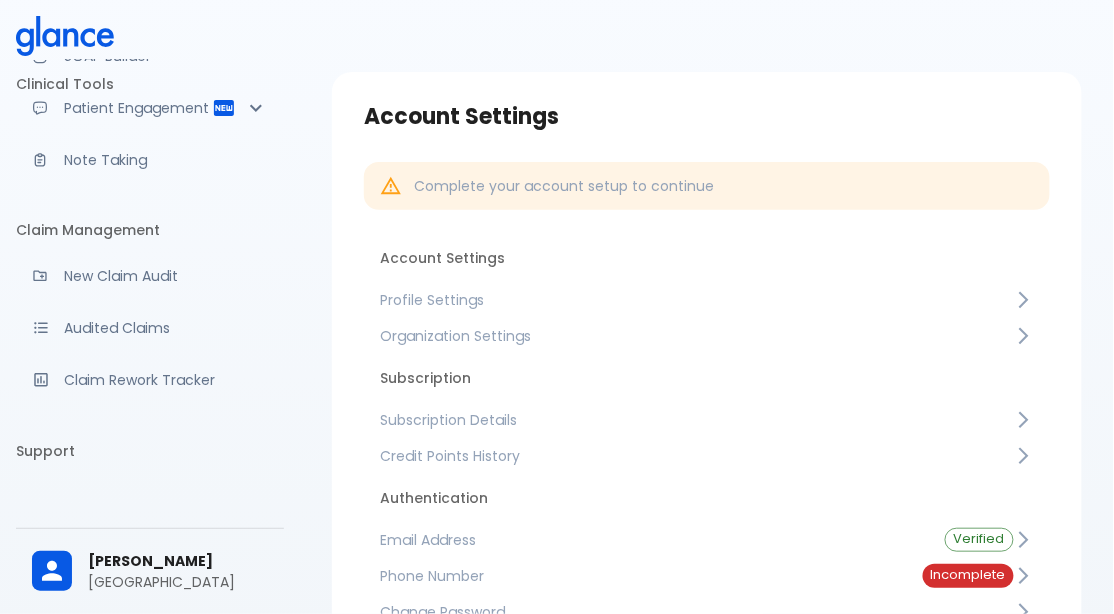 scroll, scrollTop: 0, scrollLeft: 0, axis: both 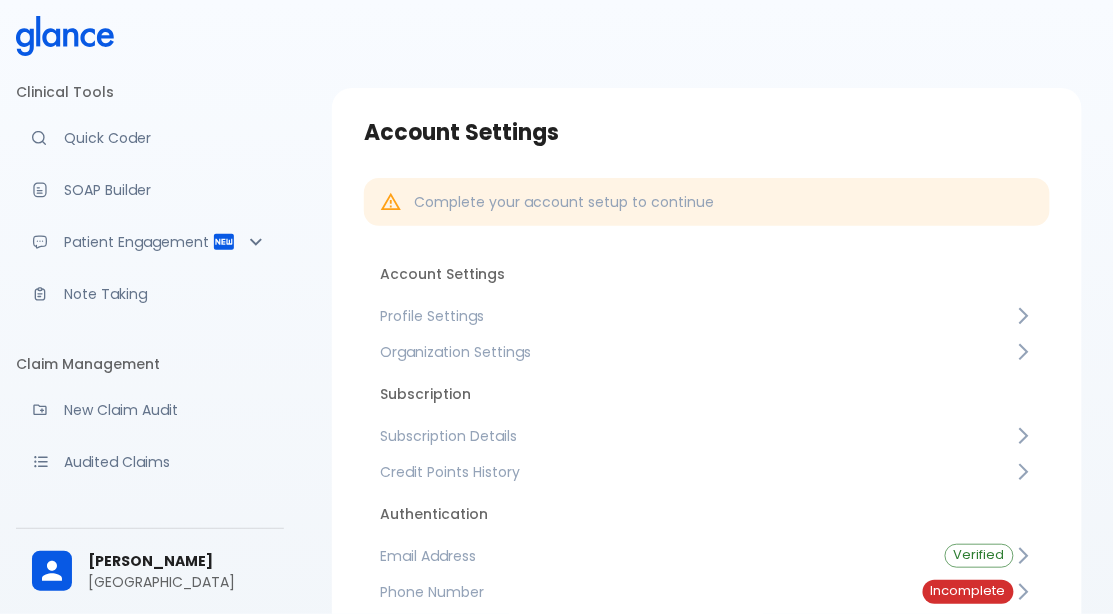 click on "[GEOGRAPHIC_DATA]" at bounding box center [178, 582] 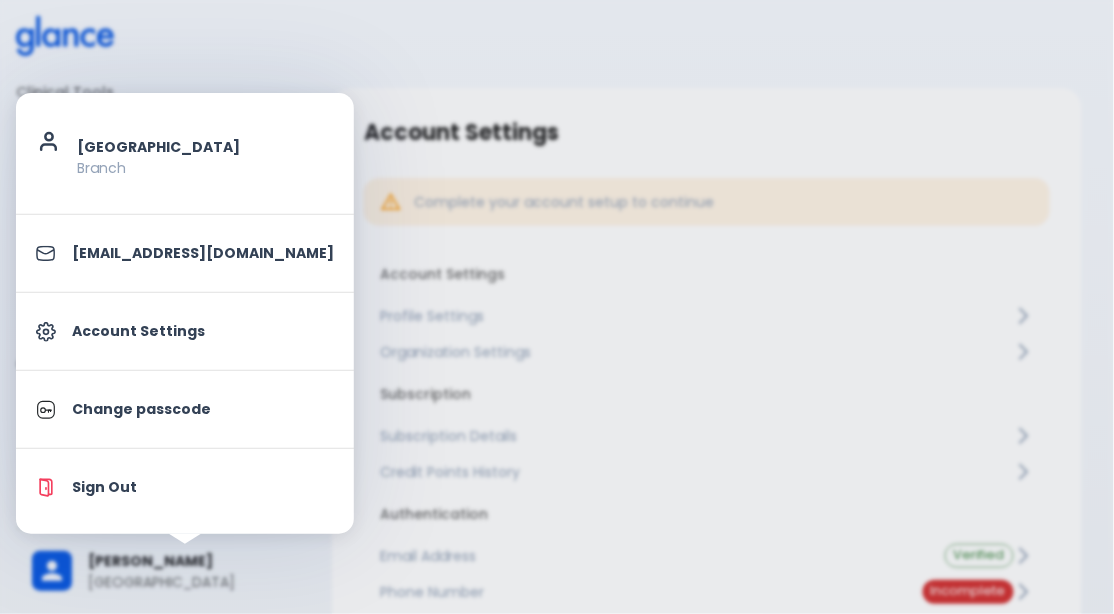 click on "Account Settings" at bounding box center (203, 331) 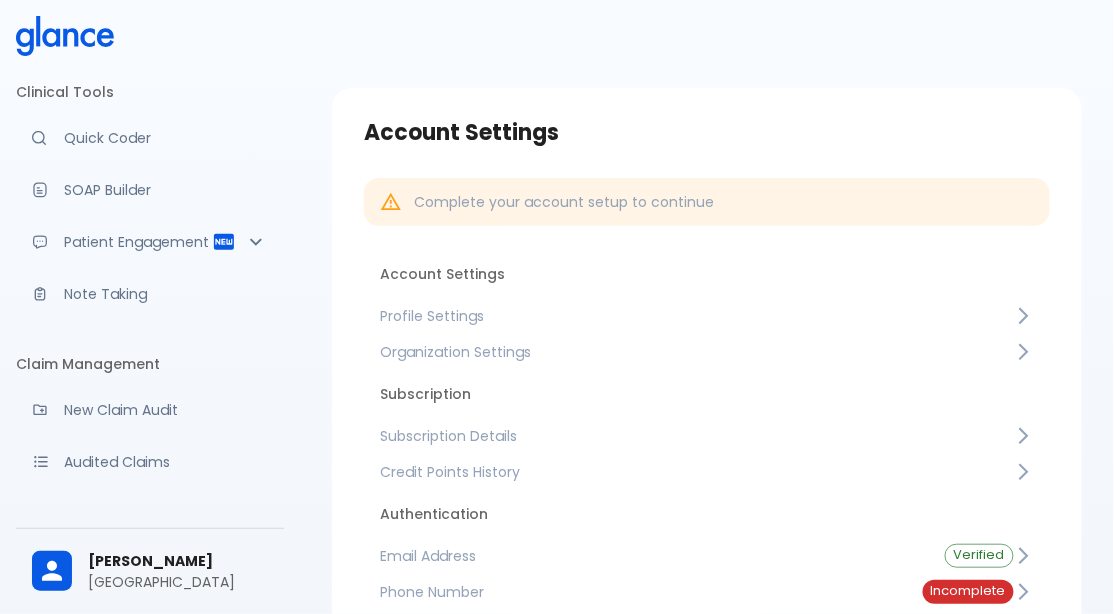 click on "[GEOGRAPHIC_DATA]" at bounding box center (178, 582) 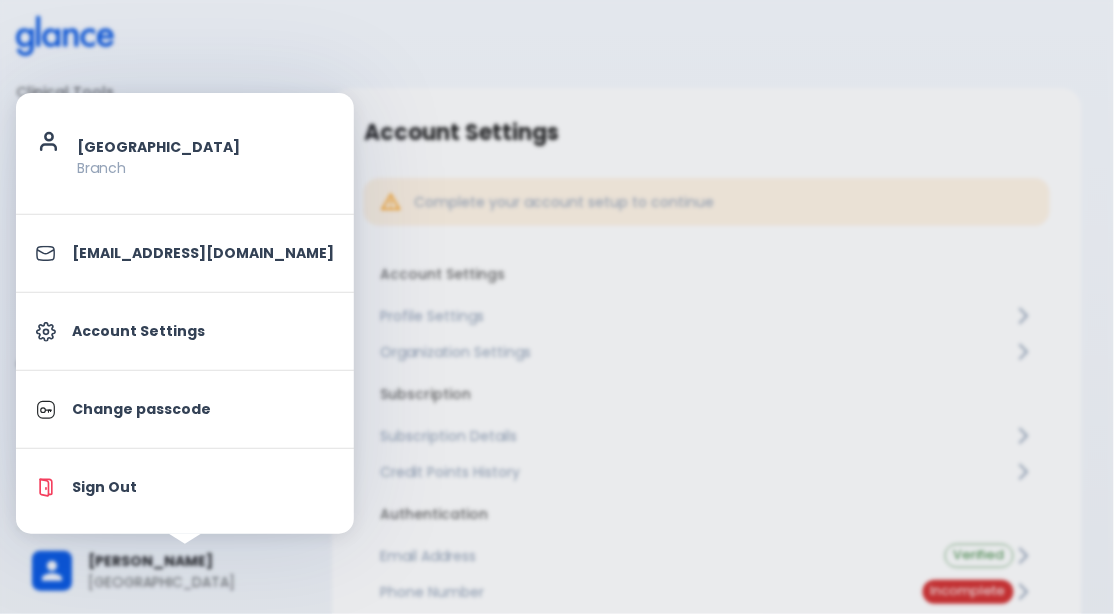 click on "Account Settings" at bounding box center (203, 331) 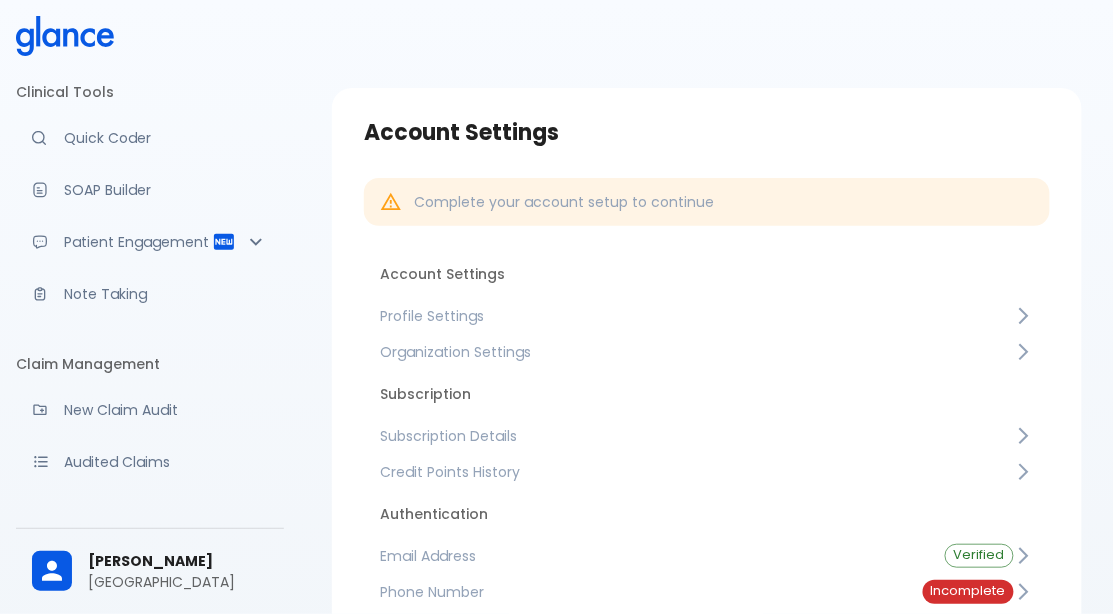click on "Profile Settings" at bounding box center (697, 316) 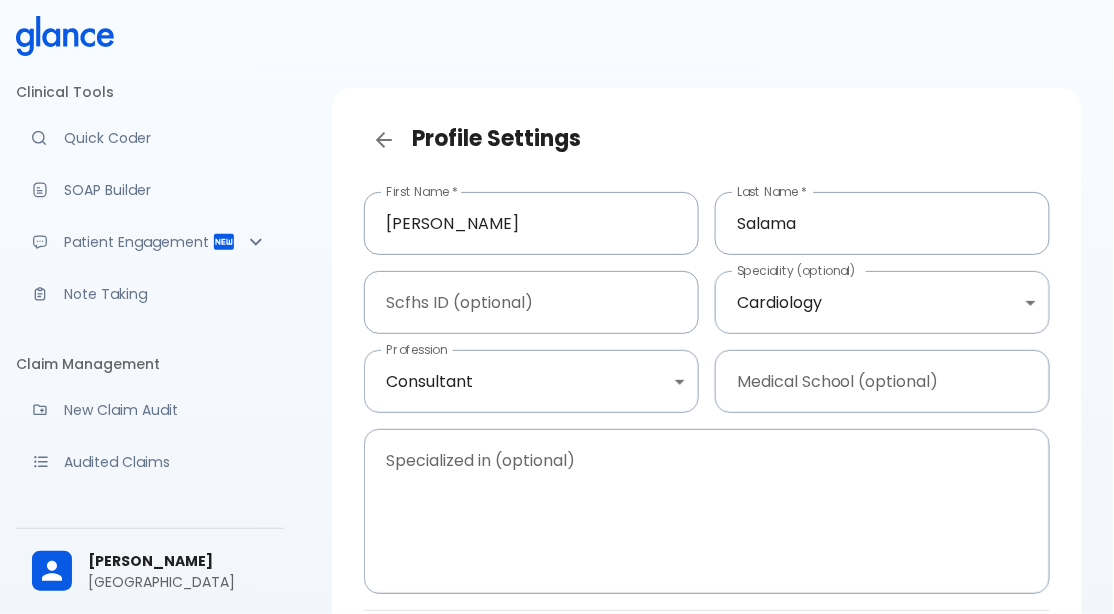 click on "↧  pull to refresh  ↧ Clinical Tools Quick Coder SOAP Builder Patient Engagement Note Taking Claim Management New Claim Audit Audited Claims Claim Rework Tracker Support Help Center What's new? Settings Your Settings Ahmed Salama salama hospital Profile Settings First Name   * Ahmed First Name  * Last Name   * Salama Last Name  * Scfhs ID (optional) Scfhs ID (optional) Speciality   (optional) Cardiology Cardiology Speciality (optional) Profession Consultant consultant Profession Medical School (optional) Medical School (optional) Specialized in (optional) x Specialized in (optional) Cancel Save Changes
Jira Service Management Widget" at bounding box center [557, 399] 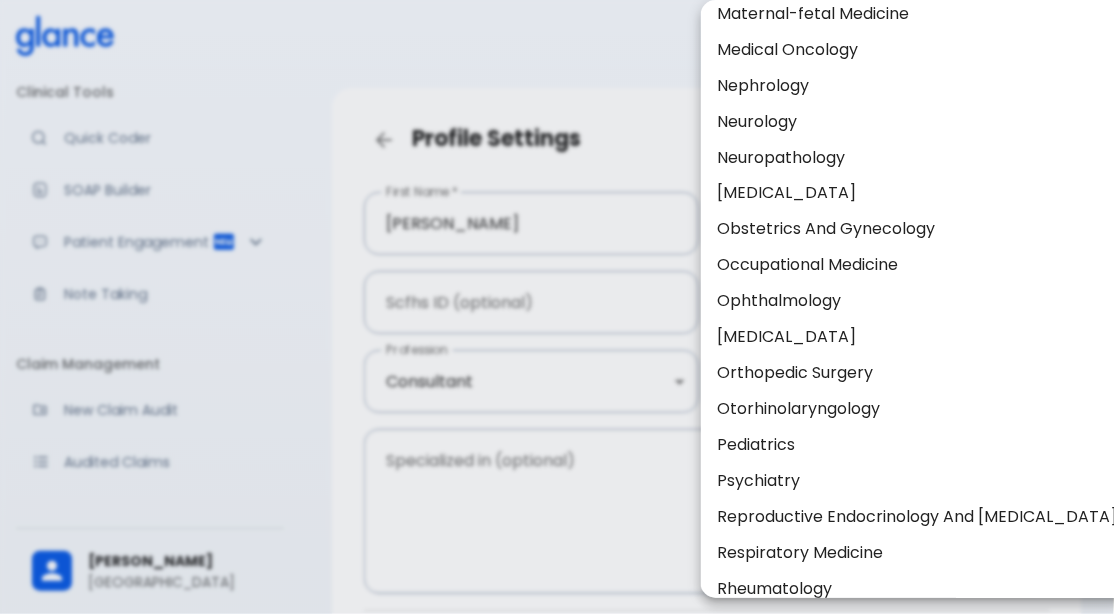 scroll, scrollTop: 683, scrollLeft: 0, axis: vertical 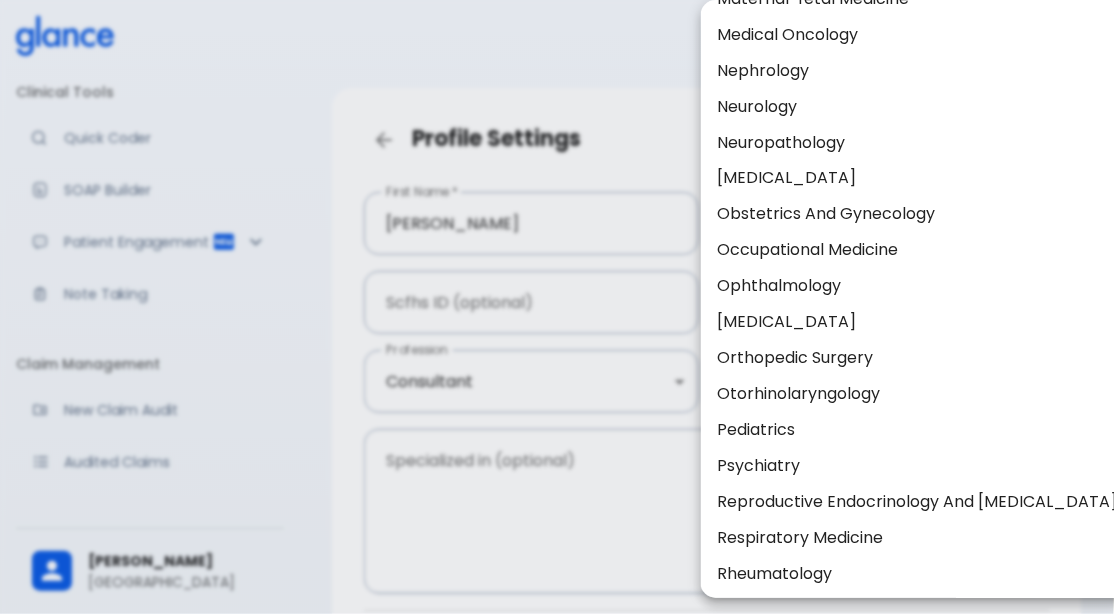 click on "Pediatrics" at bounding box center [917, 431] 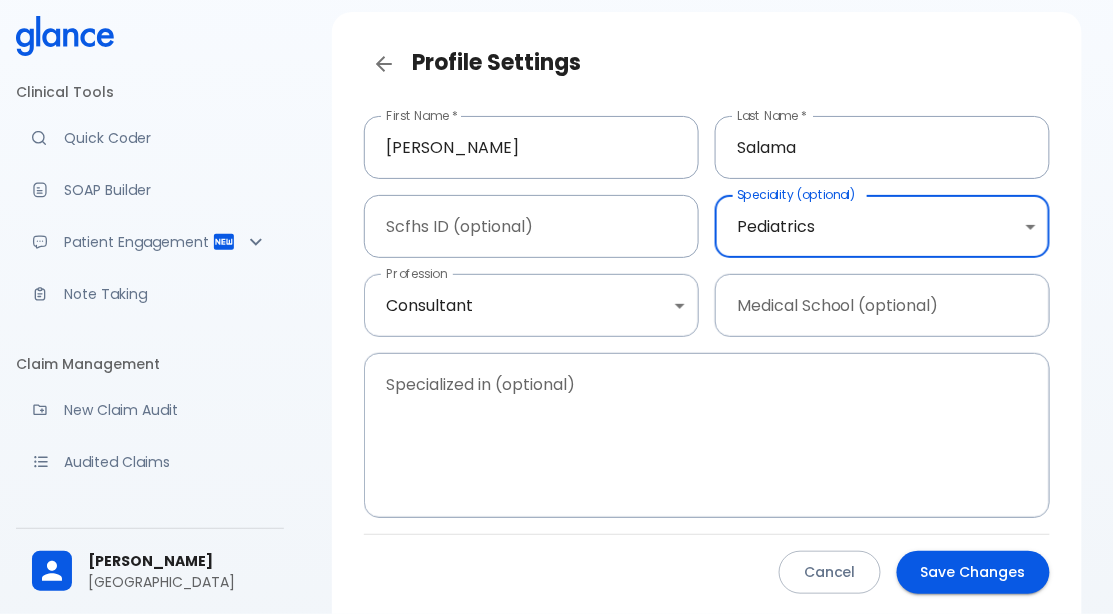 scroll, scrollTop: 183, scrollLeft: 0, axis: vertical 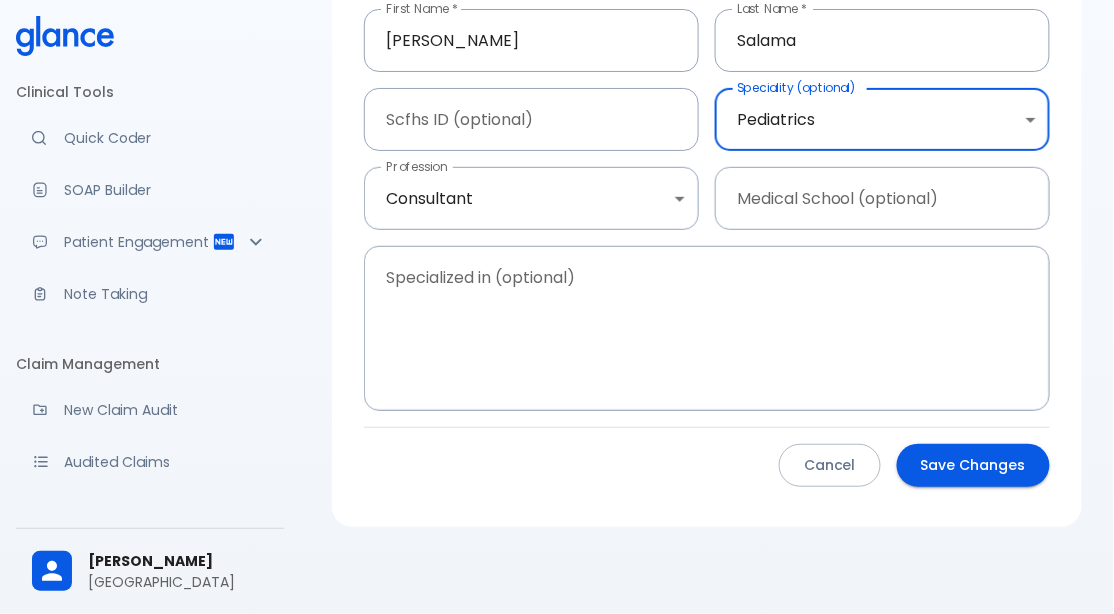 click on "Save Changes" at bounding box center (973, 465) 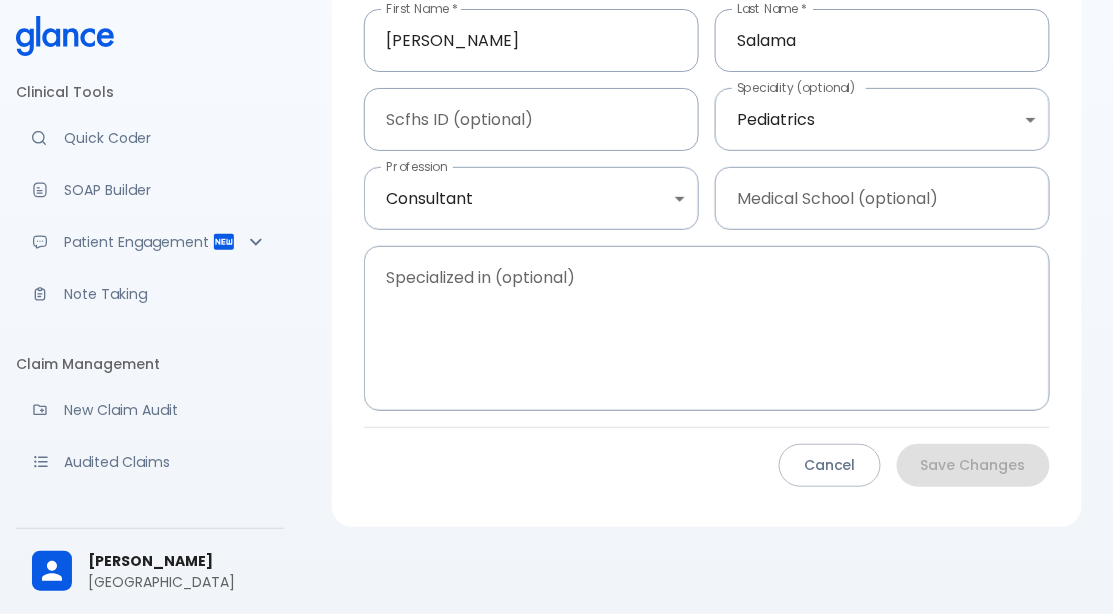 click on "Note Taking" at bounding box center (150, 294) 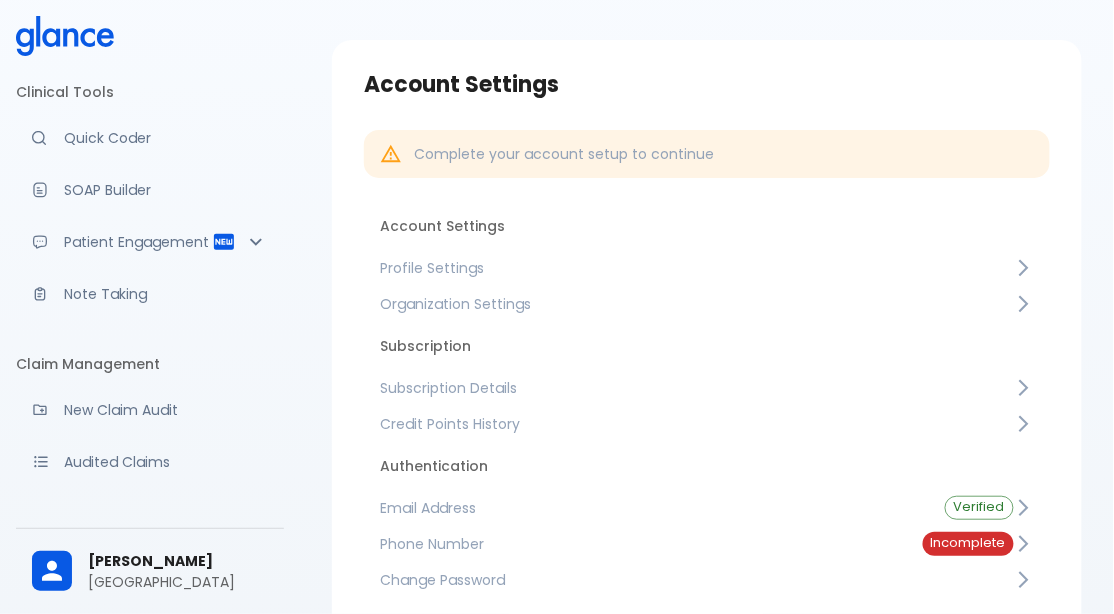 scroll, scrollTop: 167, scrollLeft: 0, axis: vertical 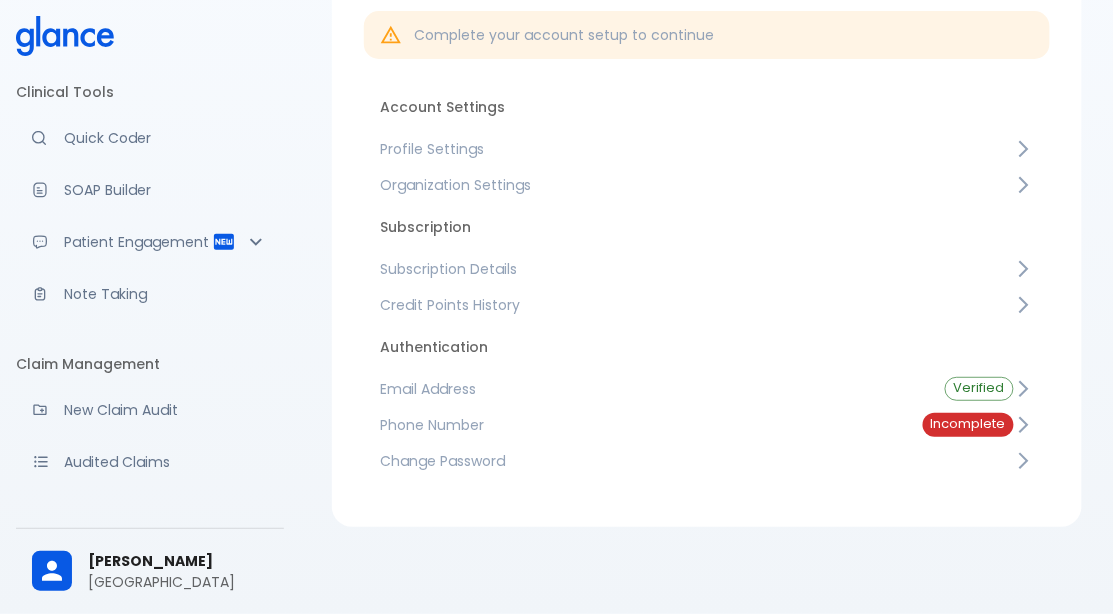 click on "Note Taking" at bounding box center [150, 294] 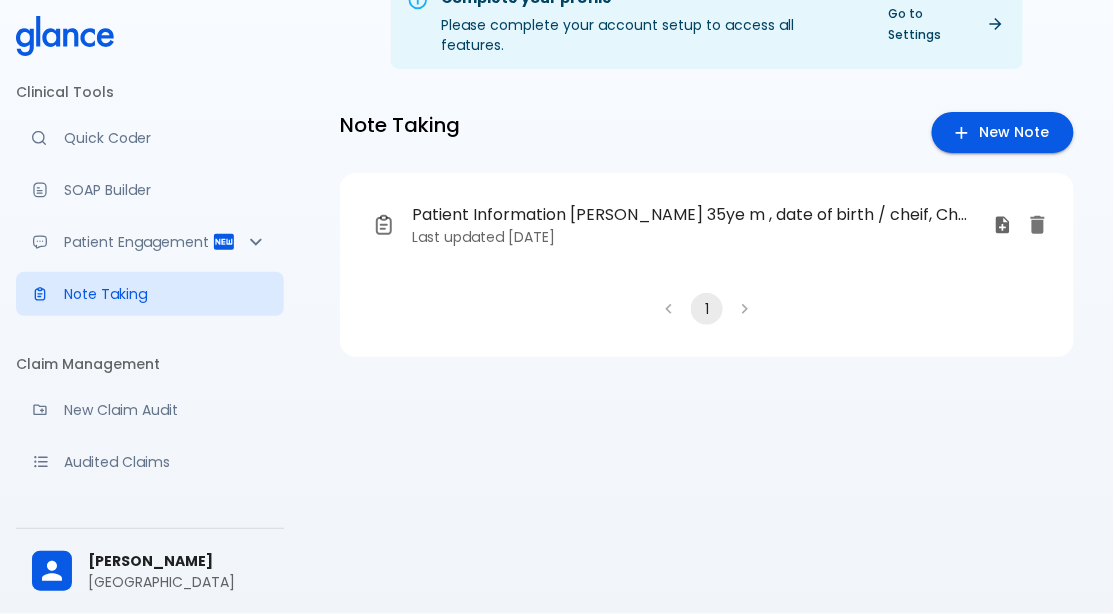 click on "New Note" at bounding box center (1003, 132) 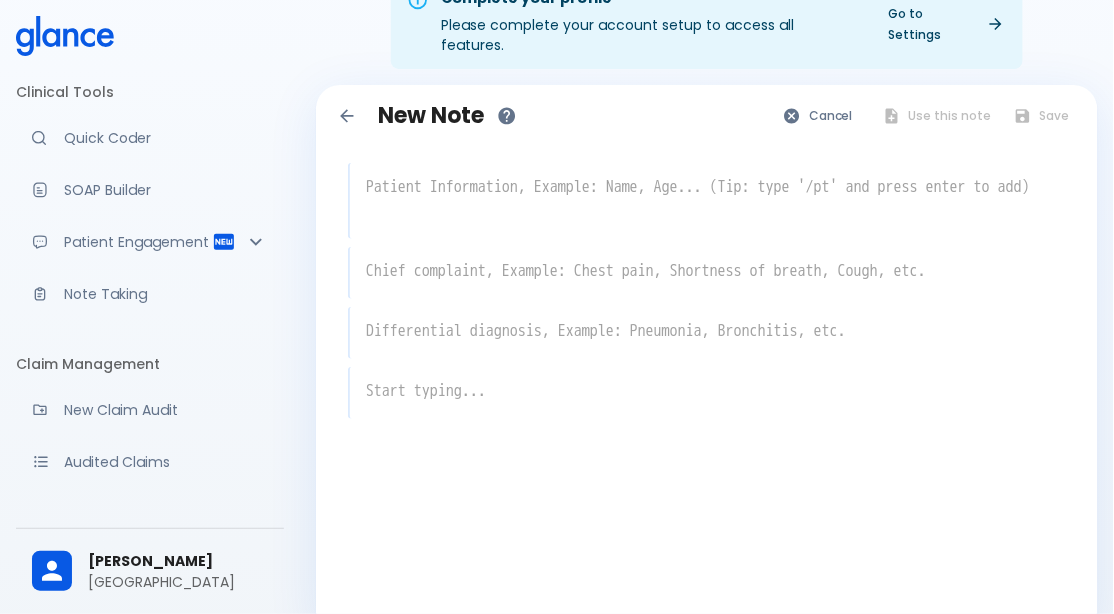 click at bounding box center [708, 199] 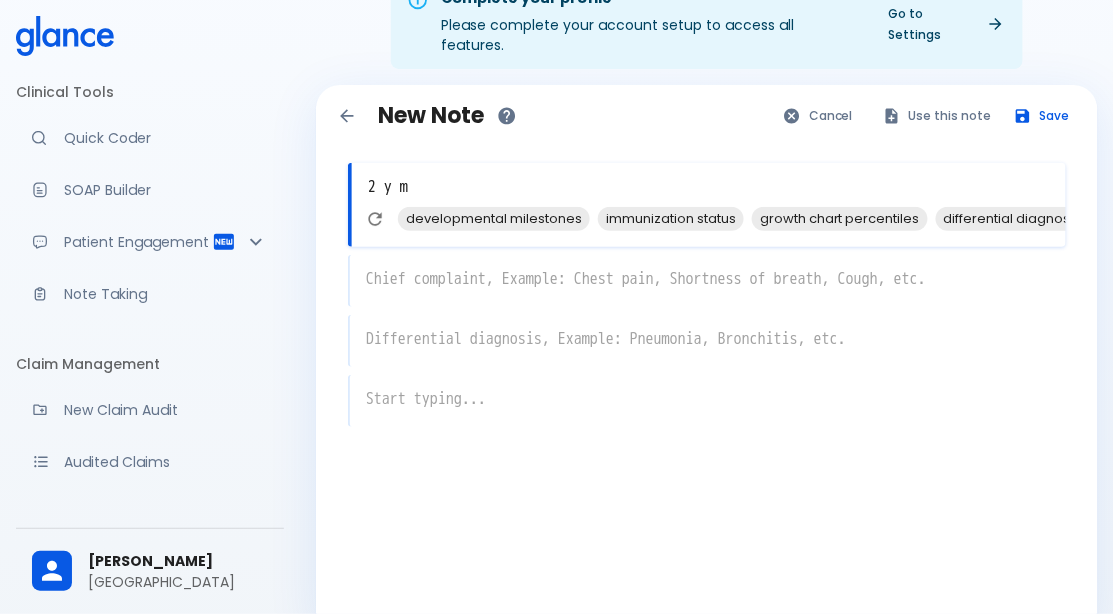 click on "growth chart percentiles" at bounding box center [840, 218] 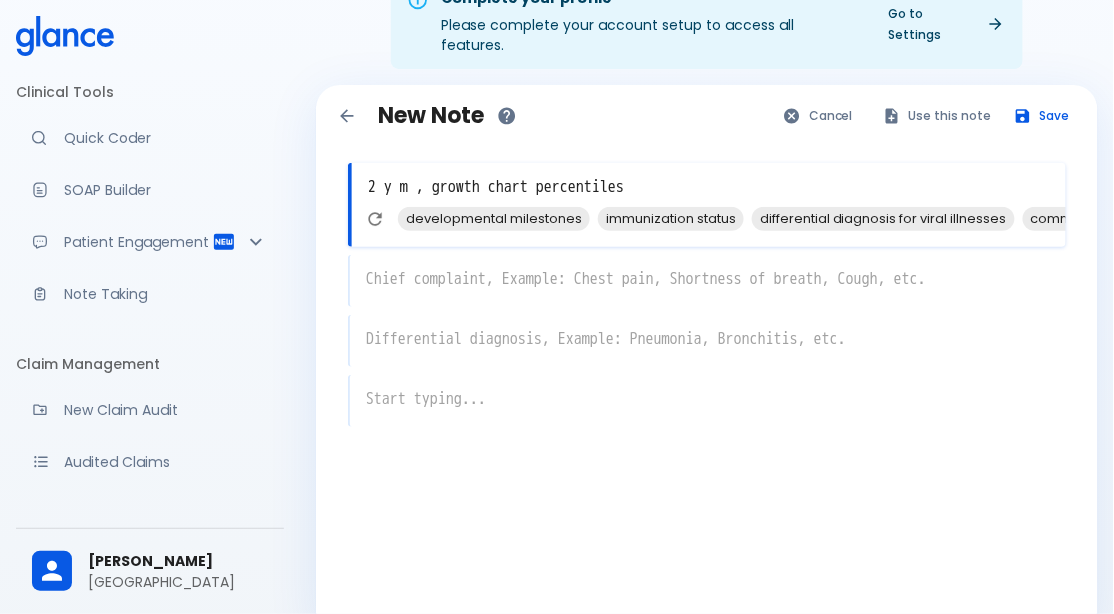 click on "x" at bounding box center [707, 281] 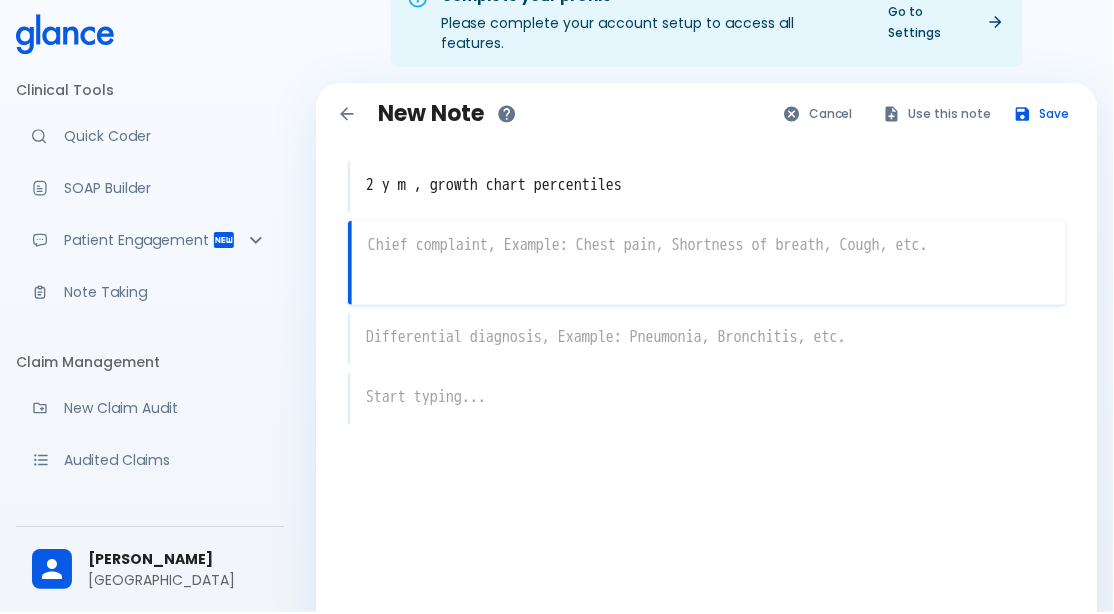 scroll, scrollTop: 48, scrollLeft: 0, axis: vertical 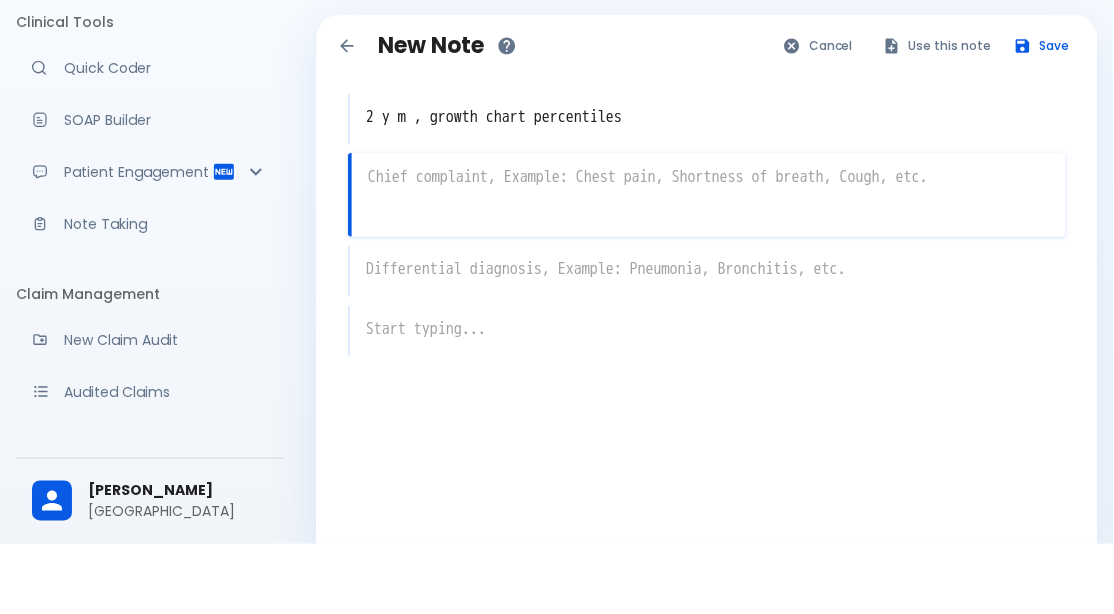 click at bounding box center [709, 247] 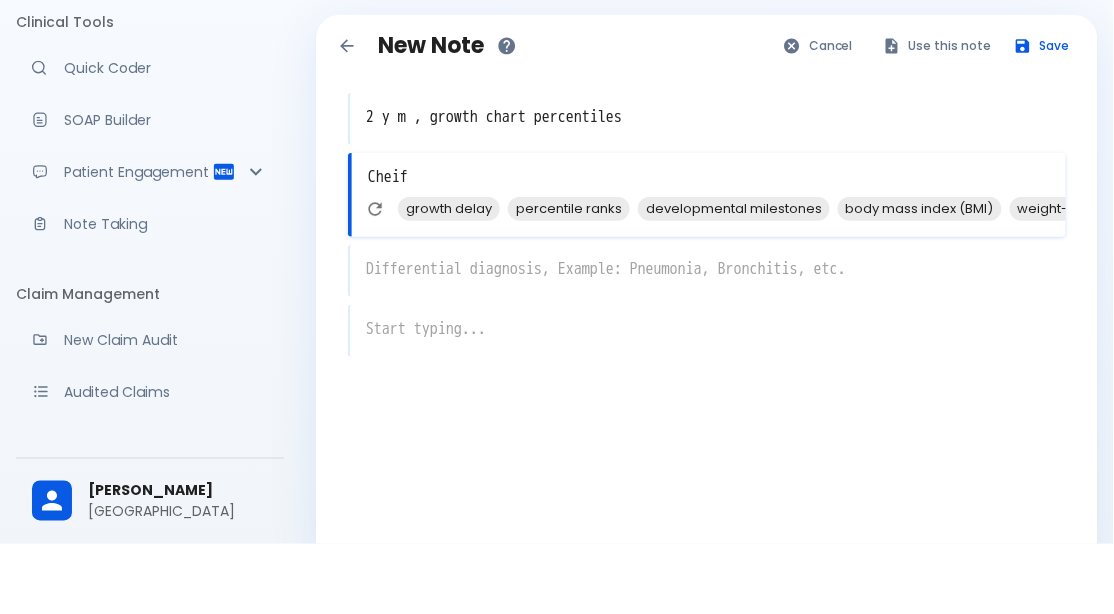 type on "Cheif" 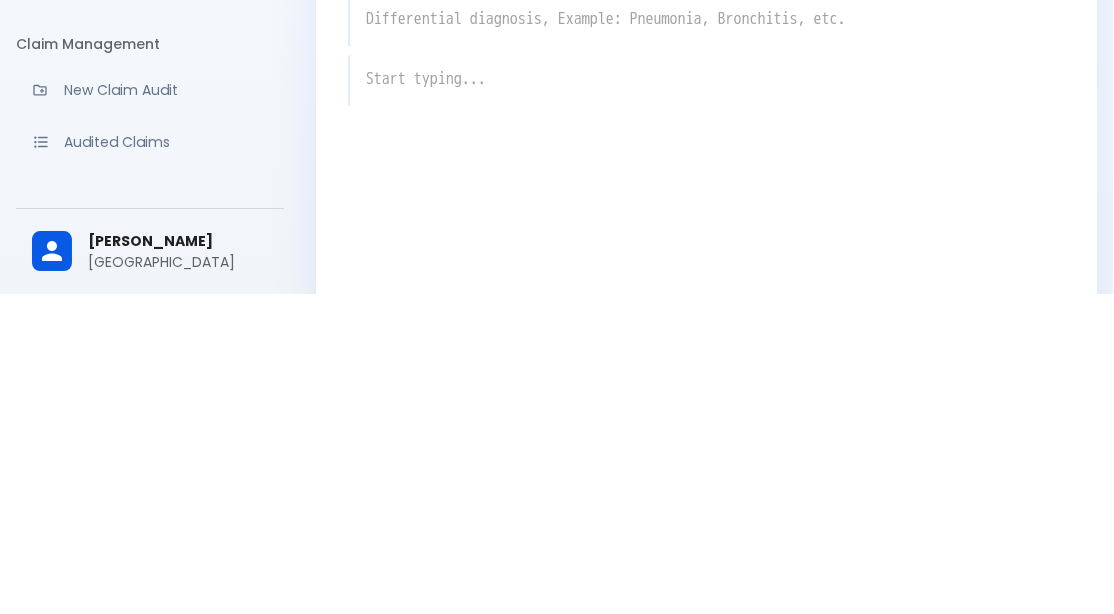 scroll, scrollTop: 75, scrollLeft: 0, axis: vertical 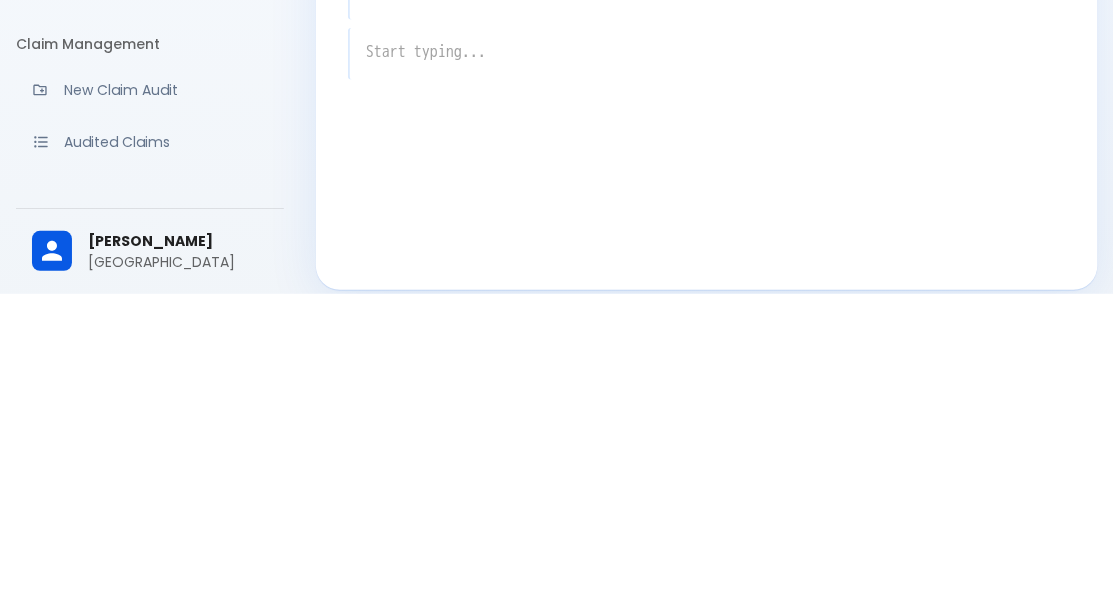 click on "[GEOGRAPHIC_DATA]" at bounding box center [178, 582] 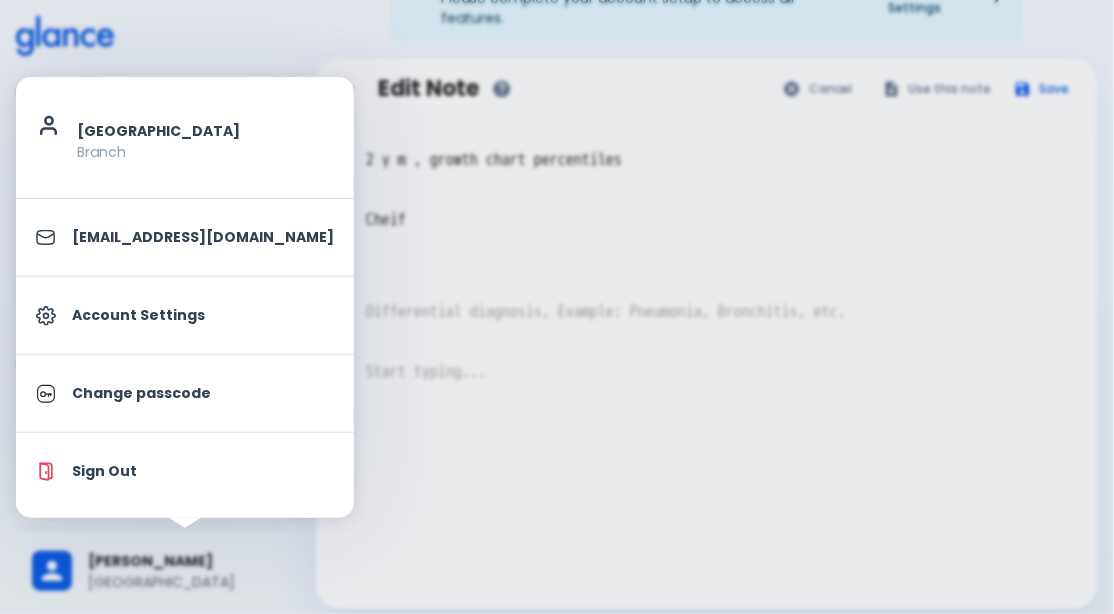 click on "Sign Out" at bounding box center (203, 471) 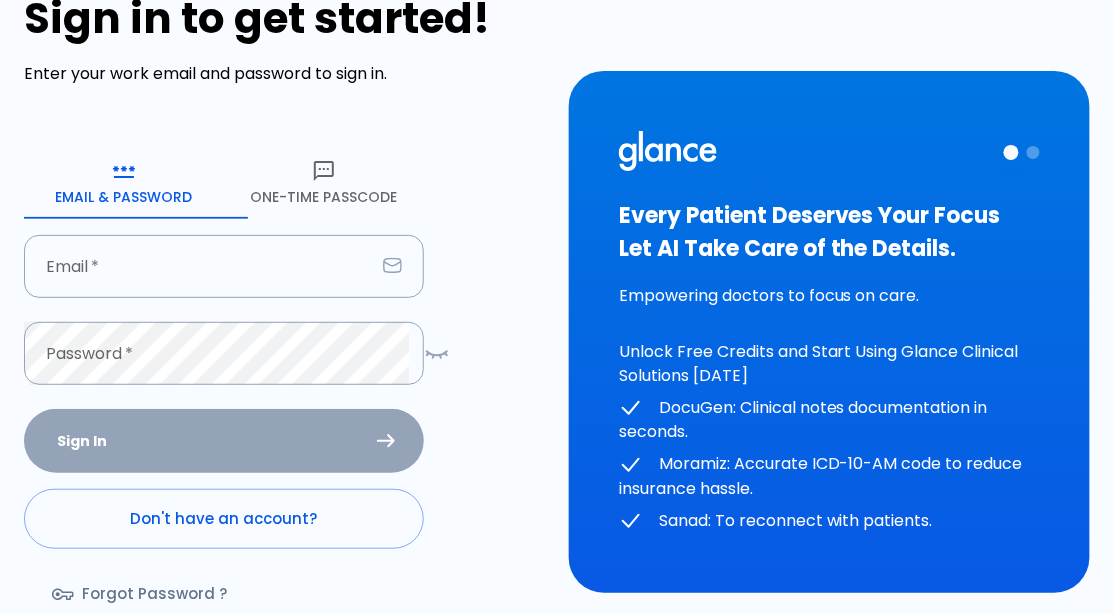 click on "Don't have an account?" at bounding box center (224, 519) 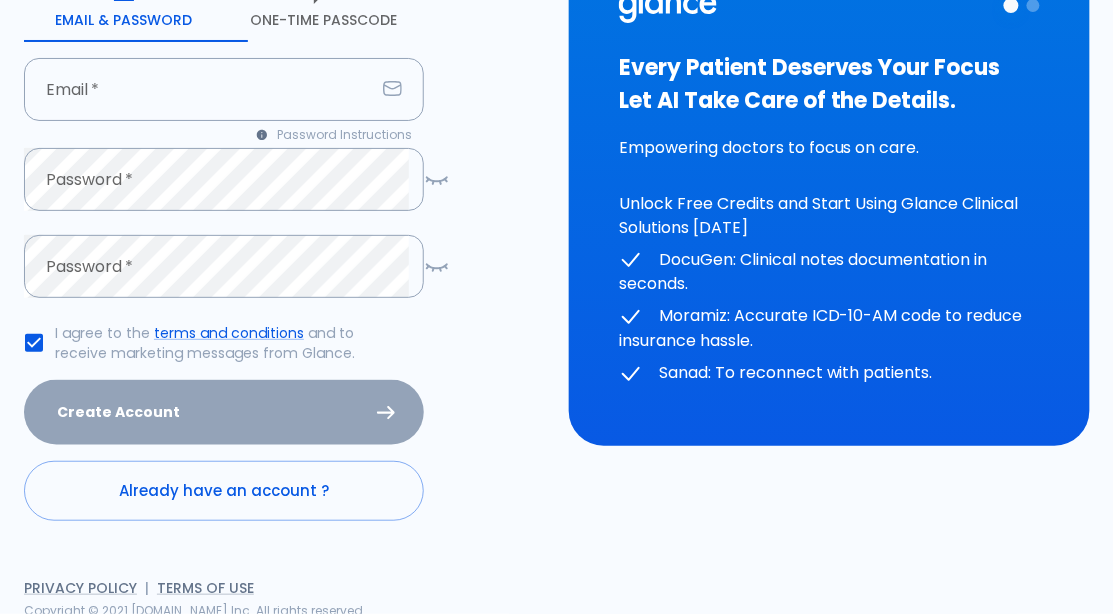 scroll, scrollTop: 259, scrollLeft: 0, axis: vertical 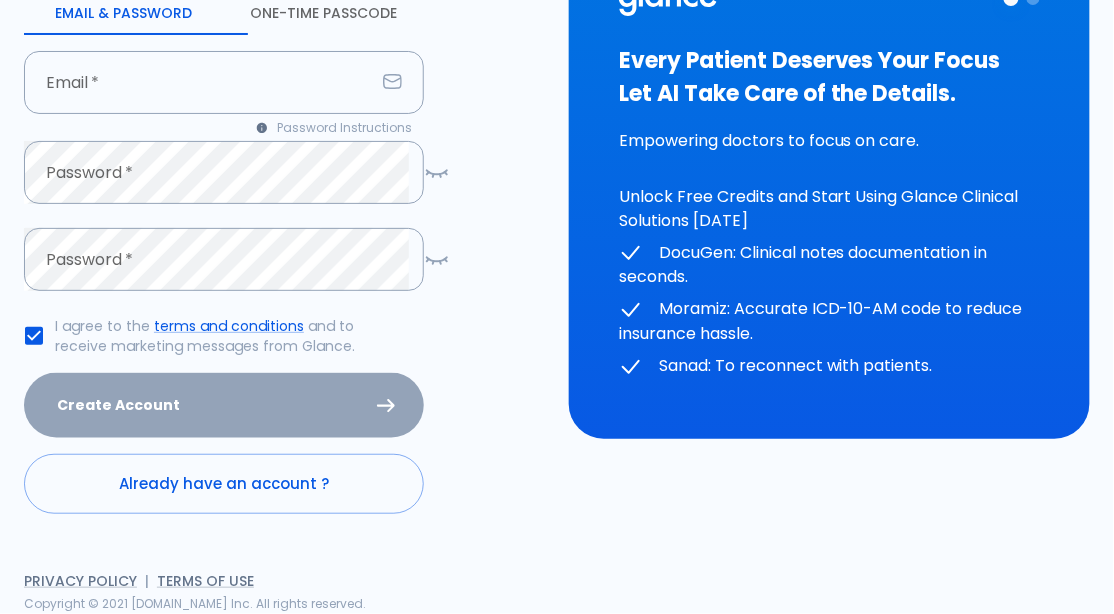 click on "Already have an account ?" at bounding box center [224, 484] 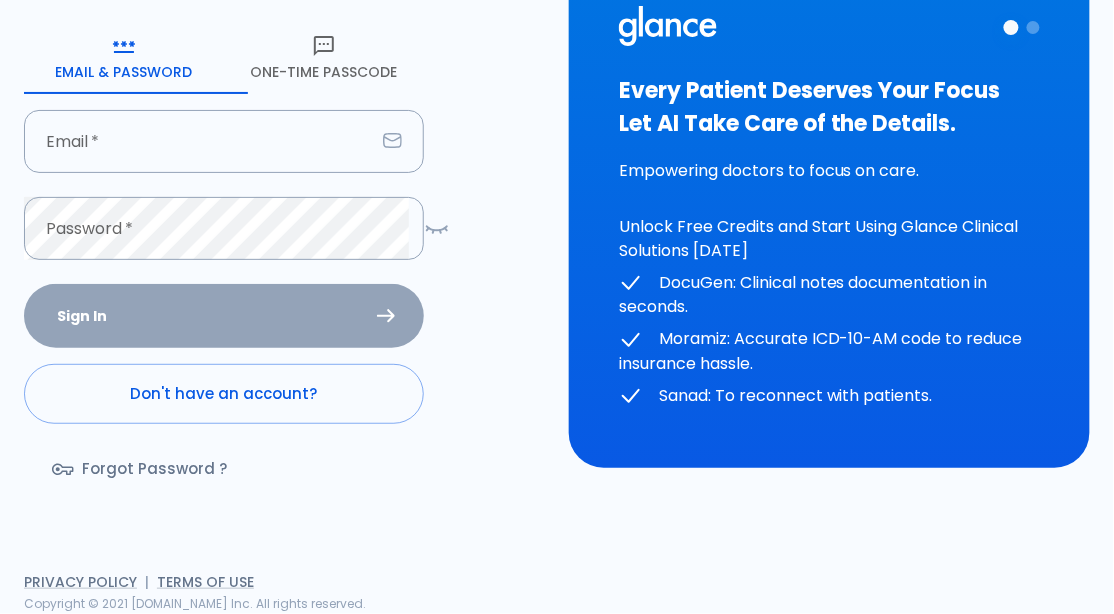 click at bounding box center [199, 141] 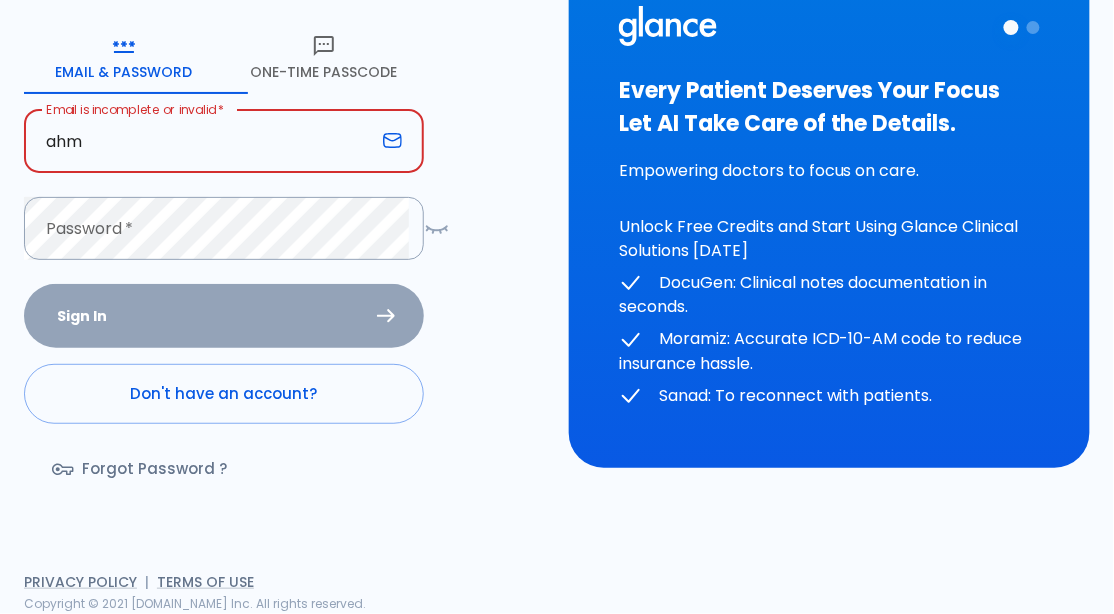 type on "ahmedfouad012013@hotmail.com" 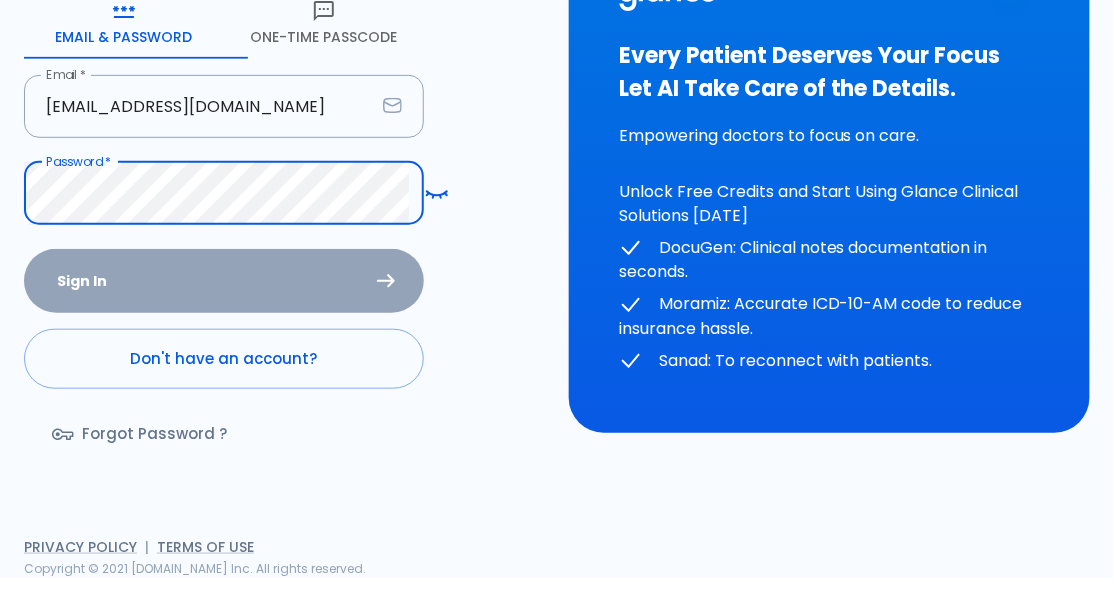 scroll, scrollTop: 200, scrollLeft: 0, axis: vertical 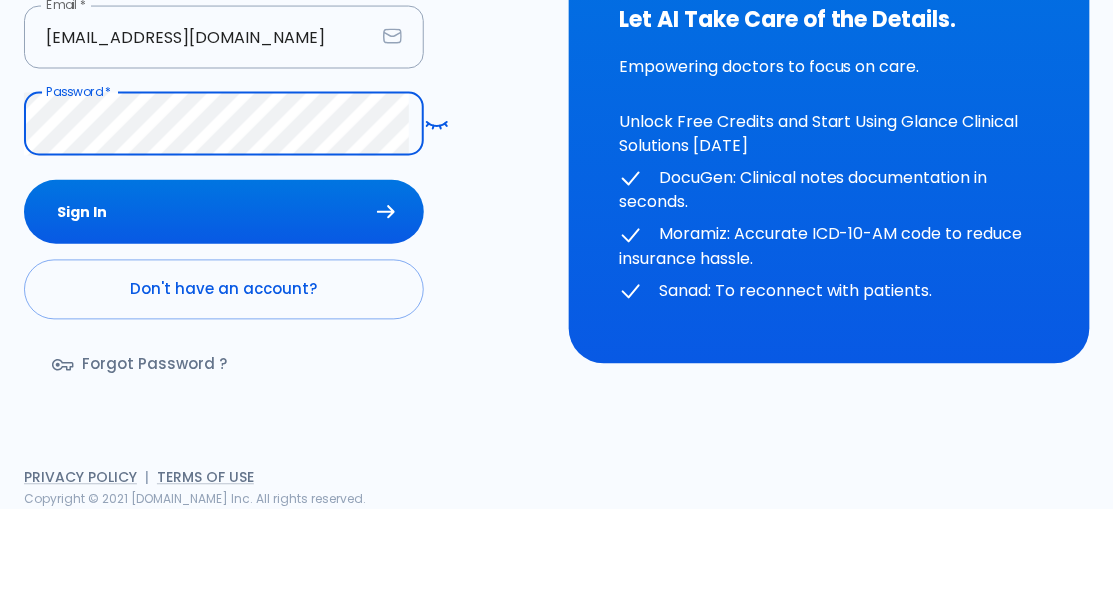 click on "Sign In" at bounding box center [224, 316] 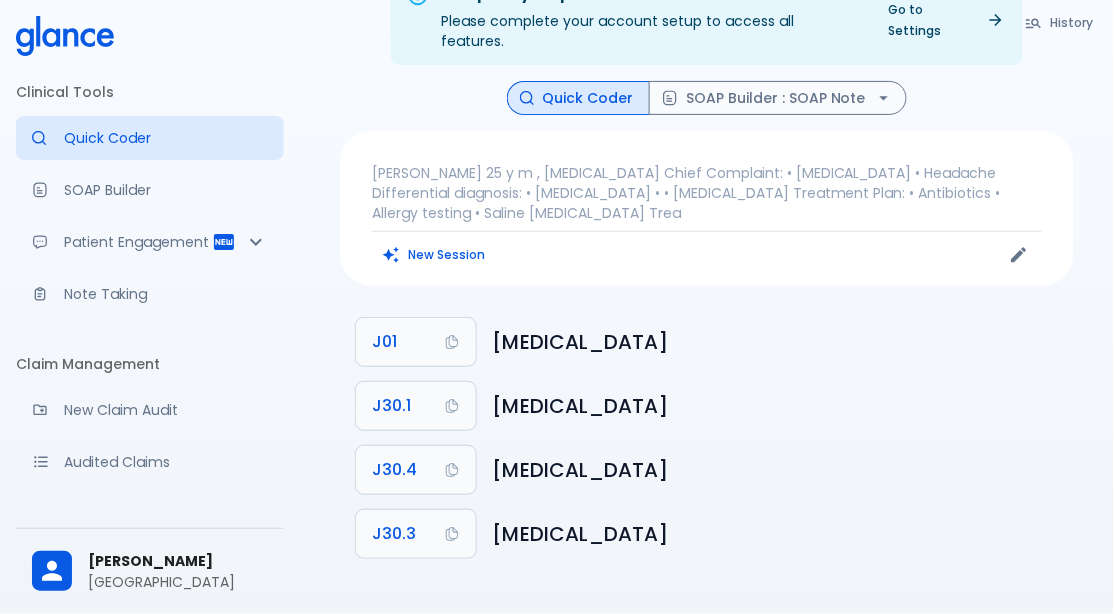 scroll, scrollTop: 48, scrollLeft: 0, axis: vertical 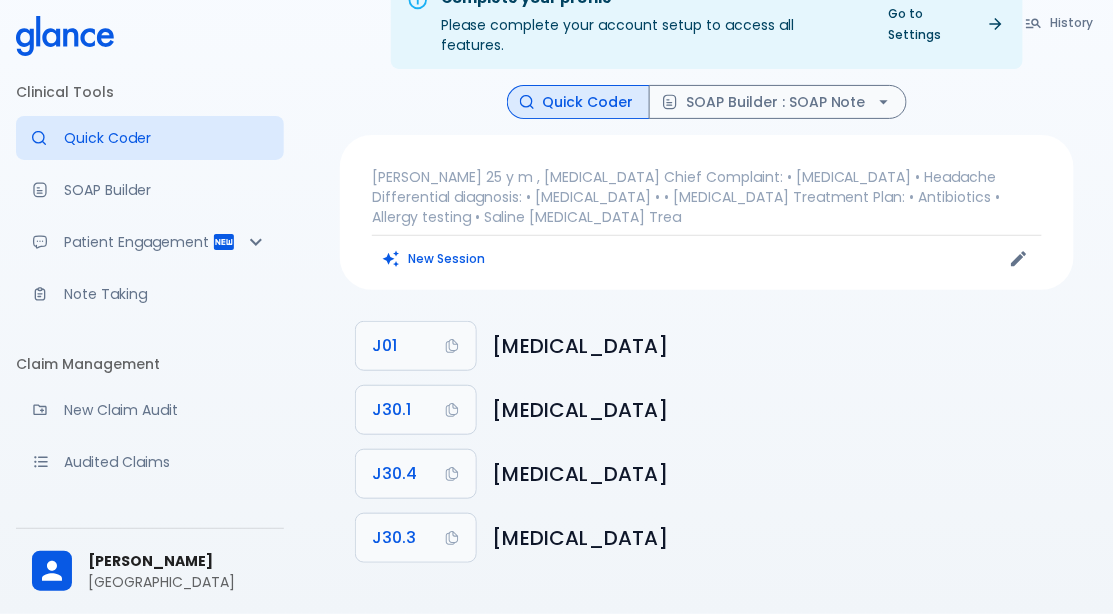 click on "[GEOGRAPHIC_DATA]" at bounding box center [178, 582] 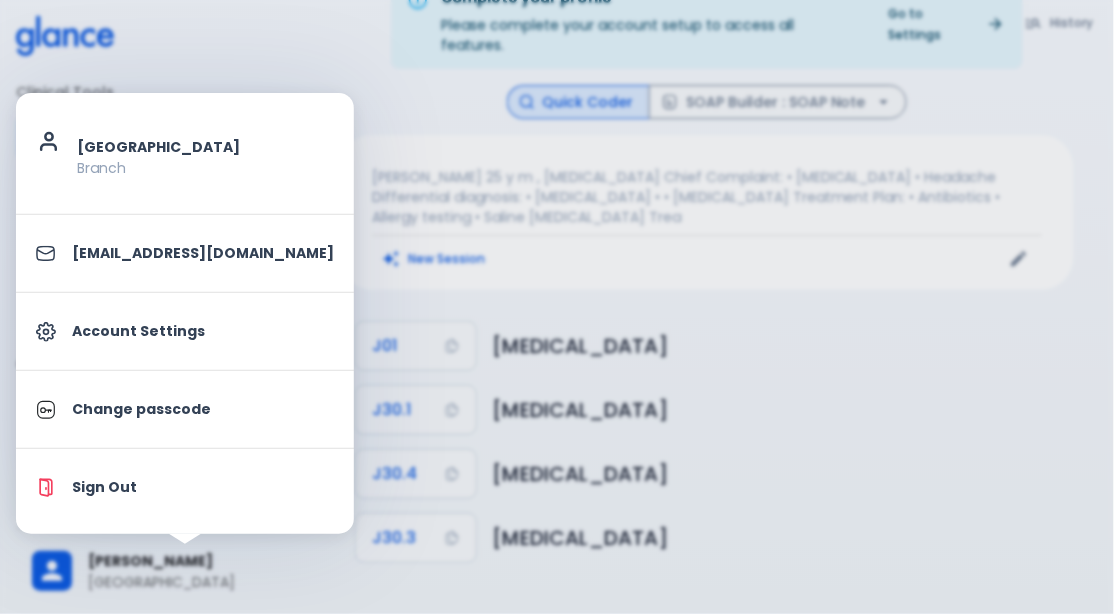 click on "Account Settings" at bounding box center [185, 331] 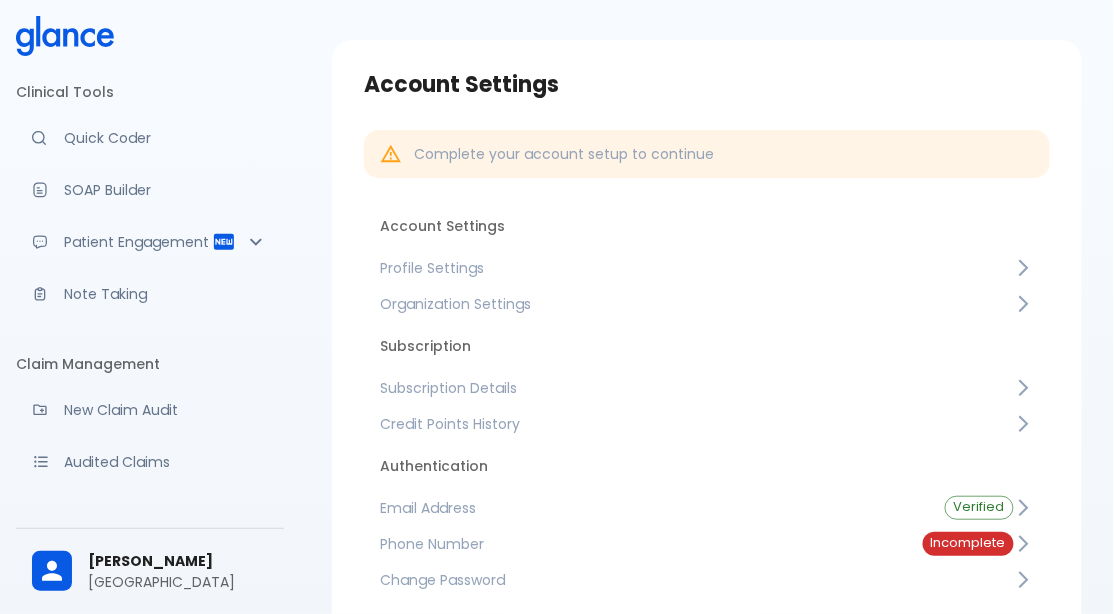 click on "Profile Settings" at bounding box center [697, 268] 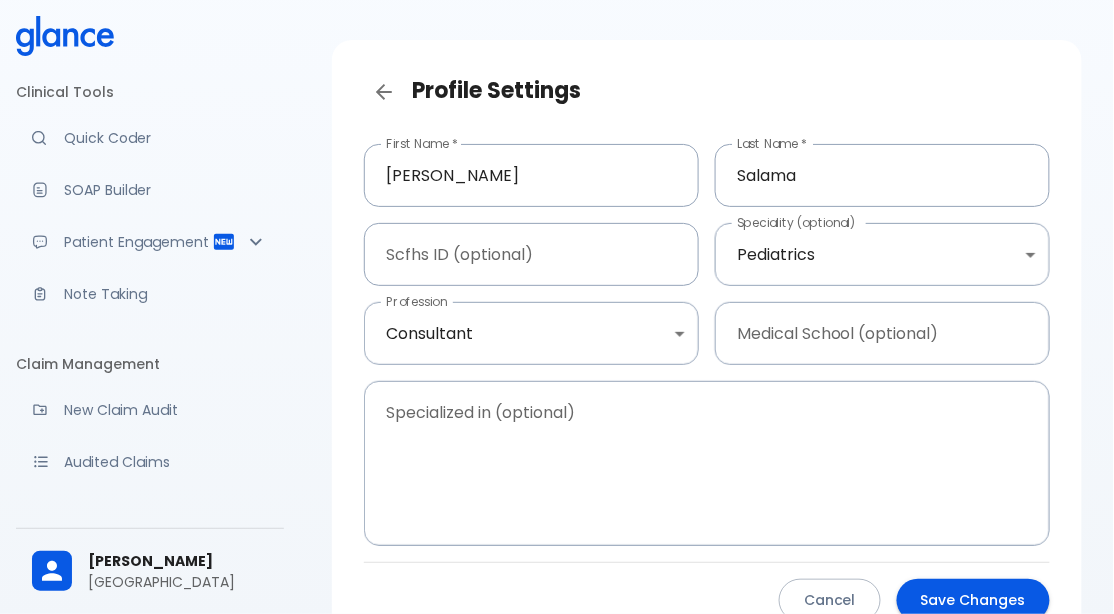 click on "↧  pull to refresh  ↧ Clinical Tools Quick Coder SOAP Builder Patient Engagement Note Taking Claim Management New Claim Audit Audited Claims Claim Rework Tracker Support Help Center What's new? Settings Your Settings Ahmed Salama salama hospital Profile Settings First Name   * Ahmed First Name  * Last Name   * Salama Last Name  * Scfhs ID (optional) Scfhs ID (optional) Speciality   (optional) Pediatrics Pediatrics Speciality (optional) Profession Consultant consultant Profession Medical School (optional) Medical School (optional) Specialized in (optional) x Specialized in (optional) Cancel Save Changes
Jira Service Management Widget" at bounding box center (557, 351) 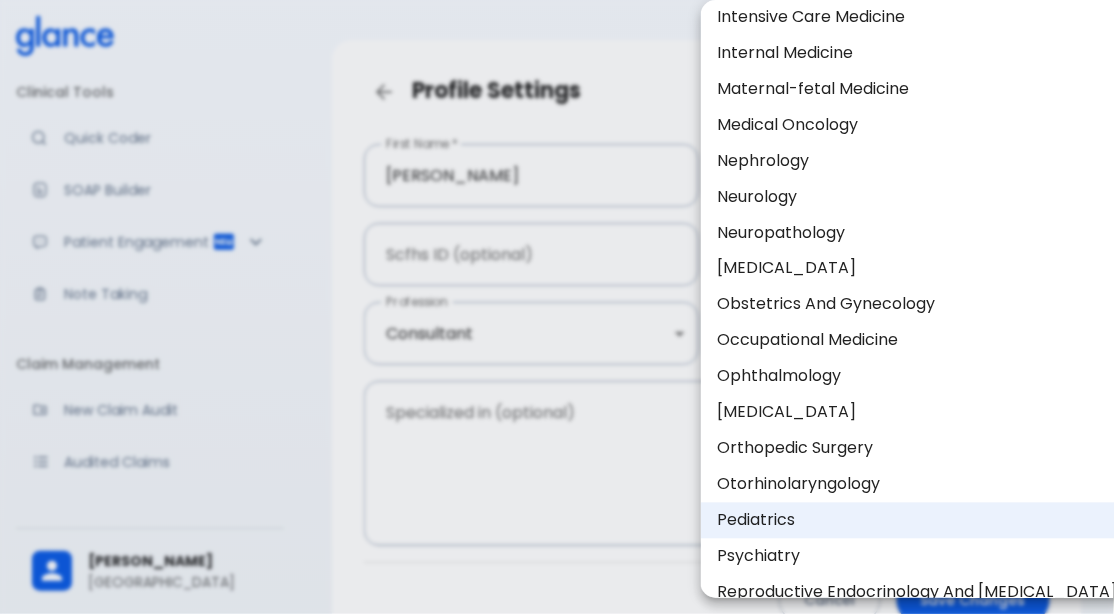 scroll, scrollTop: 603, scrollLeft: 0, axis: vertical 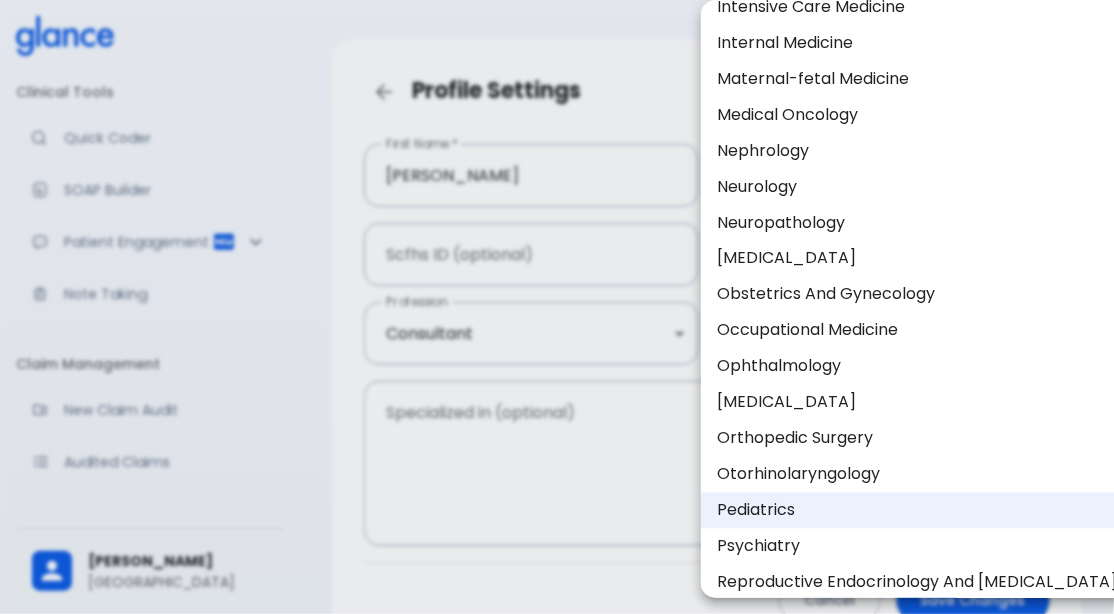 click on "Oral And Maxillofacial Surgery" at bounding box center [917, 403] 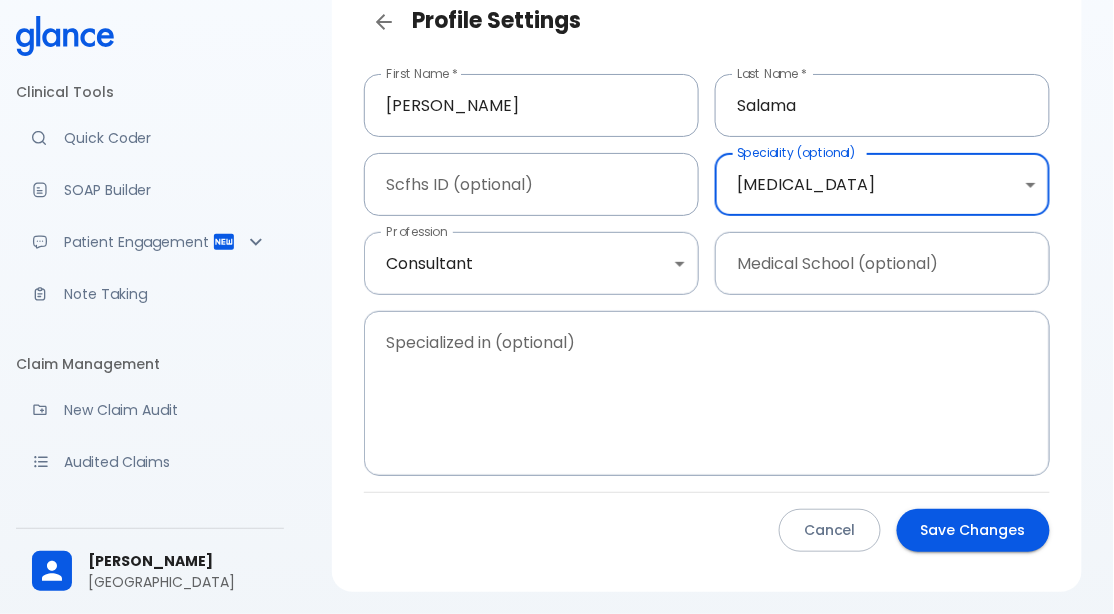 scroll, scrollTop: 152, scrollLeft: 0, axis: vertical 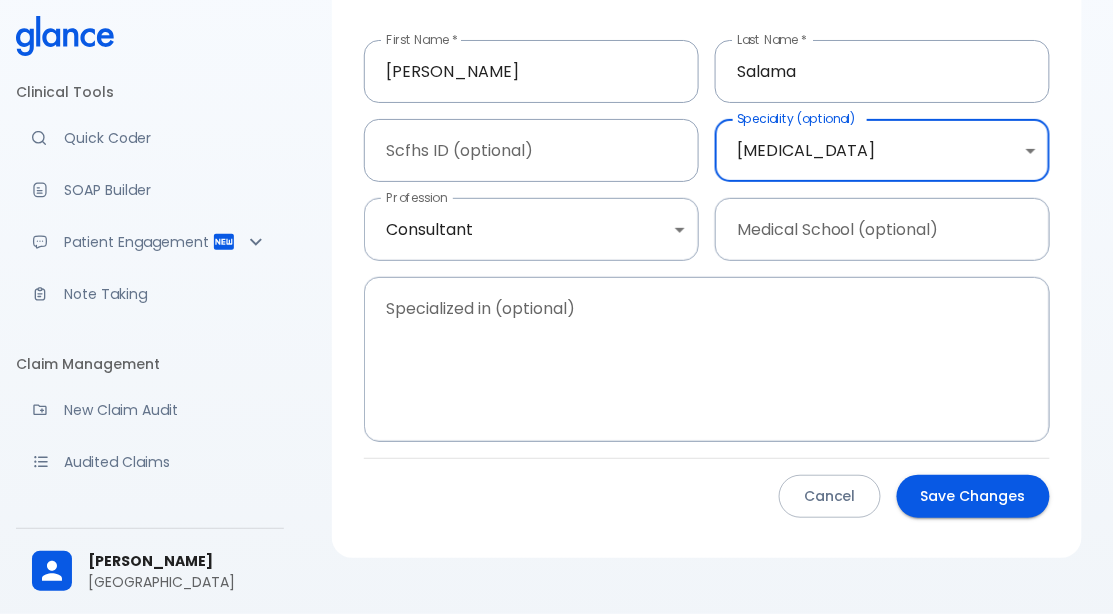 click on "Save Changes" at bounding box center (973, 496) 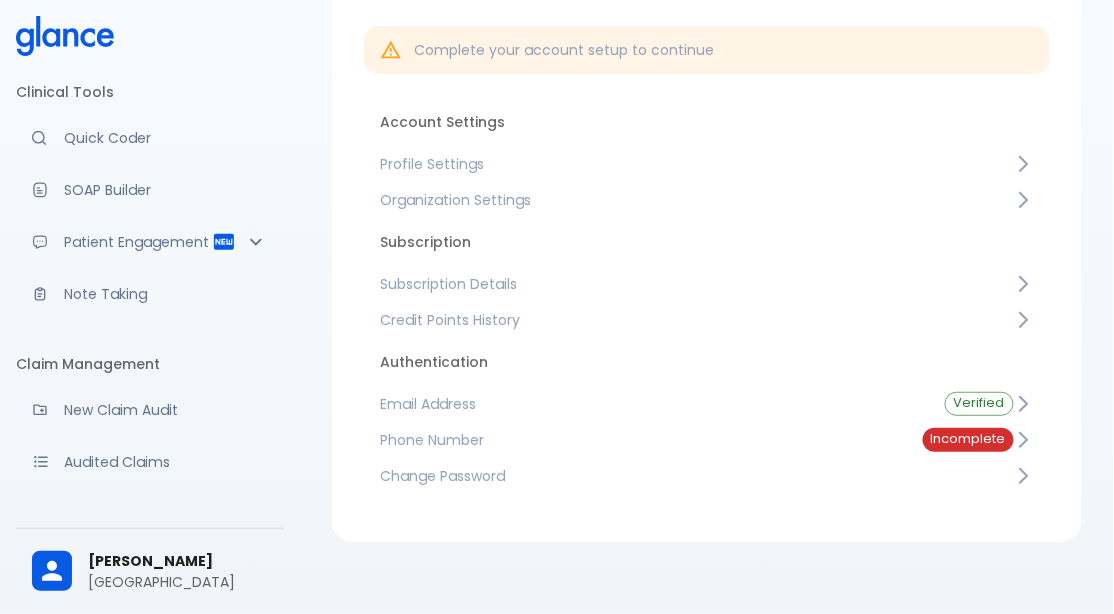 click on "Note Taking" at bounding box center (150, 294) 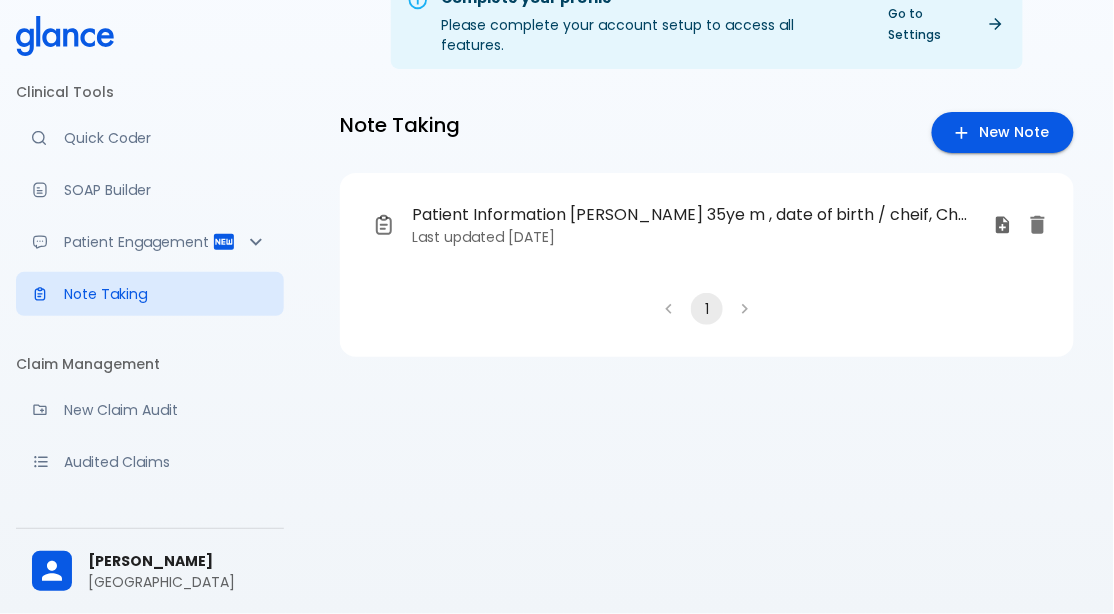 scroll, scrollTop: 48, scrollLeft: 0, axis: vertical 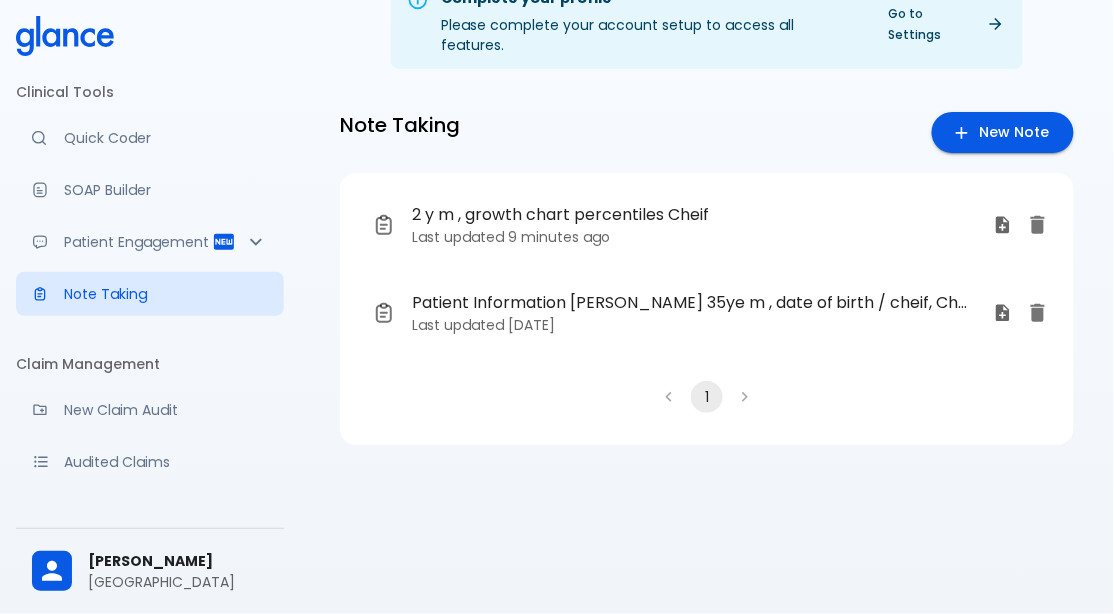 click on "New Note" at bounding box center (1003, 132) 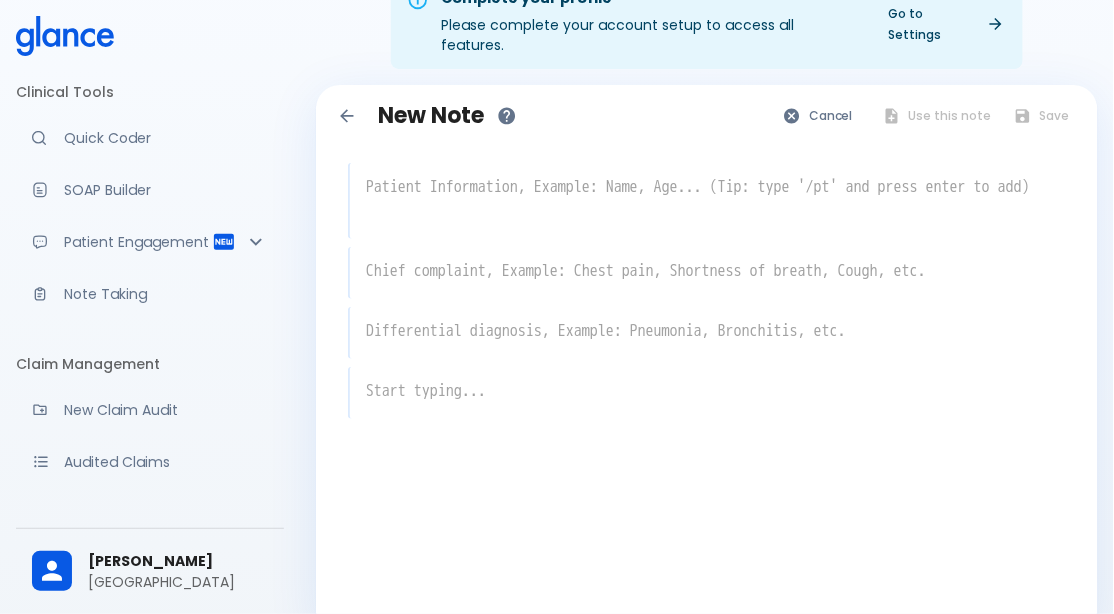click at bounding box center [708, 199] 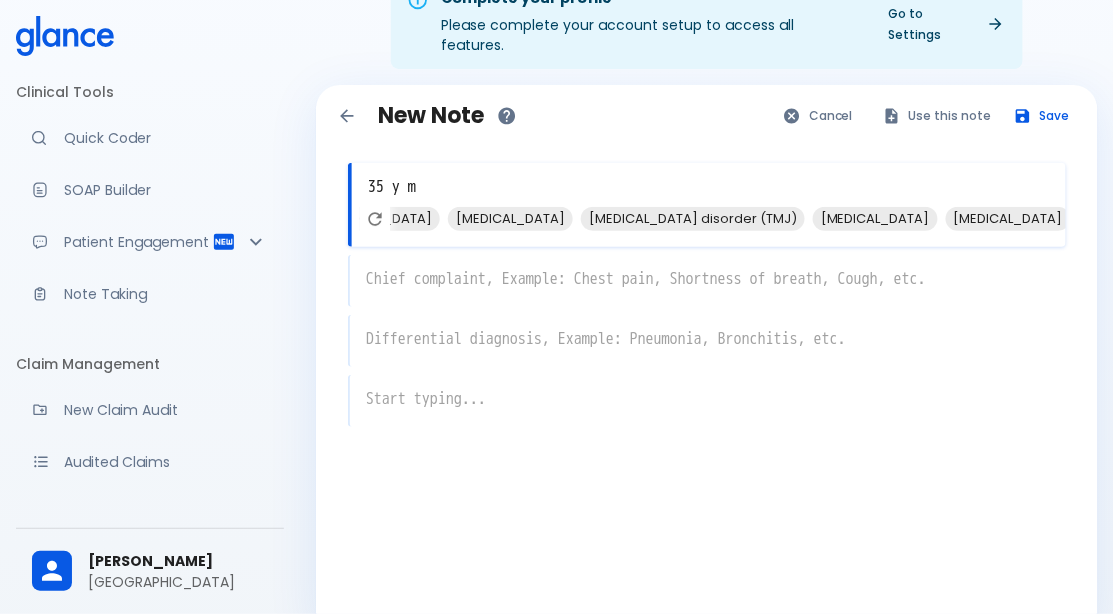 scroll, scrollTop: 0, scrollLeft: 0, axis: both 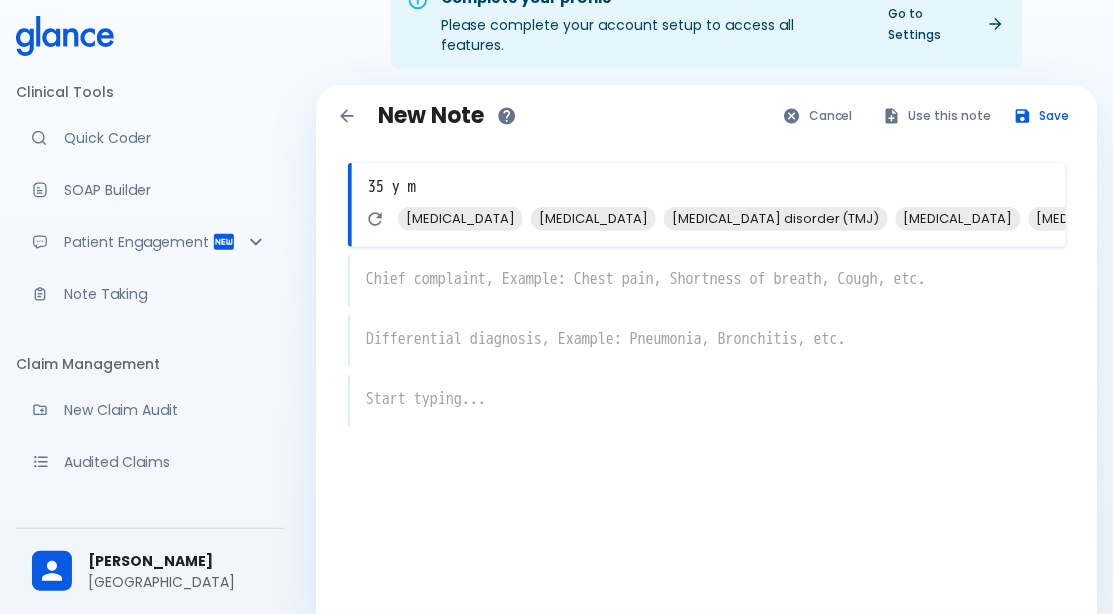 click on "temporomandibular joint disorder (TMJ)" at bounding box center (776, 218) 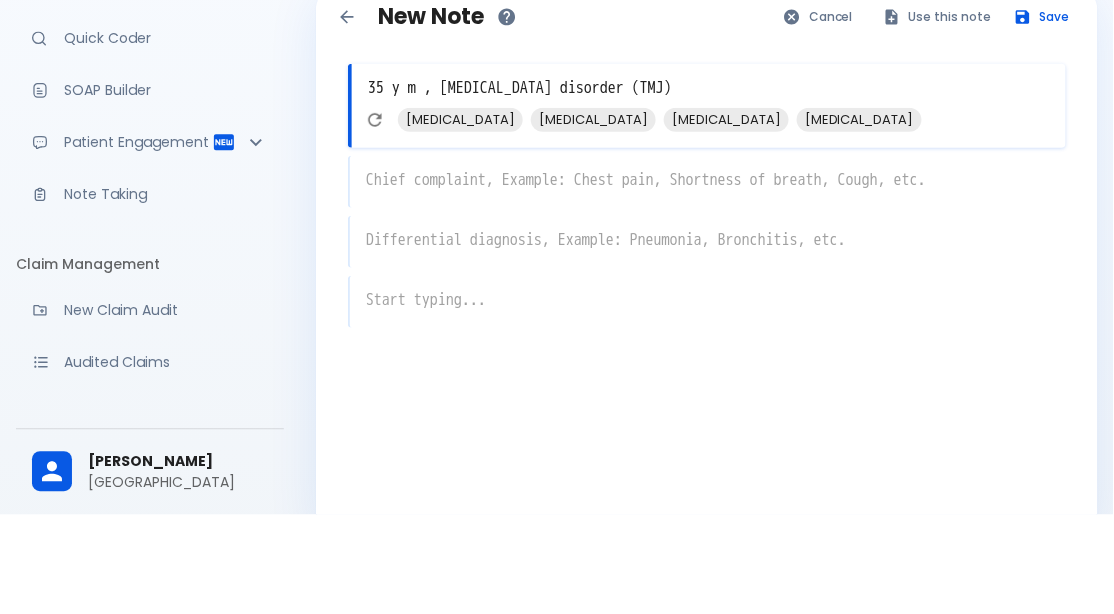scroll, scrollTop: 48, scrollLeft: 0, axis: vertical 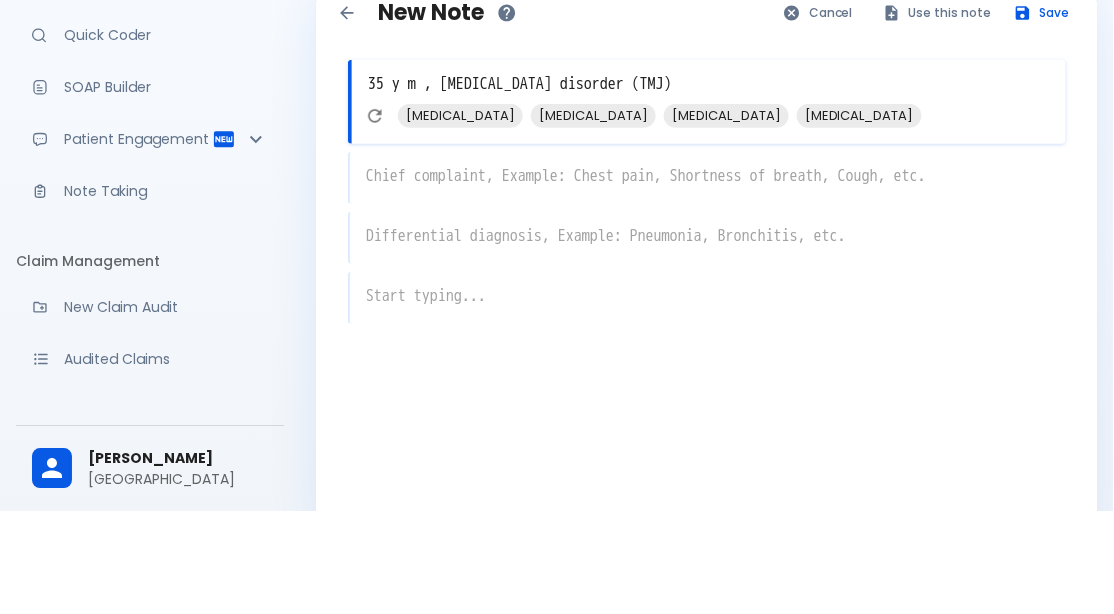 click on "x" at bounding box center [707, 281] 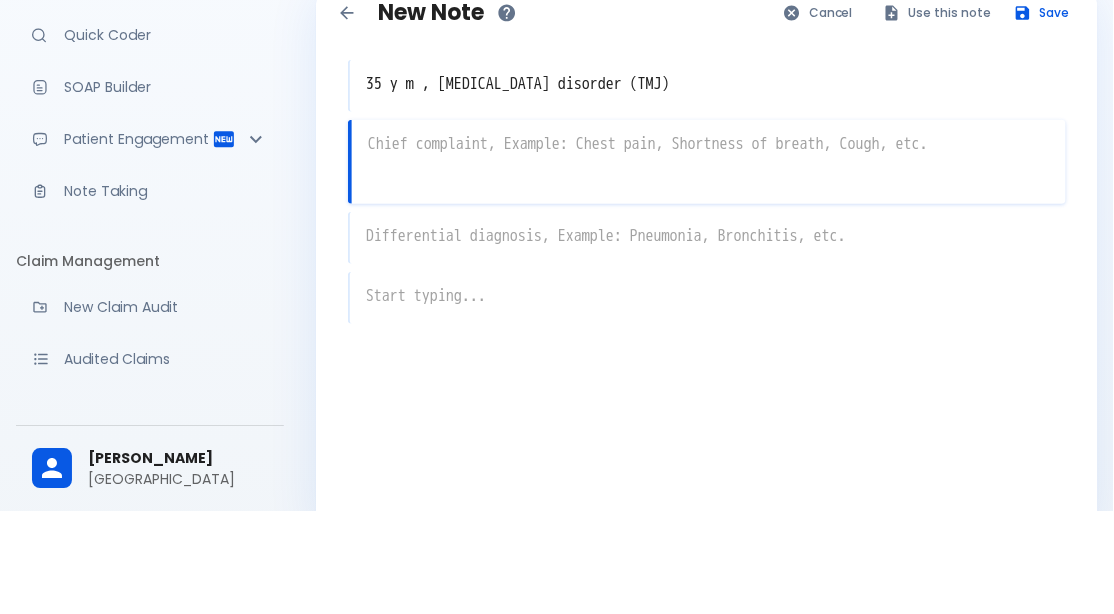 click at bounding box center [709, 247] 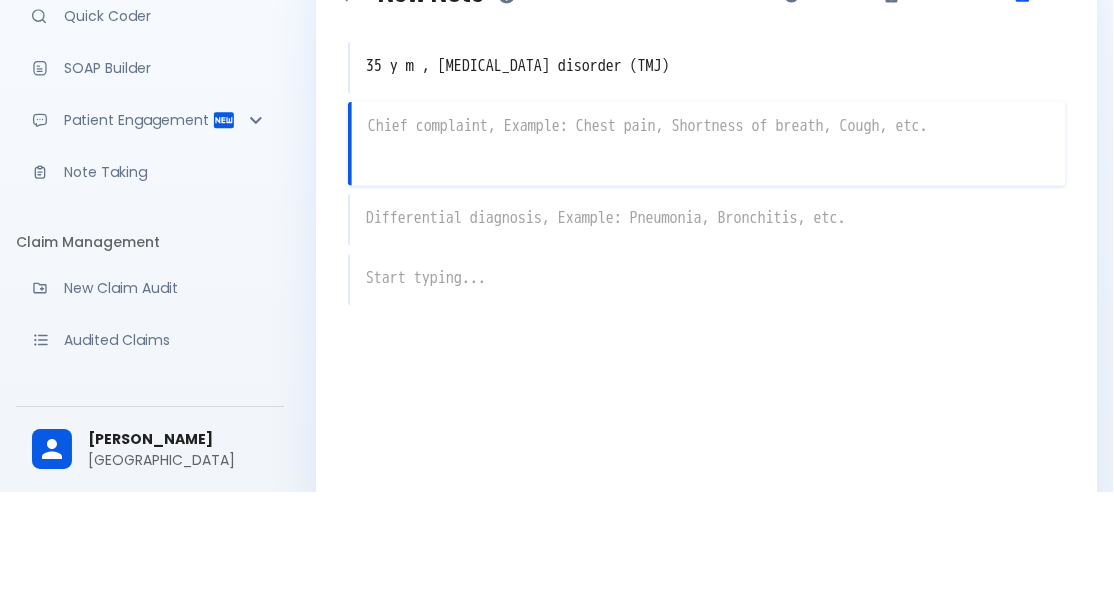scroll, scrollTop: 48, scrollLeft: 0, axis: vertical 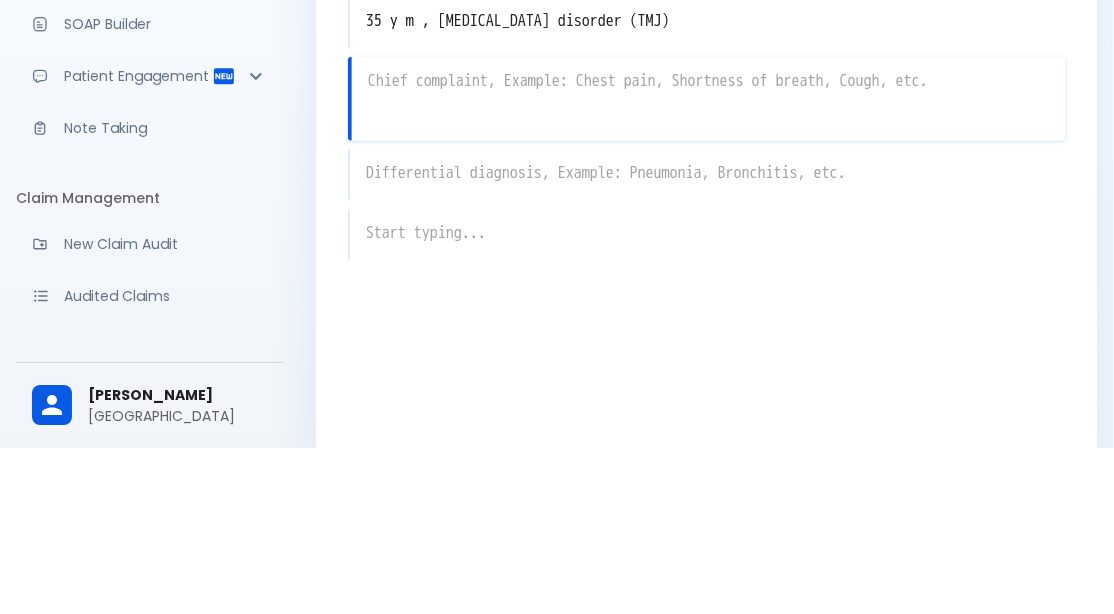 click at bounding box center (709, 247) 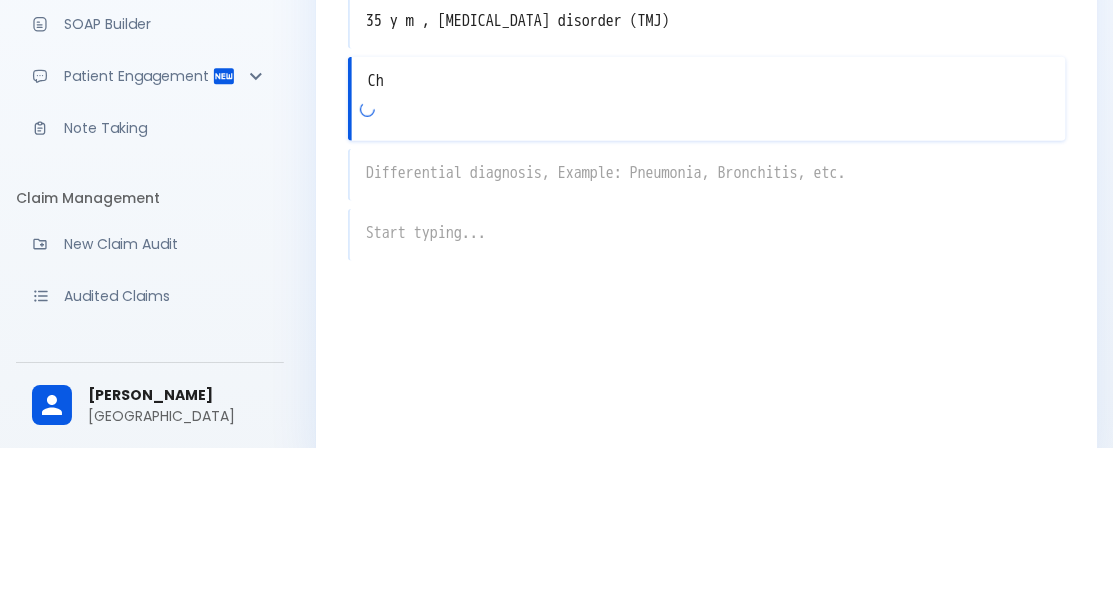 type on "C" 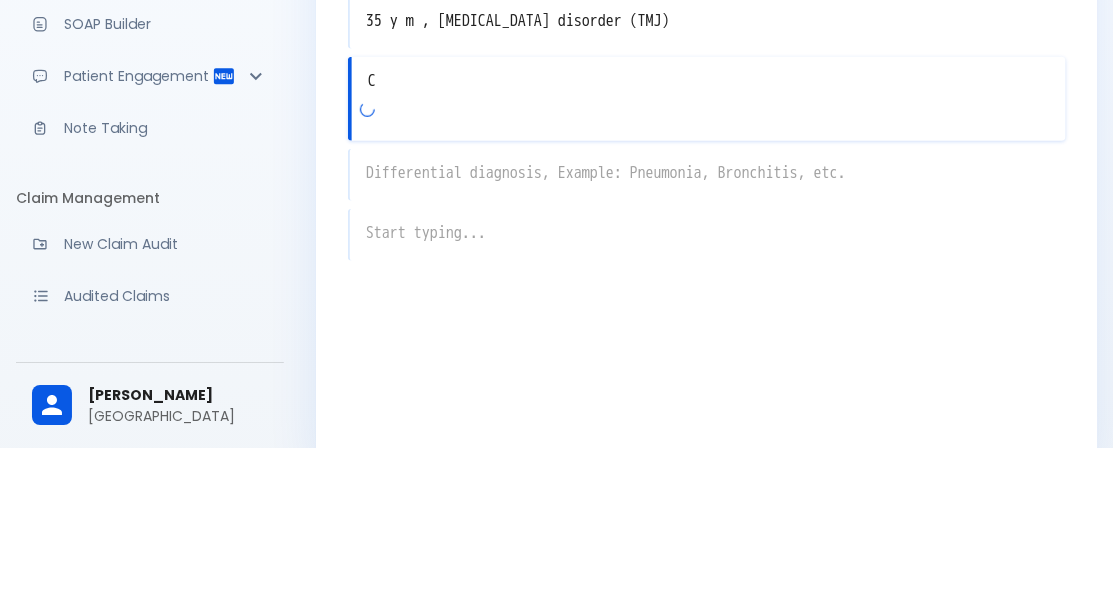 type 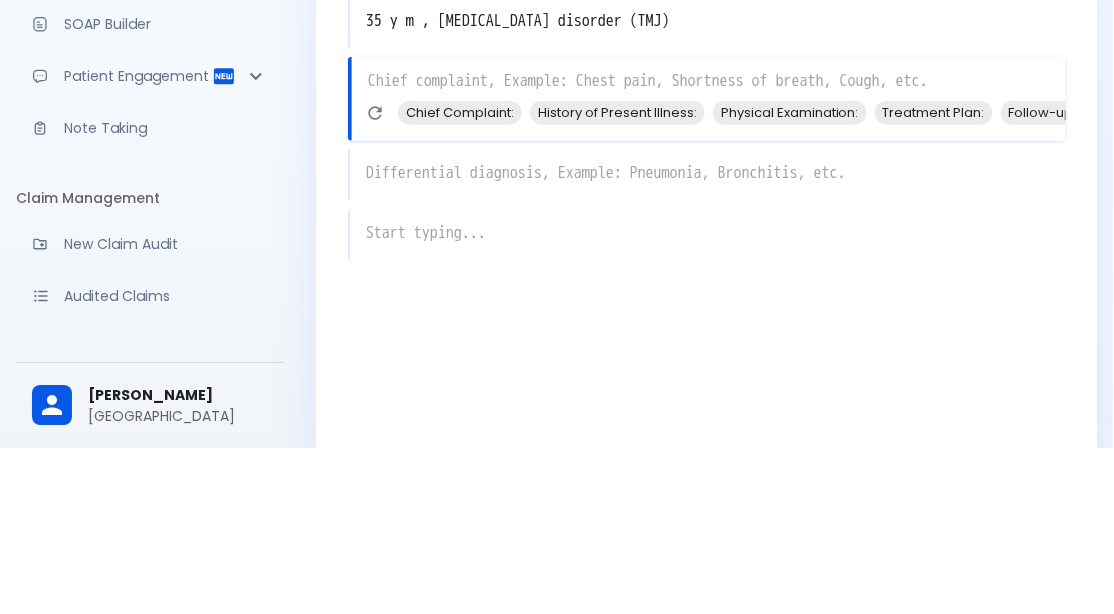click on "Chief Complaint:" at bounding box center [460, 278] 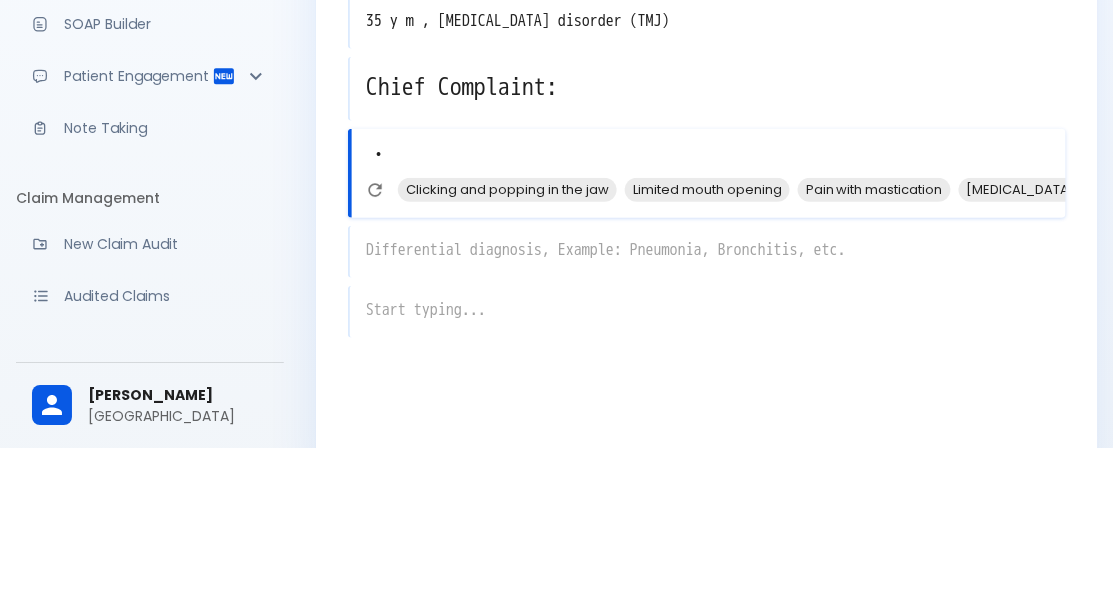 click on "Limited mouth opening" at bounding box center (707, 355) 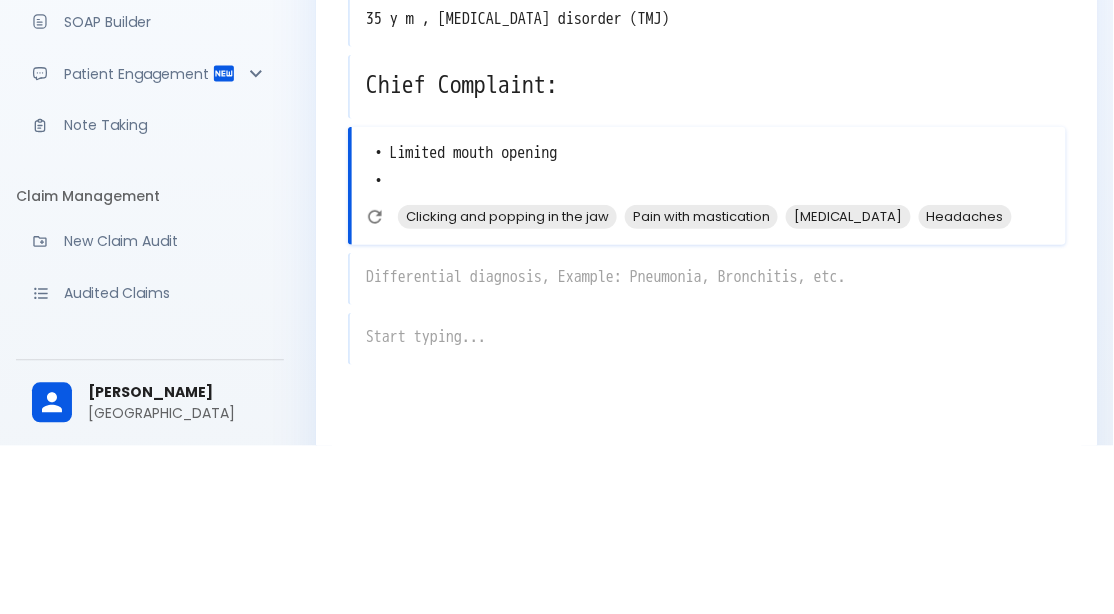 click on "Facial pain" at bounding box center (848, 384) 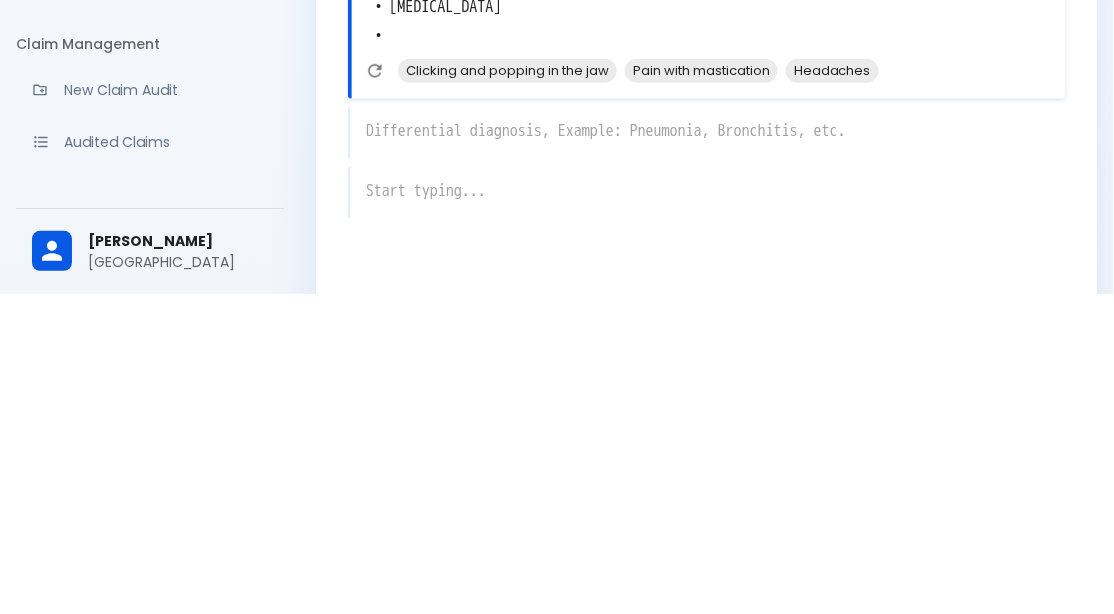 scroll, scrollTop: 71, scrollLeft: 0, axis: vertical 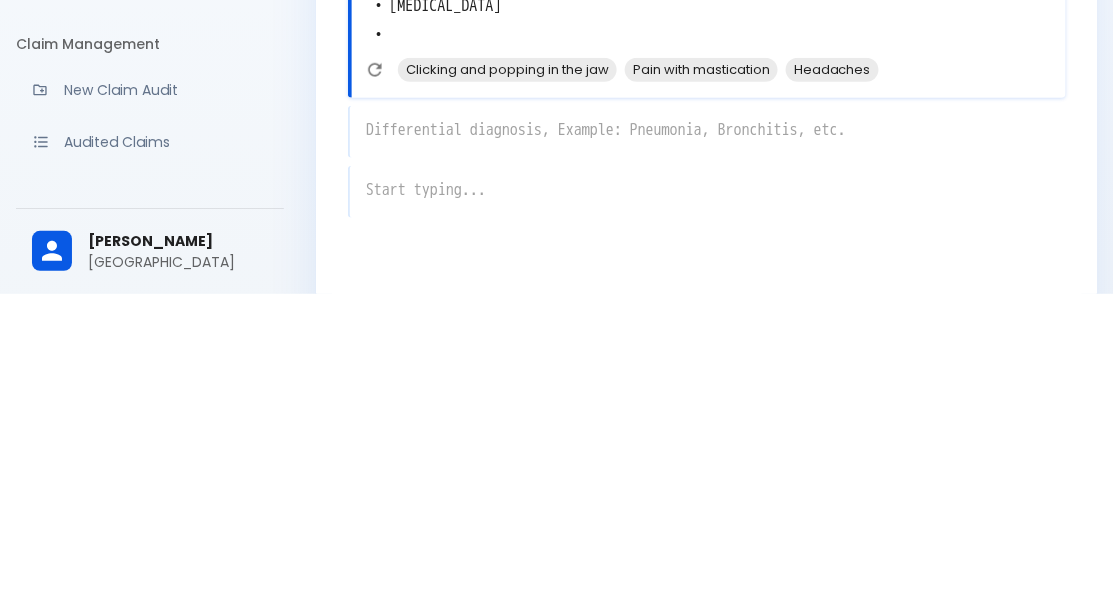 click on "x" at bounding box center [707, 452] 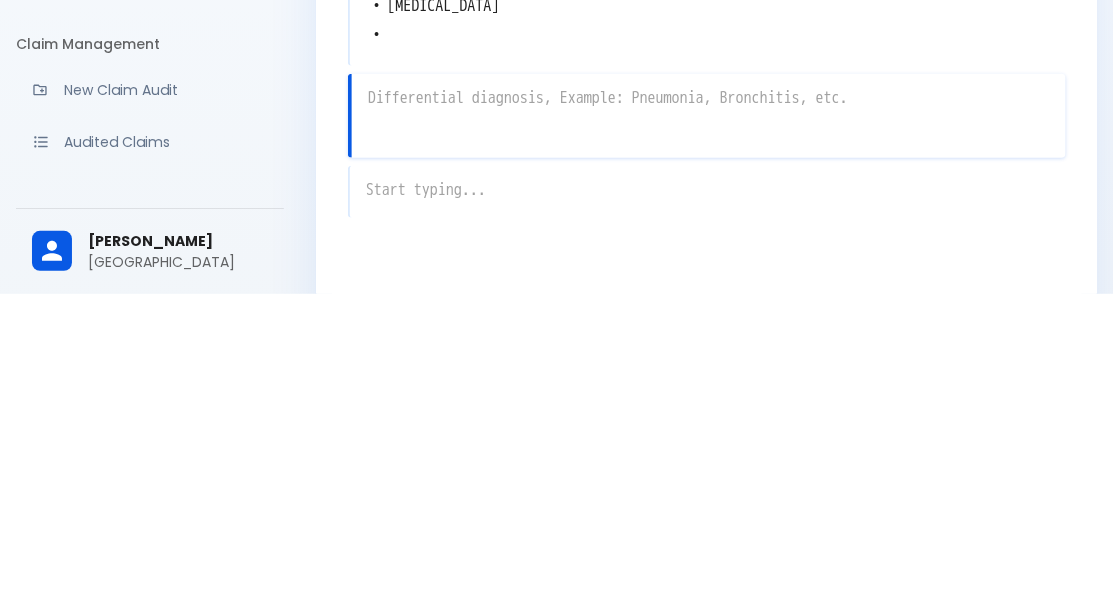 click at bounding box center [713, 456] 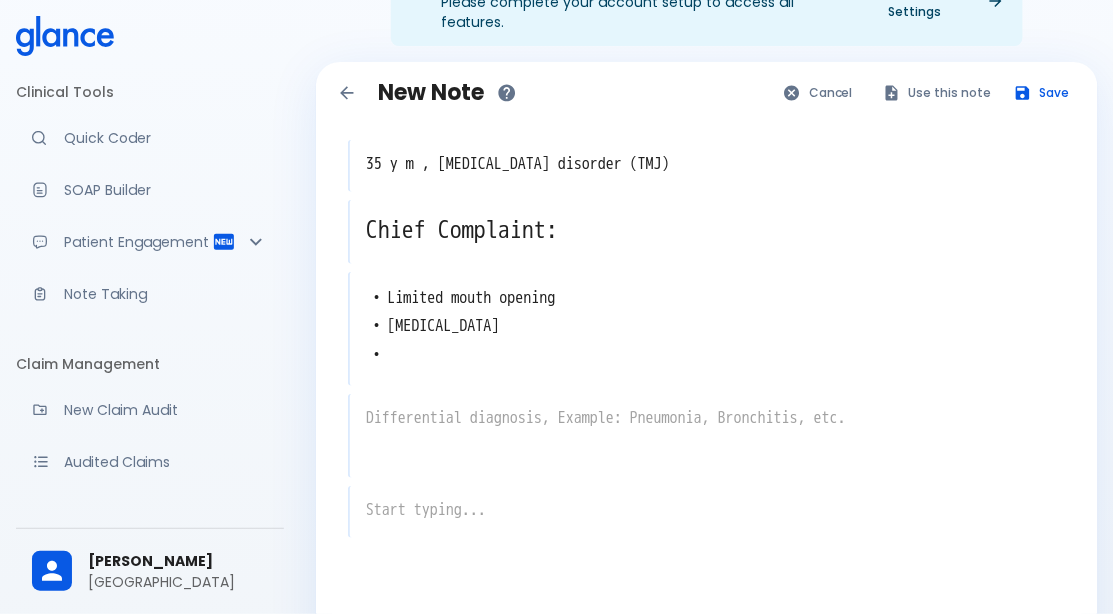 click at bounding box center (708, 418) 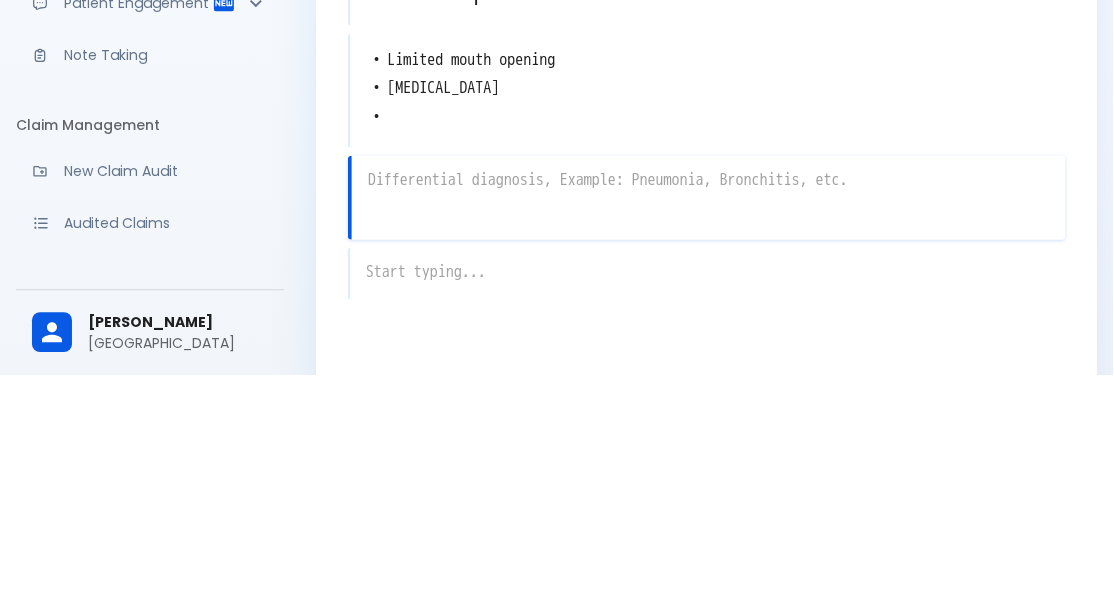 scroll, scrollTop: 71, scrollLeft: 0, axis: vertical 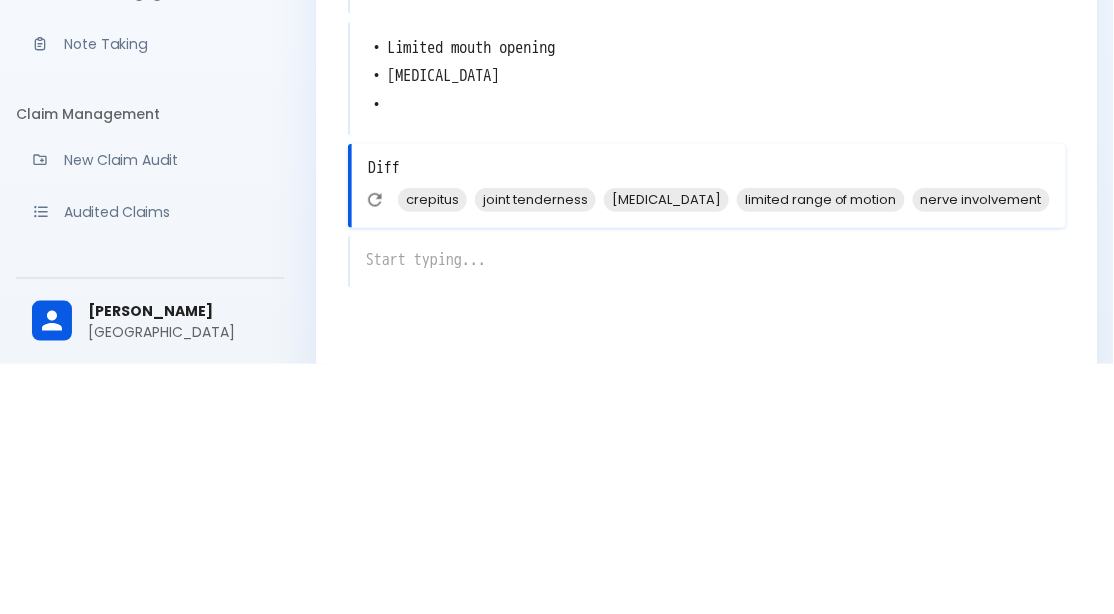 click on "joint tenderness" at bounding box center (535, 449) 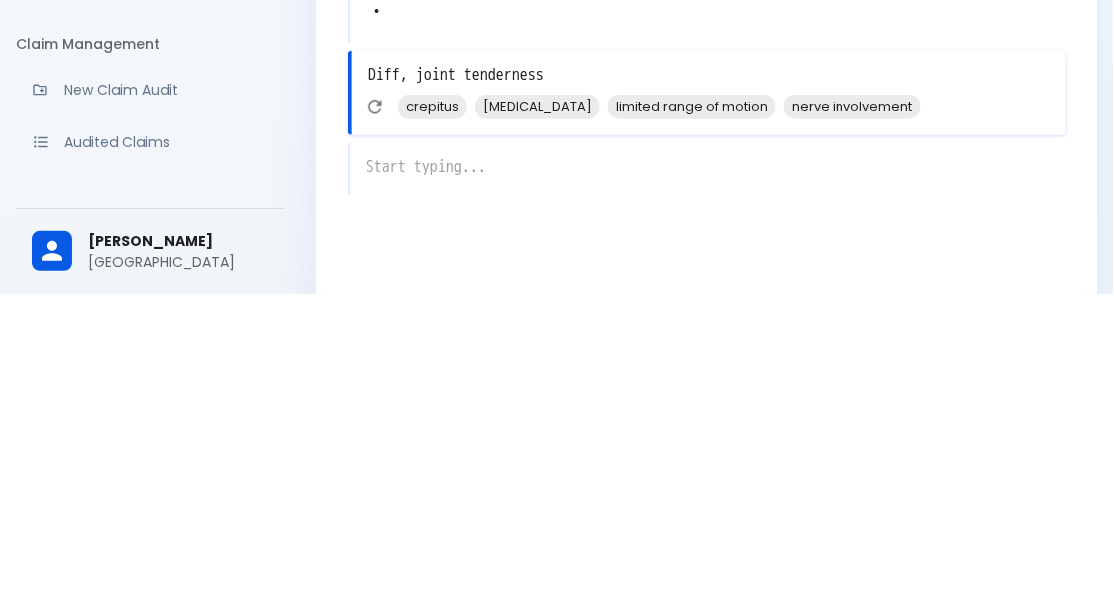 scroll, scrollTop: 95, scrollLeft: 0, axis: vertical 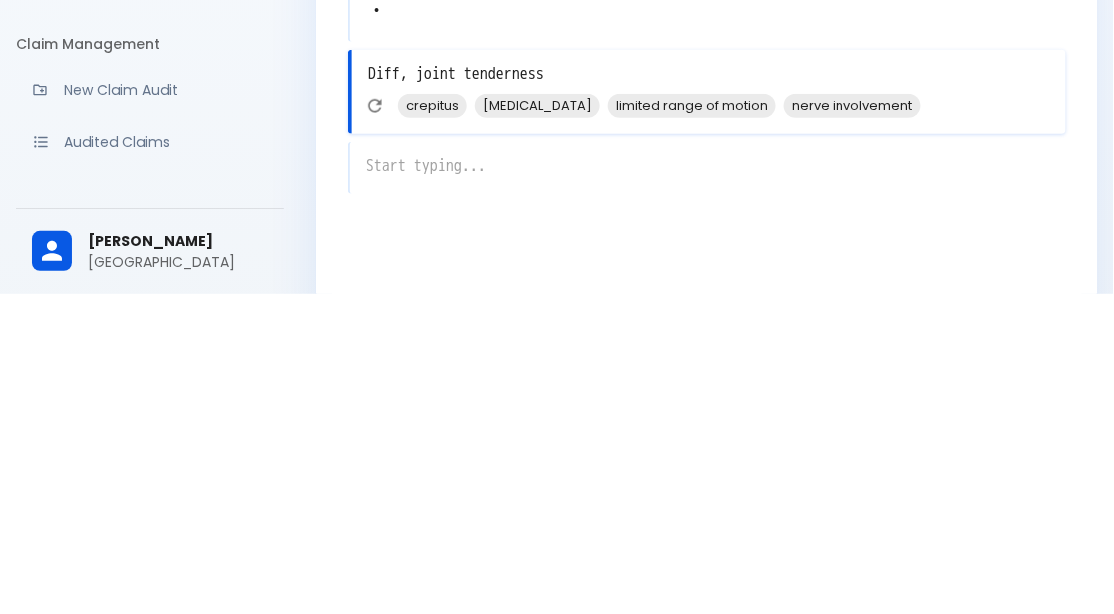 click on "x" at bounding box center (707, 488) 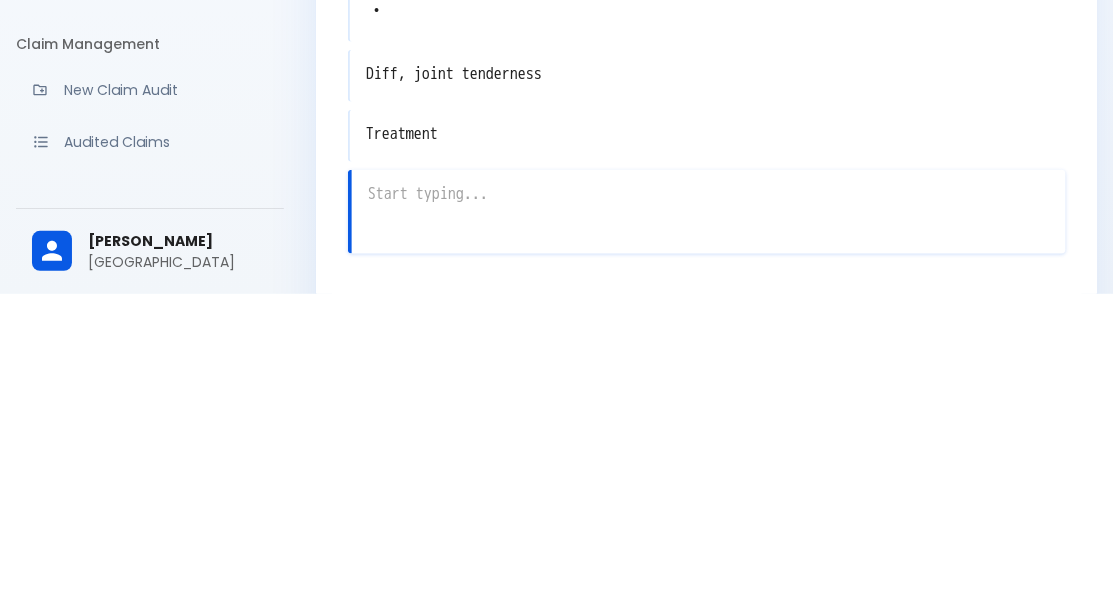 click on "Treatment" at bounding box center (708, 454) 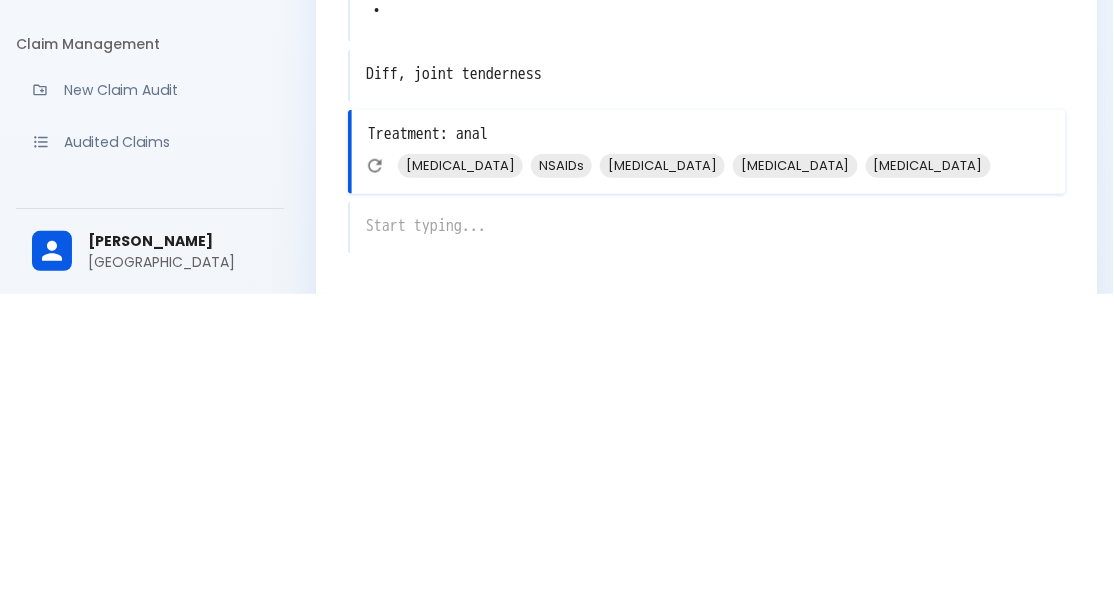 click on "muscle relaxants" at bounding box center (460, 485) 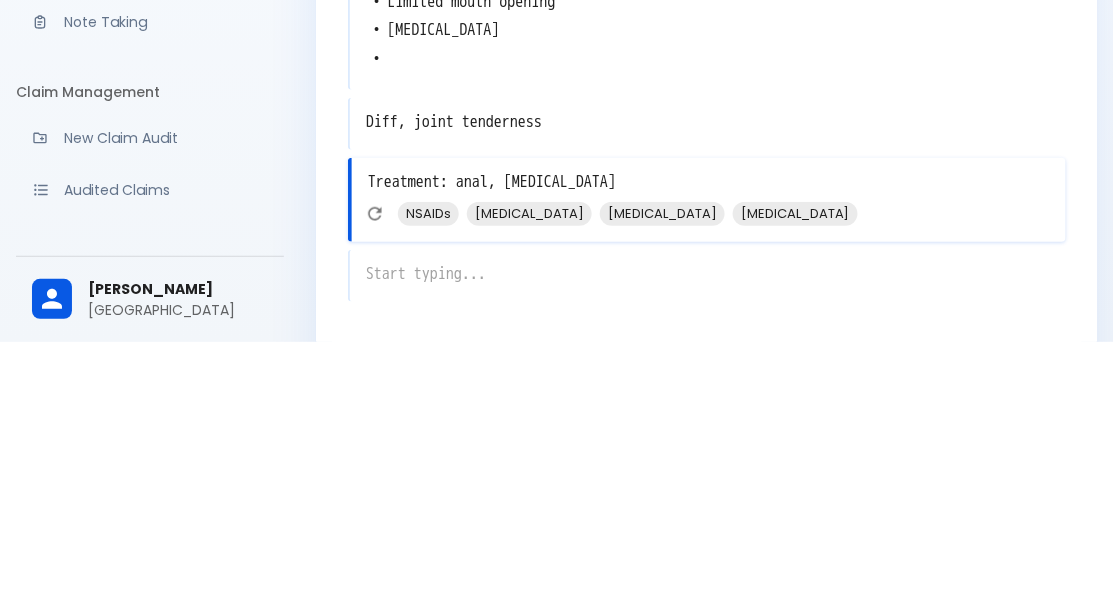 scroll, scrollTop: 95, scrollLeft: 0, axis: vertical 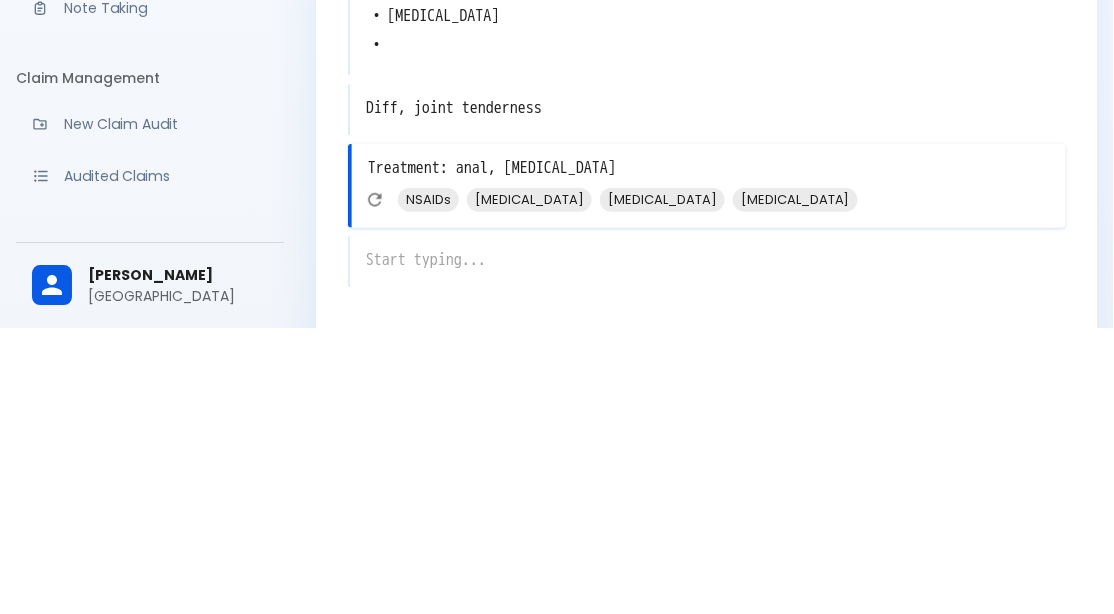 click on "NSAIDs" at bounding box center (428, 485) 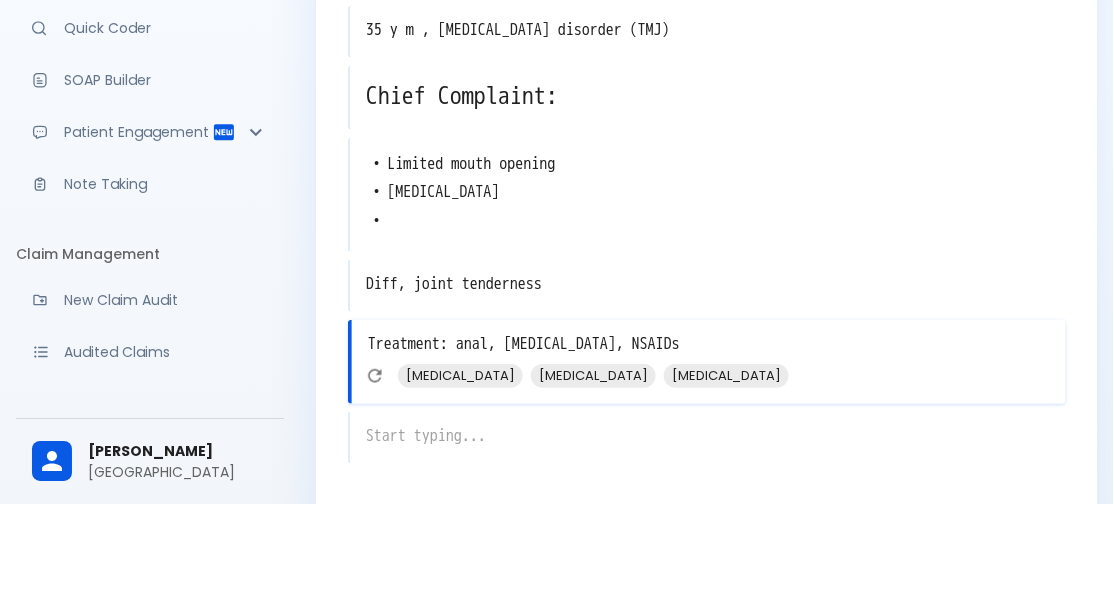 scroll, scrollTop: 0, scrollLeft: 0, axis: both 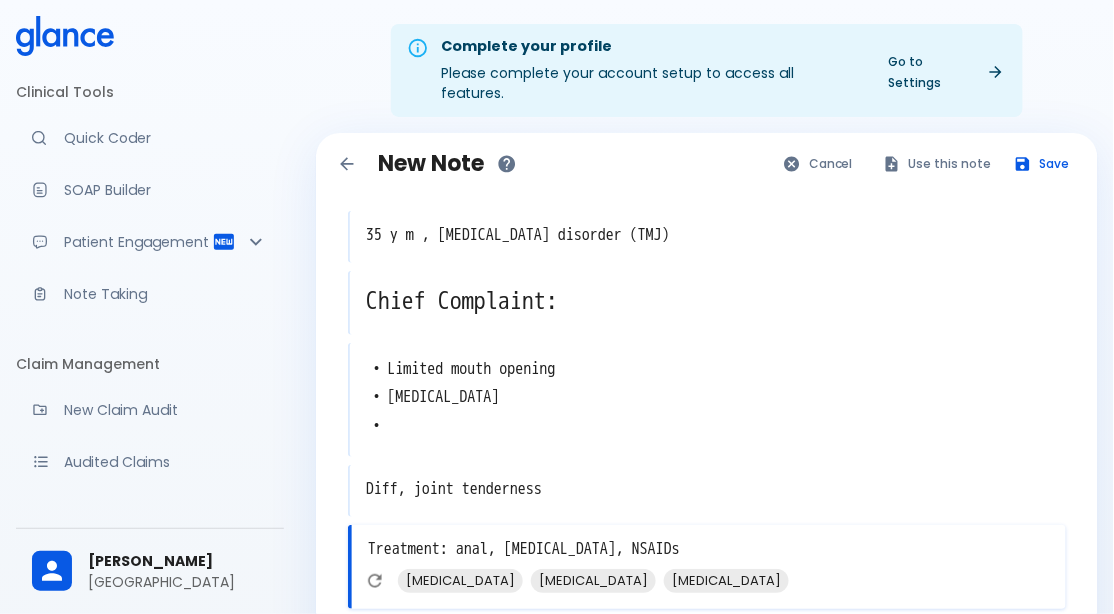 click on "Save" at bounding box center [1043, 163] 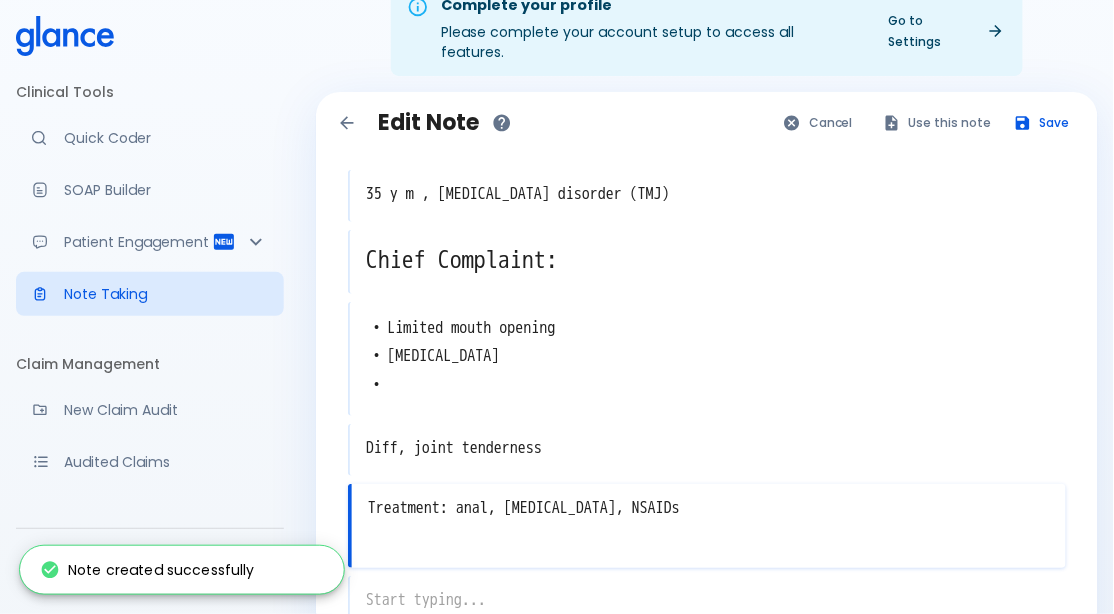 scroll, scrollTop: 0, scrollLeft: 0, axis: both 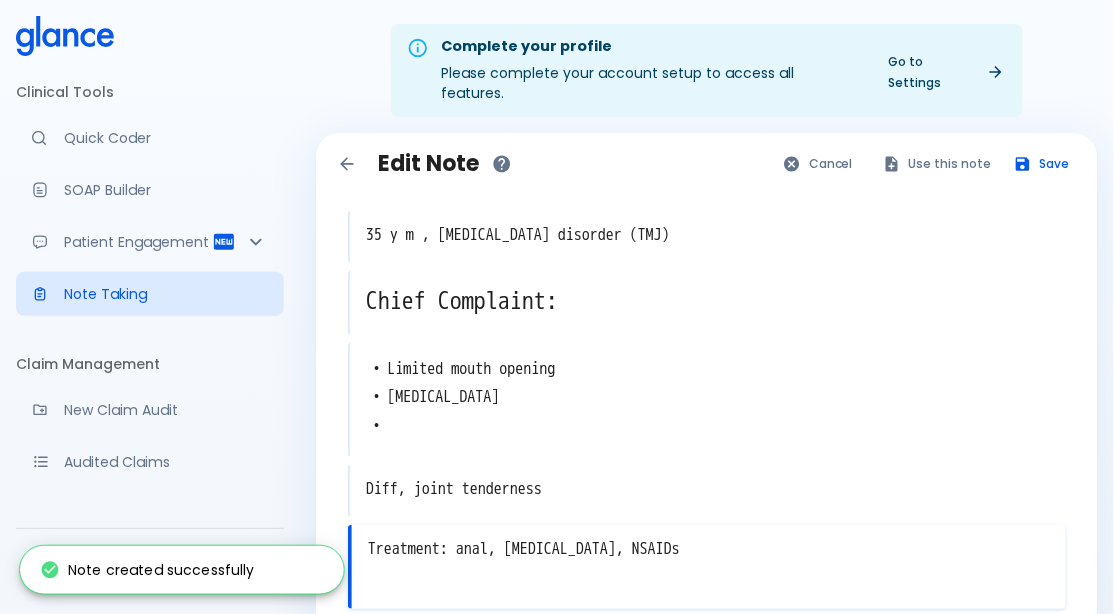 click on "Use this note" at bounding box center (938, 163) 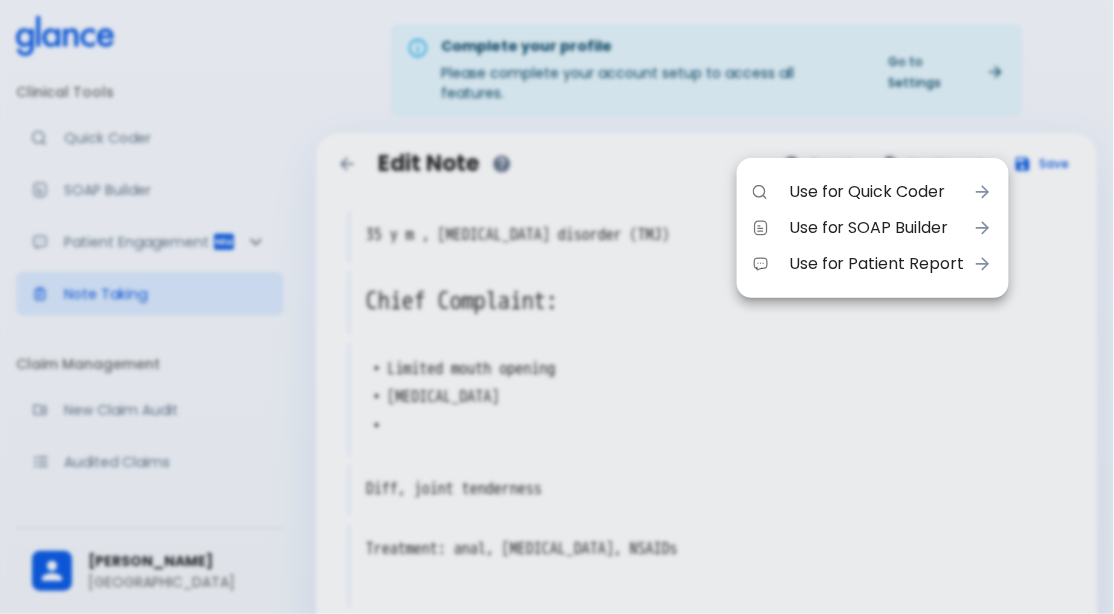 click on "Use for Patient Report" at bounding box center [877, 264] 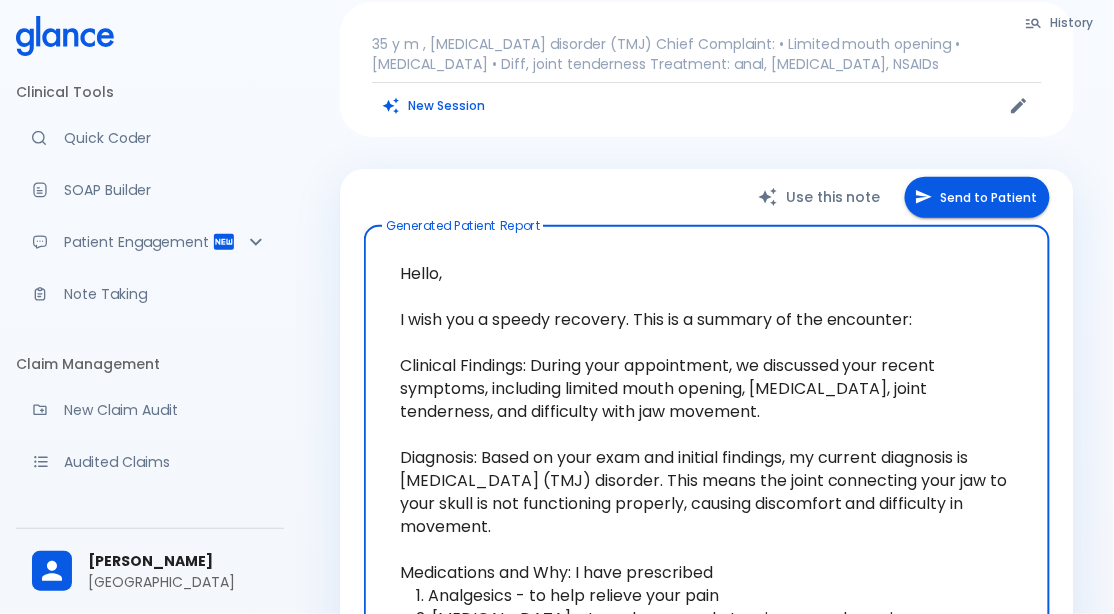 click on "Send to Patient" at bounding box center [977, 197] 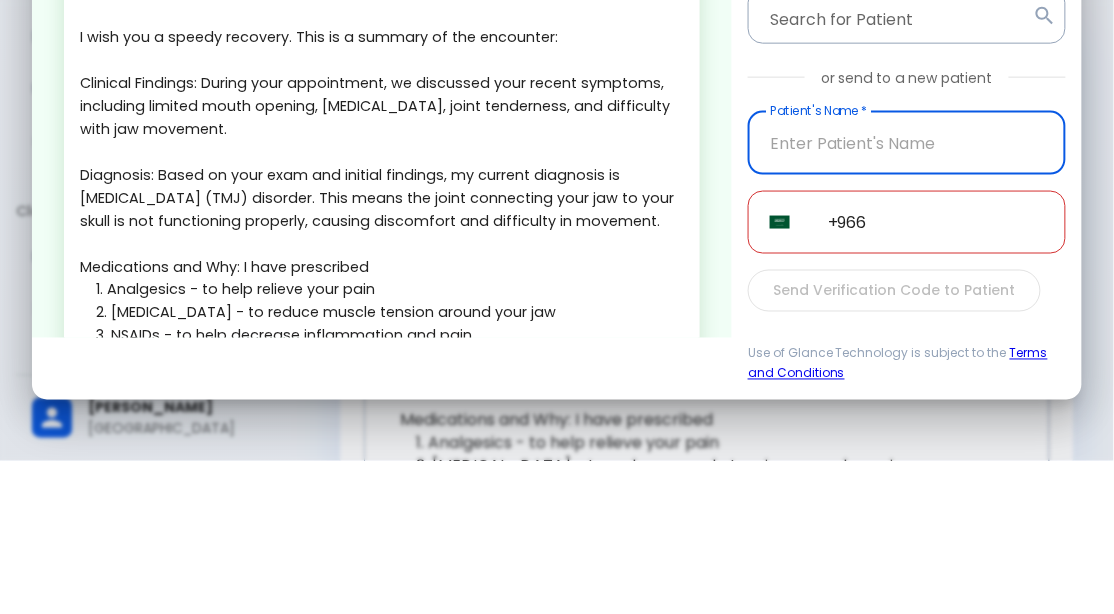 scroll, scrollTop: 181, scrollLeft: 0, axis: vertical 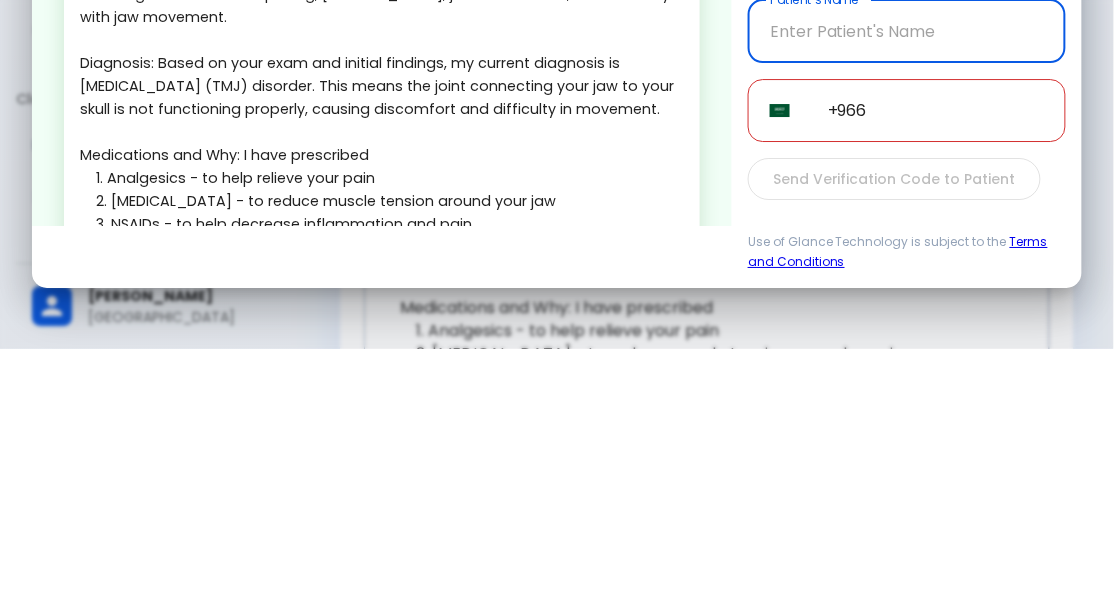 click on "Hello,
I wish you a speedy recovery. This is a summary of the encounter:
Clinical Findings: During your appointment, we discussed your recent symptoms, including limited mouth opening, facial pain, joint tenderness, and difficulty with jaw movement.
Diagnosis: Based on your exam and initial findings, my current diagnosis is temporomandibular joint (TMJ) disorder. This means the joint connecting your jaw to your skull is not functioning properly, causing discomfort and difficulty in movement.
Medications and Why: I have prescribed
1. Analgesics - to help relieve your pain
2. Muscle relaxants - to reduce muscle tension around your jaw
3. NSAIDs - to help decrease inflammation and pain
How to Self-Monitor: Keep track of your symptoms, such as the amount you can open your mouth, pain levels, and any changes in jaw function.
Red Flags, When to Seek Help: If you experience severe pain, sudden inability to open your mouth, or swelling that worsens rapidly, please seek immediate medical attention." at bounding box center [382, 420] 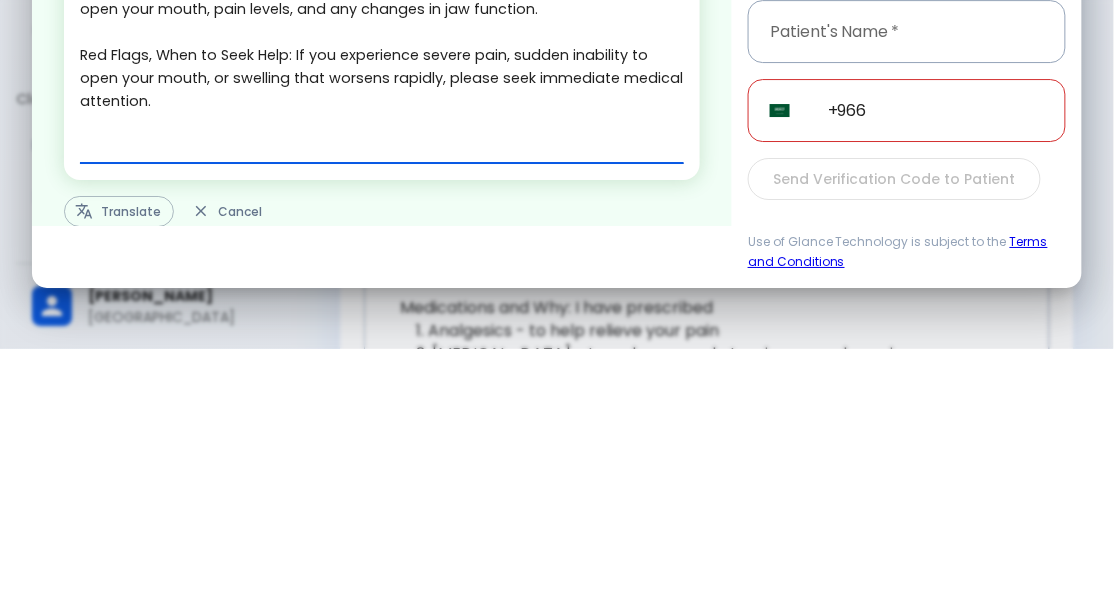 scroll, scrollTop: 317, scrollLeft: 0, axis: vertical 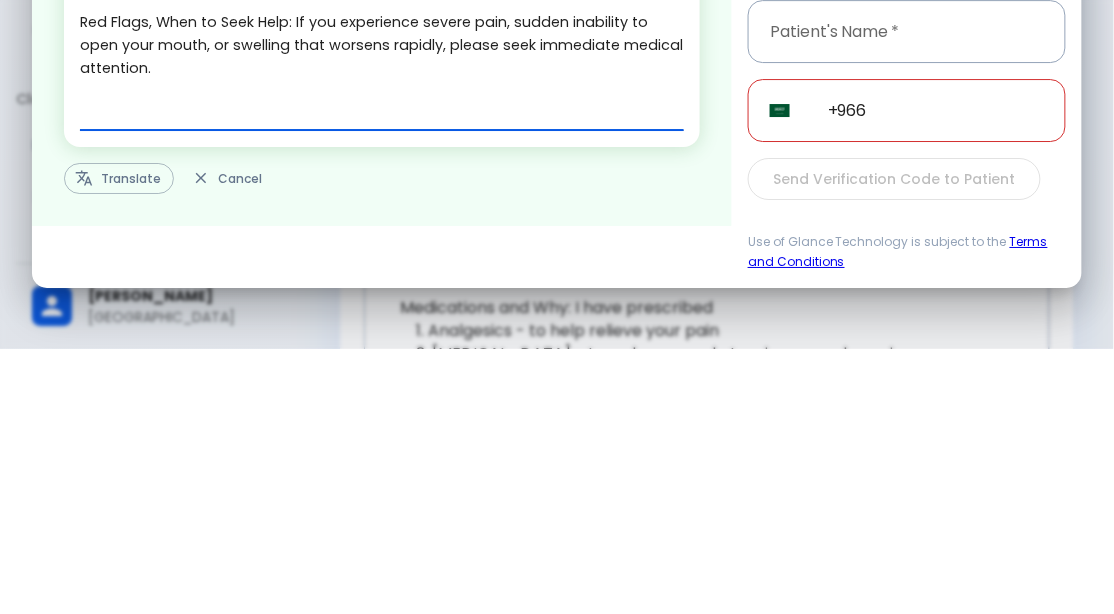 click on "Translate" at bounding box center (119, 443) 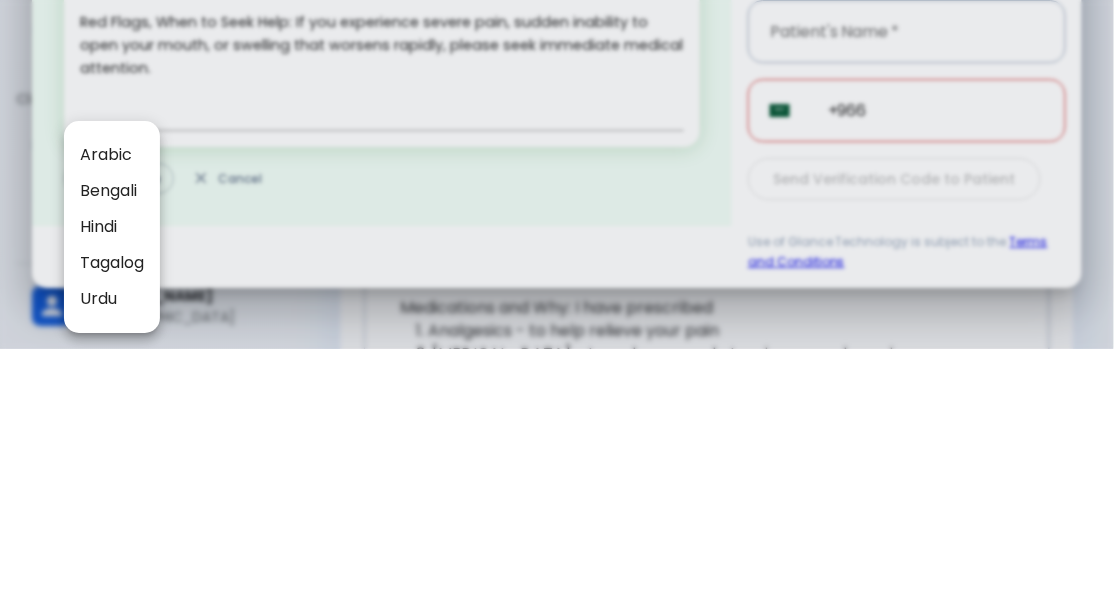 scroll, scrollTop: 181, scrollLeft: 0, axis: vertical 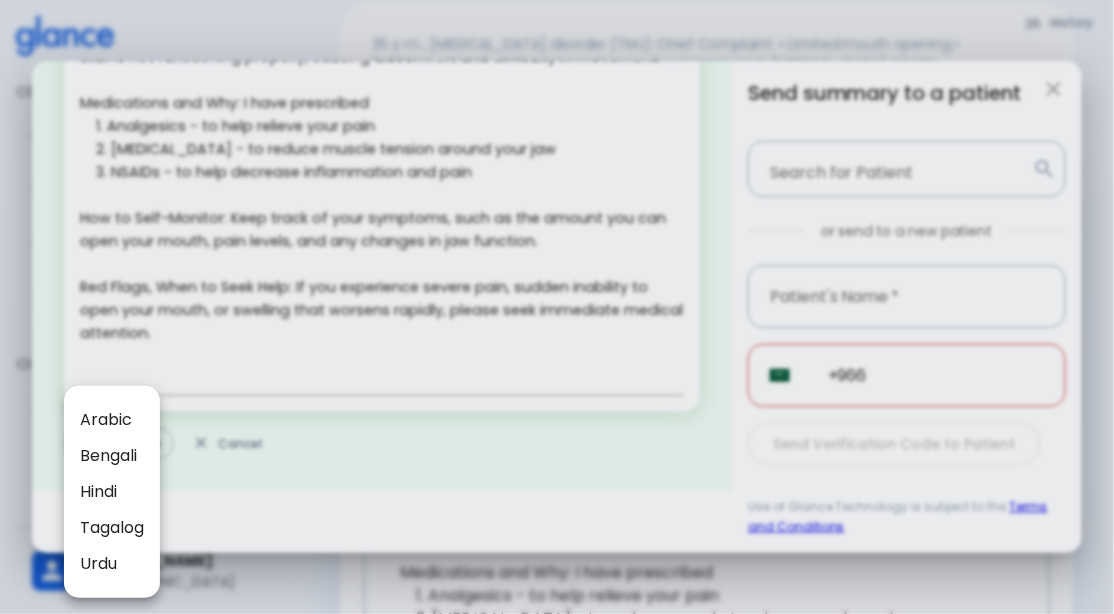 click on "Arabic" at bounding box center [112, 420] 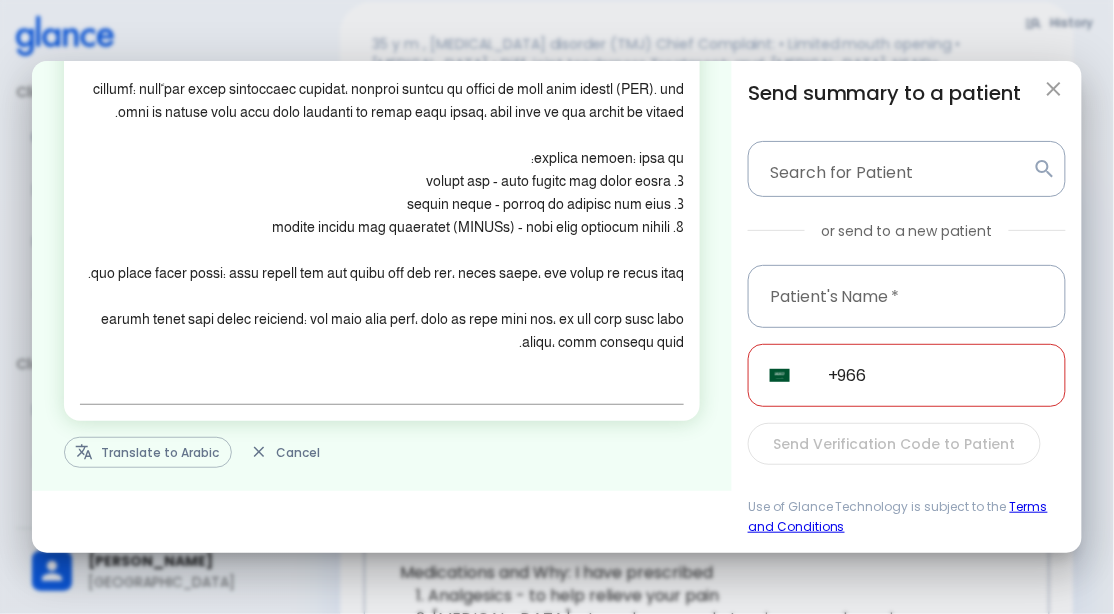 scroll, scrollTop: 225, scrollLeft: 0, axis: vertical 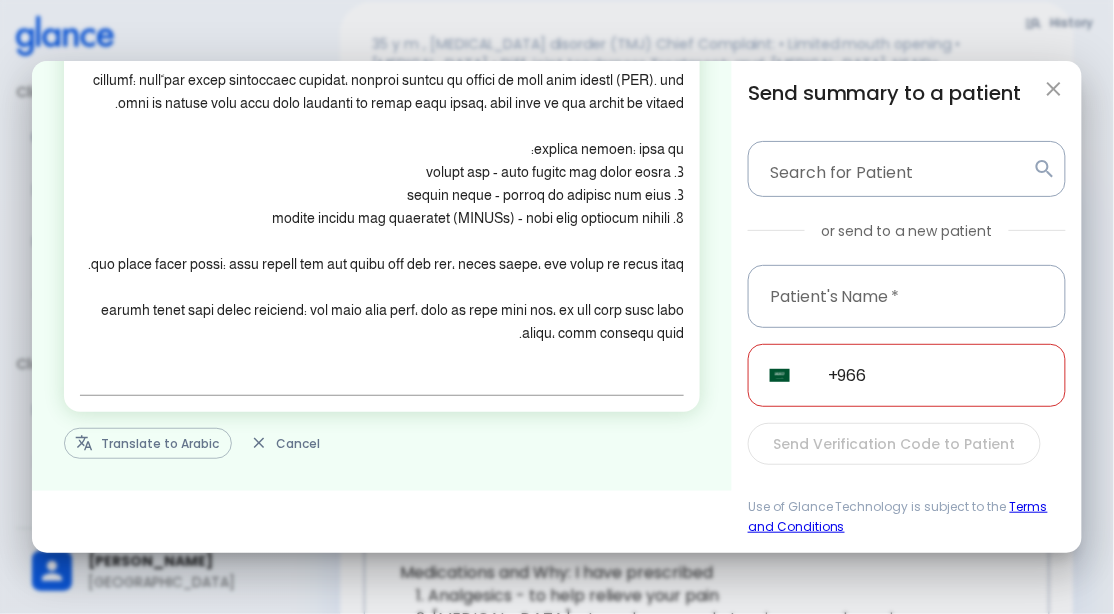 click on "Translate   to Arabic" at bounding box center (148, 443) 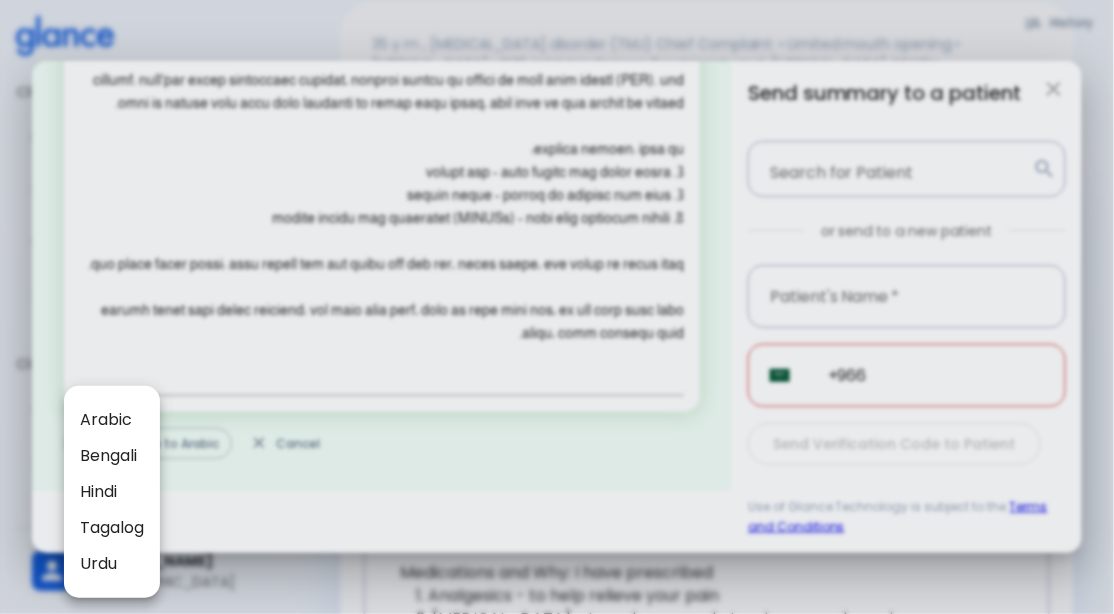 click at bounding box center (557, 307) 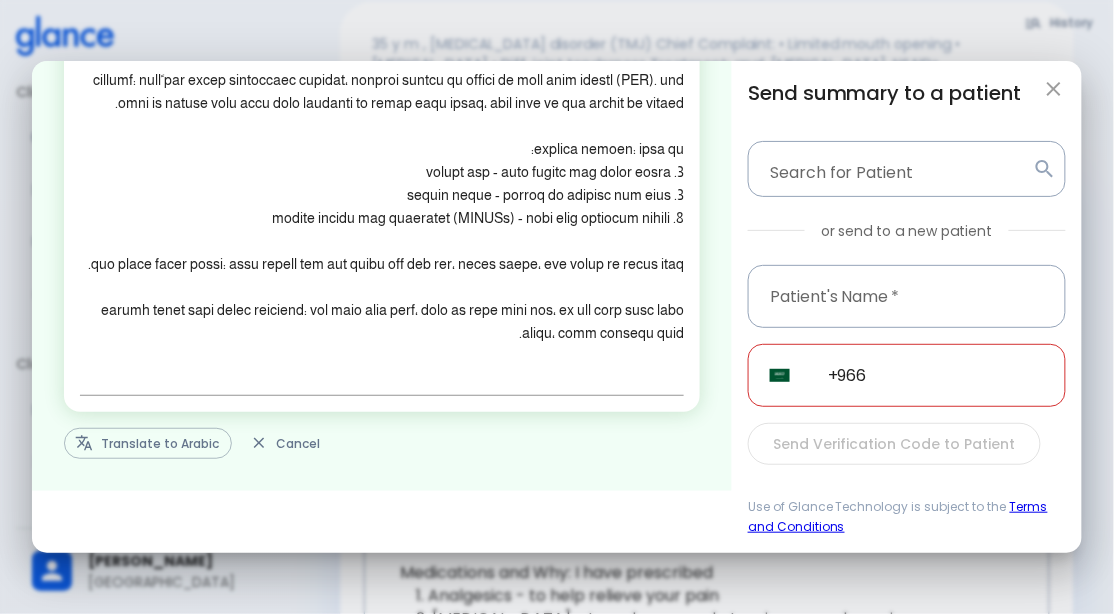 click 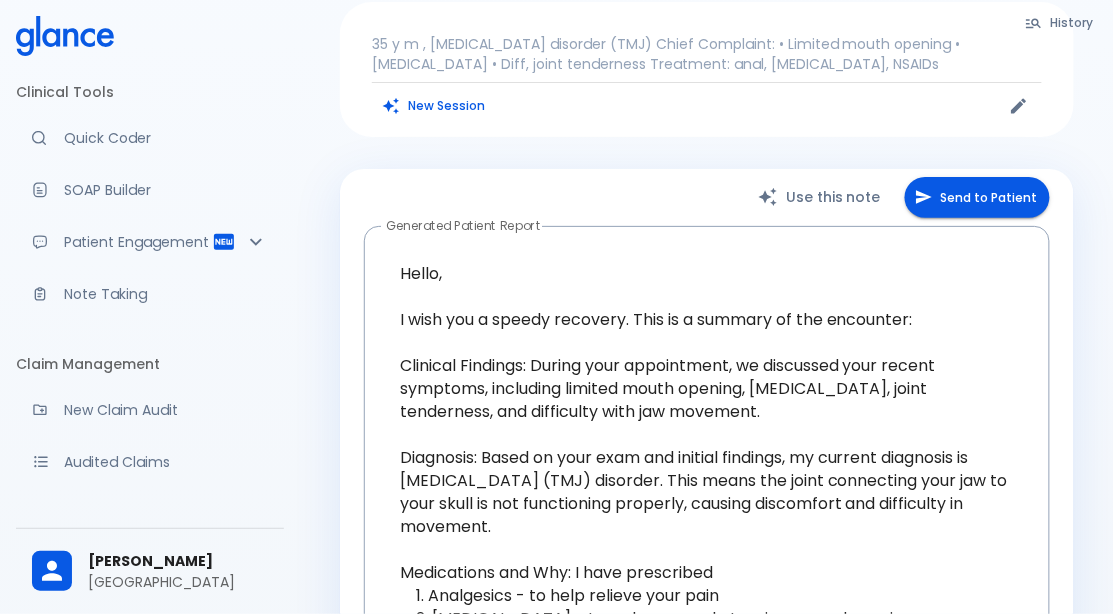 scroll, scrollTop: 317, scrollLeft: 0, axis: vertical 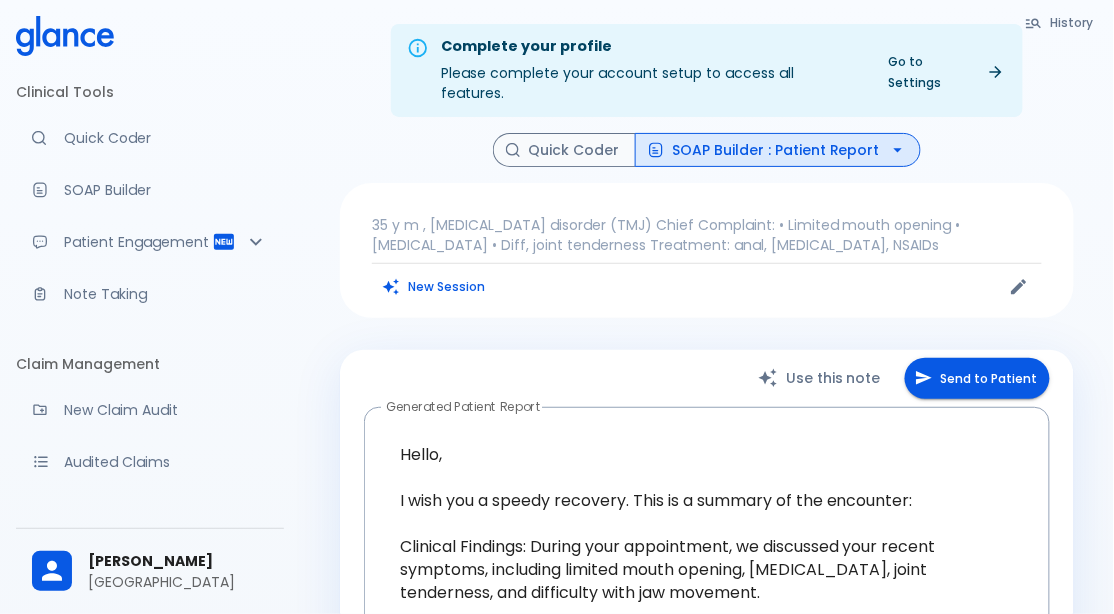 click on "SOAP Builder   : Patient Report" at bounding box center (778, 150) 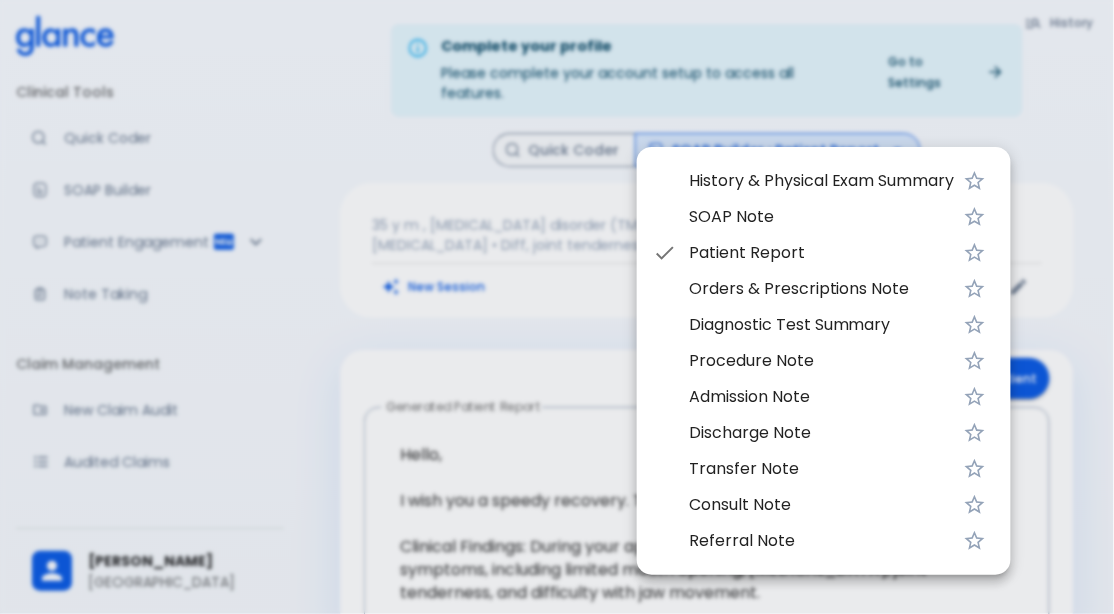 click on "SOAP Note" at bounding box center (822, 217) 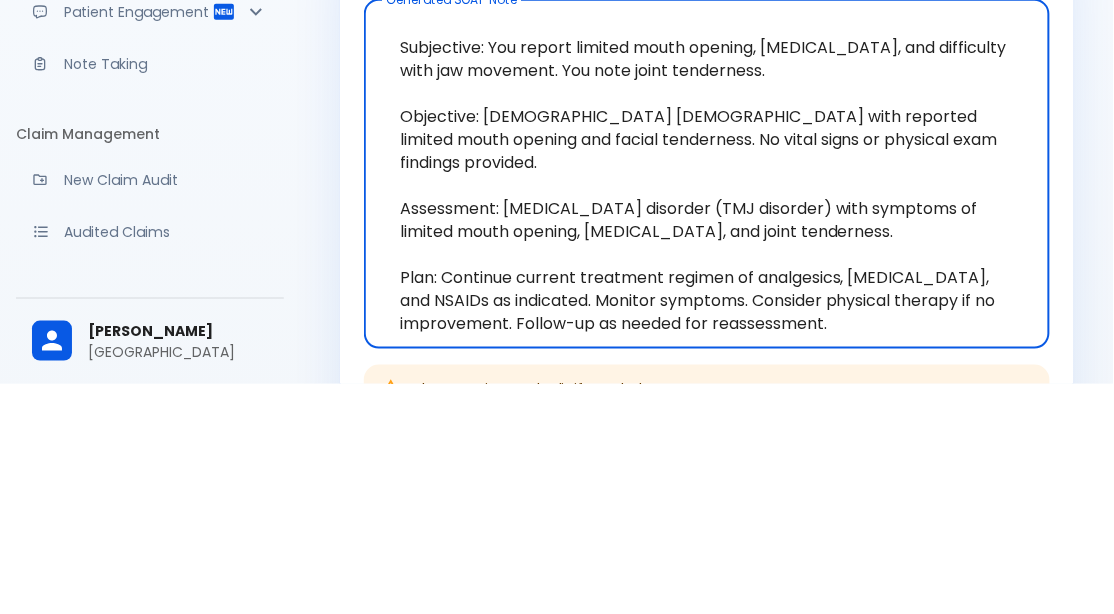 scroll, scrollTop: 177, scrollLeft: 0, axis: vertical 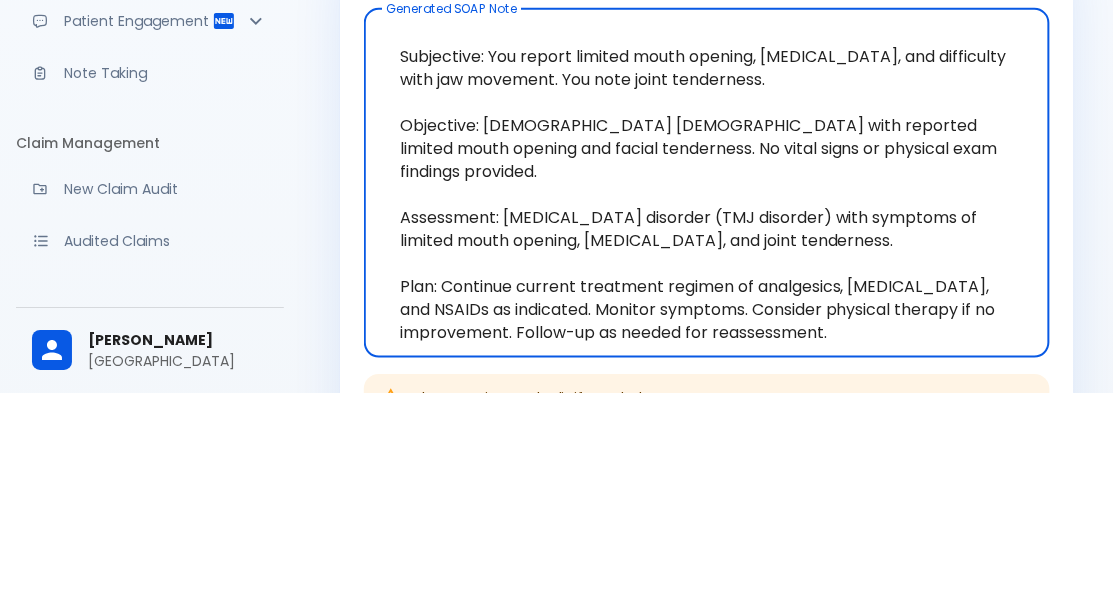 click on "History Quick Coder SOAP Builder   : SOAP Note 35 y m , temporomandibular joint disorder (TMJ)
Chief Complaint:
• Limited mouth opening
• Facial pain
•
Diff, joint tenderness
Treatment: anal, muscle relaxants, NSAIDs
New Session Use this note Copy Generated SOAP Note Subjective: You report limited mouth opening, facial pain, and difficulty with jaw movement. You note joint tenderness.
Objective: 35-year-old male with reported limited mouth opening and facial tenderness. No vital signs or physical exam findings provided.
Assessment: Temporomandibular joint disorder (TMJ disorder) with symptoms of limited mouth opening, facial pain, and joint tenderness.
Plan: Continue current treatment regimen of analgesics, muscle relaxants, and NSAIDs as indicated. Monitor symptoms. Consider physical therapy if no improvement. Follow-up as needed for reassessment. x Generated SOAP Note Please review and edit if needed. Better outcomes start with a simple note! Know More Send to Patient" at bounding box center [707, 419] 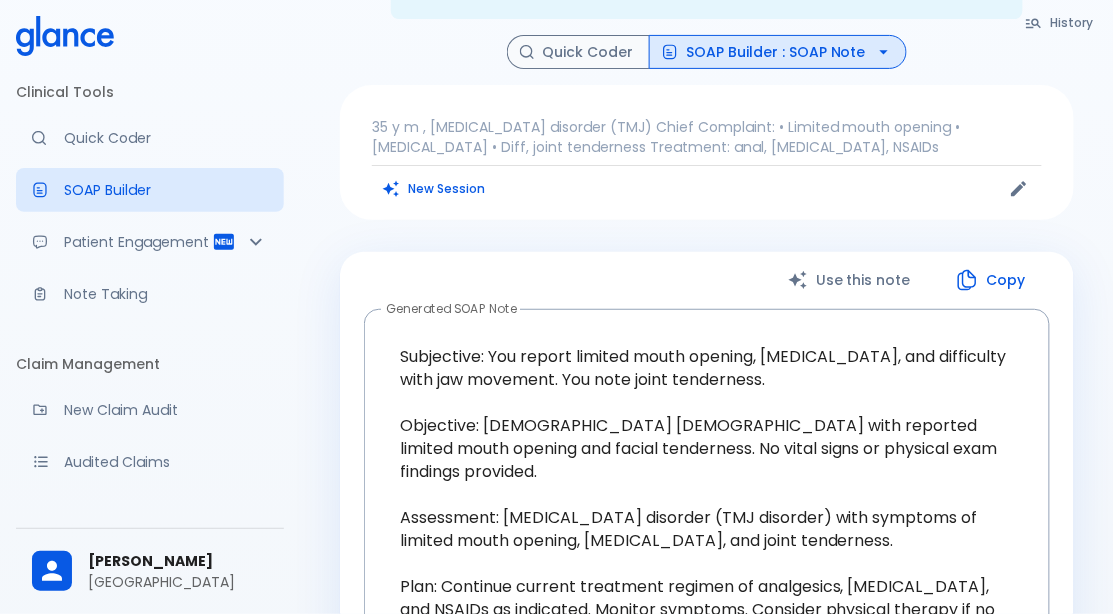 scroll, scrollTop: 82, scrollLeft: 0, axis: vertical 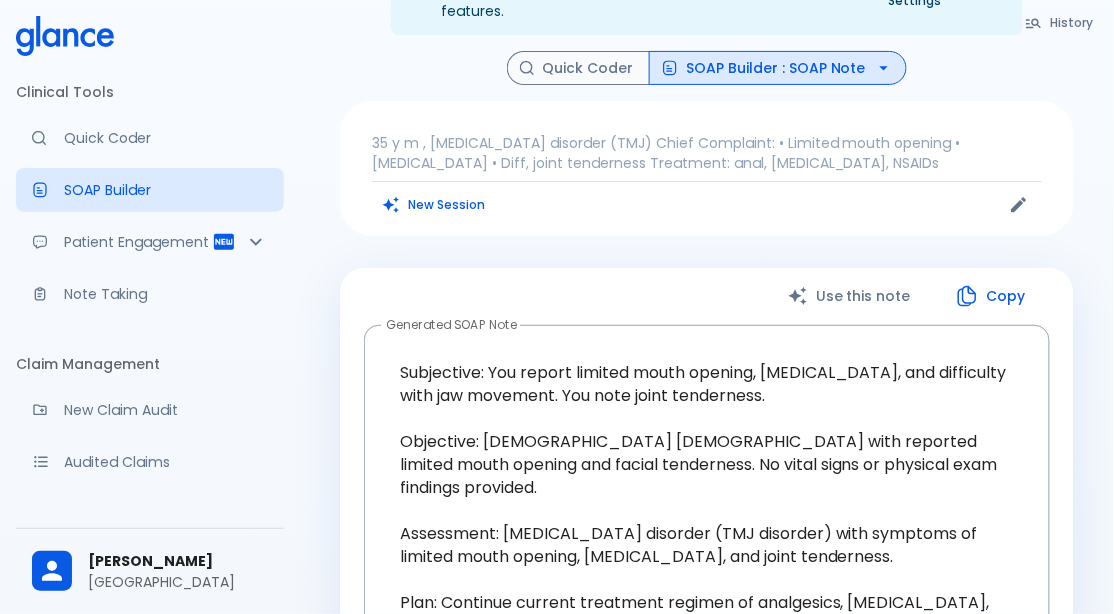 click on "SOAP Builder   : SOAP Note" at bounding box center (778, 68) 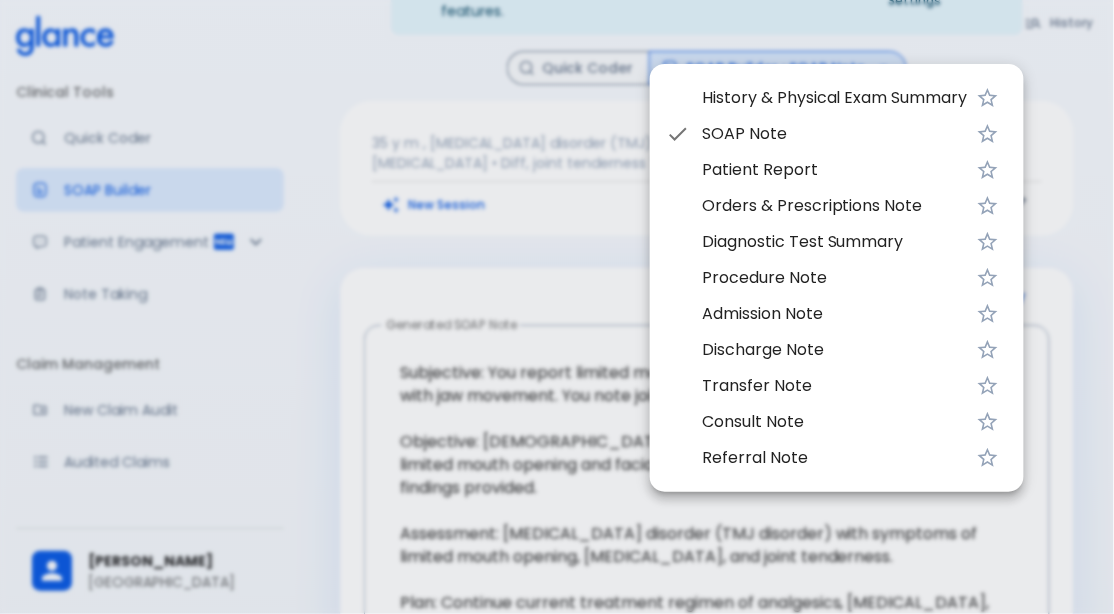 click on "History & Physical Exam Summary" at bounding box center (835, 98) 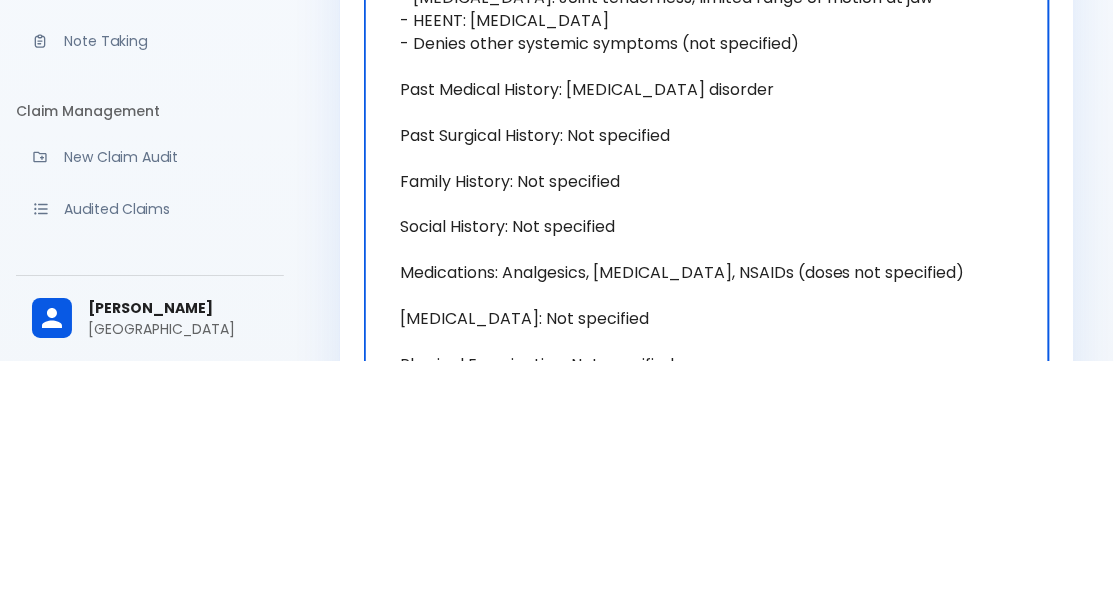 click on "History Quick Coder SOAP Builder   : History & Physical Exam Summary 35 y m , temporomandibular joint disorder (TMJ)
Chief Complaint:
• Limited mouth opening
• Facial pain
•
Diff, joint tenderness
Treatment: anal, muscle relaxants, NSAIDs
New Session Use this note Copy Generated History & Physical Exam Summary x Generated History & Physical Exam Summary Please review and edit if needed. Better outcomes start with a simple note! Studies show that sharing patient notes improves clinical outcomes, safety, and care quality. Keep your patients informed, engaged, and on track—starting today. Know More Send to Patient" at bounding box center [707, 357] 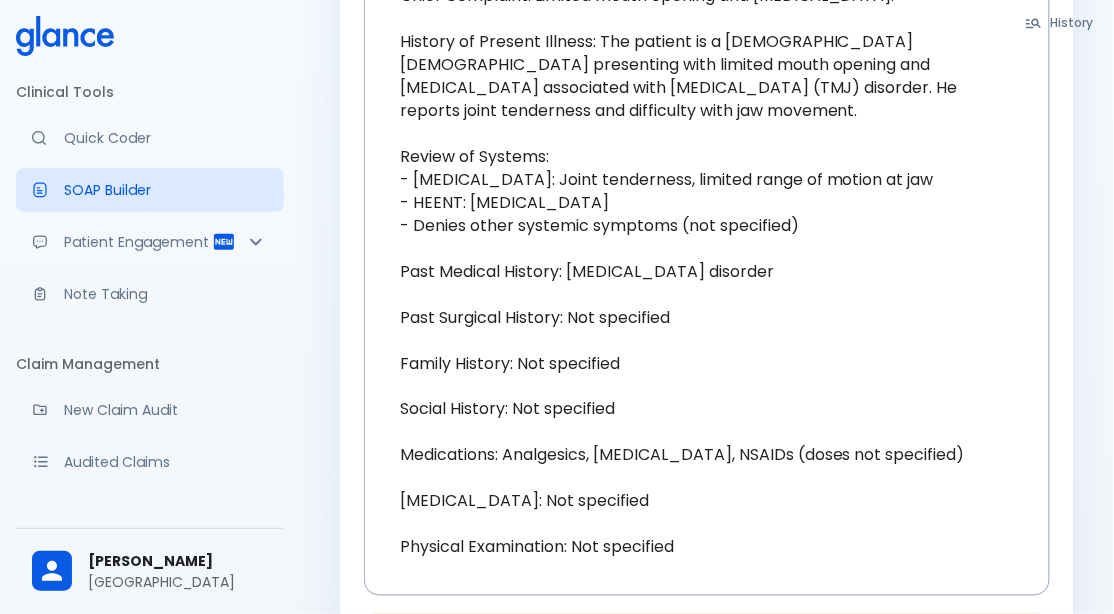 scroll, scrollTop: 502, scrollLeft: 0, axis: vertical 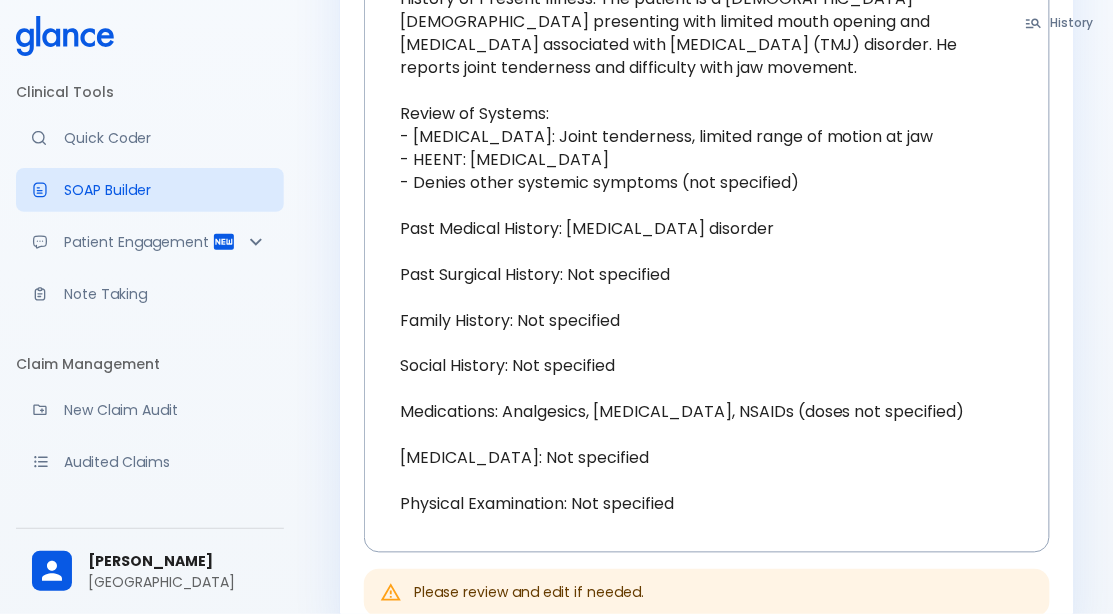 click on "Patient Engagement" at bounding box center [138, 242] 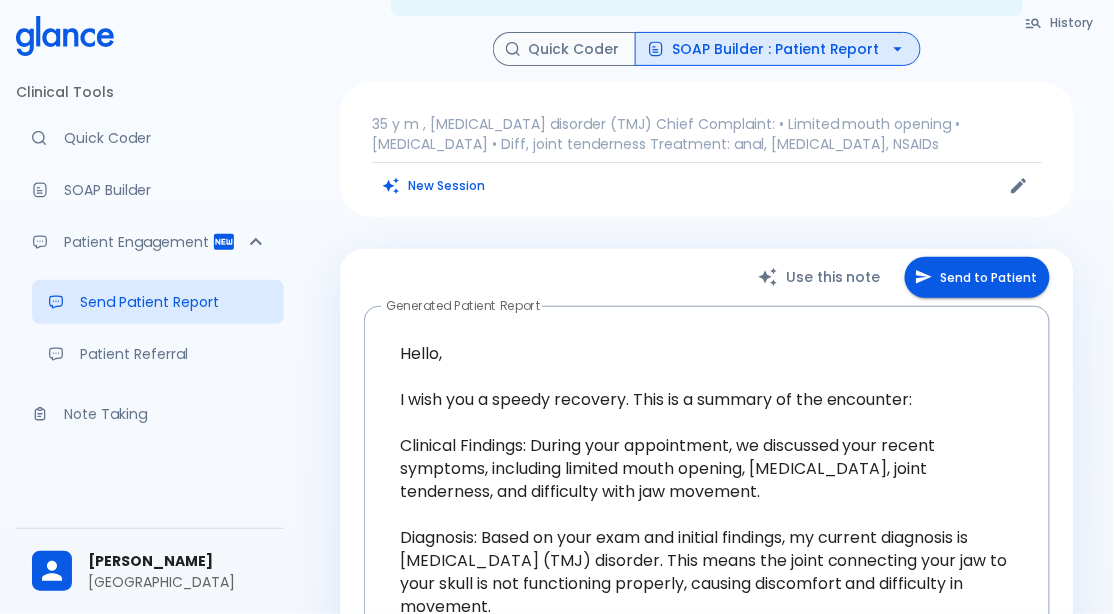 scroll, scrollTop: 0, scrollLeft: 0, axis: both 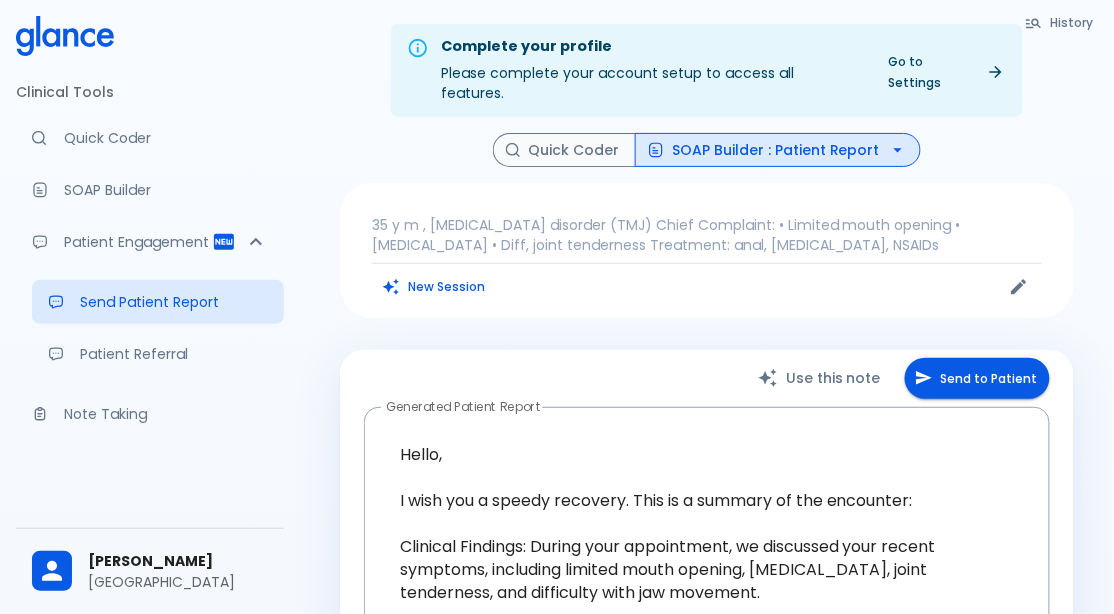 click on "SOAP Builder   : Patient Report" at bounding box center (778, 150) 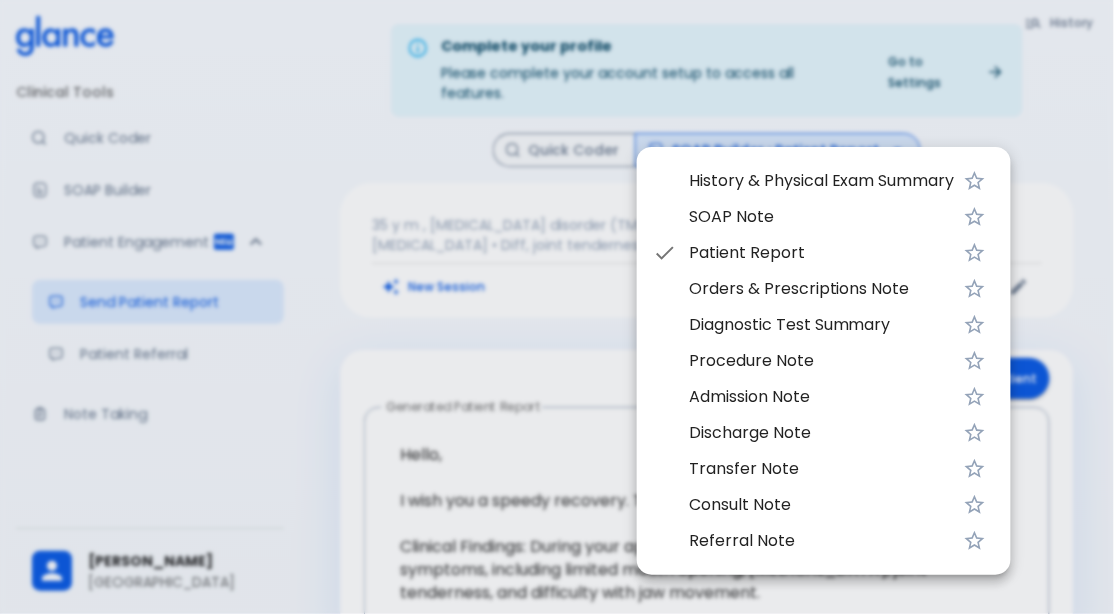 click at bounding box center [557, 307] 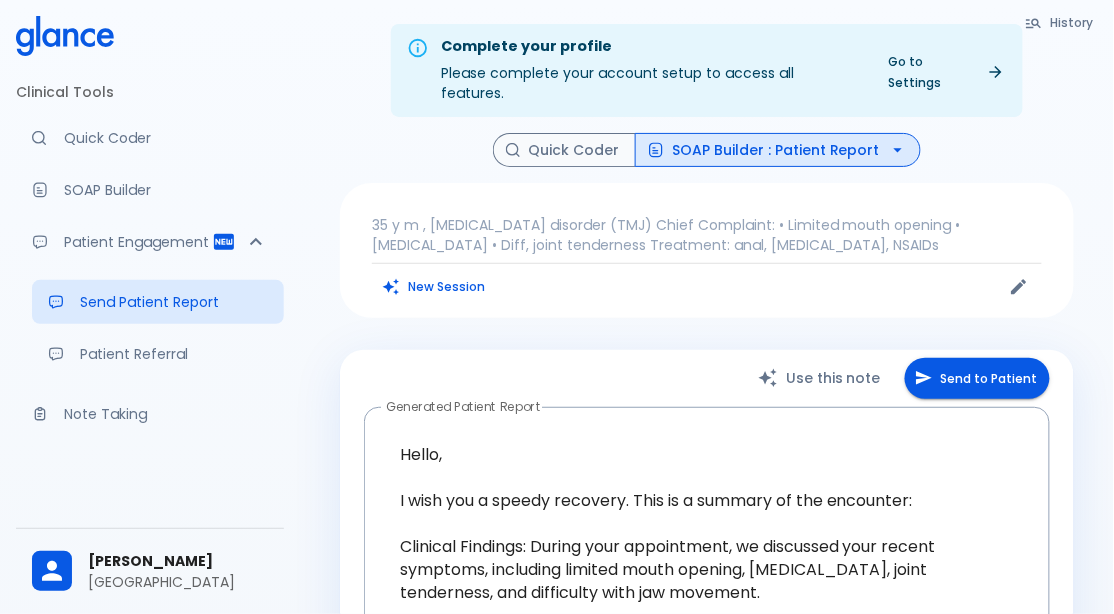 click on "Note Taking" at bounding box center [166, 414] 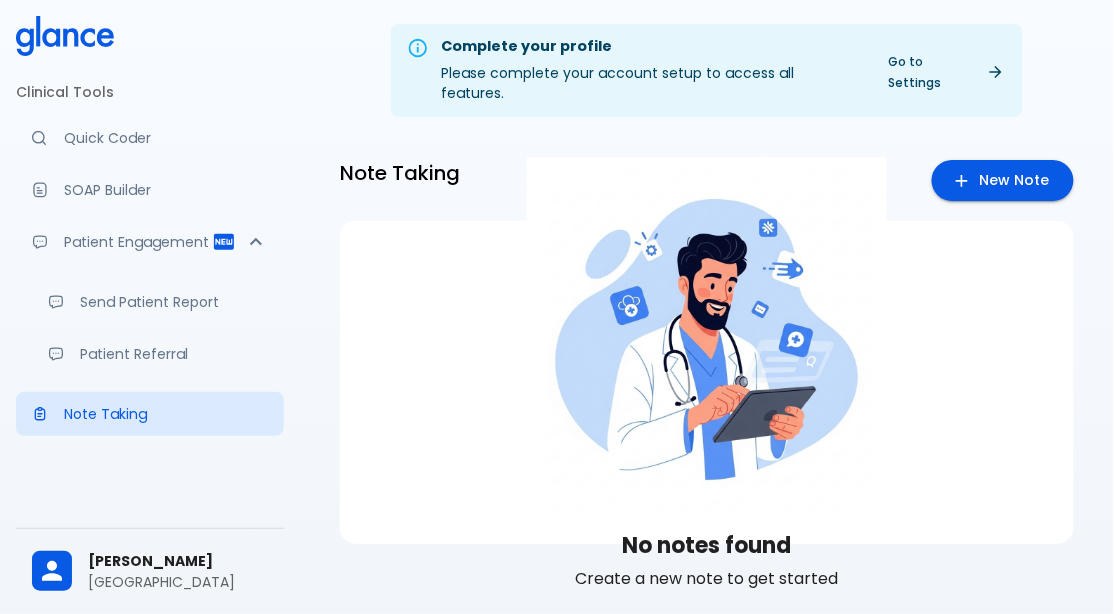 click on "New Note" at bounding box center [1003, 180] 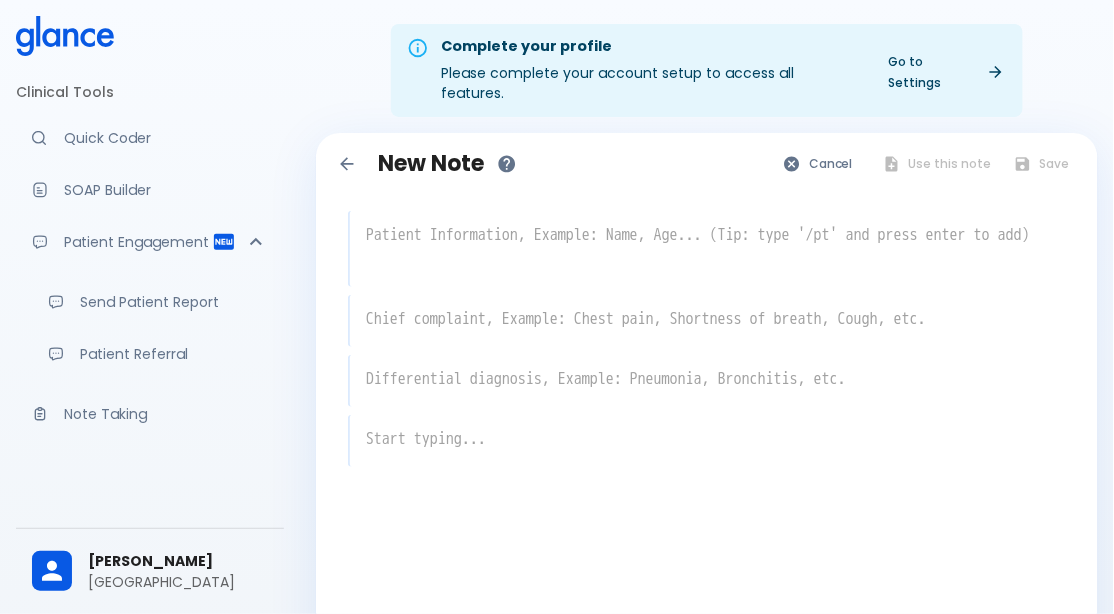 click at bounding box center (708, 247) 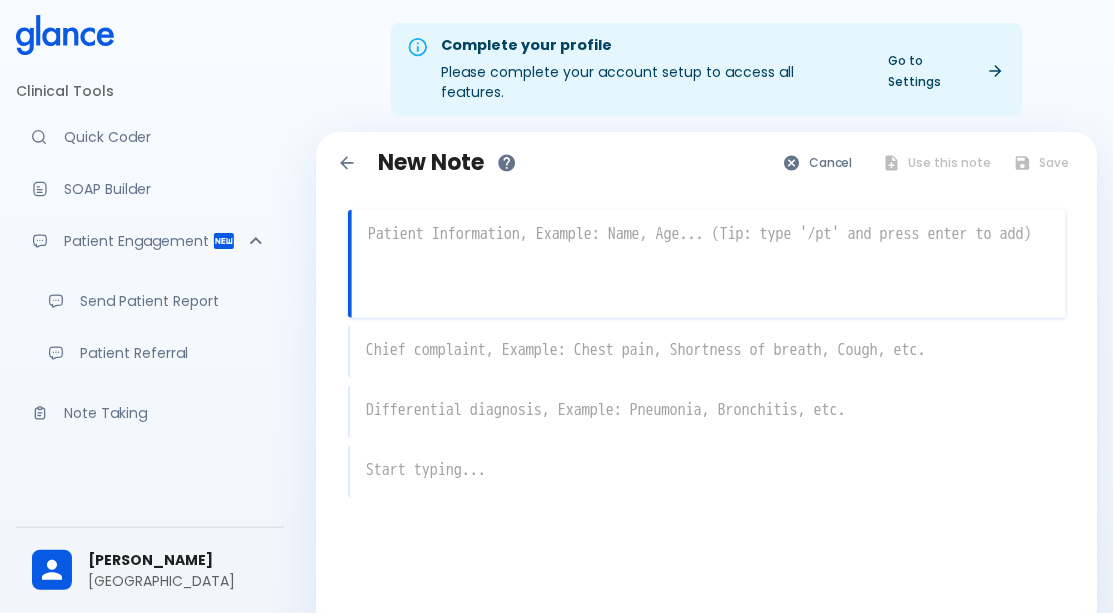 click at bounding box center (709, 247) 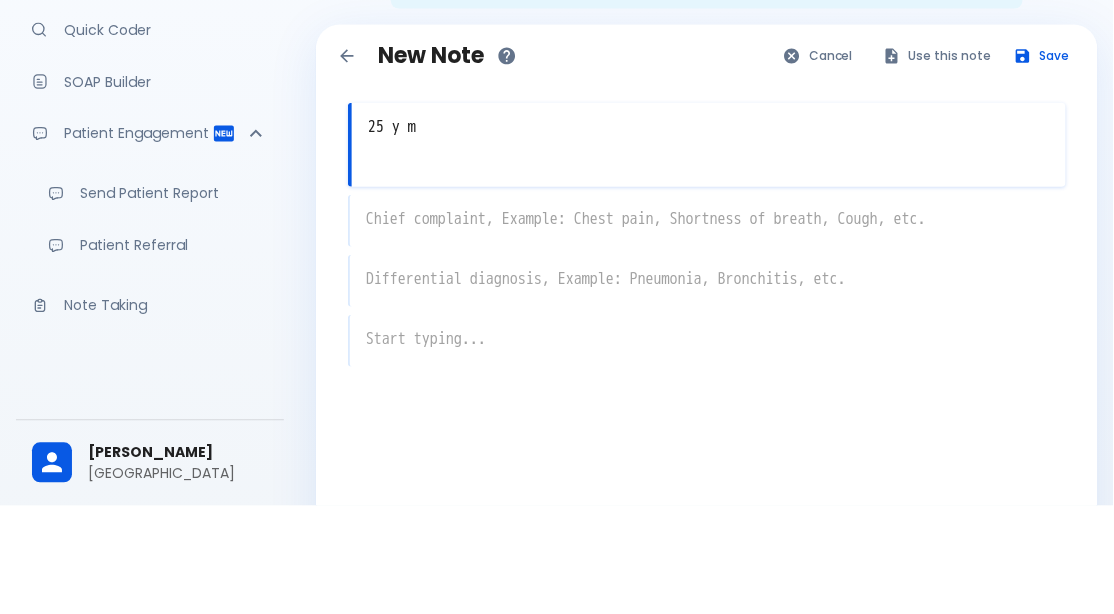 type on "25 y m" 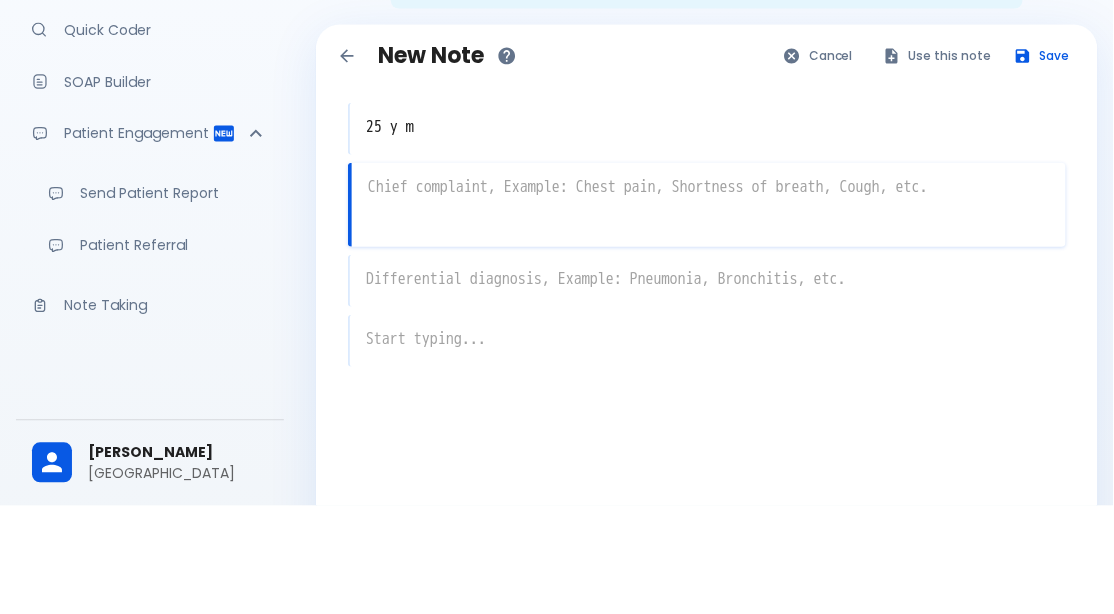 click at bounding box center [709, 295] 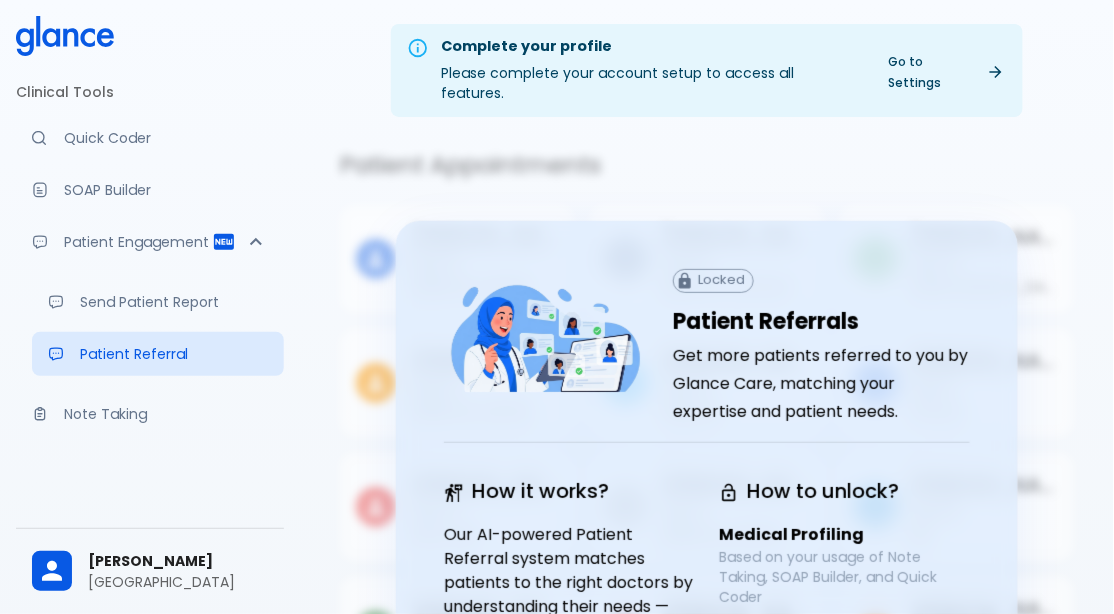 click on "Note Taking" at bounding box center [166, 414] 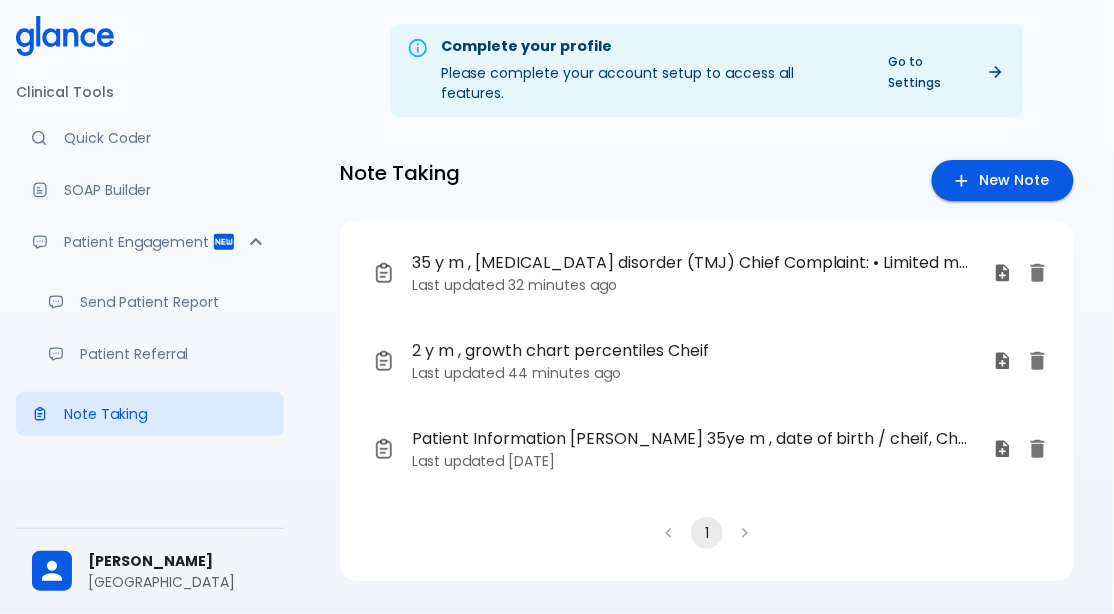 click on "New Note" at bounding box center [1003, 180] 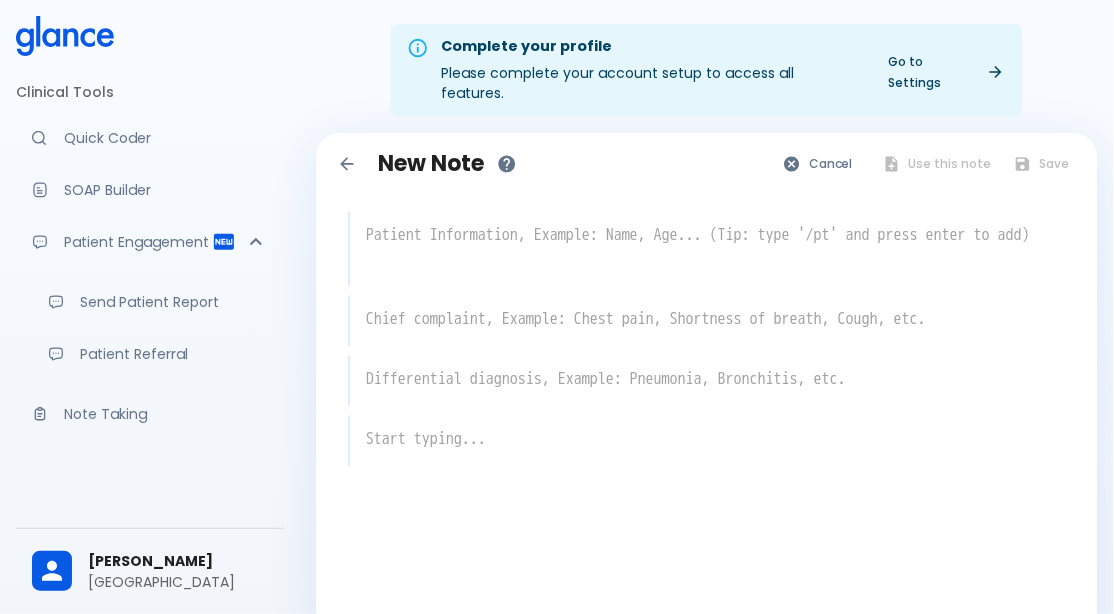 click at bounding box center (708, 247) 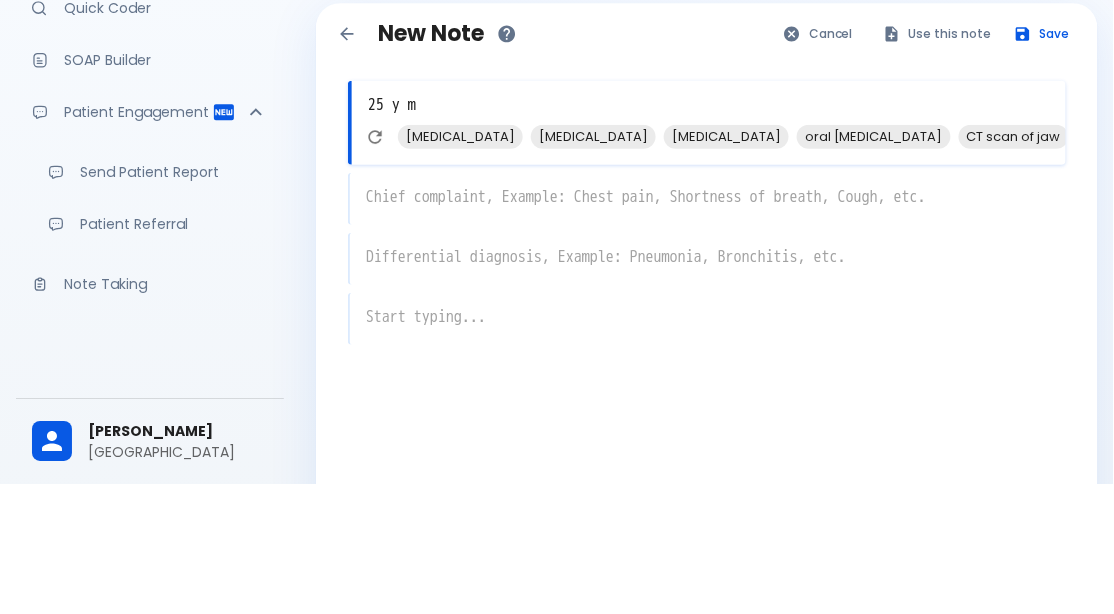 type on "25 y m" 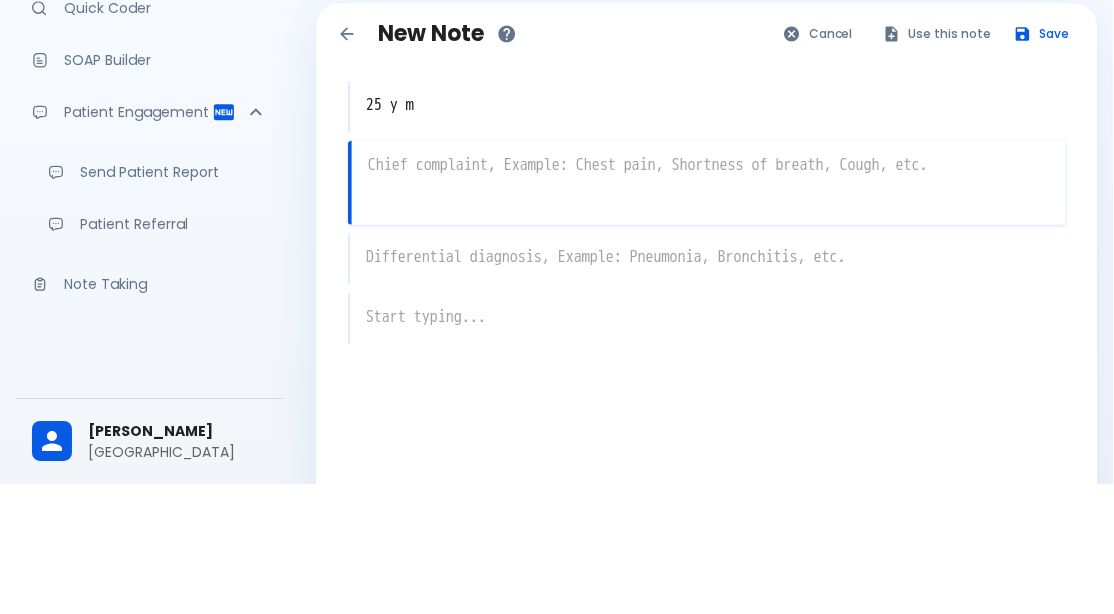 click on "x" at bounding box center (707, 389) 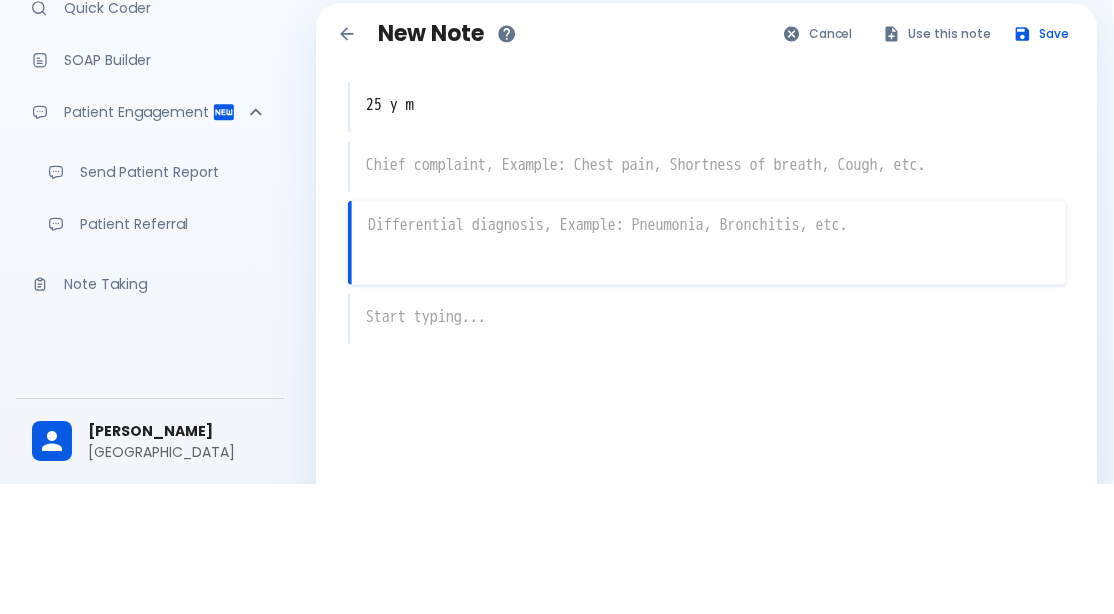 click at bounding box center [708, 295] 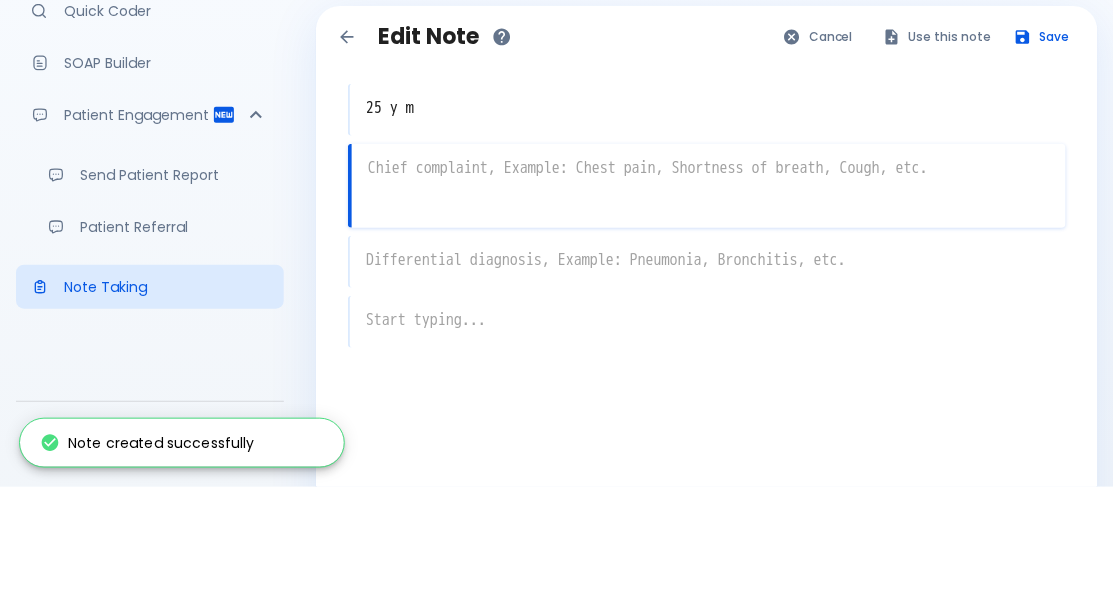 click on "x" at bounding box center [707, 389] 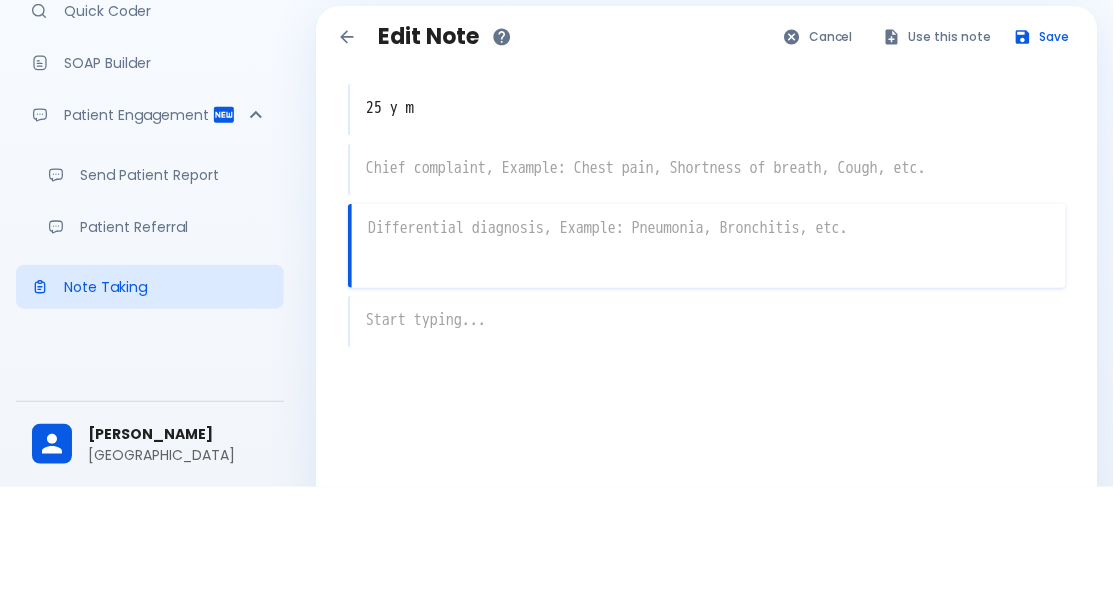 click on "Cancel" at bounding box center [819, 163] 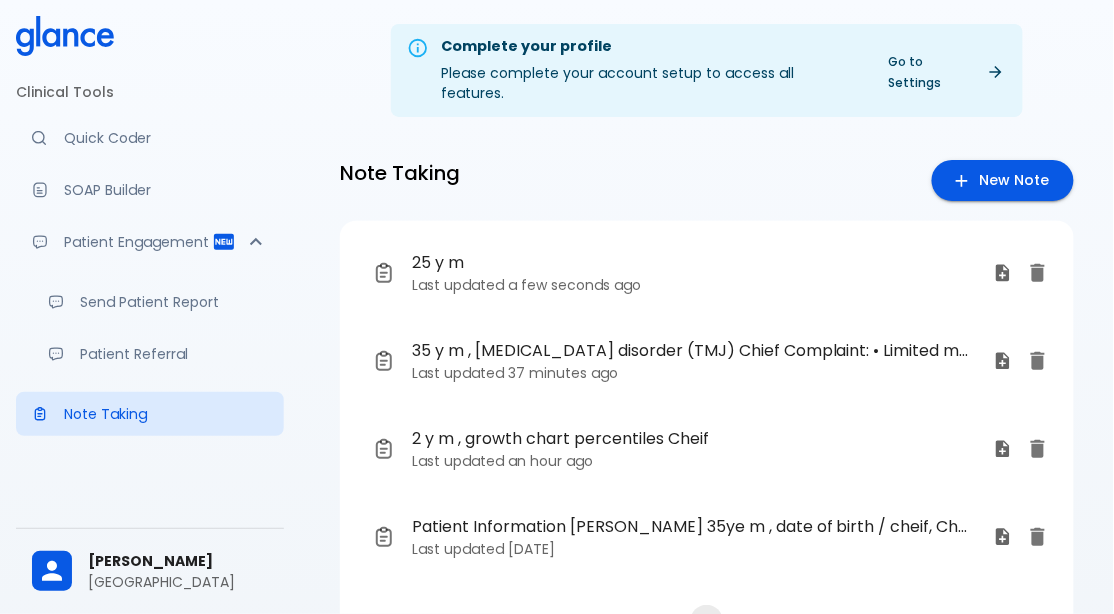 click on "Last updated   a few seconds ago" at bounding box center (695, 285) 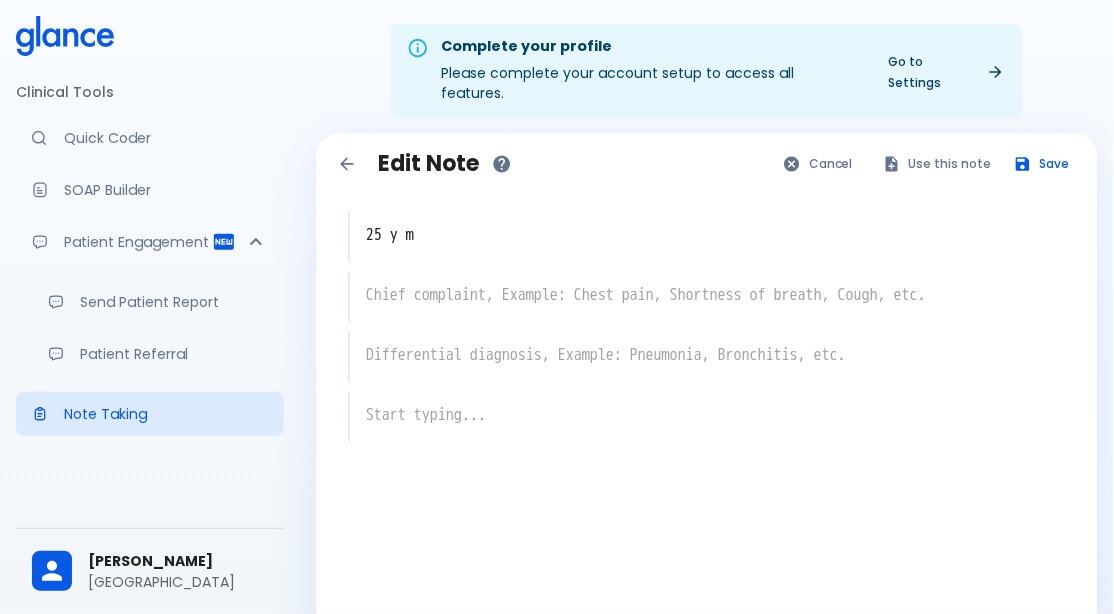 click at bounding box center [708, 295] 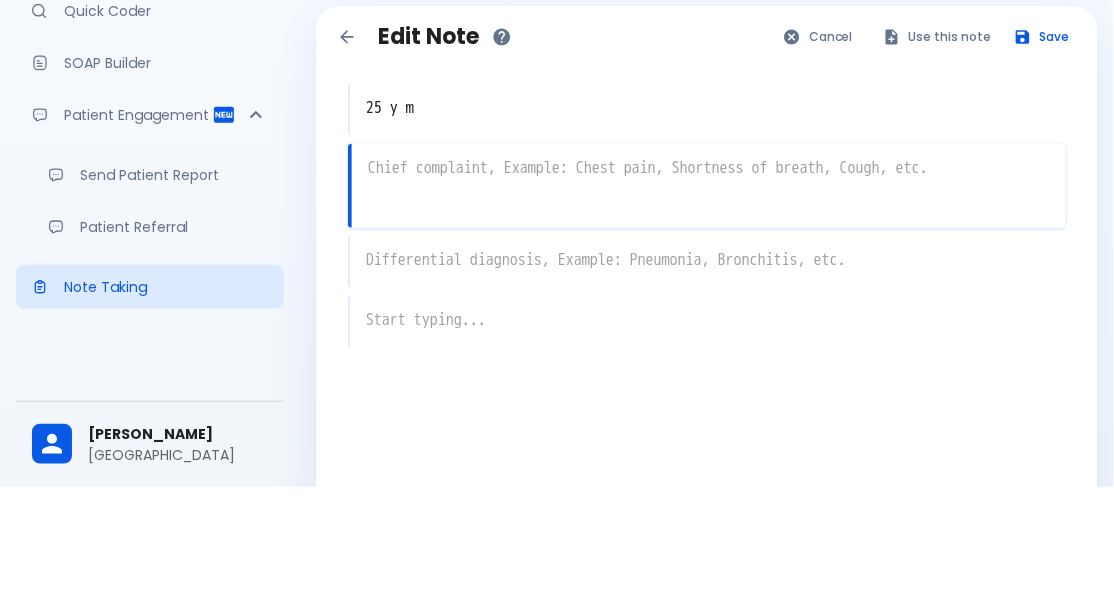 click on "x" at bounding box center (707, 389) 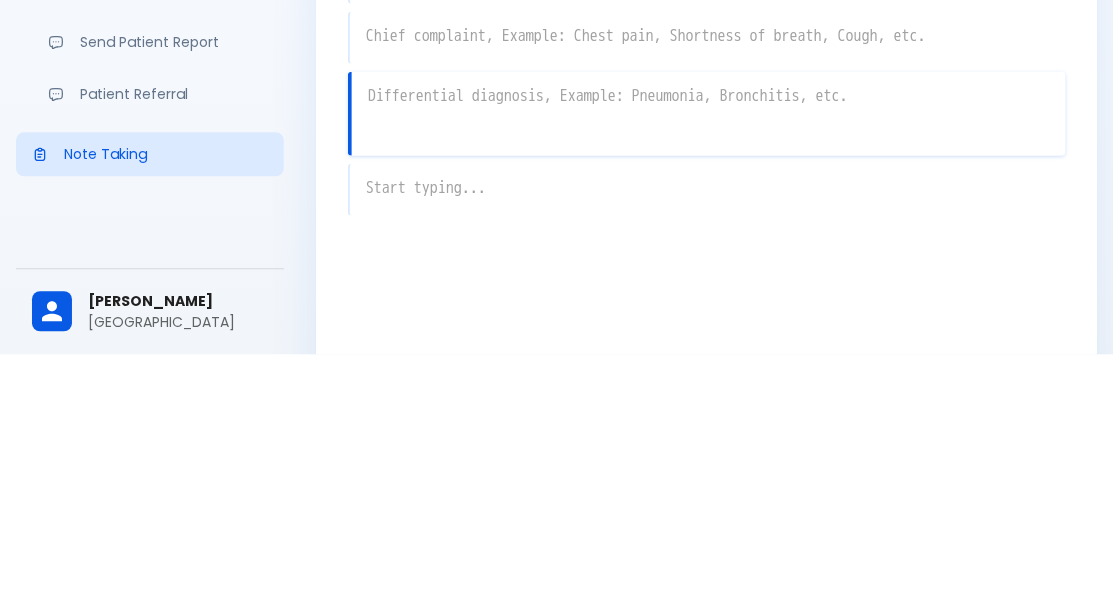 click on "x" at bounding box center [707, 449] 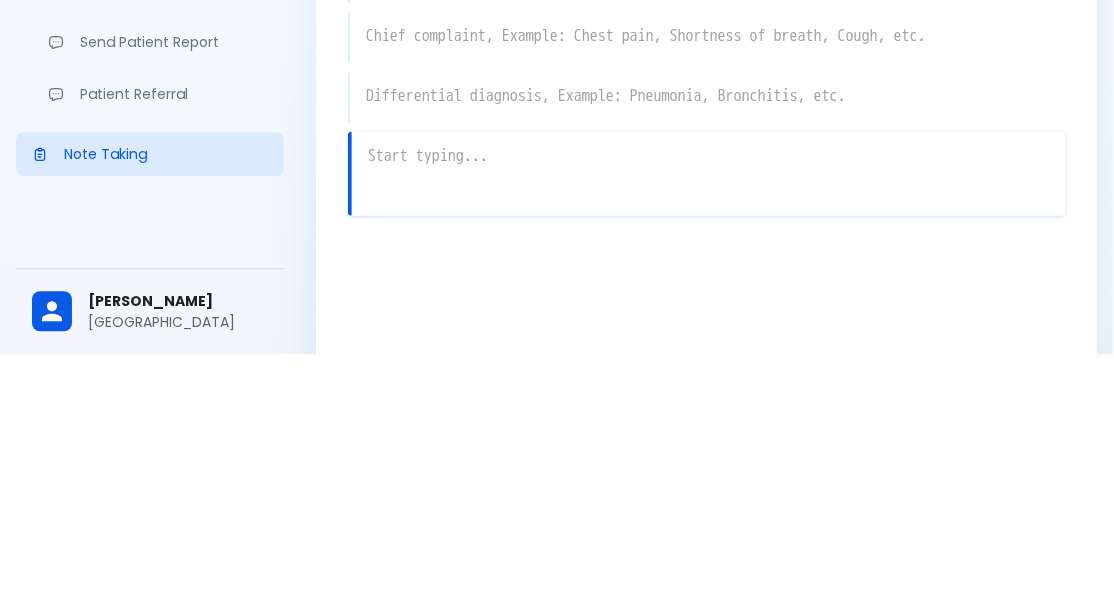 click at bounding box center [709, 535] 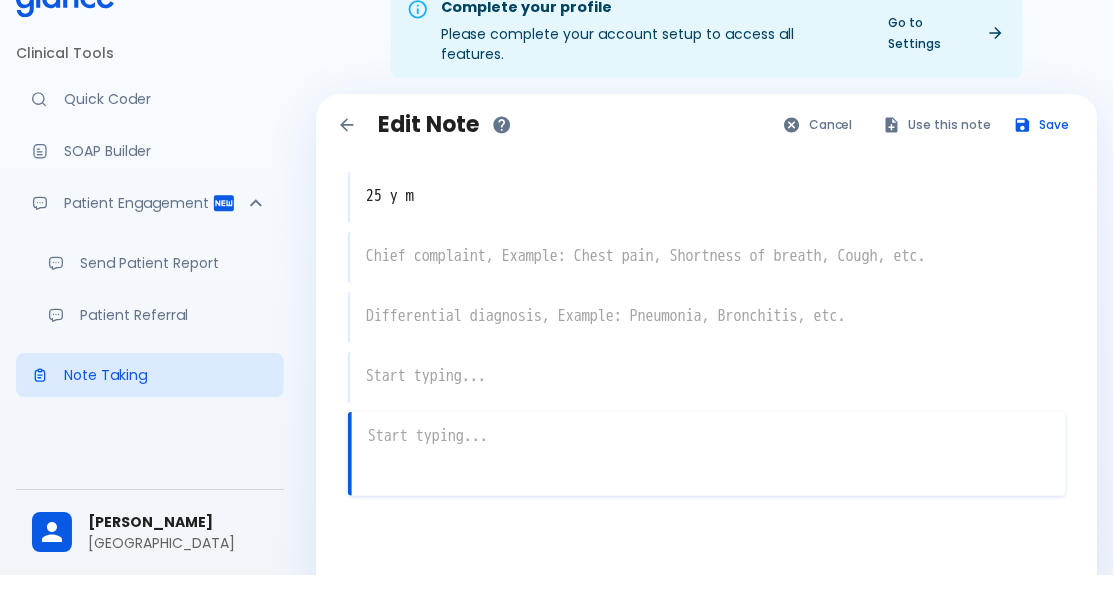 click at bounding box center (708, 295) 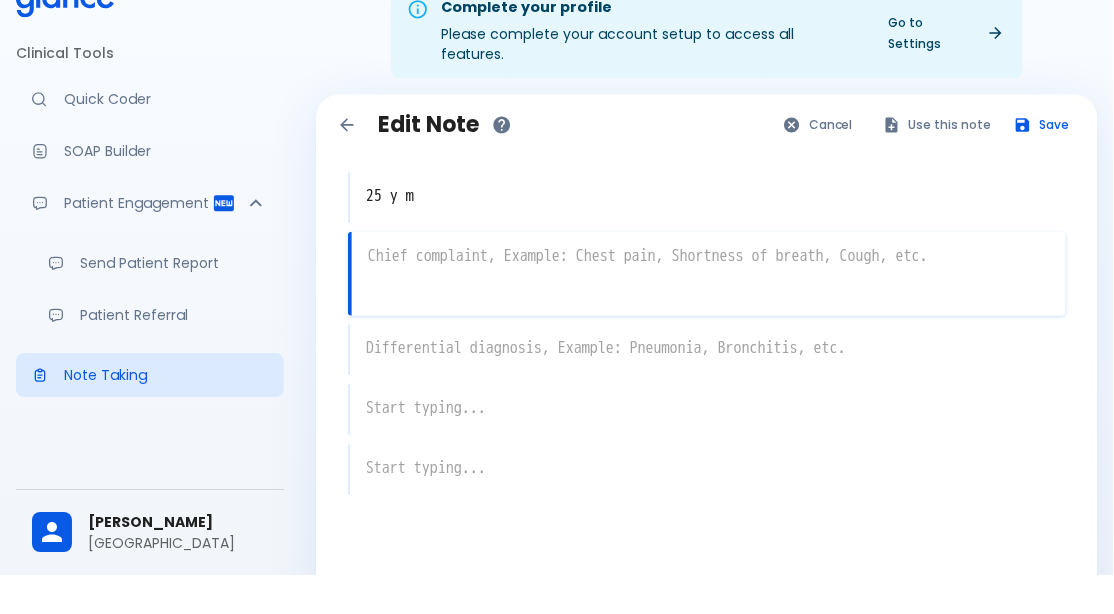 click on "Complete your profile Please complete your account setup to access all features. Go to Settings" at bounding box center [707, 70] 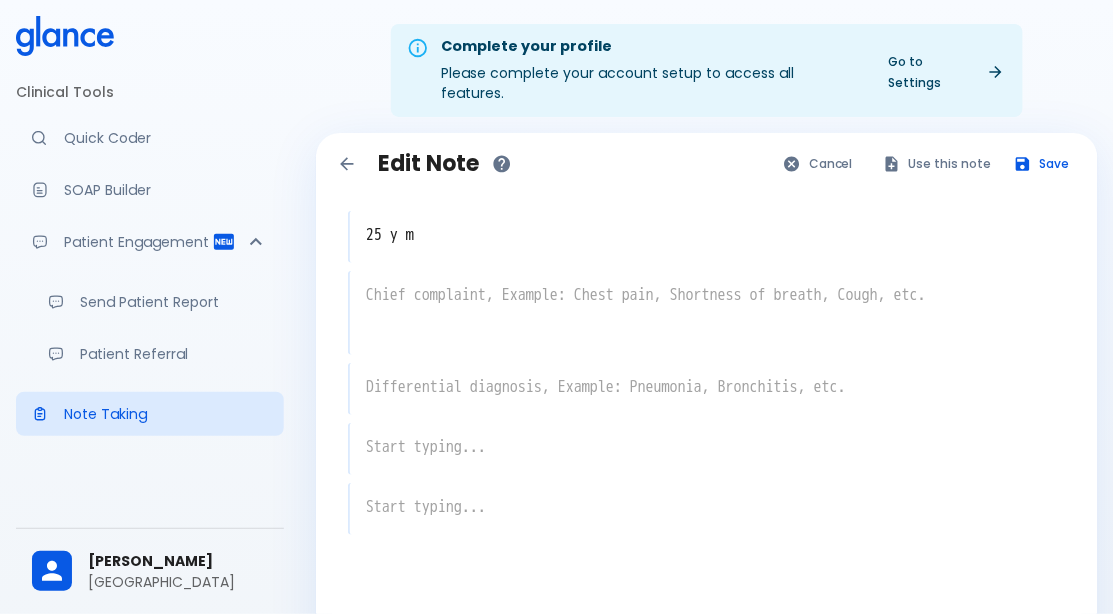 click at bounding box center (708, 295) 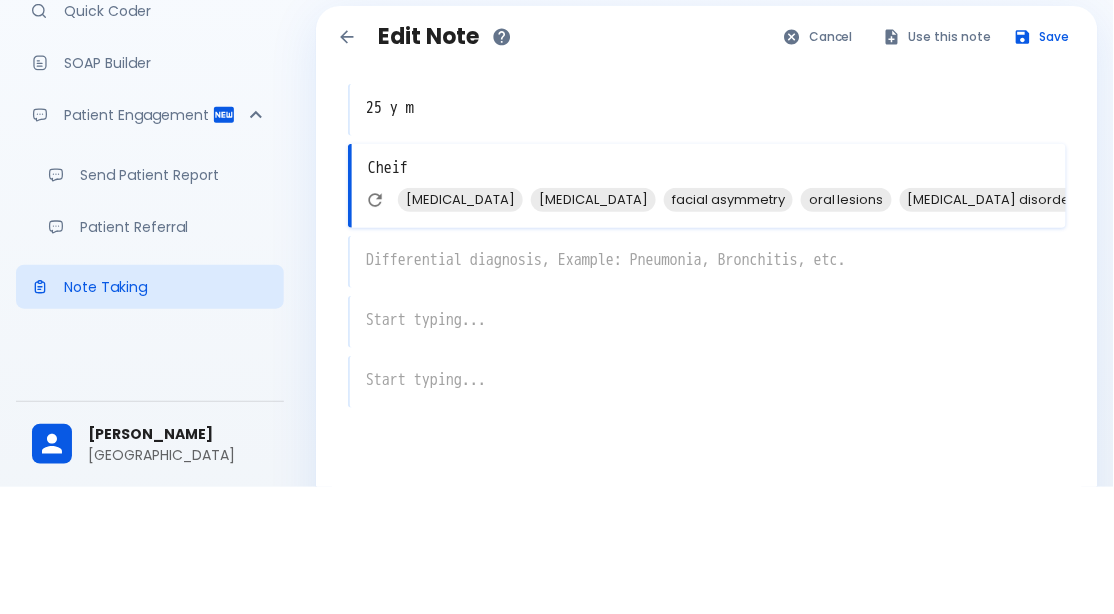 click on "facial asymmetry" at bounding box center [728, 326] 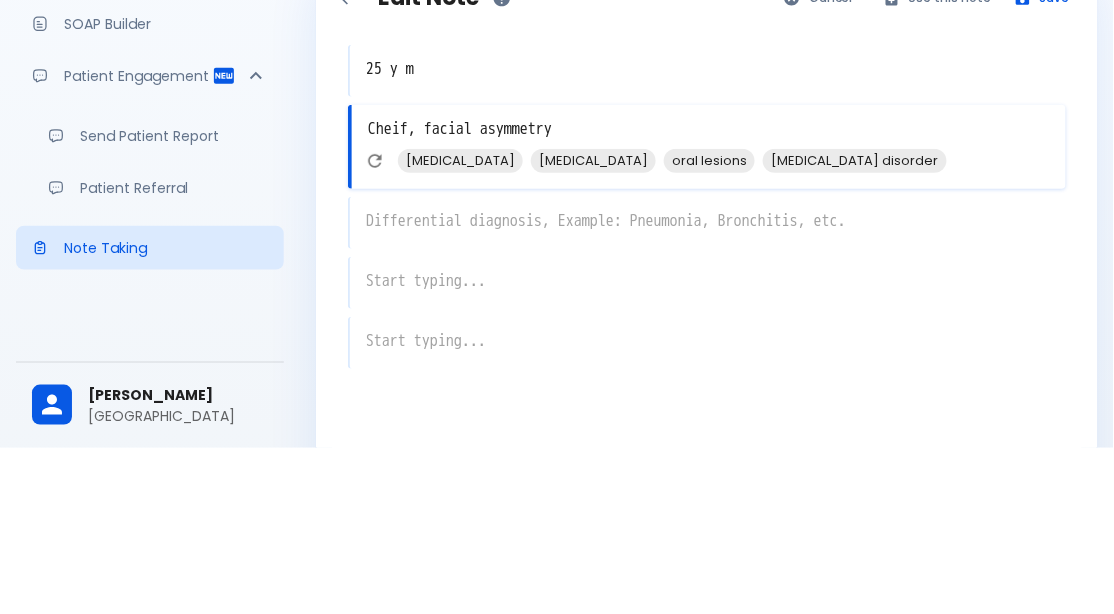 click on "x" at bounding box center (707, 389) 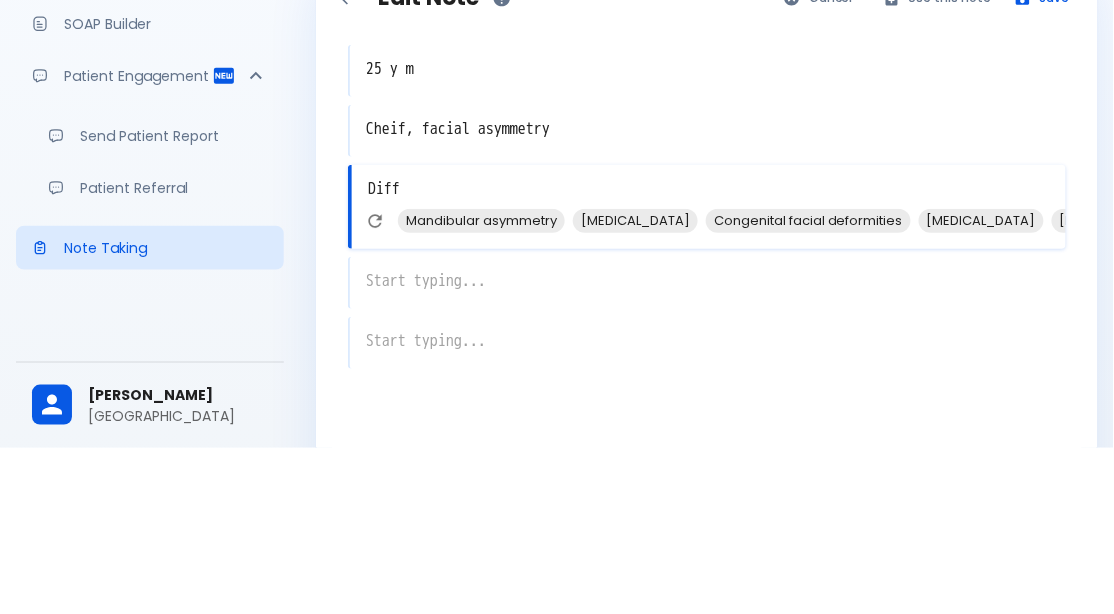 click on "Temporomandibular joint dysfunction" at bounding box center (635, 386) 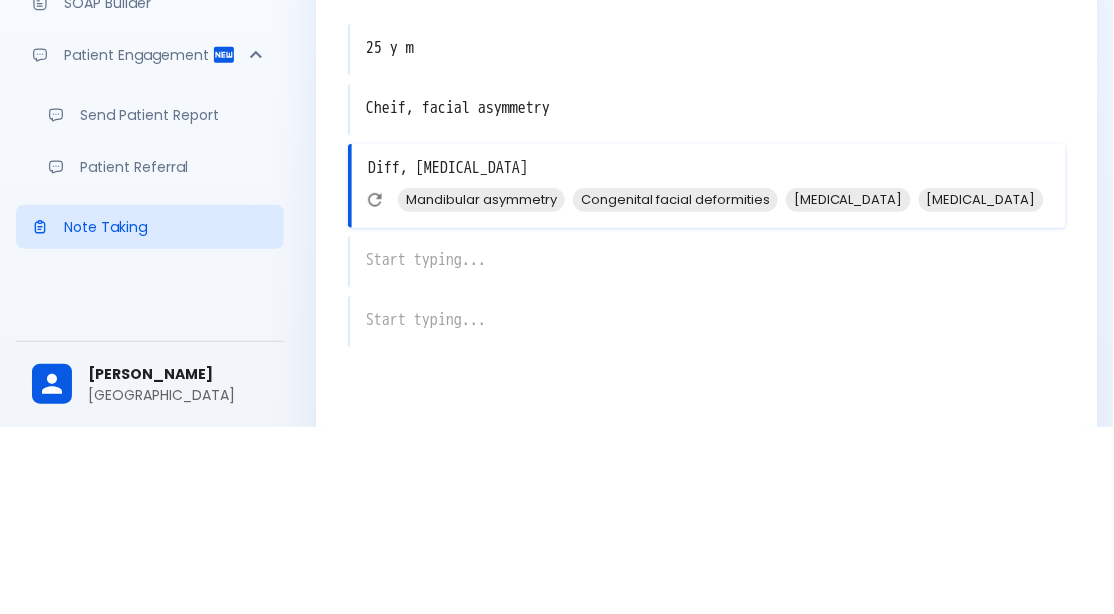 click on "x" at bounding box center [707, 449] 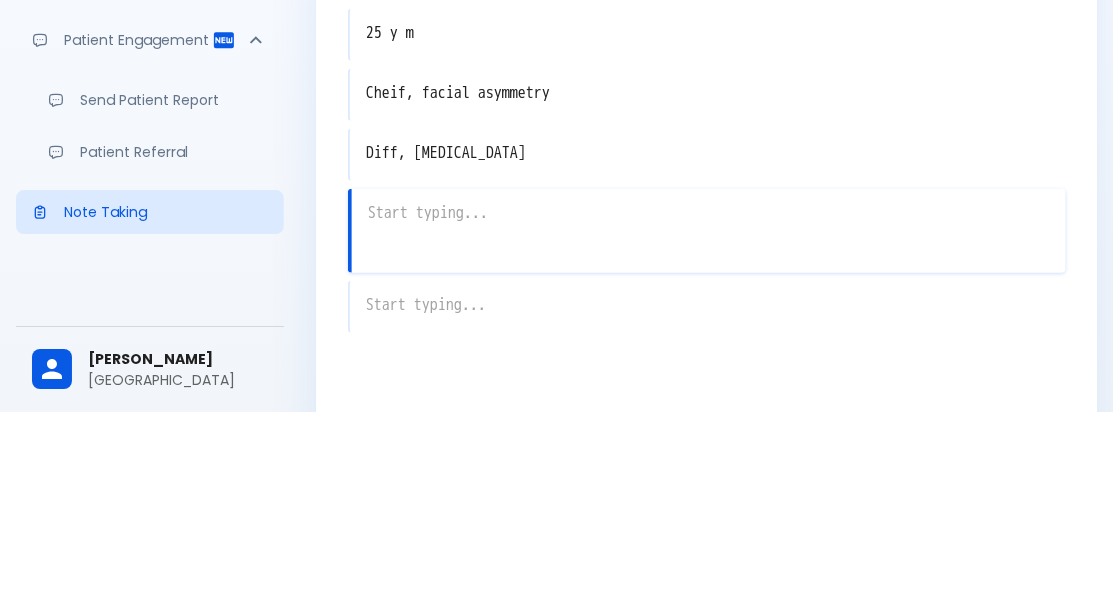 click at bounding box center (713, 453) 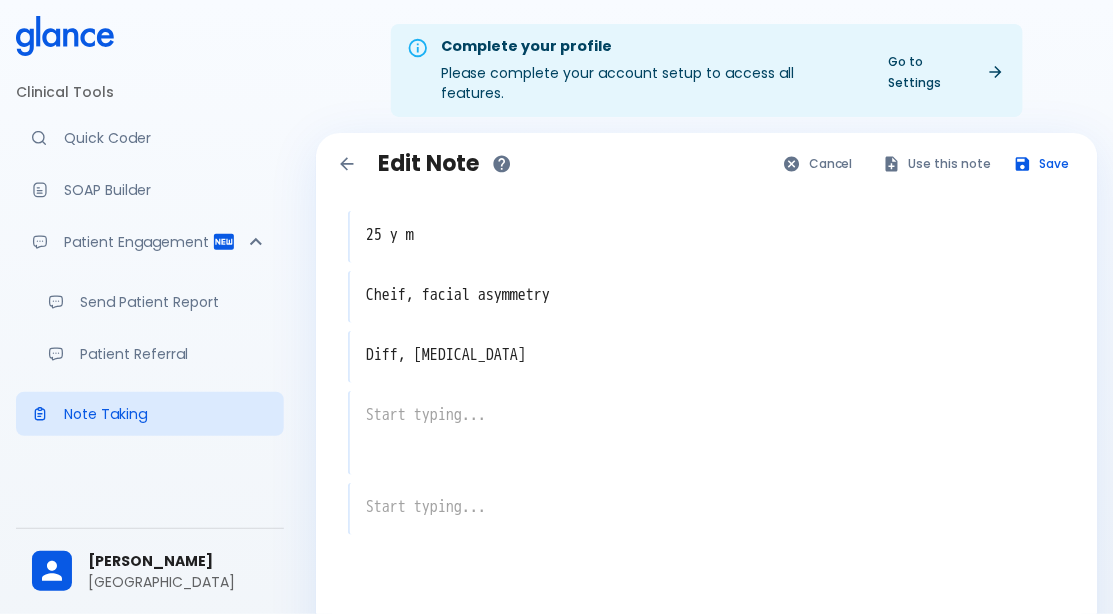 click at bounding box center (708, 415) 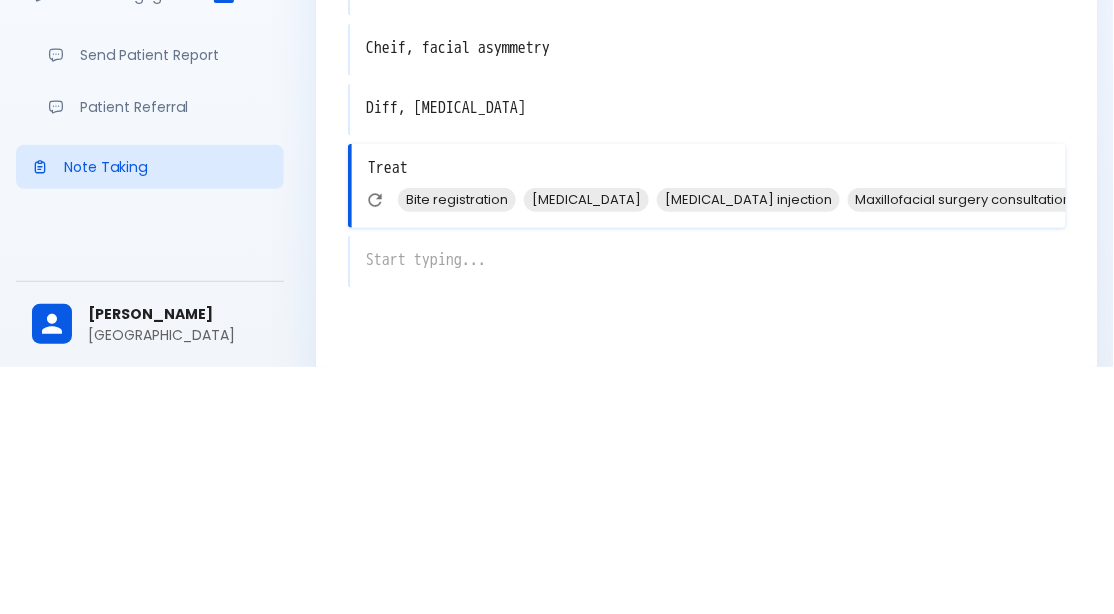 click on "x" at bounding box center (707, 509) 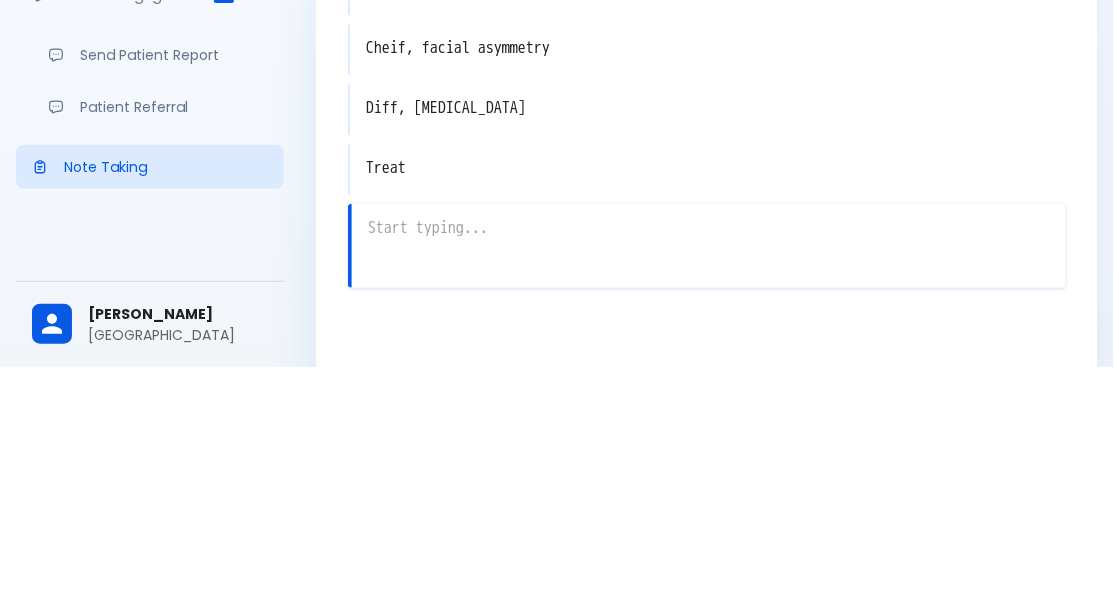 click on "Treat" at bounding box center (708, 415) 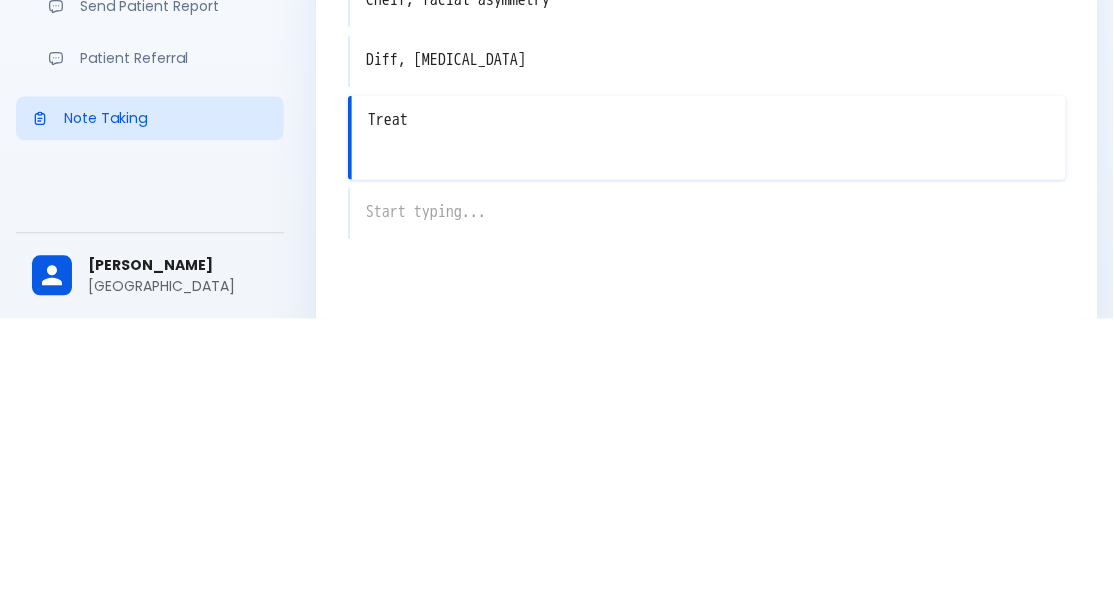 click on "Treat" at bounding box center [709, 415] 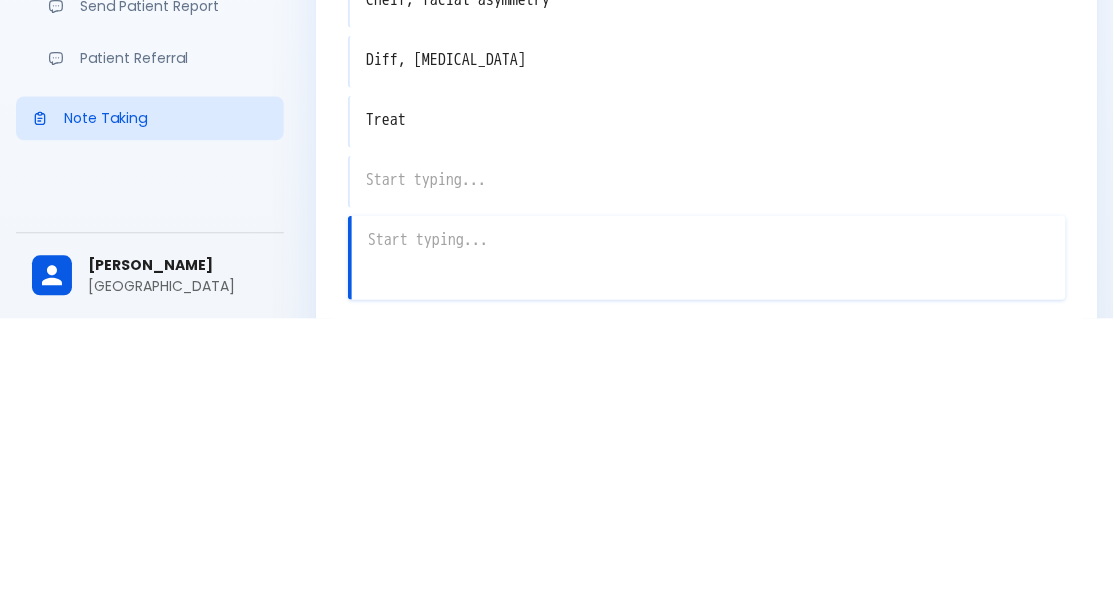 click on "Treat" at bounding box center (708, 415) 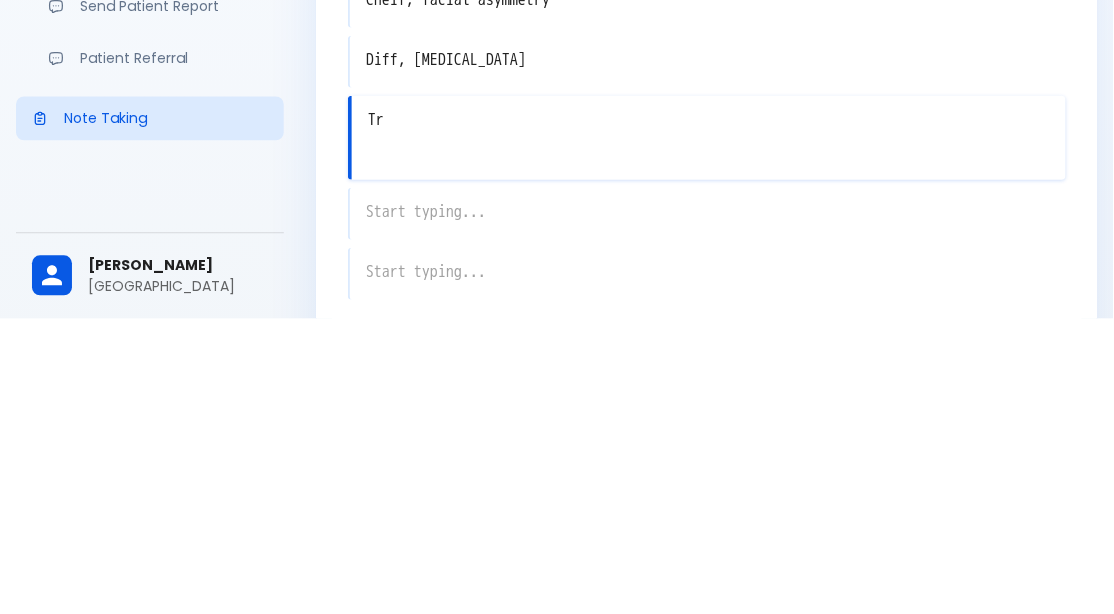type on "T" 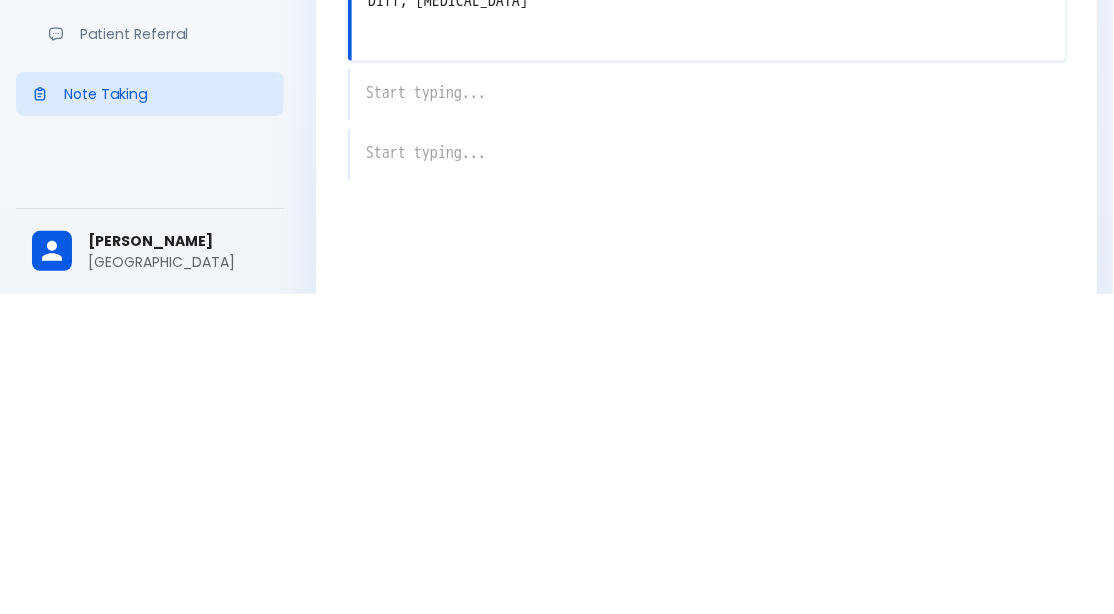 scroll, scrollTop: 53, scrollLeft: 0, axis: vertical 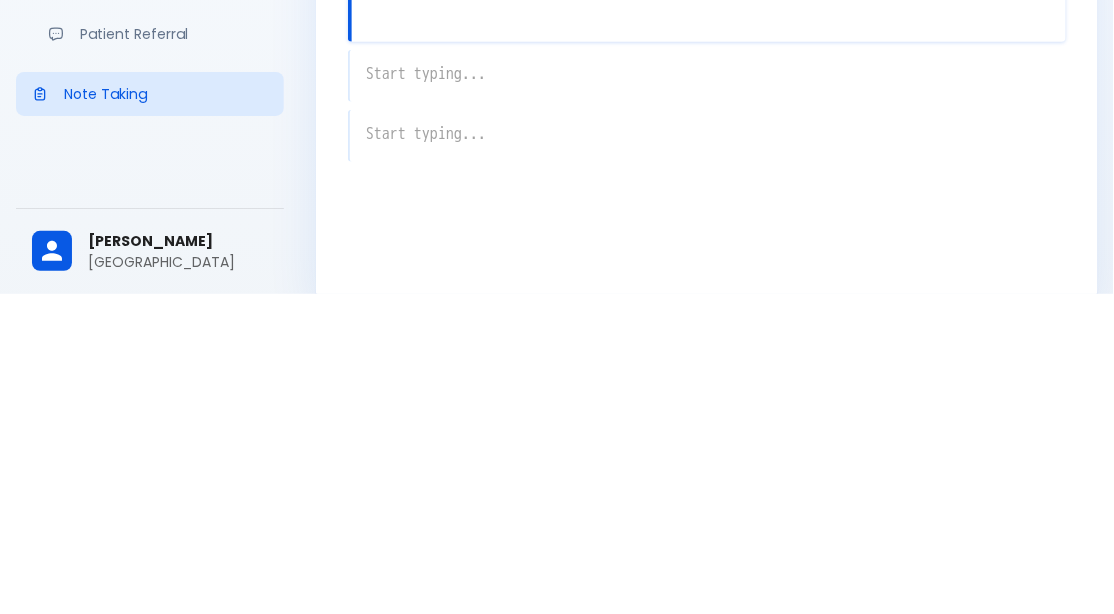 click on "x" at bounding box center (707, 396) 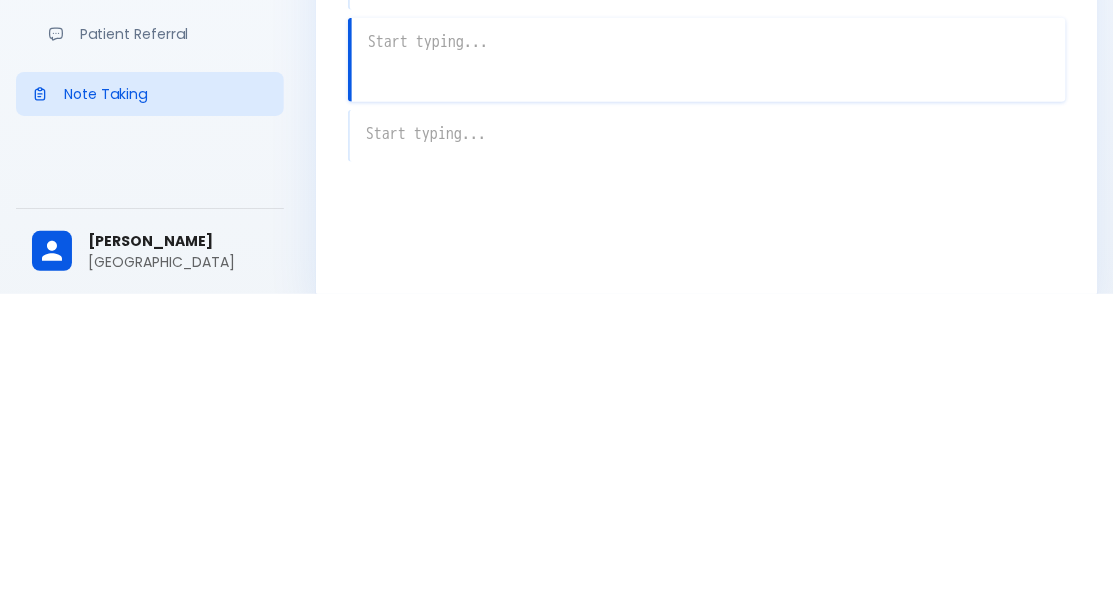 click on "25 y m  x Cheif, facial asymmetry x Diff, Temporomandibular joint dysfunction x x x" at bounding box center [707, 368] 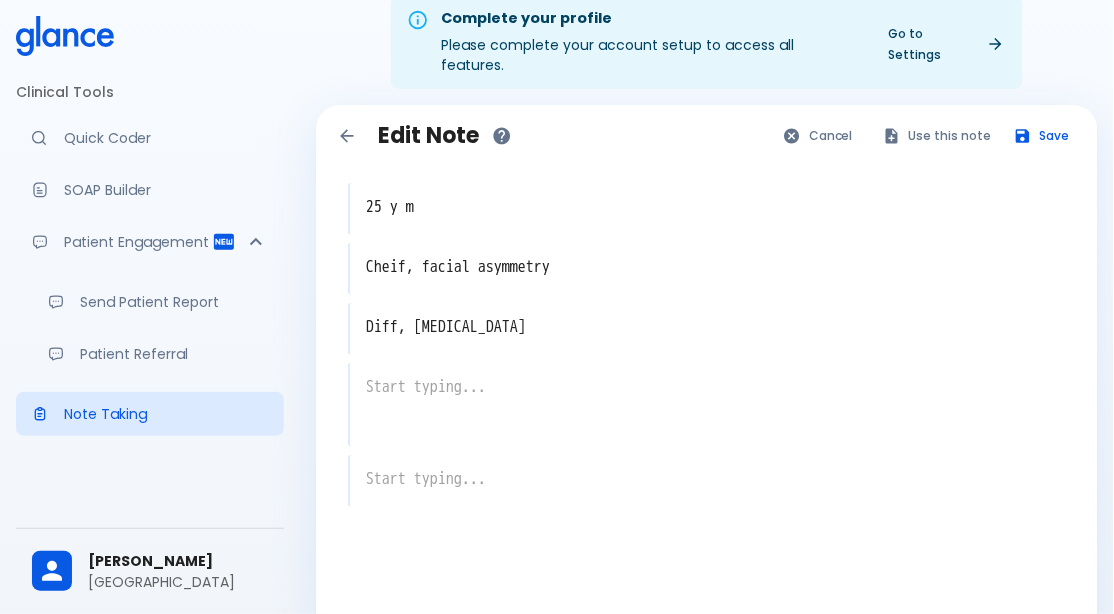 scroll, scrollTop: 0, scrollLeft: 0, axis: both 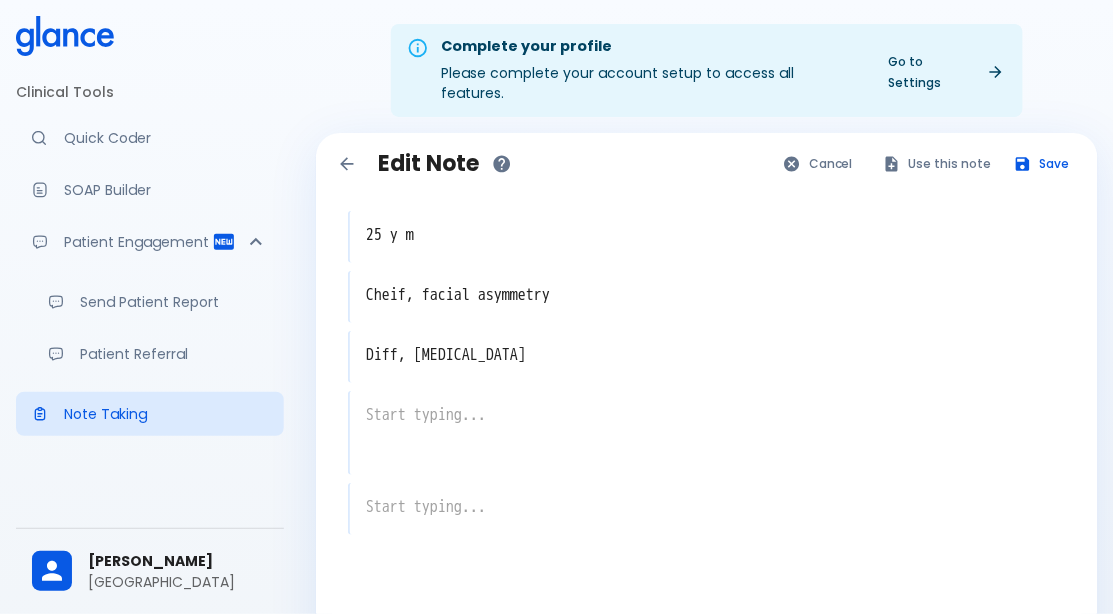 click on "Diff, Temporomandibular joint dysfunction" at bounding box center (708, 355) 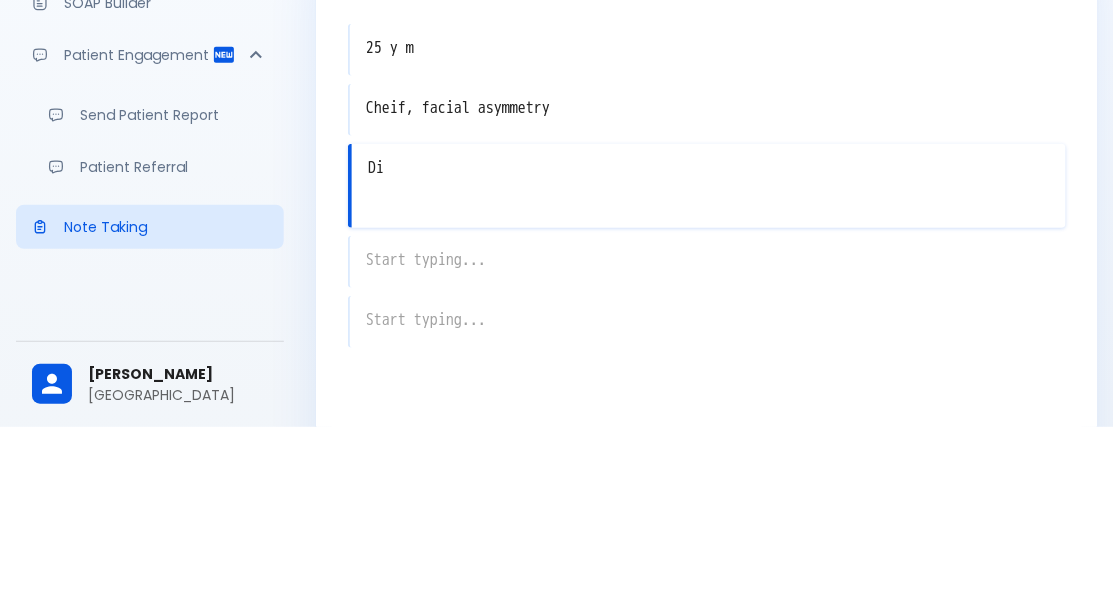 type on "D" 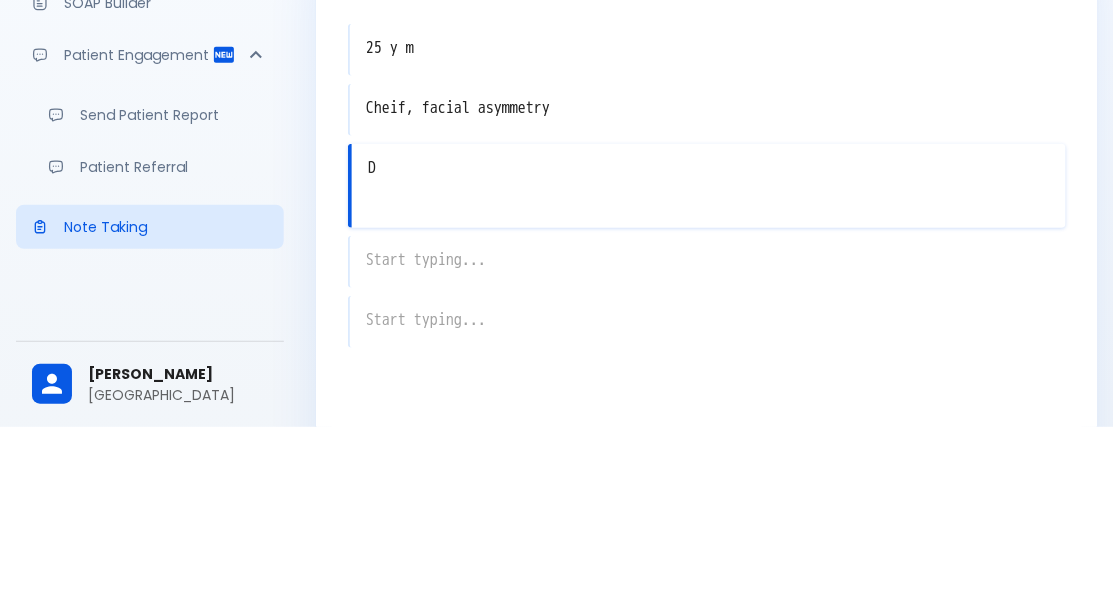 type 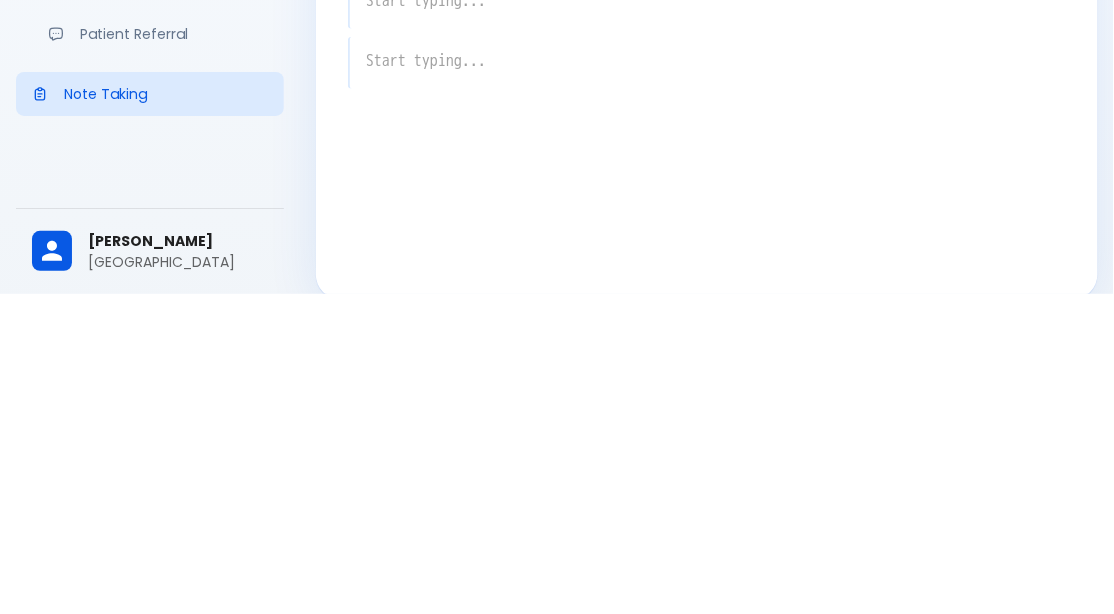 scroll, scrollTop: 75, scrollLeft: 0, axis: vertical 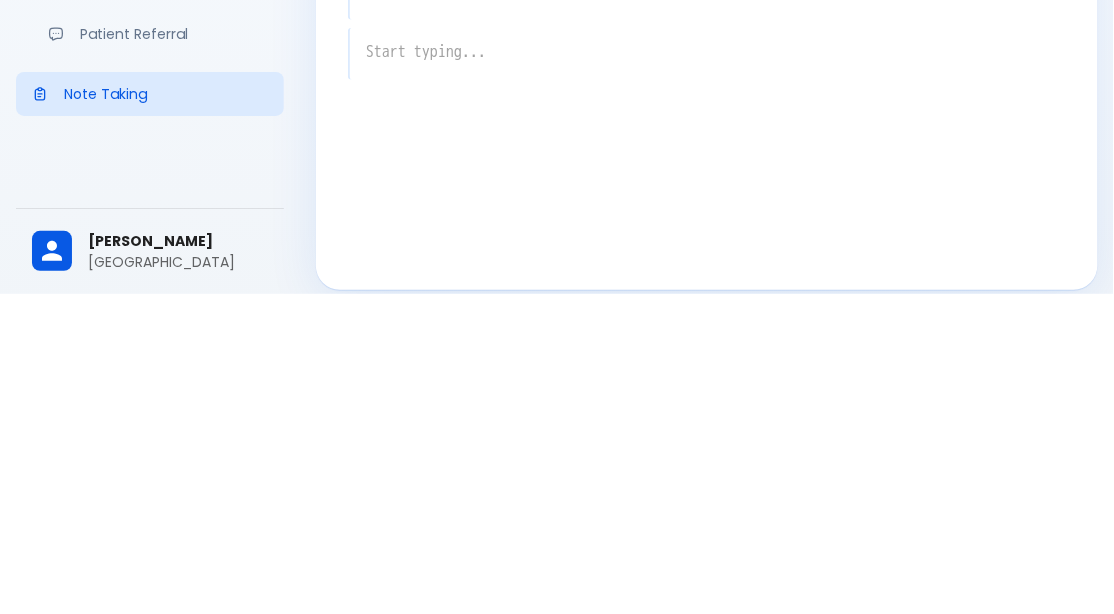 click on "Ahmed Salama salama hospital" at bounding box center [150, 571] 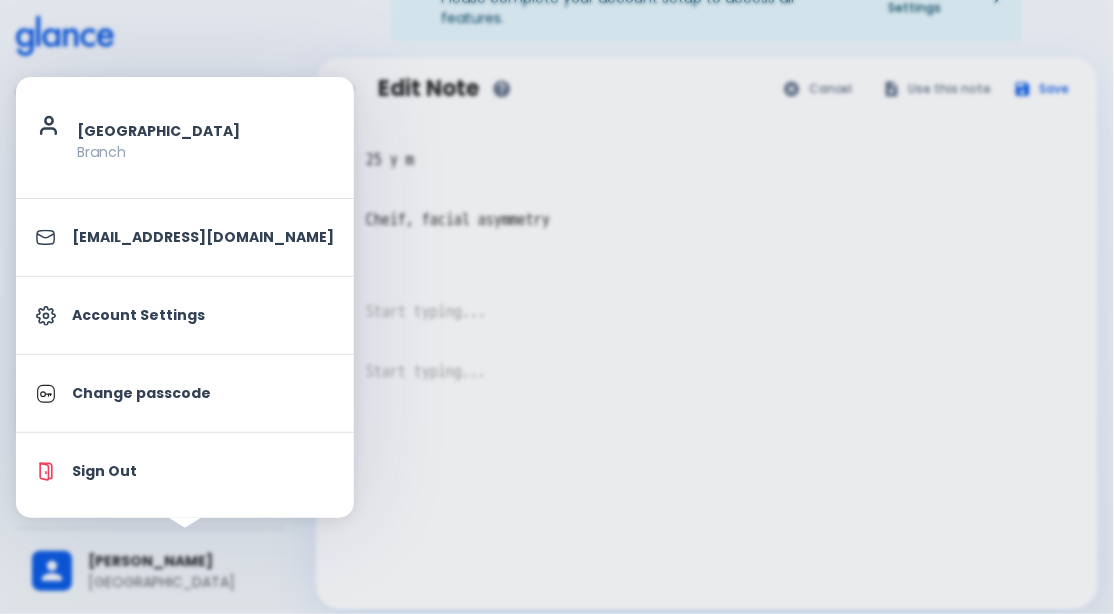 click at bounding box center (557, 307) 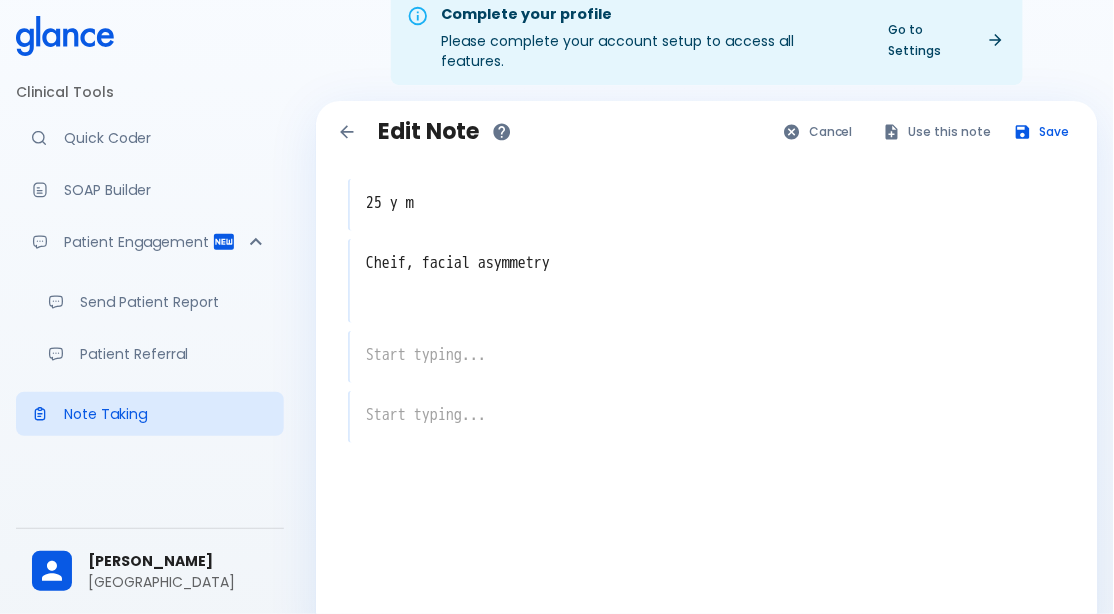 scroll, scrollTop: 0, scrollLeft: 0, axis: both 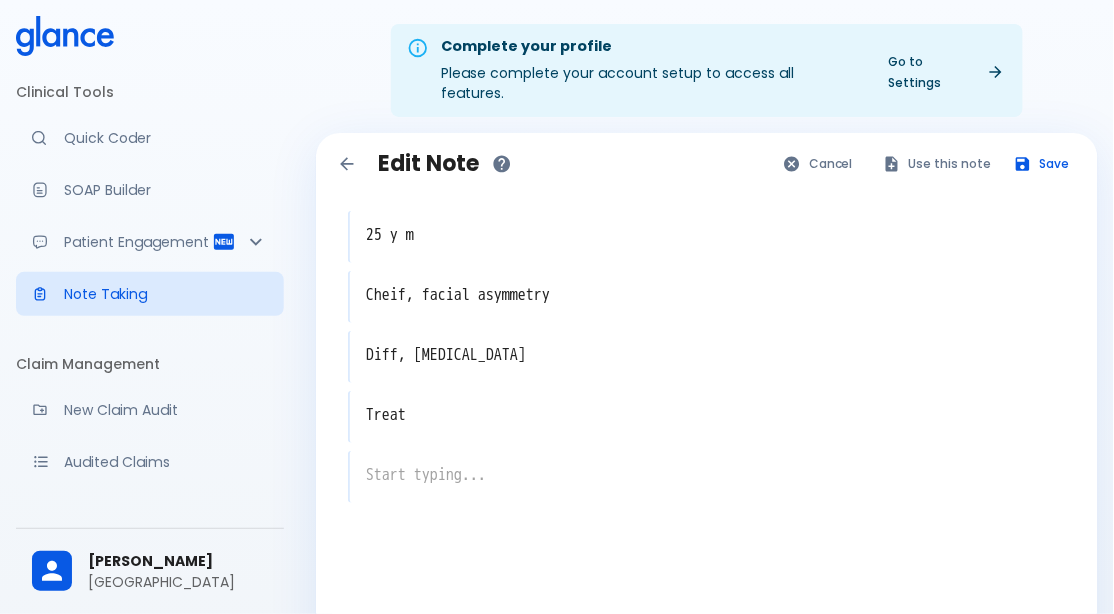 click on "Treat" at bounding box center [708, 415] 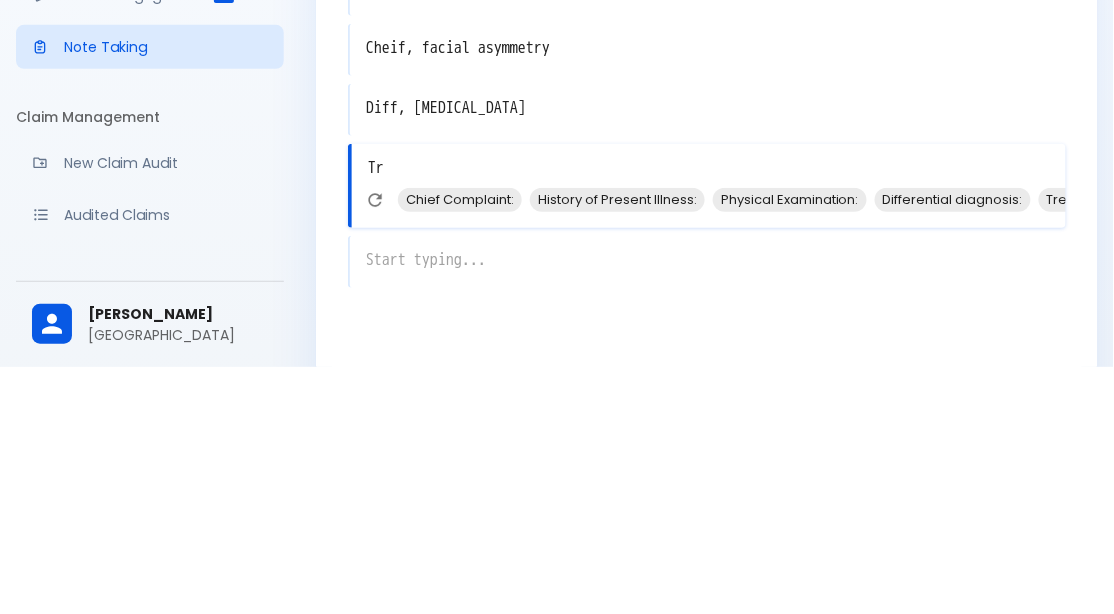 type on "T" 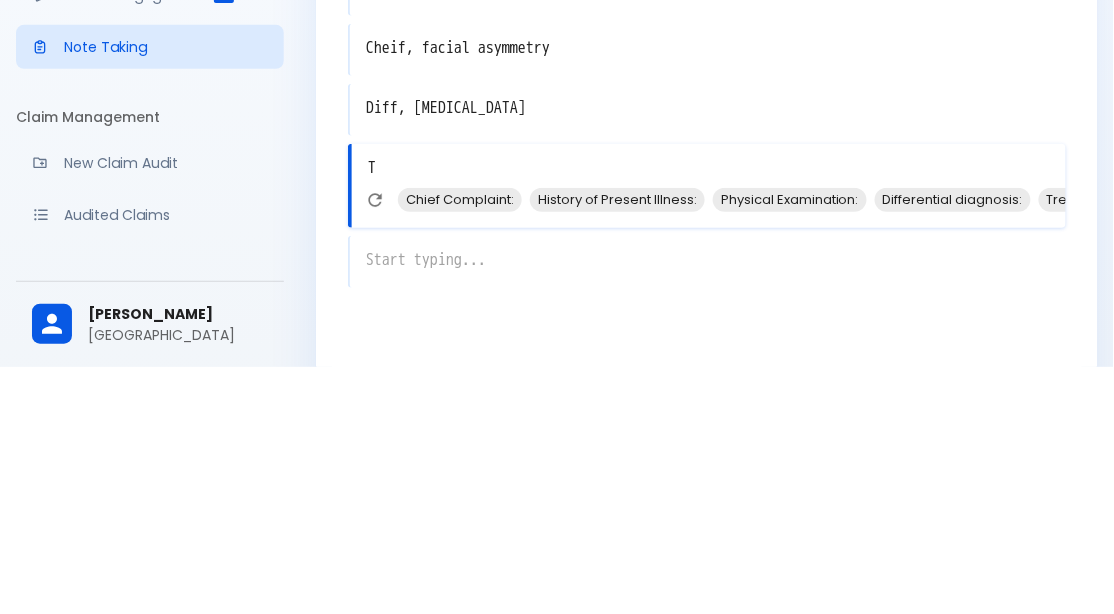 type 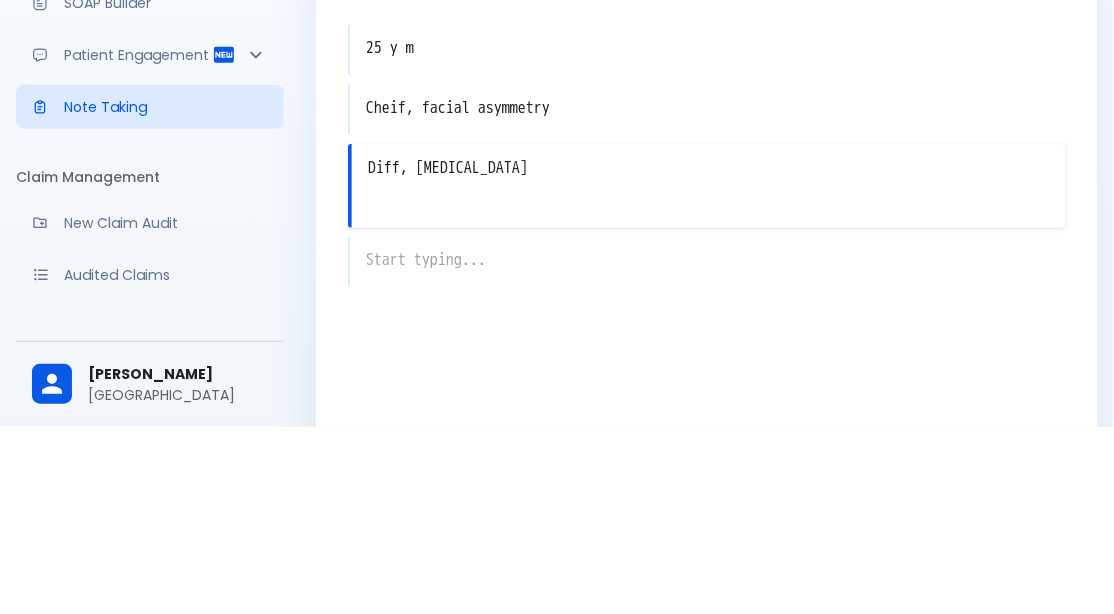 click on "x" at bounding box center [707, 449] 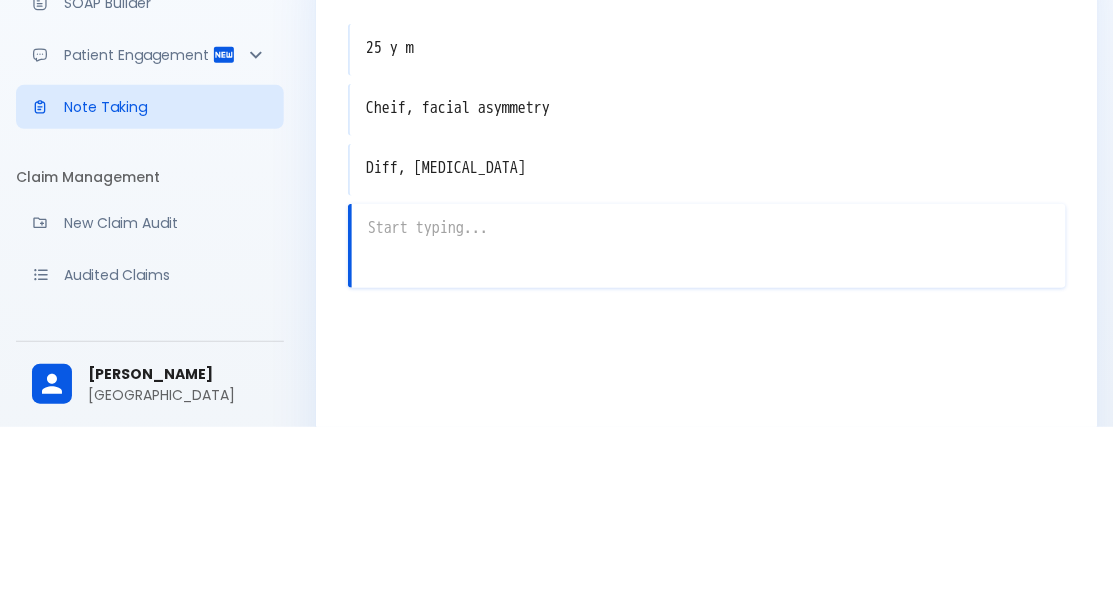 click on "New Claim Audit" at bounding box center [150, 410] 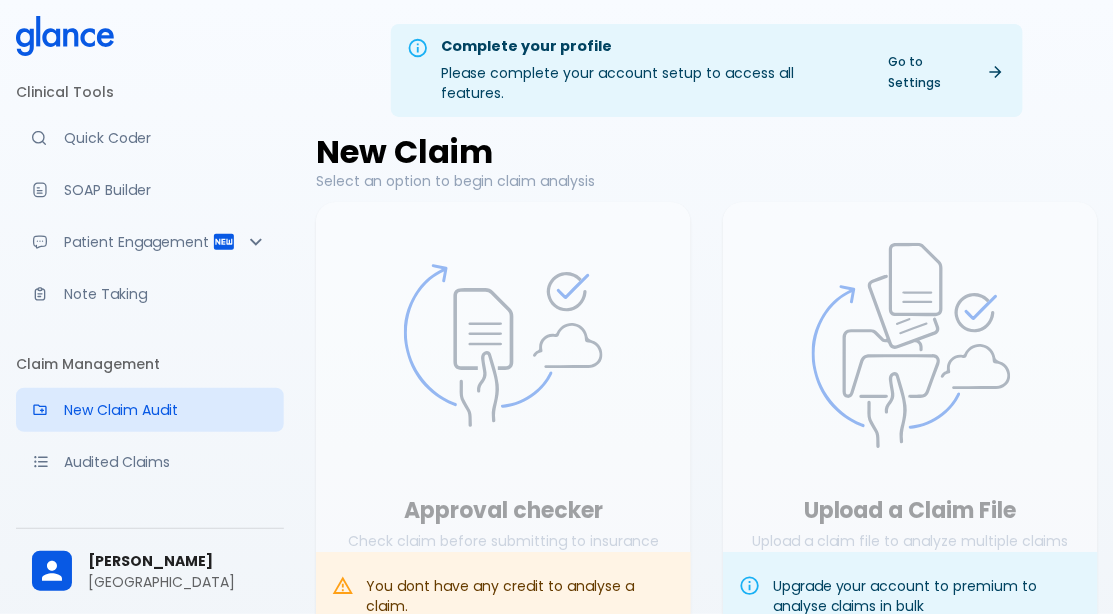 click on "Note Taking" at bounding box center (166, 294) 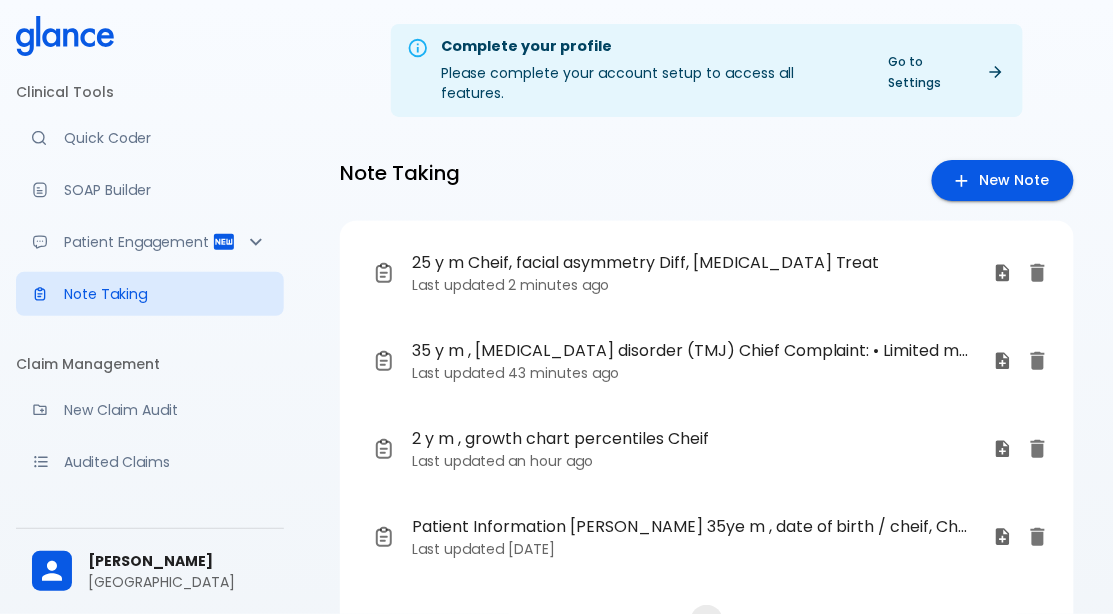 click on "New Note" at bounding box center [1003, 180] 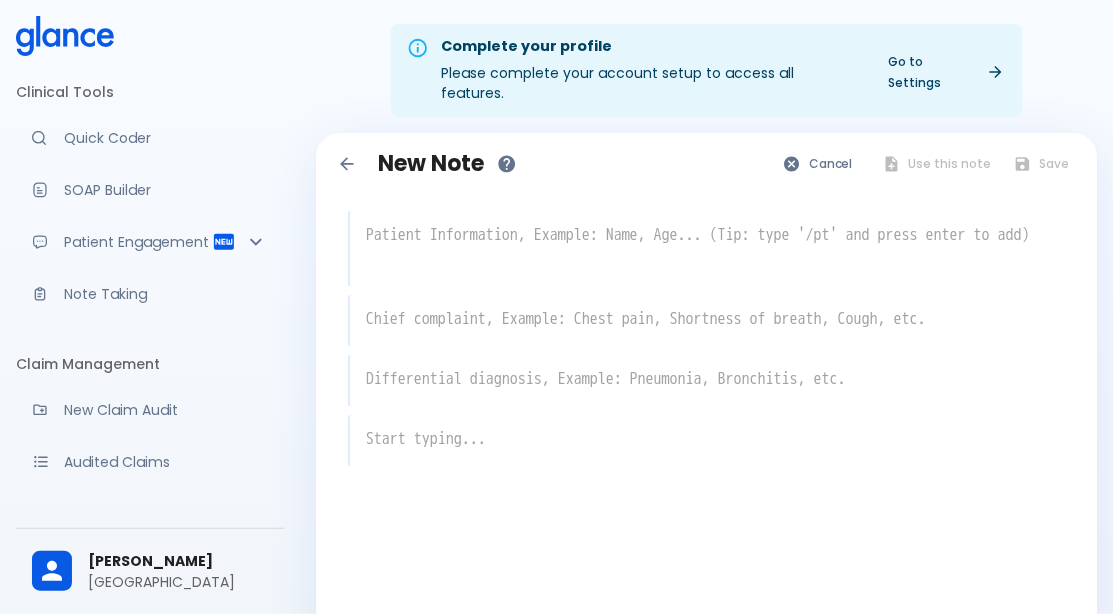click at bounding box center (708, 319) 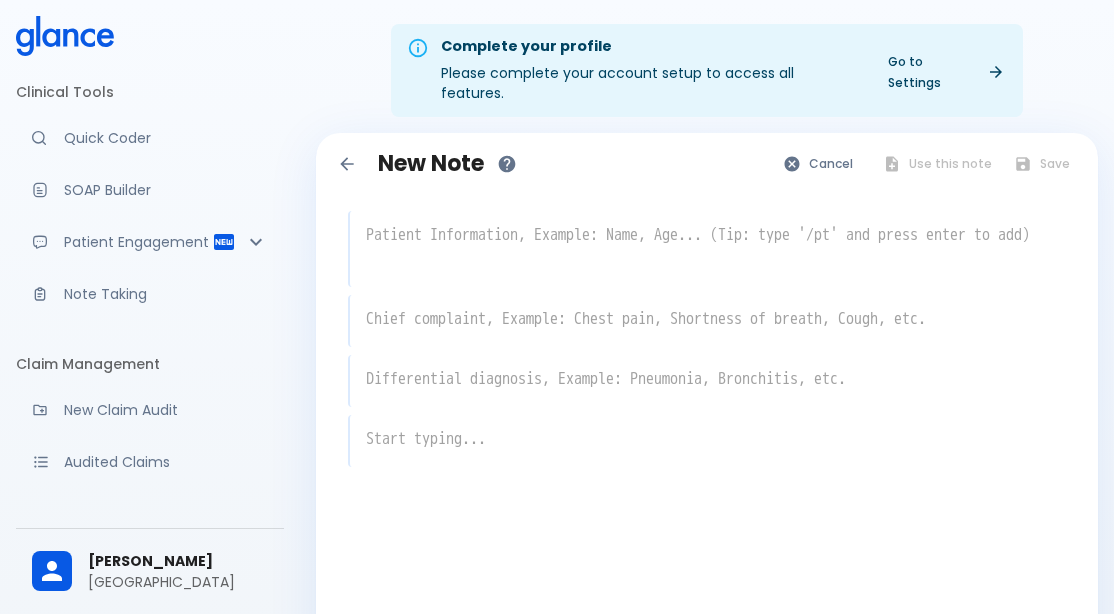 scroll, scrollTop: 0, scrollLeft: 0, axis: both 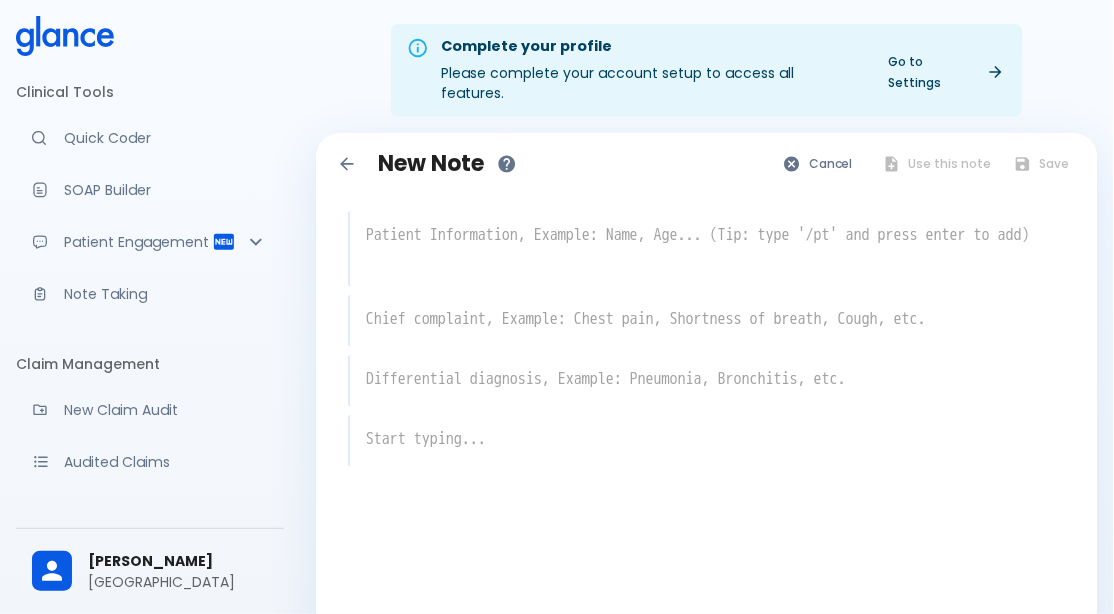 click at bounding box center (708, 319) 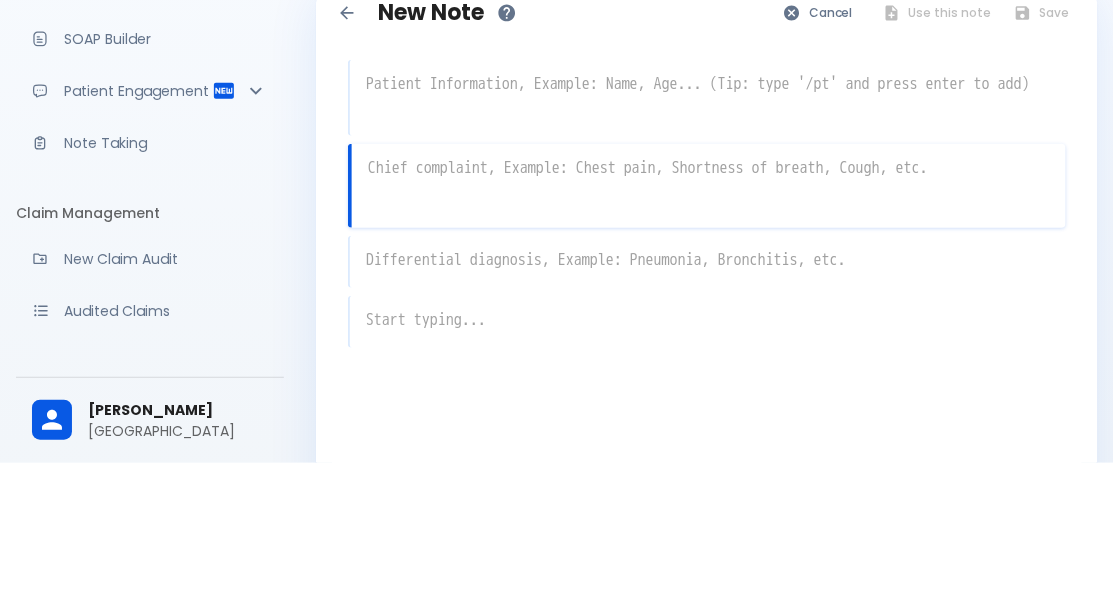 click on "x" at bounding box center [707, 413] 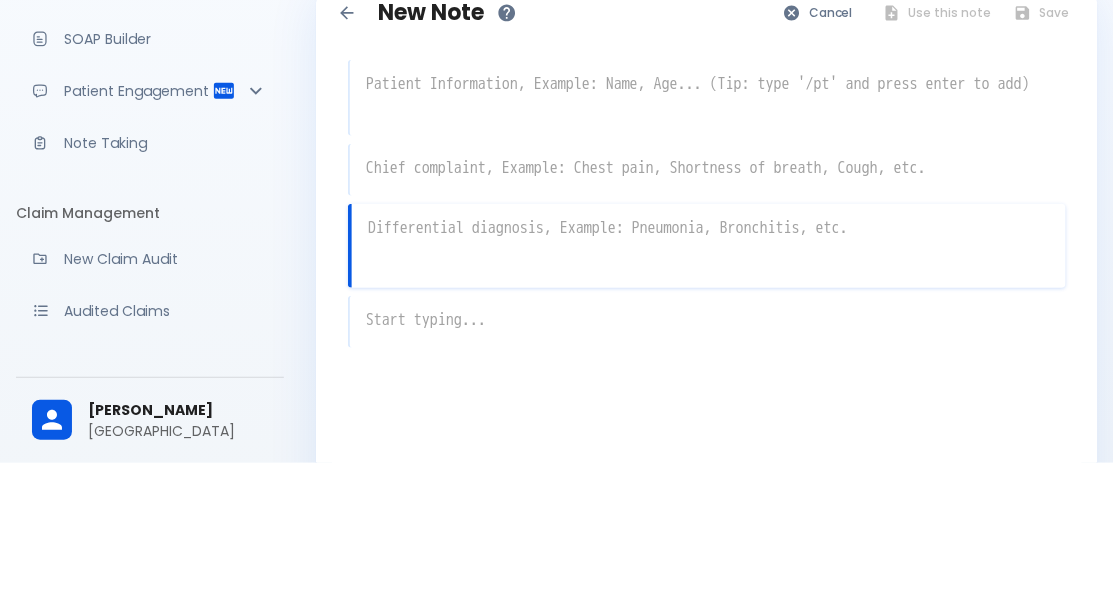 click at bounding box center [708, 319] 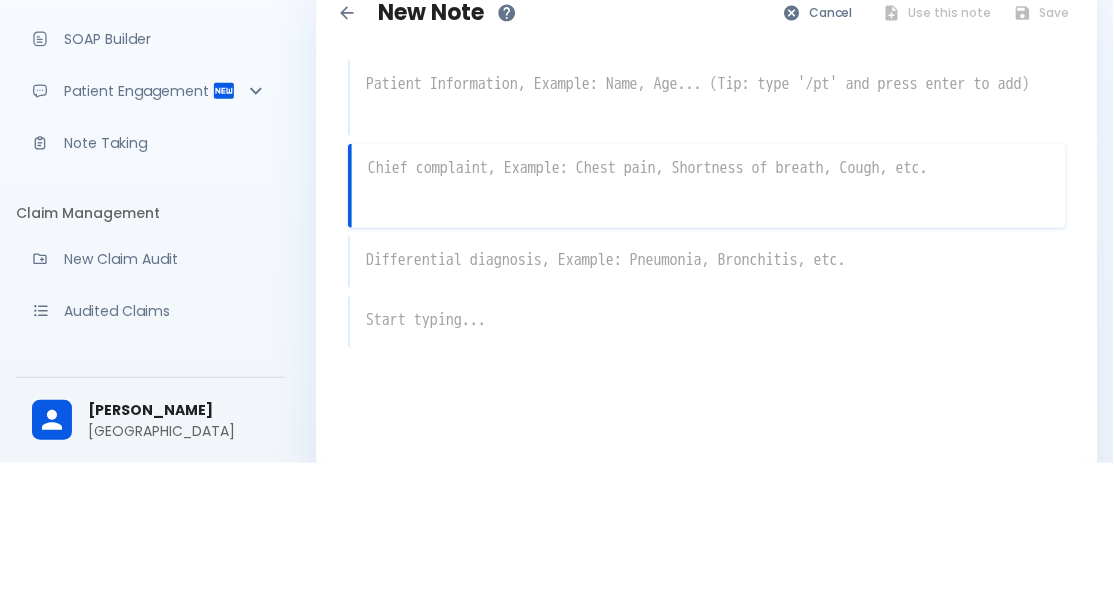 click at bounding box center [708, 247] 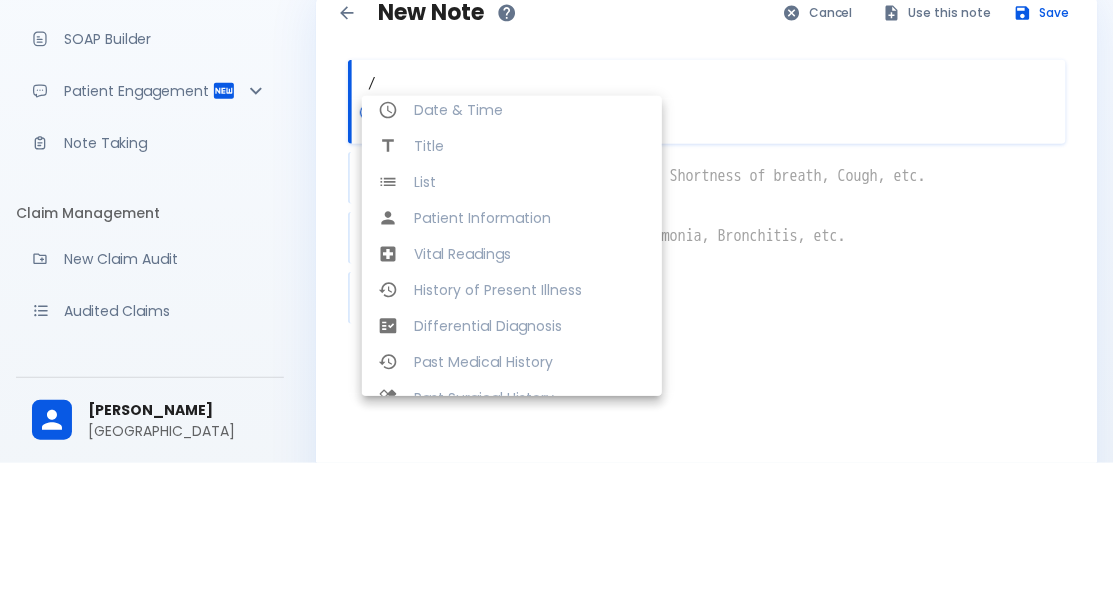 scroll, scrollTop: 88, scrollLeft: 0, axis: vertical 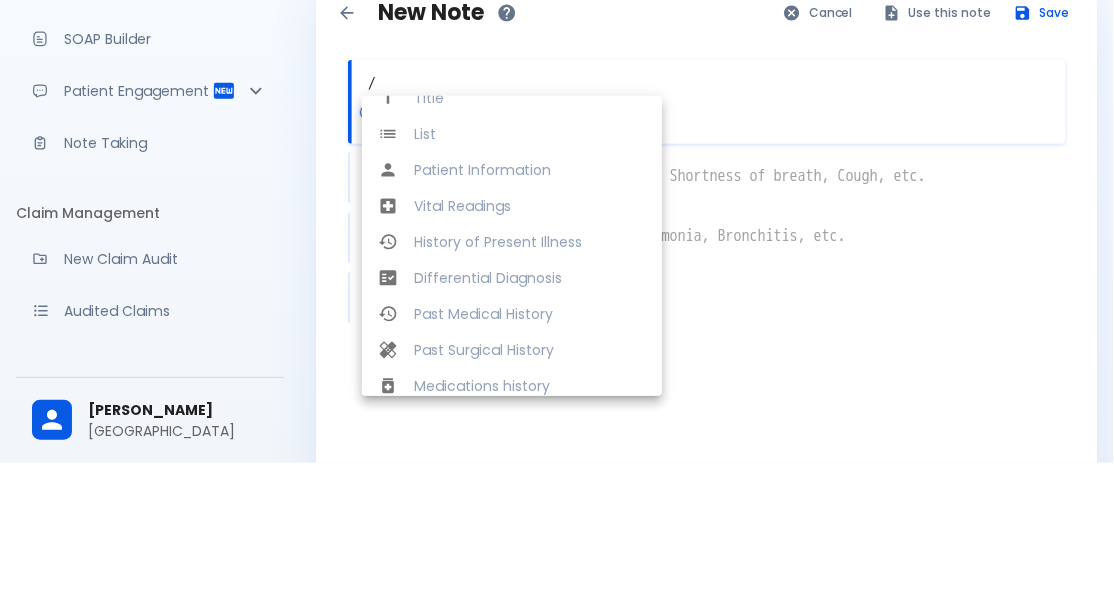 type on "/" 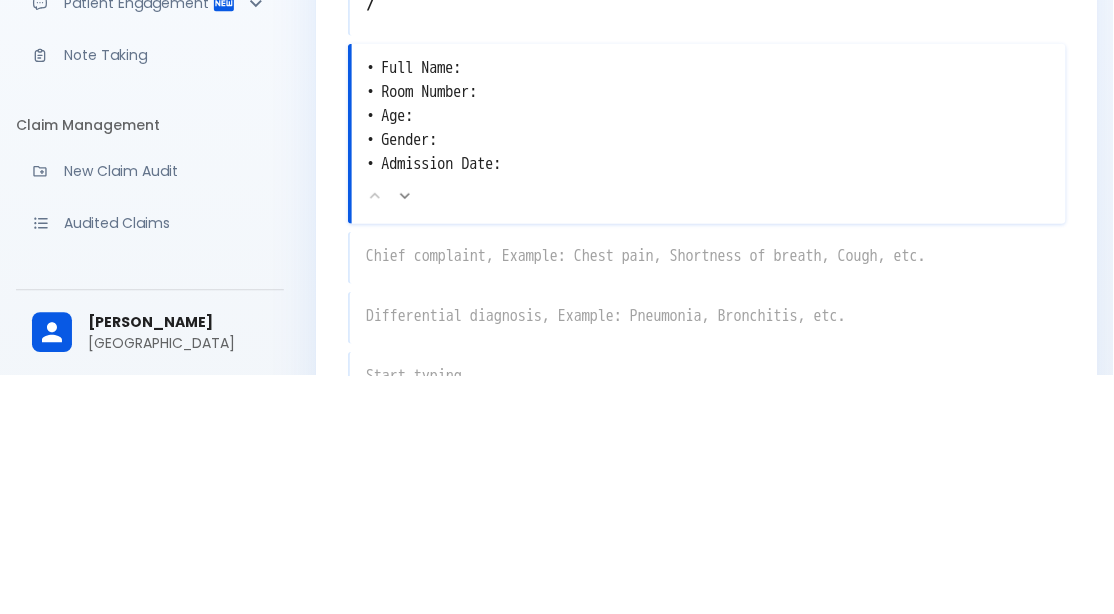 click 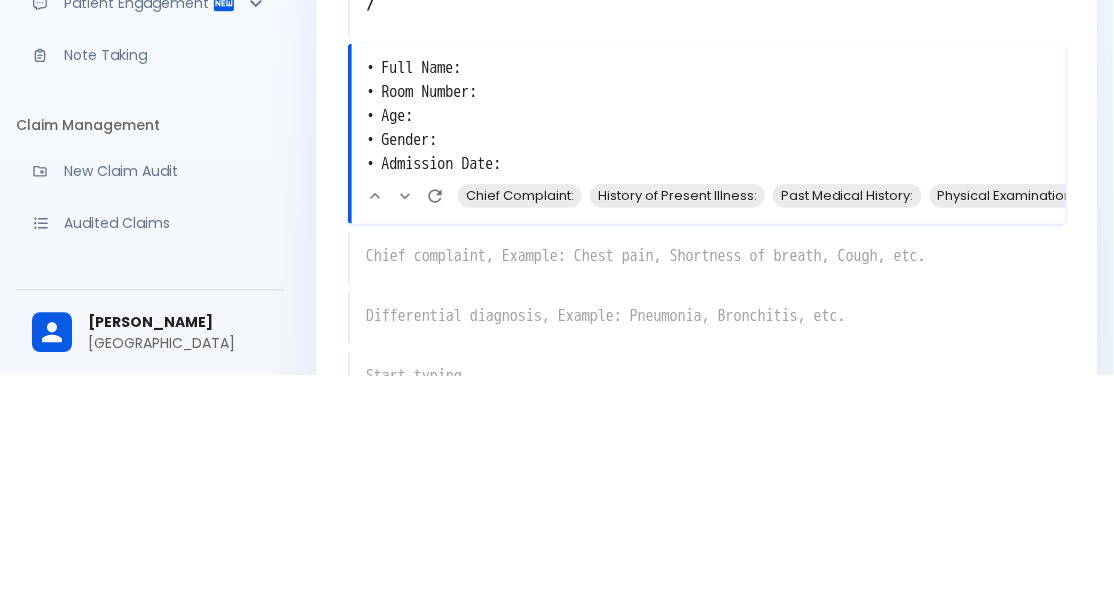 click on "Chief Complaint:" at bounding box center (520, 434) 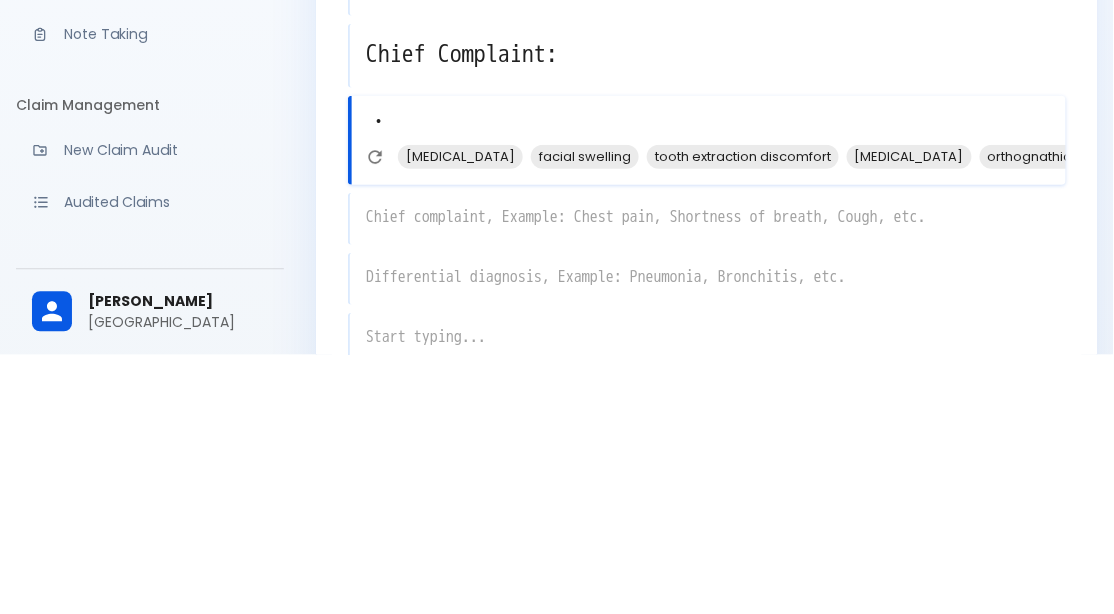 click on "jaw pain" at bounding box center (460, 415) 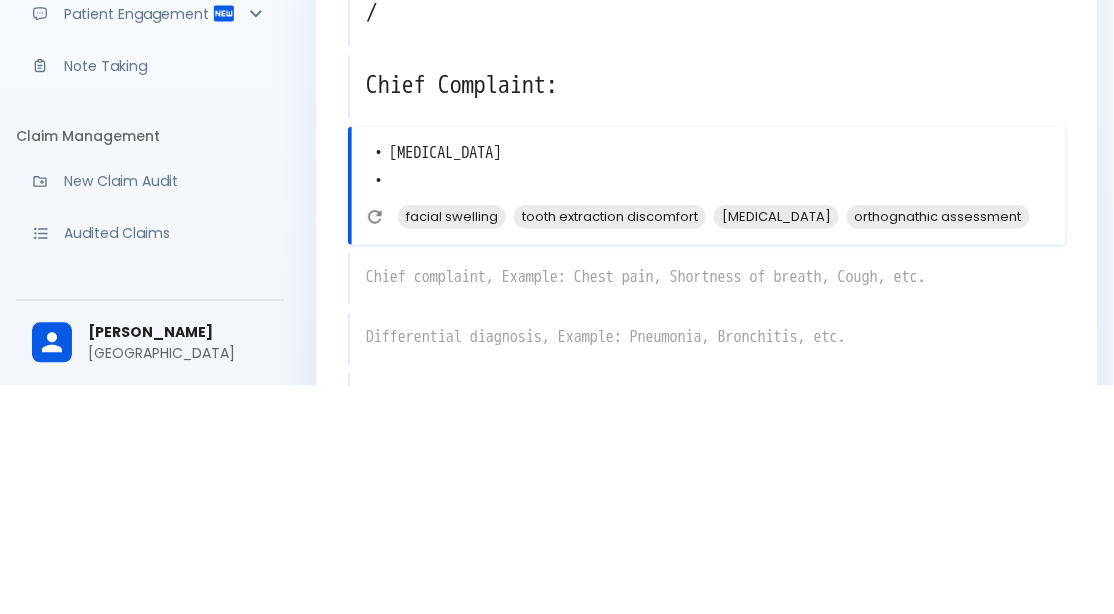 click on "facial swelling" at bounding box center [452, 444] 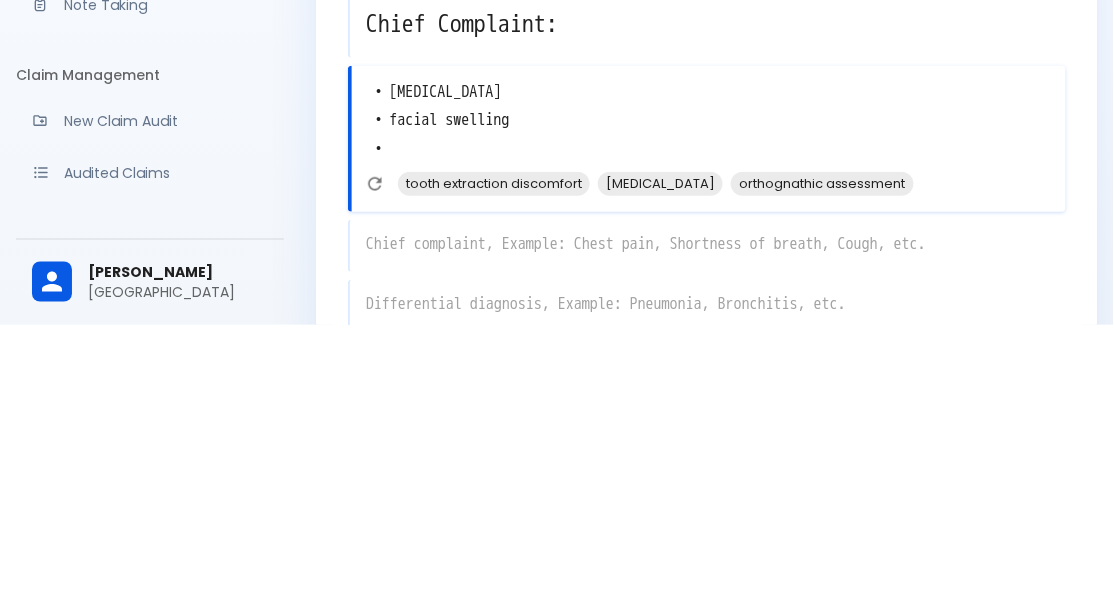 click on "x" at bounding box center (707, 535) 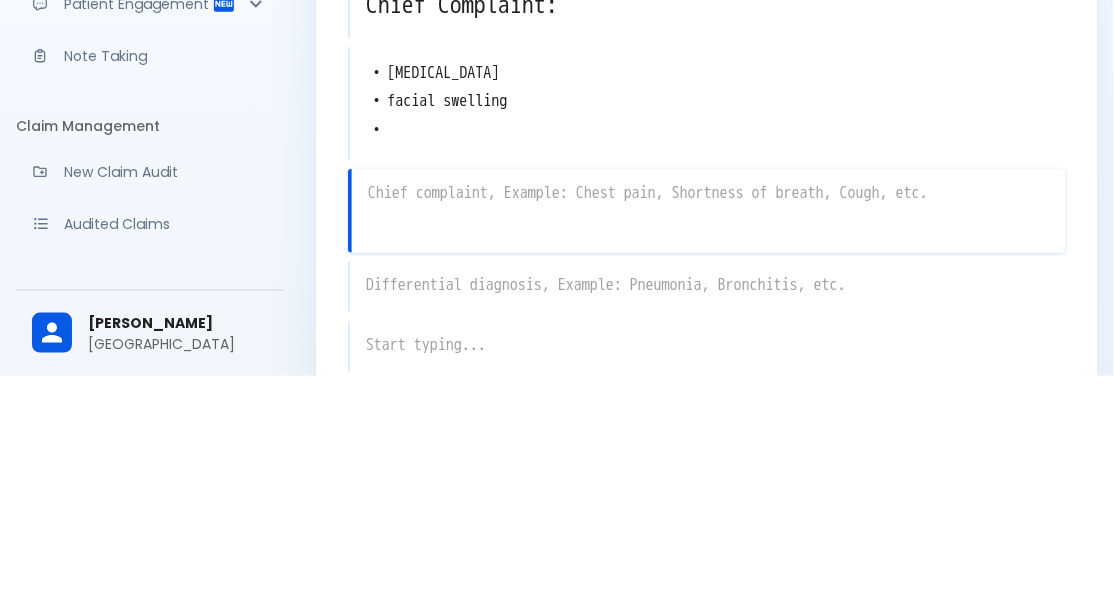 scroll, scrollTop: 70, scrollLeft: 0, axis: vertical 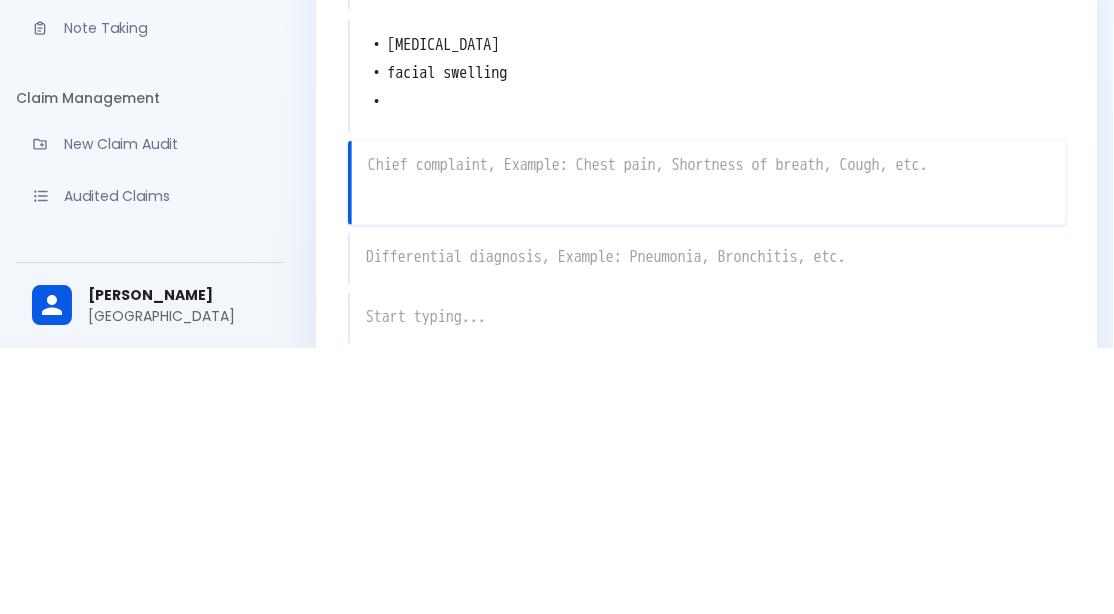 click on "x" at bounding box center (707, 525) 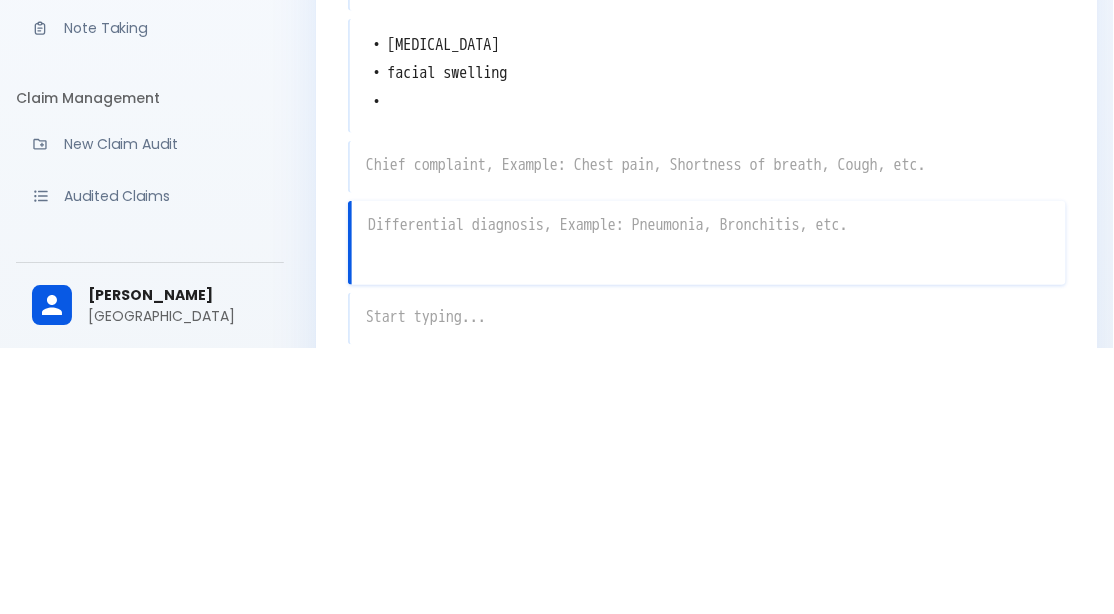 click on "x" at bounding box center [707, 433] 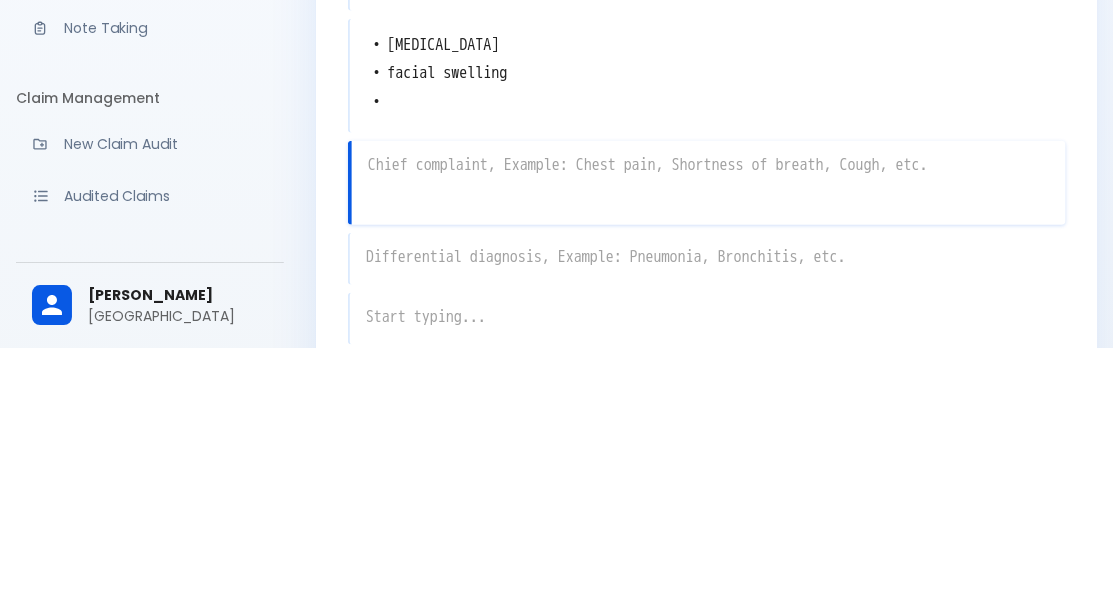 click on "Clinical Tools Quick Coder SOAP Builder Patient Engagement Note Taking Claim Management New Claim Audit Audited Claims Claim Rework Tracker Support Help Center What's new? Settings Your Settings Ahmed Salama salama hospital" at bounding box center [150, 307] 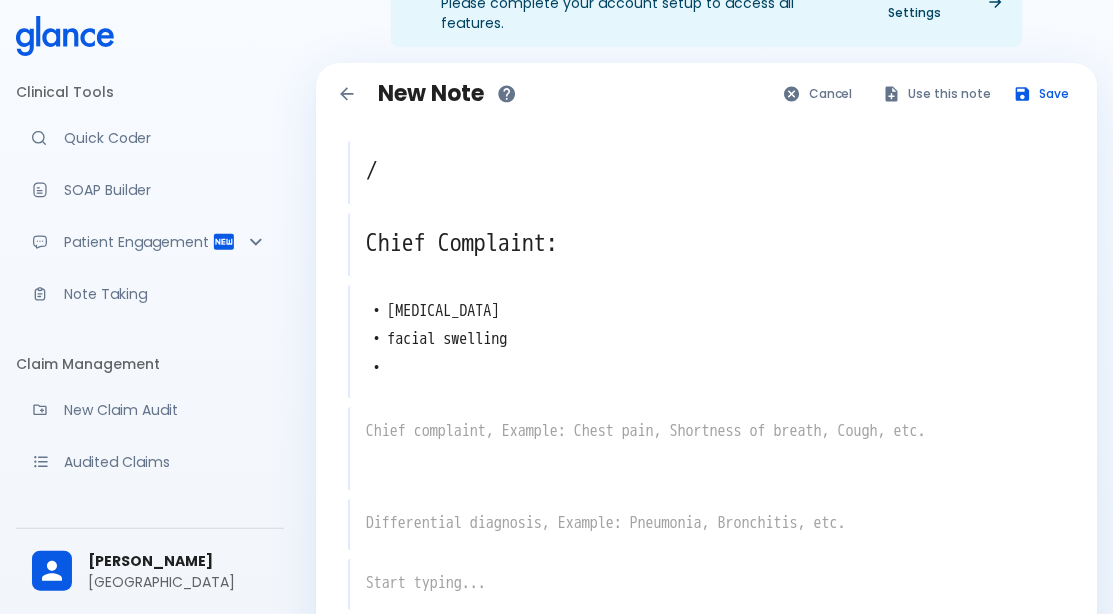click at bounding box center [708, 431] 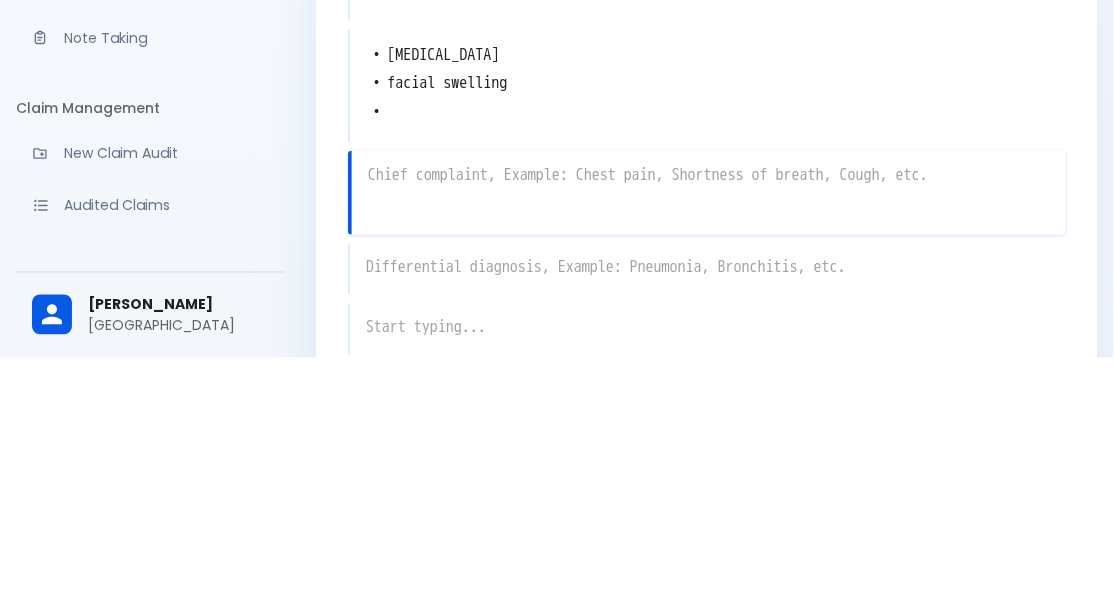 scroll, scrollTop: 70, scrollLeft: 0, axis: vertical 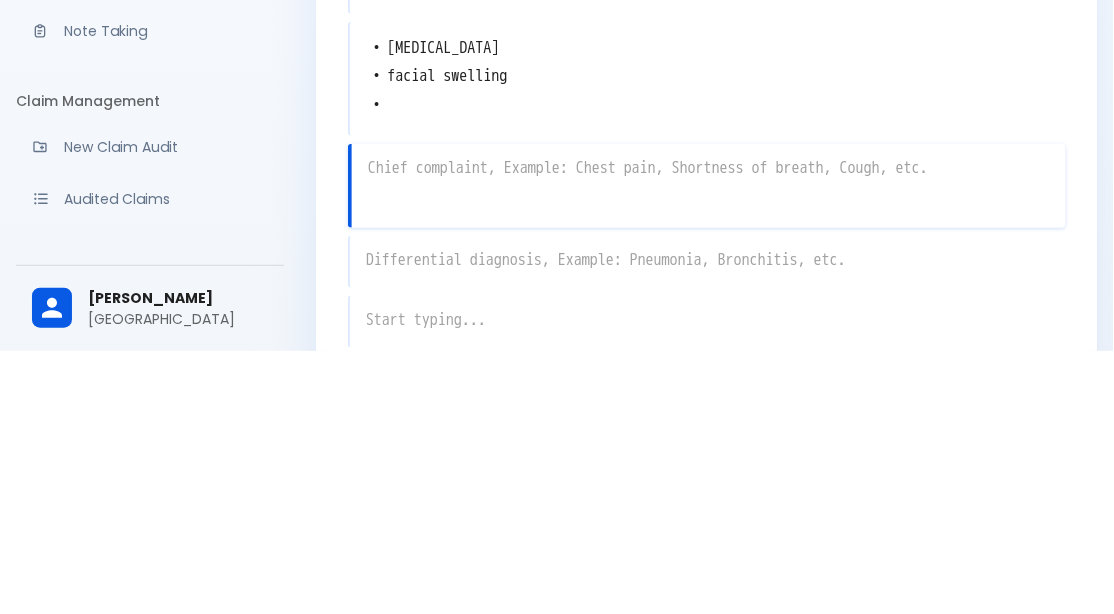 click on "Complete your profile Please complete your account setup to access all features. Go to Settings New Note Cancel Use this note Save Patient Information x Chief Complaint: x • jaw pain
• facial swelling
•  x x x x" at bounding box center (707, 358) 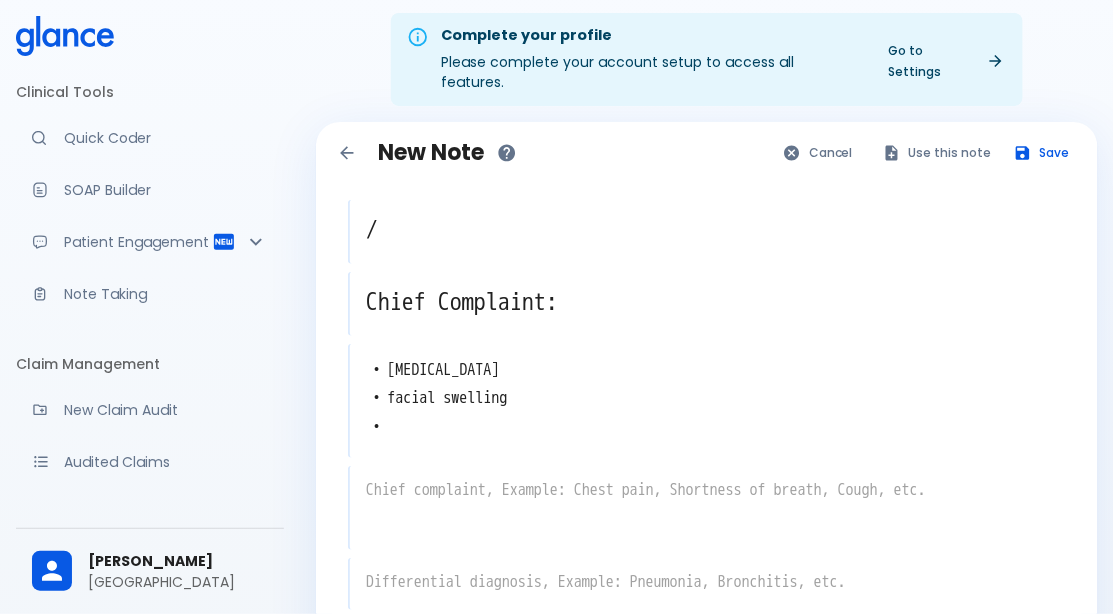 scroll, scrollTop: 0, scrollLeft: 0, axis: both 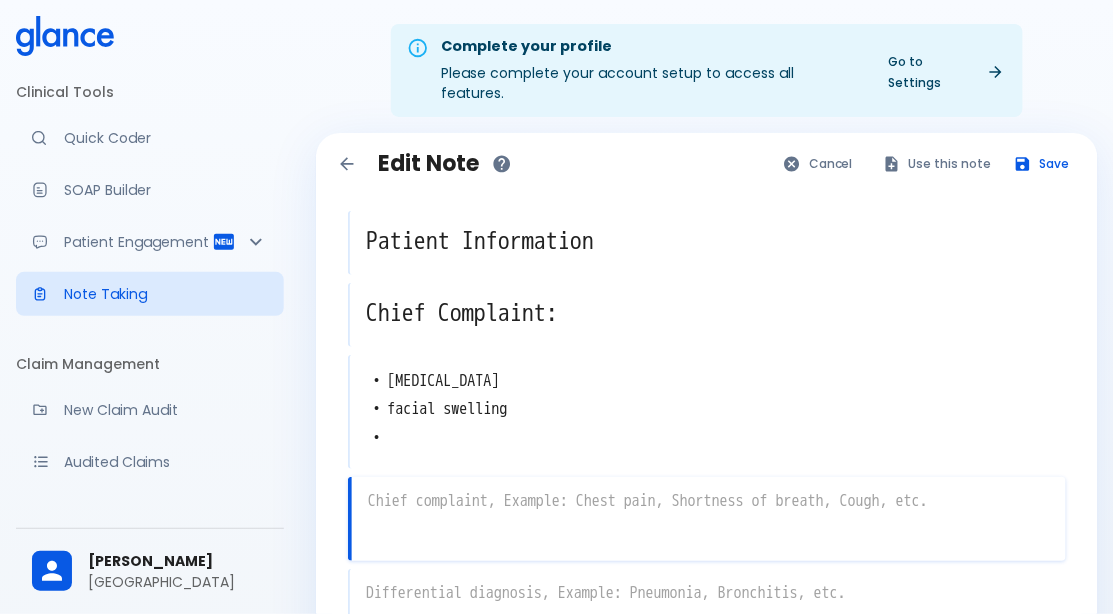 click on "Cancel" at bounding box center (819, 163) 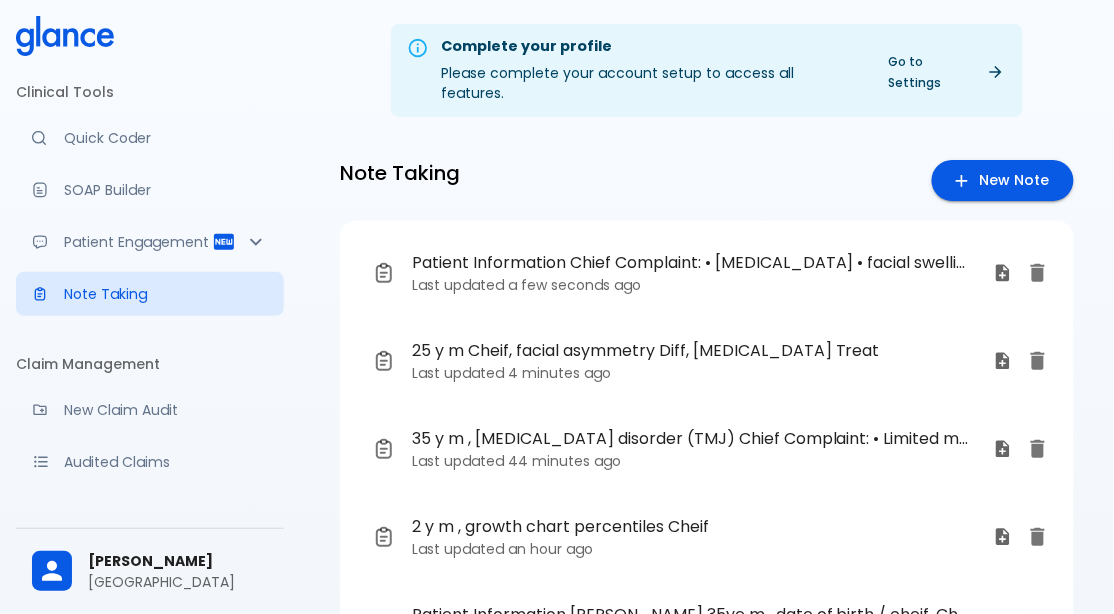 click at bounding box center [1038, 273] 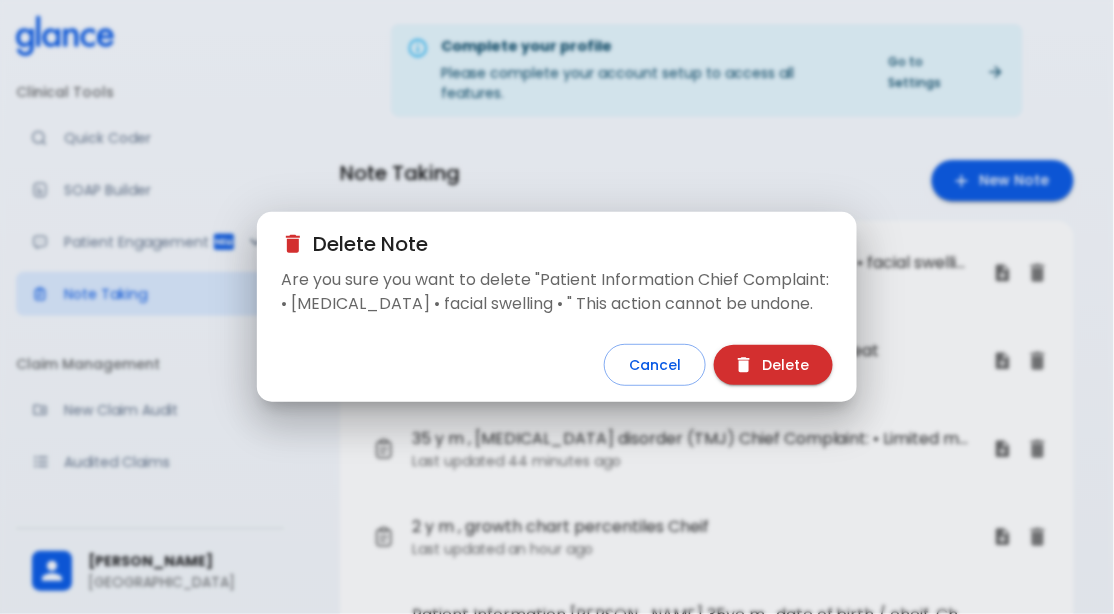 click on "Cancel" at bounding box center (655, 365) 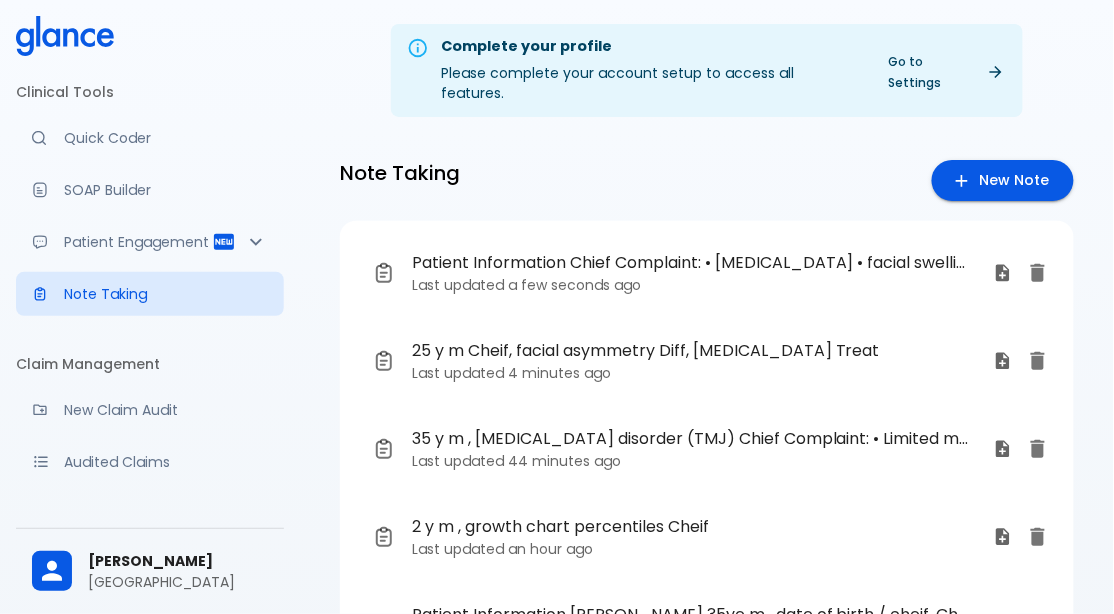 click on "Patient Information
Chief Complaint:
• jaw pain
• facial swelling
•" at bounding box center (690, 263) 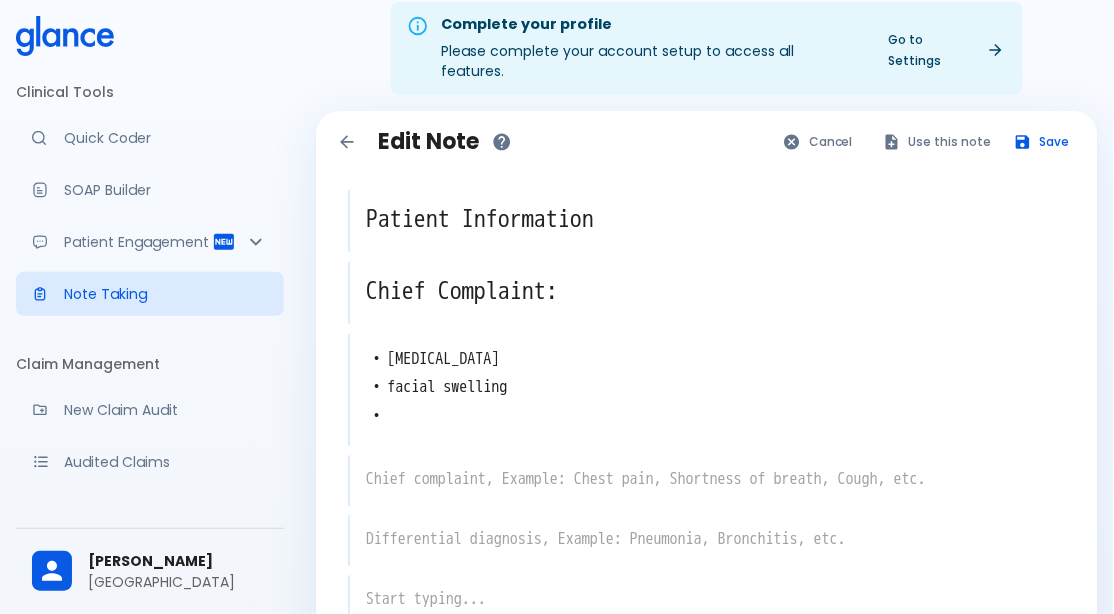 scroll, scrollTop: 0, scrollLeft: 0, axis: both 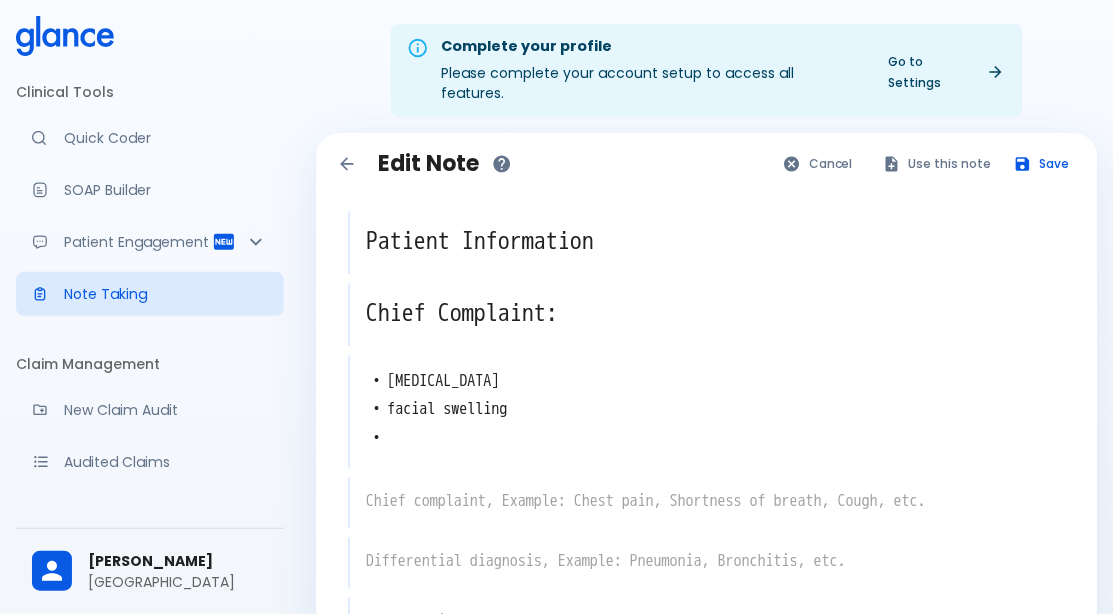 click on "Cancel" at bounding box center [819, 163] 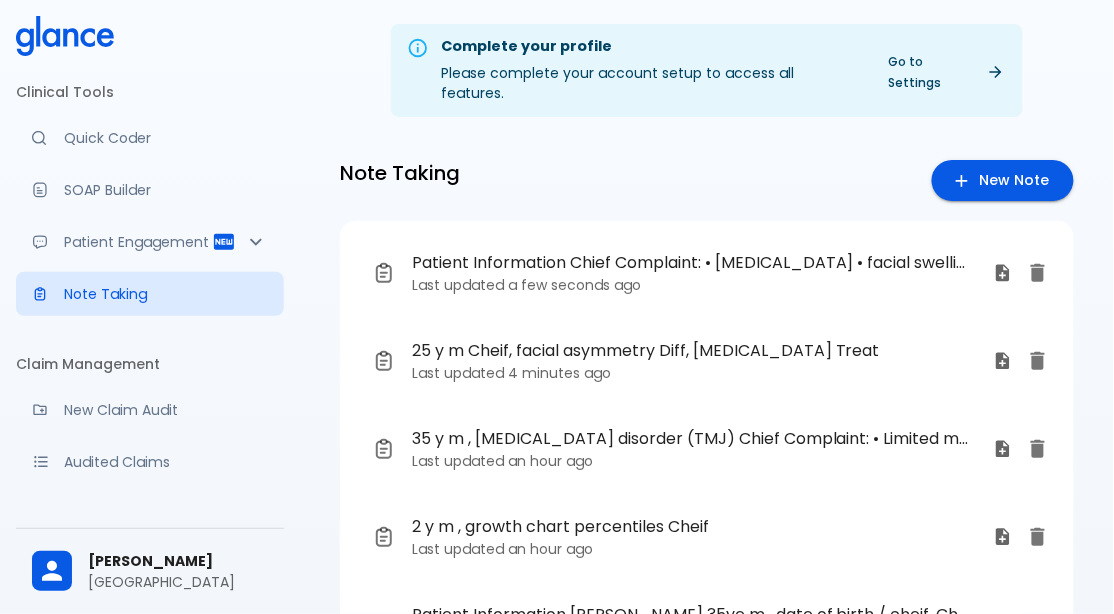 click at bounding box center [1038, 273] 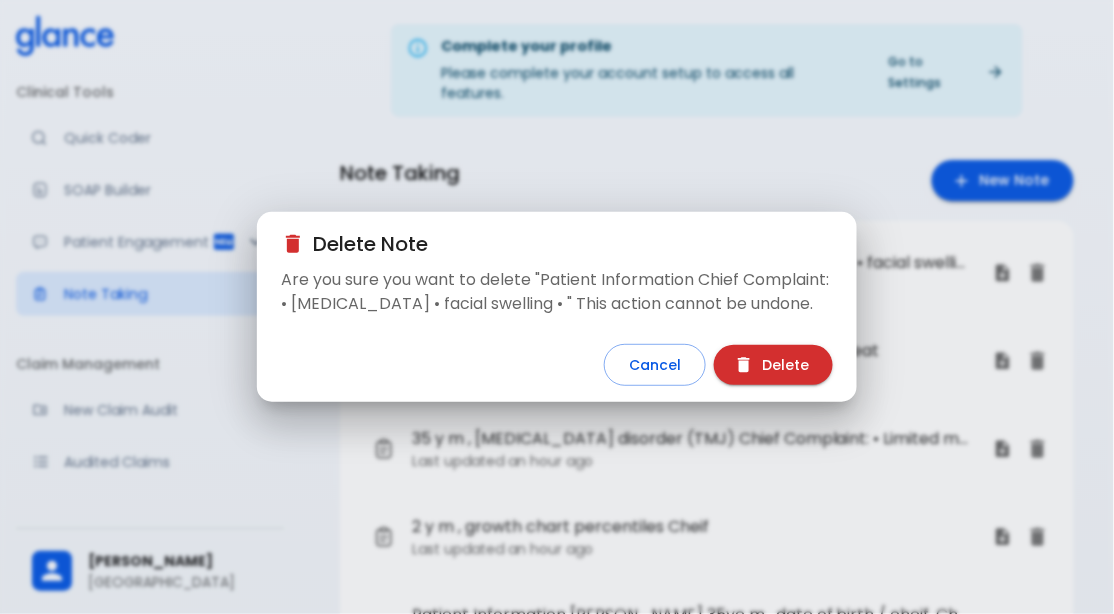 click on "Delete" at bounding box center (773, 365) 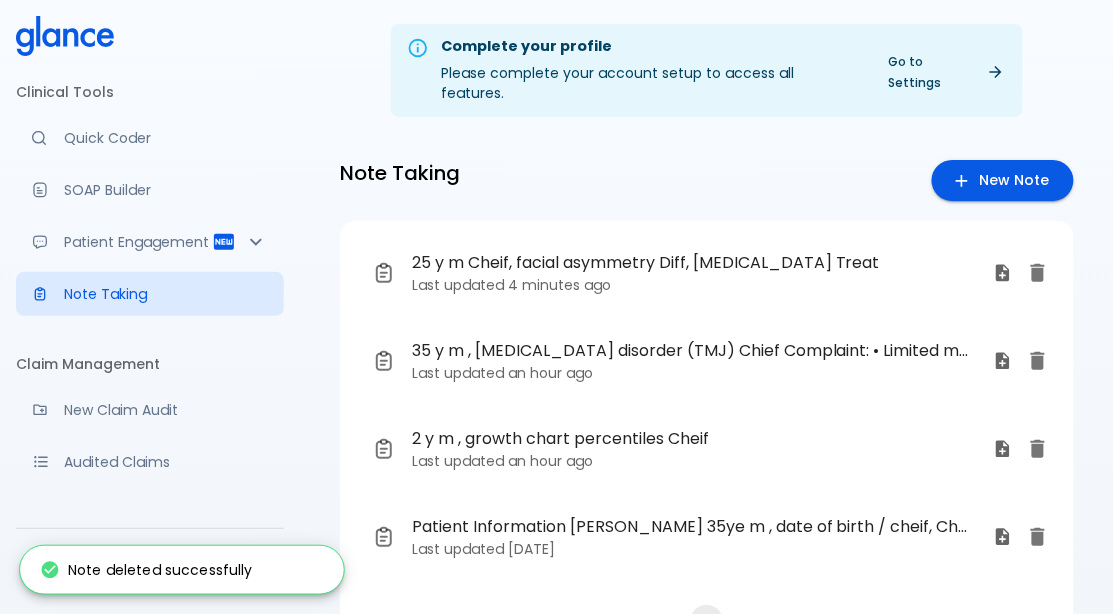 click on "Last updated   4 minutes ago" at bounding box center (695, 285) 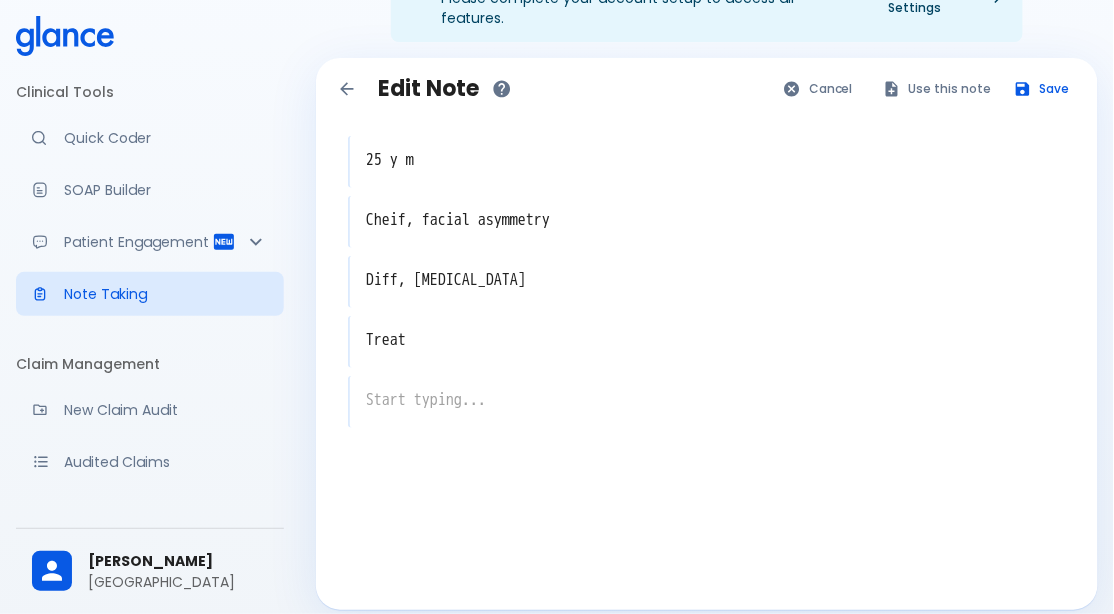scroll, scrollTop: 0, scrollLeft: 0, axis: both 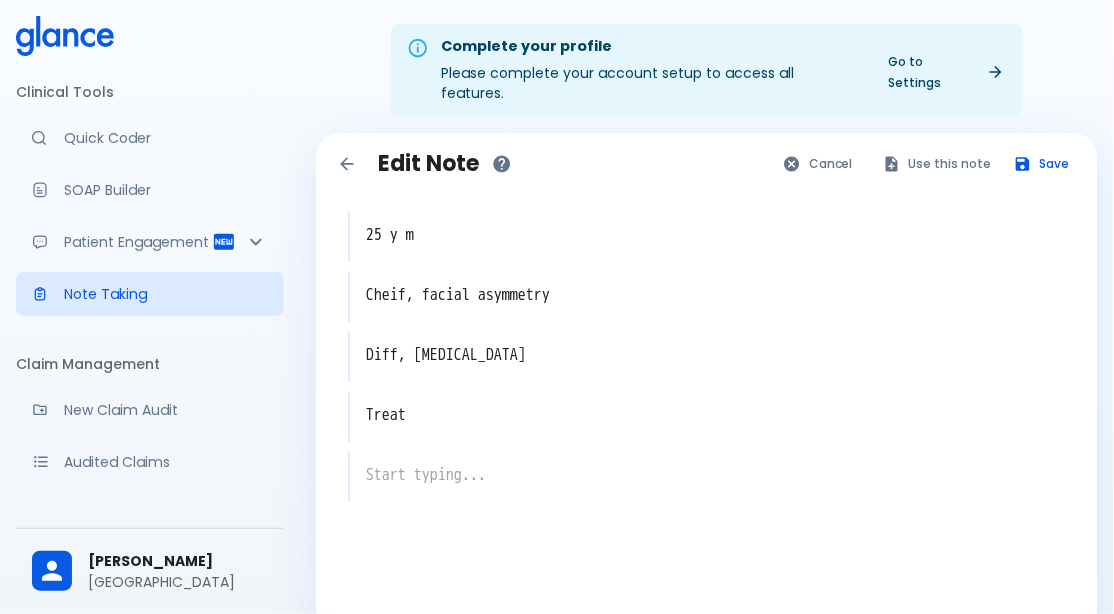 click on "Cancel" at bounding box center (819, 163) 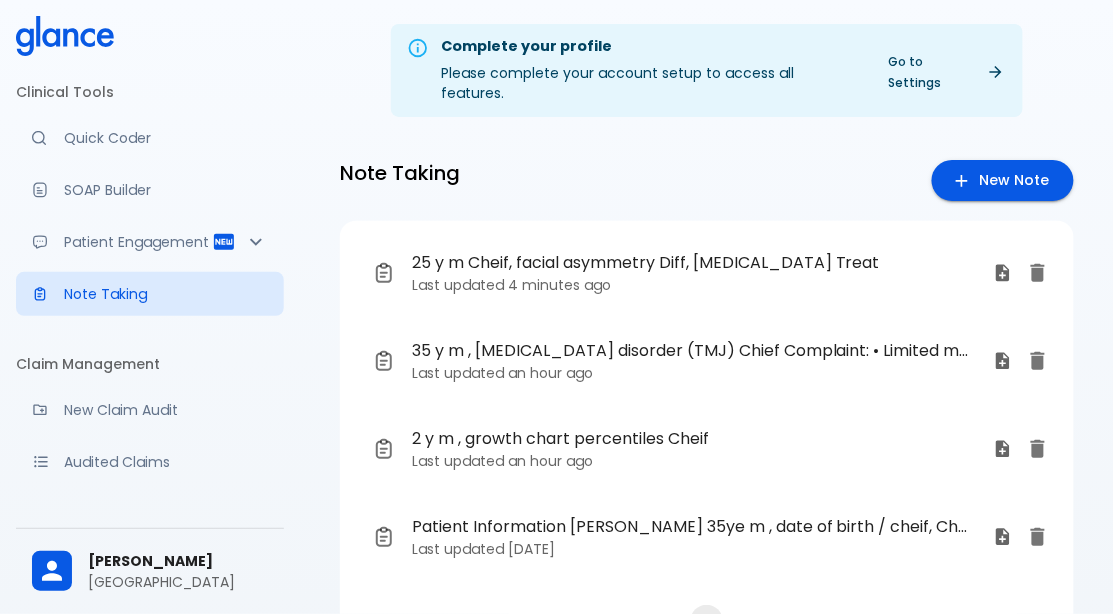 click 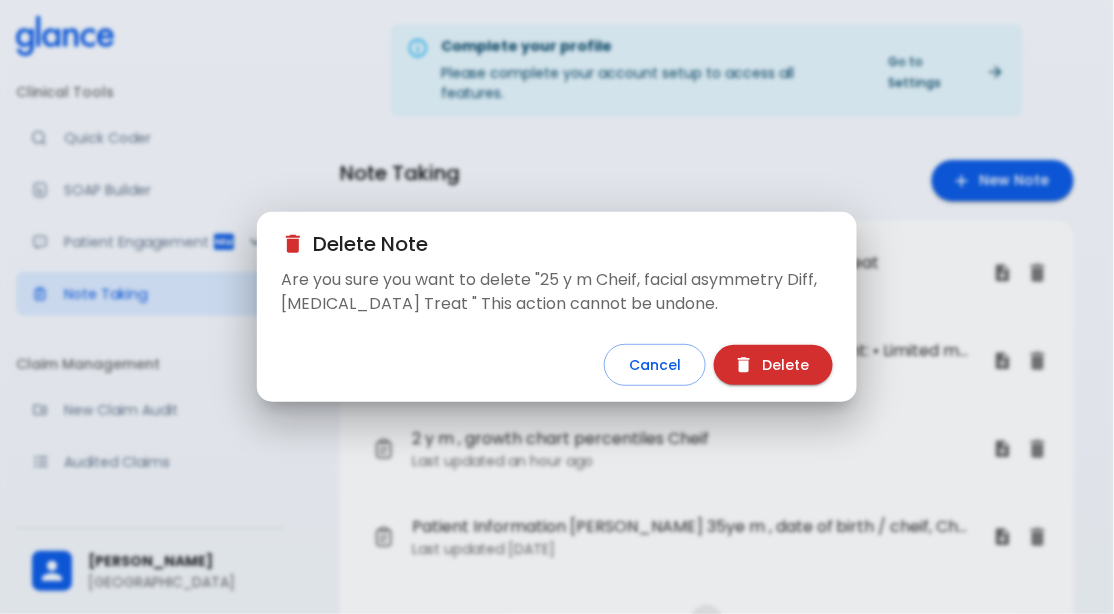 click on "Delete" at bounding box center (773, 365) 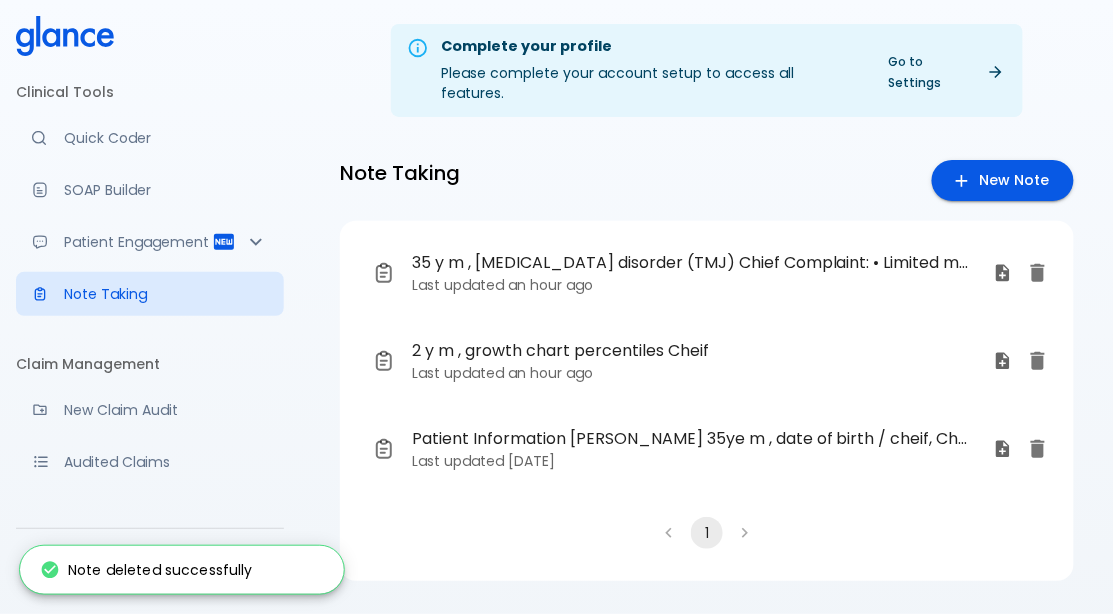 click on "Last updated   an hour ago" at bounding box center [695, 285] 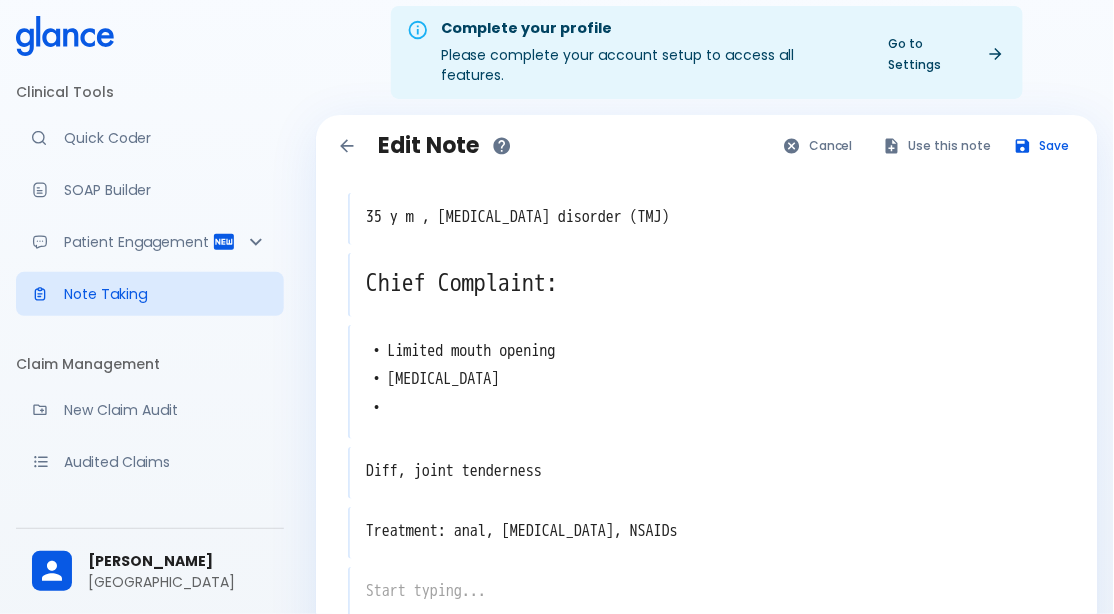 scroll, scrollTop: 0, scrollLeft: 0, axis: both 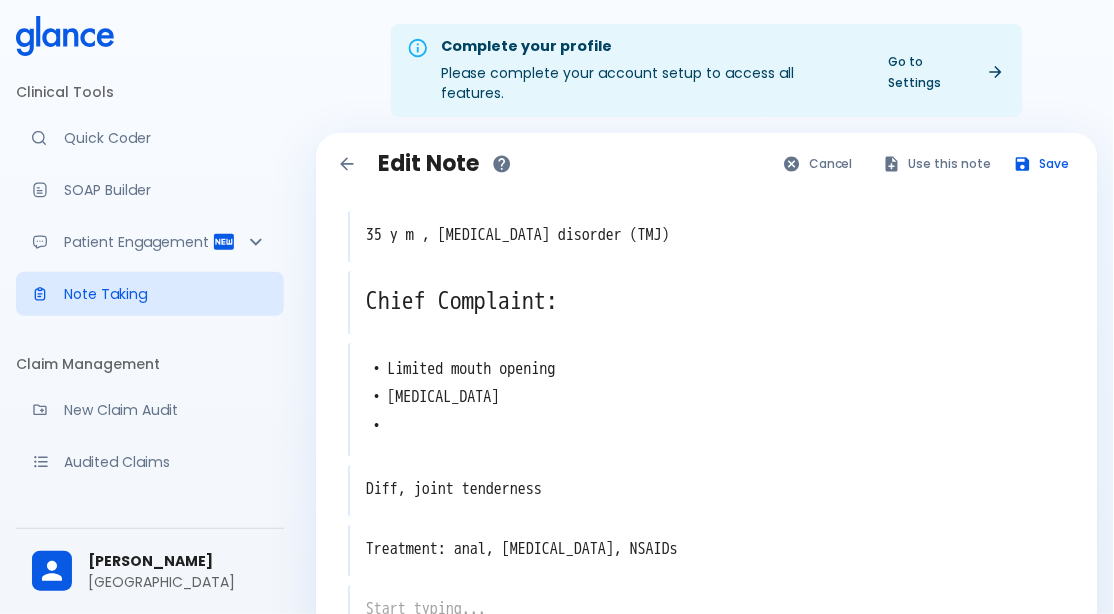 click on "Treatment: anal, muscle relaxants, NSAIDs" at bounding box center (708, 549) 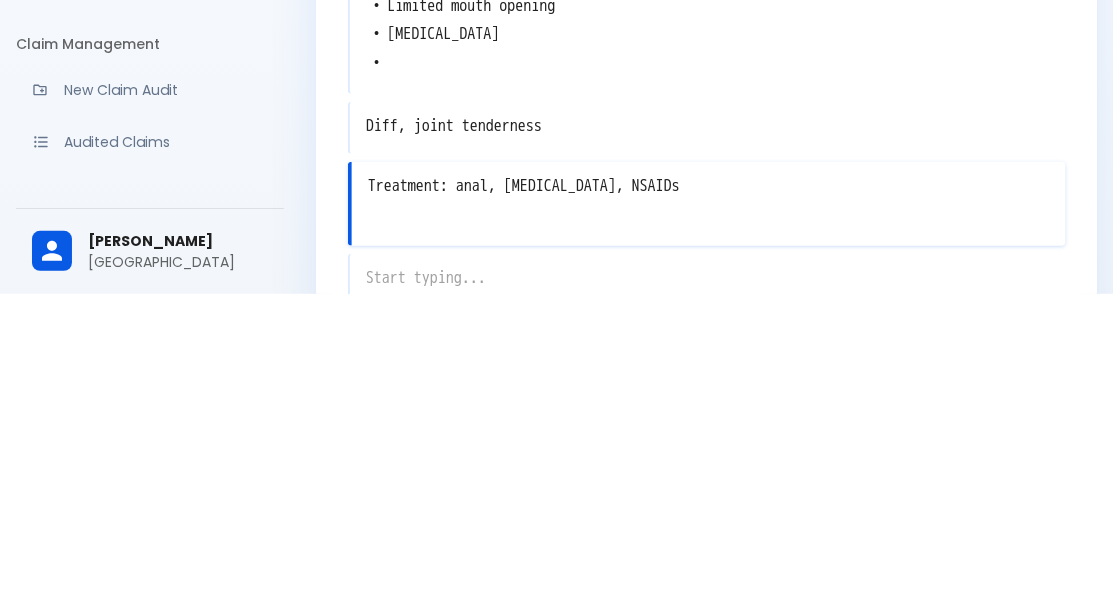 scroll, scrollTop: 61, scrollLeft: 0, axis: vertical 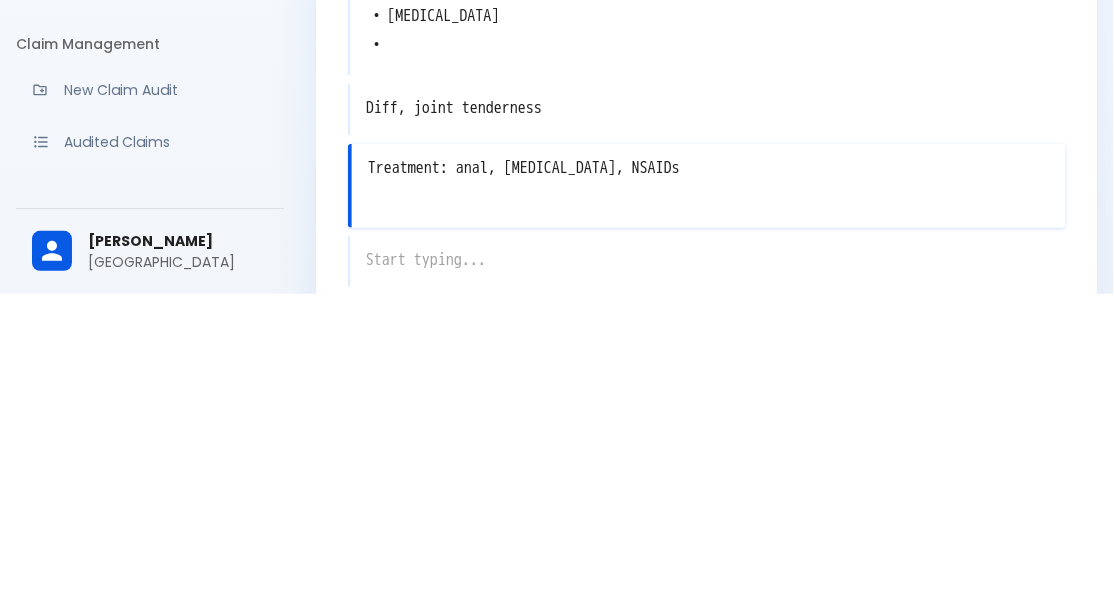 click on "Treatment: anal, muscle relaxants, NSAIDs" at bounding box center [709, 488] 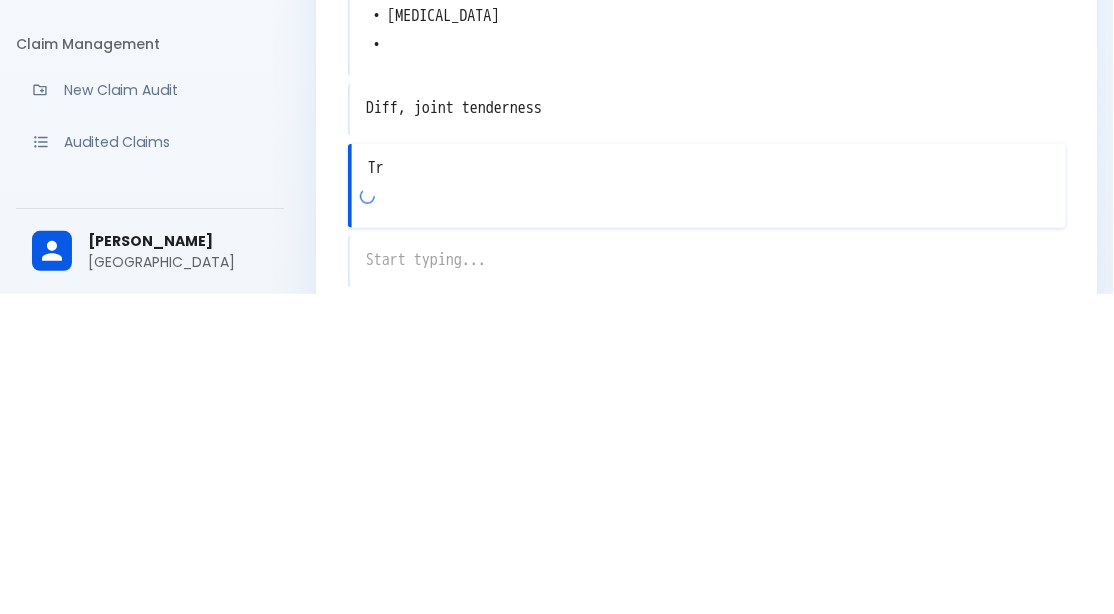 type on "T" 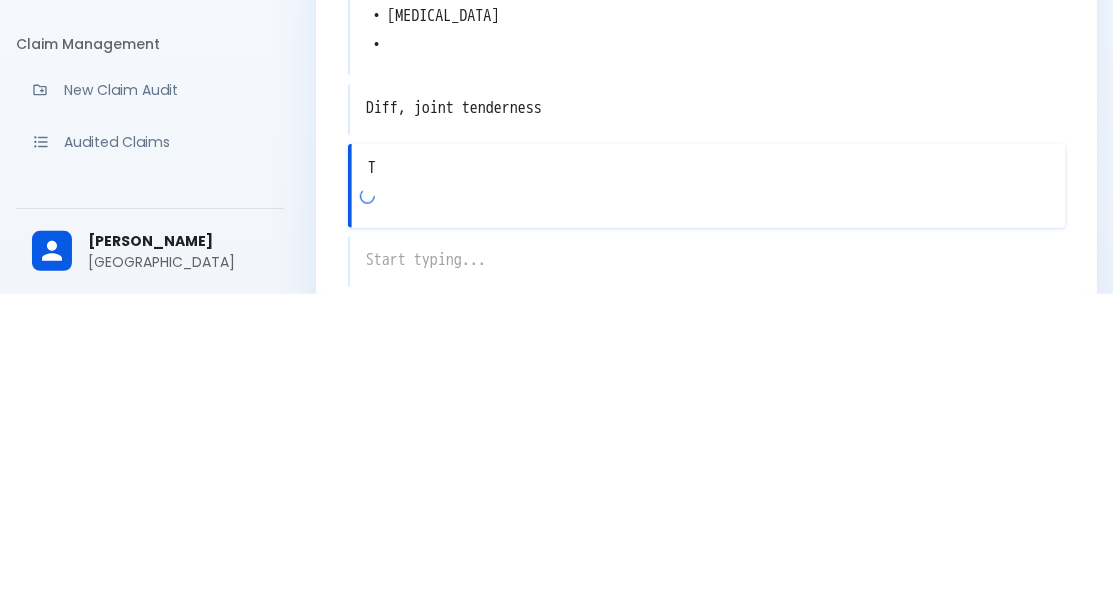 type 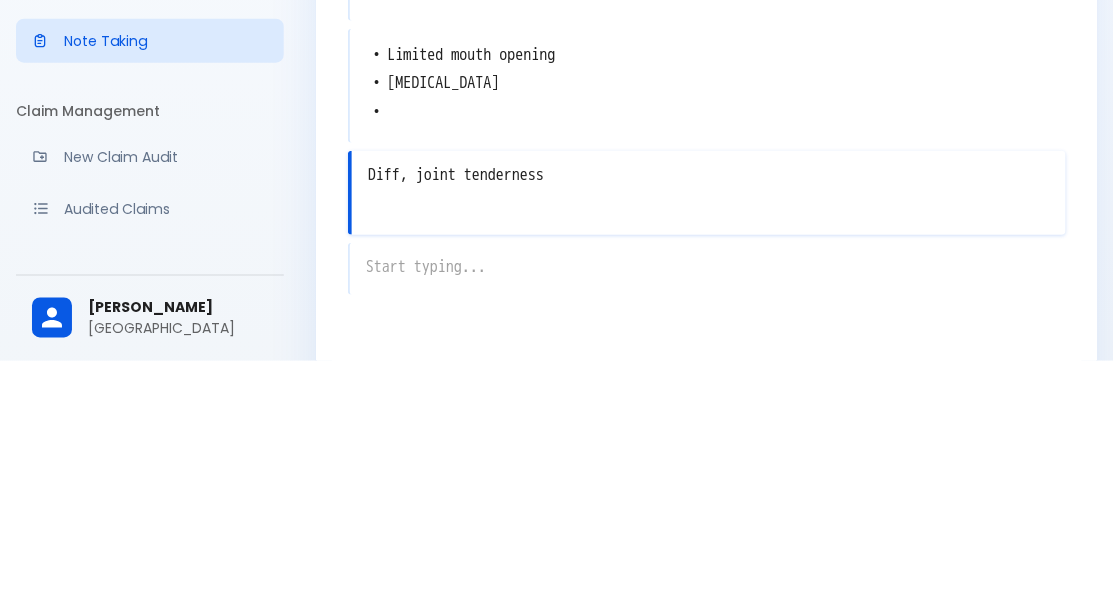 scroll, scrollTop: 61, scrollLeft: 0, axis: vertical 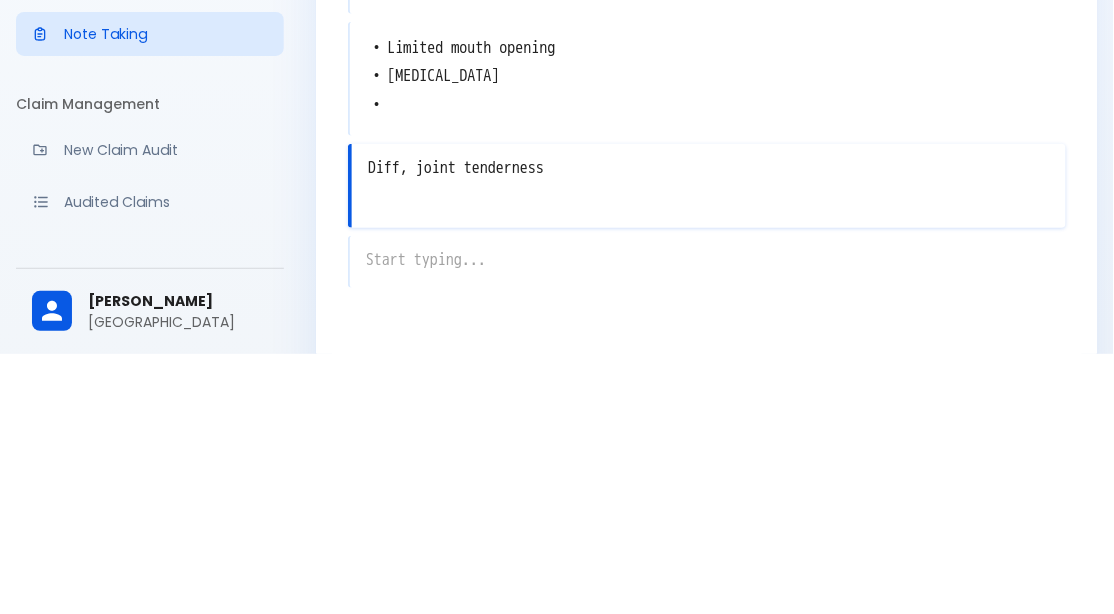 click on "x" at bounding box center (707, 522) 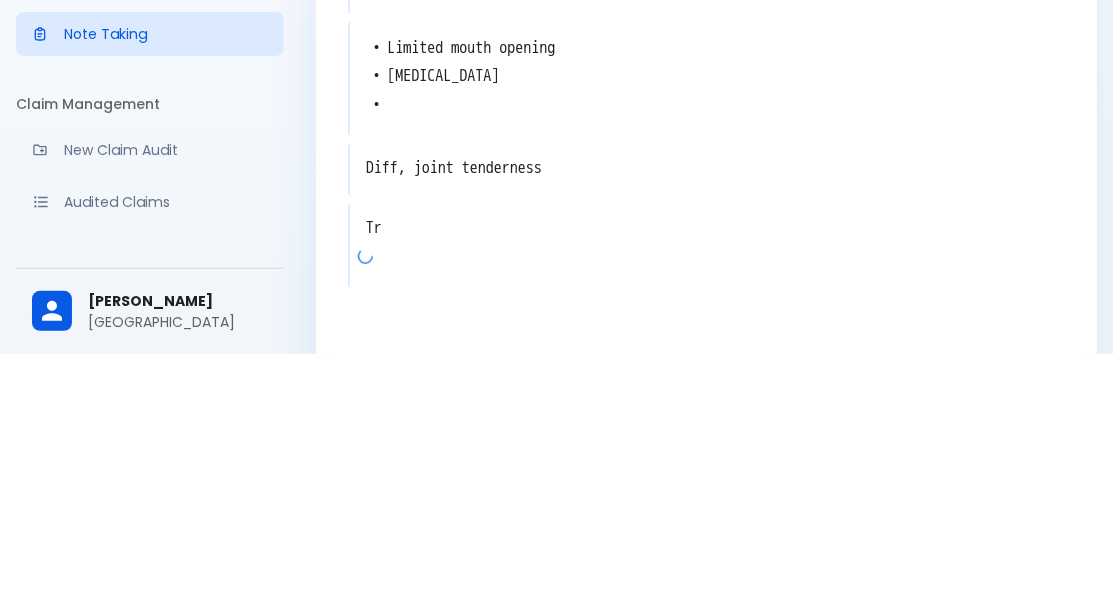 scroll, scrollTop: 61, scrollLeft: 0, axis: vertical 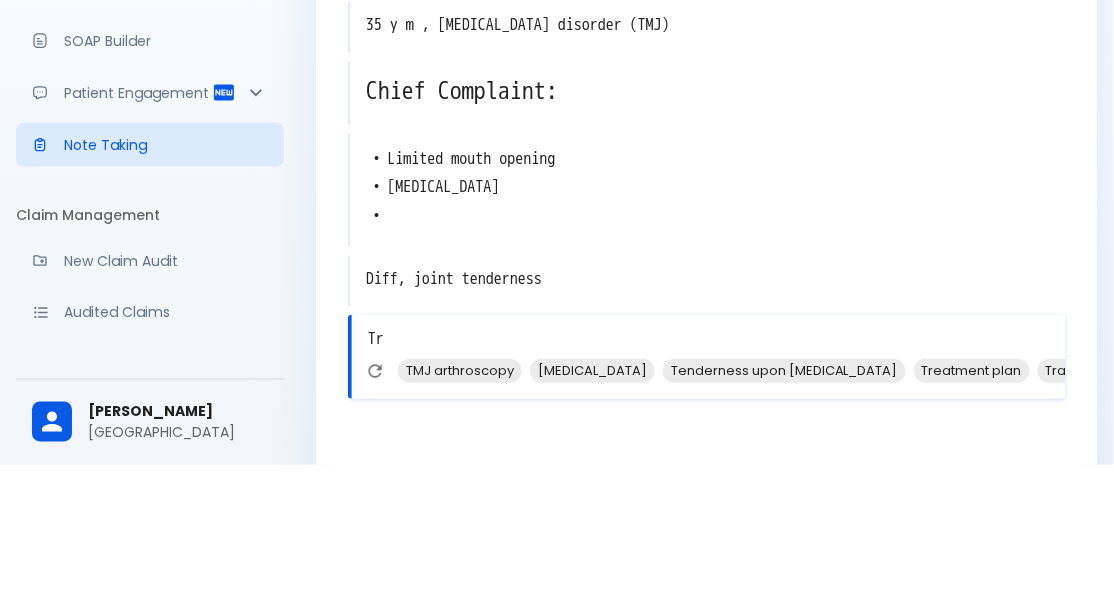 click on "Diff, joint tenderness" at bounding box center [708, 428] 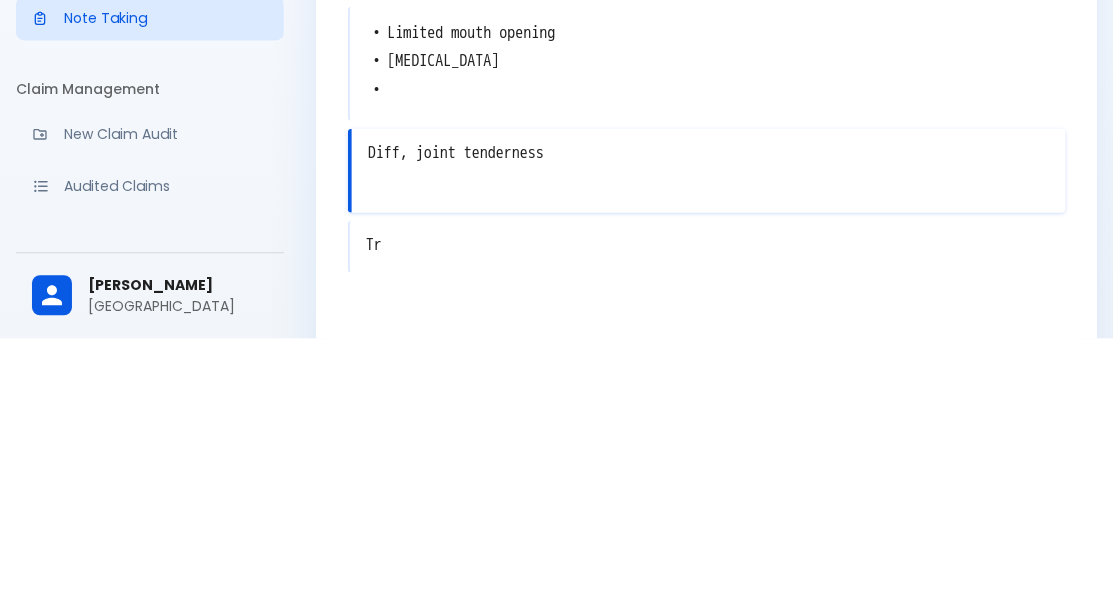 scroll, scrollTop: 61, scrollLeft: 0, axis: vertical 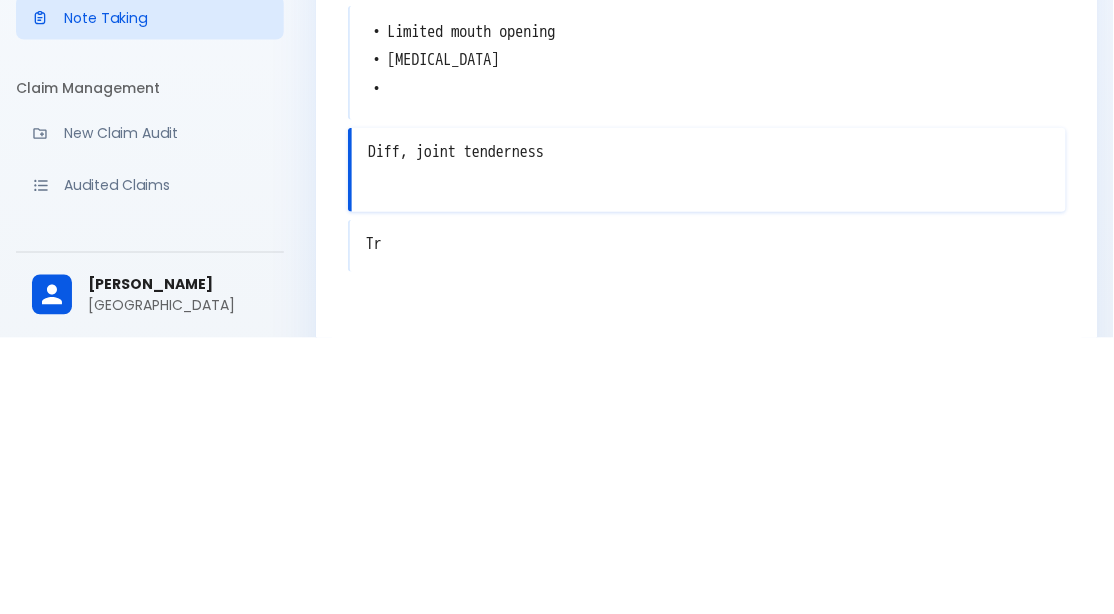 click on "Tr x" at bounding box center (707, 522) 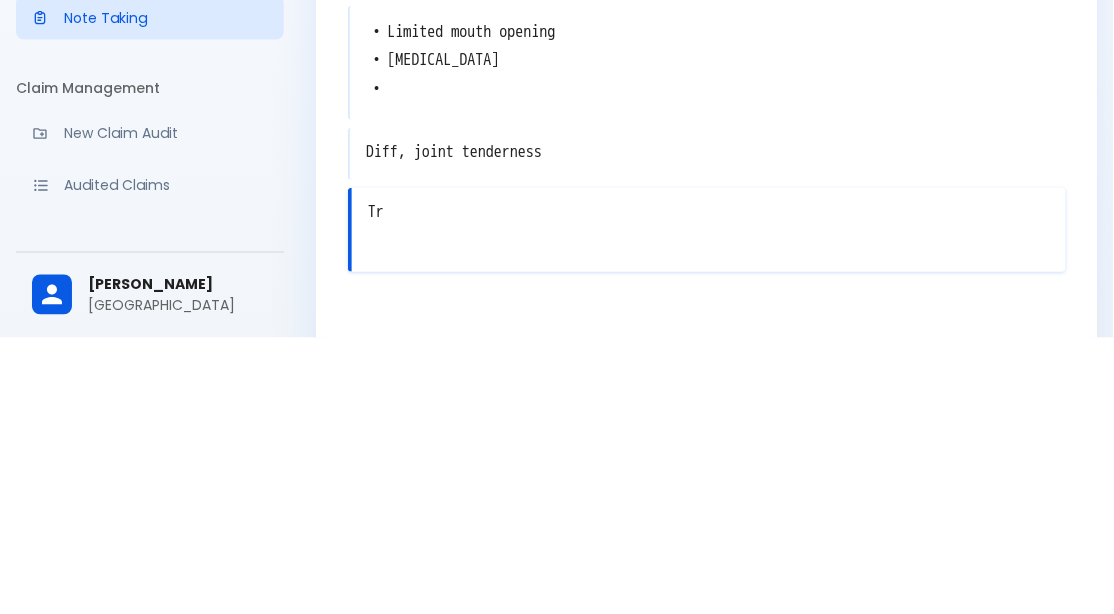 type on "T" 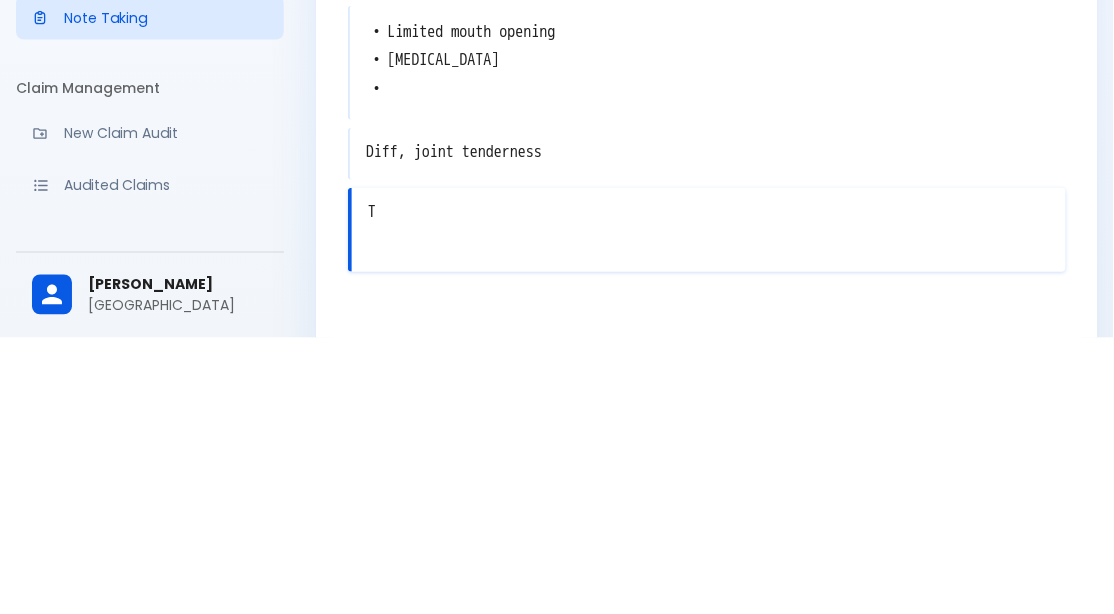type 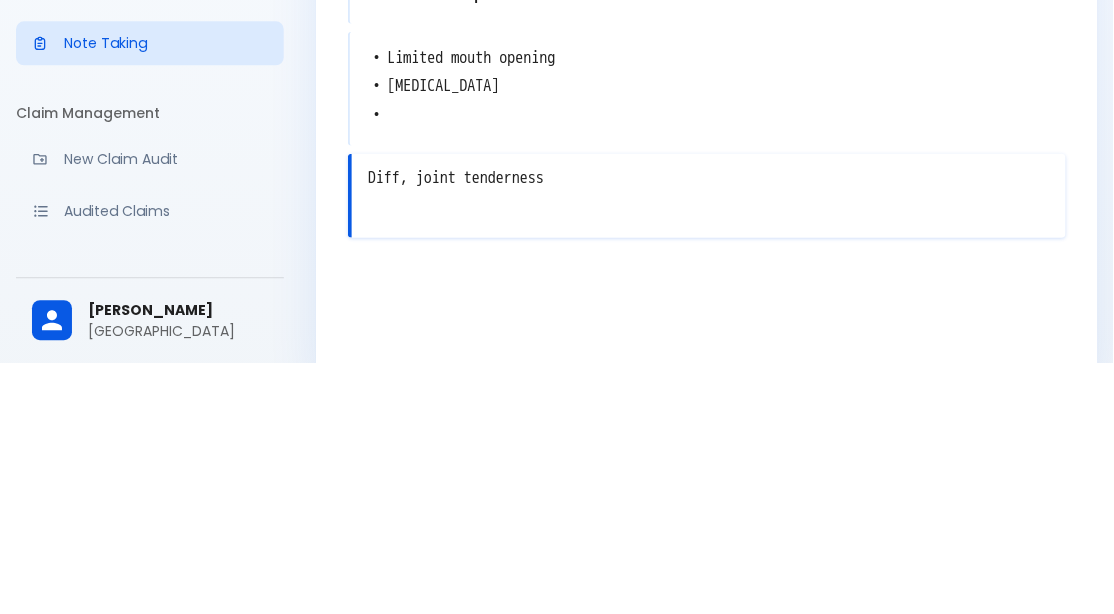 scroll, scrollTop: 61, scrollLeft: 0, axis: vertical 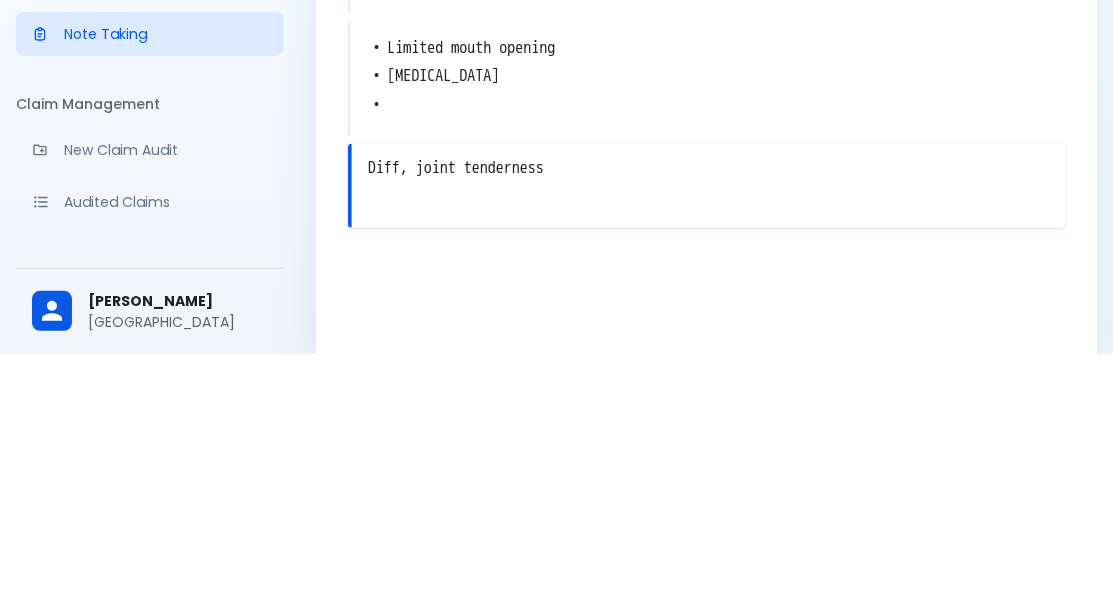 click at bounding box center [709, 548] 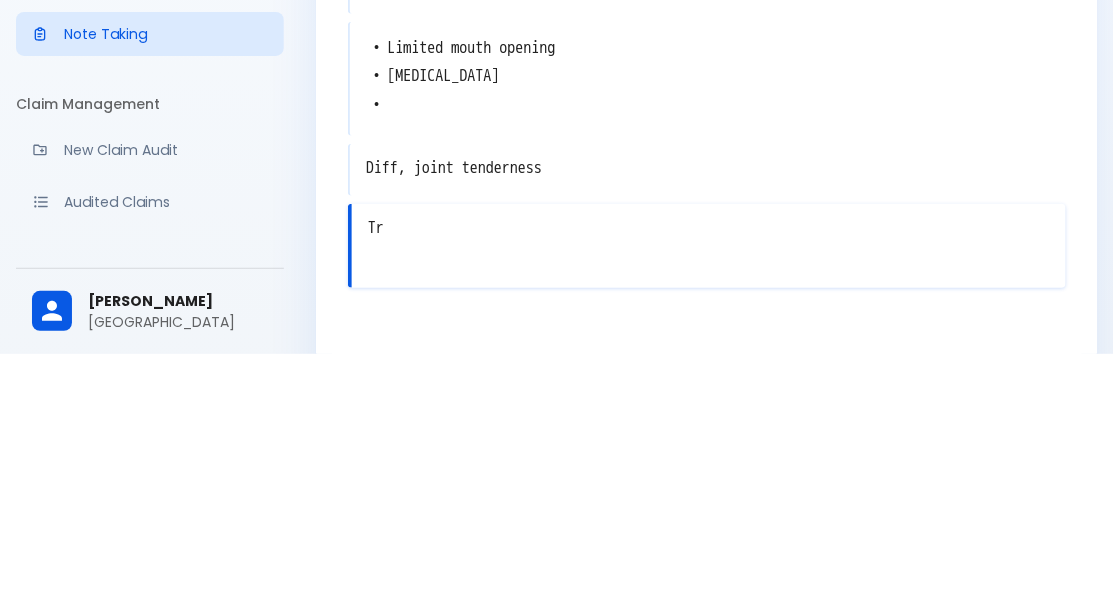 type on "T" 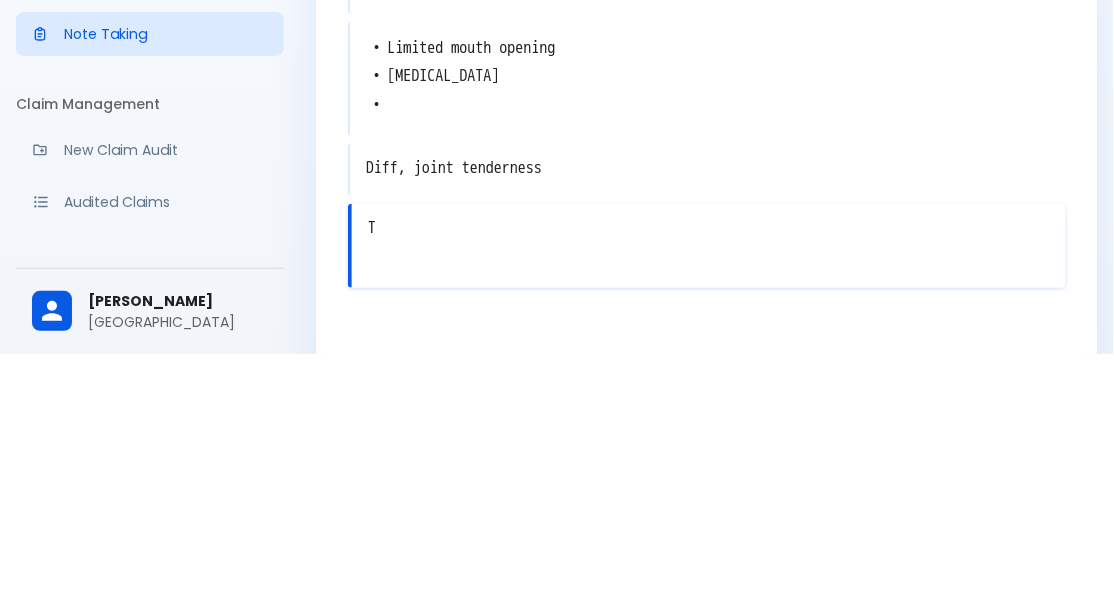 type 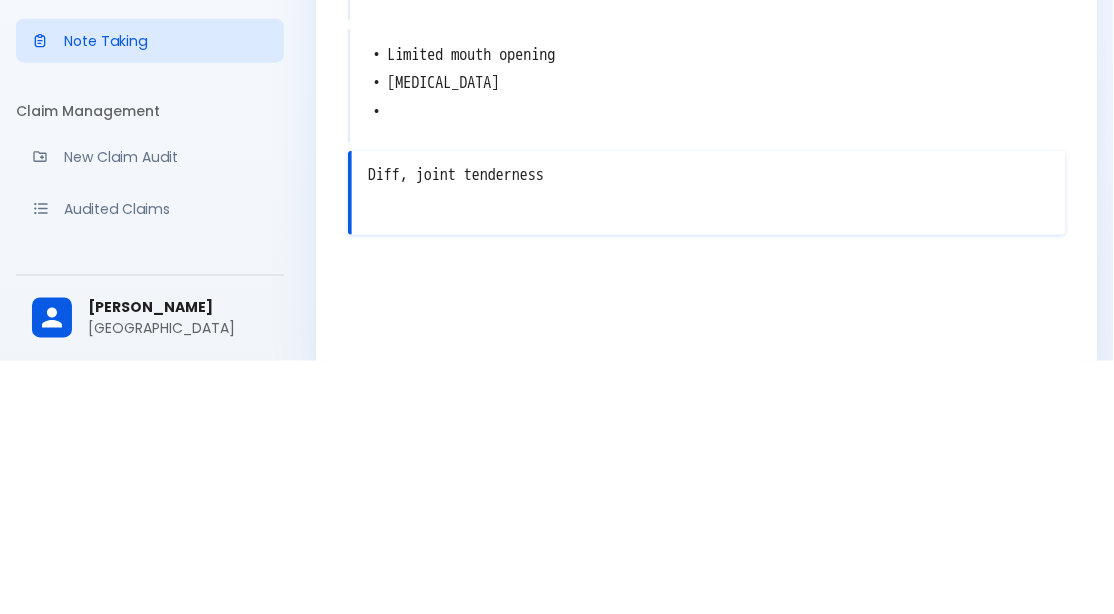 scroll, scrollTop: 61, scrollLeft: 0, axis: vertical 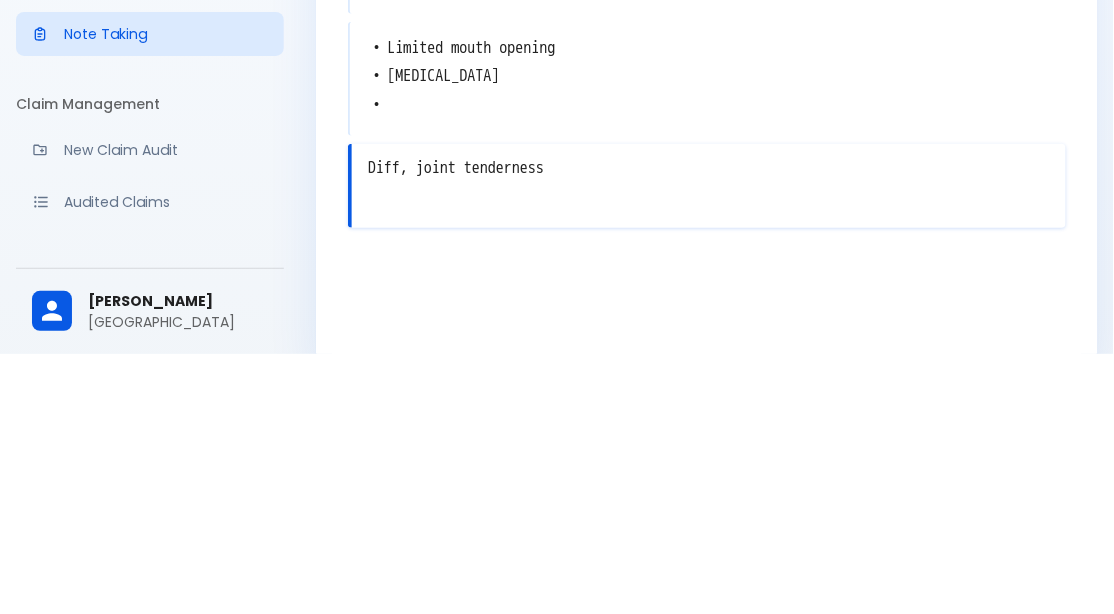 type on "Diff, joint tenderness" 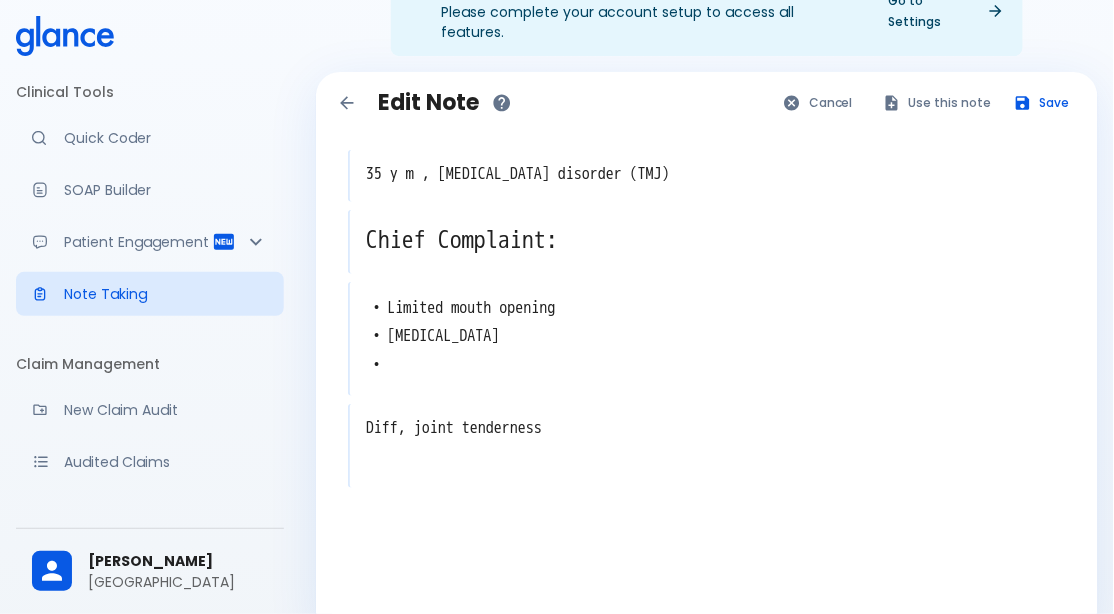 click on "[GEOGRAPHIC_DATA]" at bounding box center (178, 582) 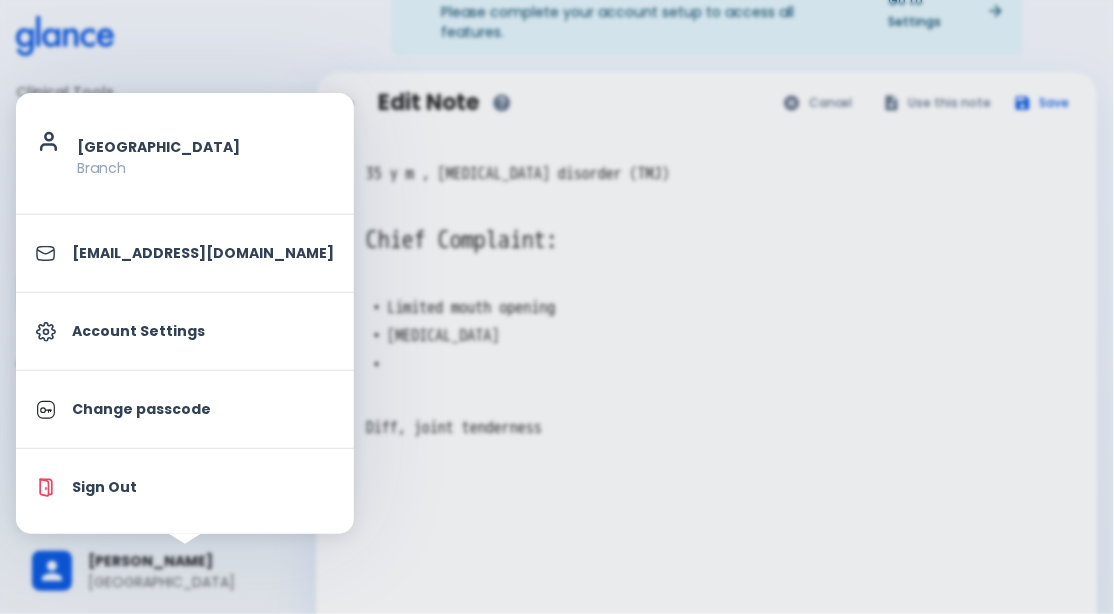 click on "Account Settings" at bounding box center (203, 331) 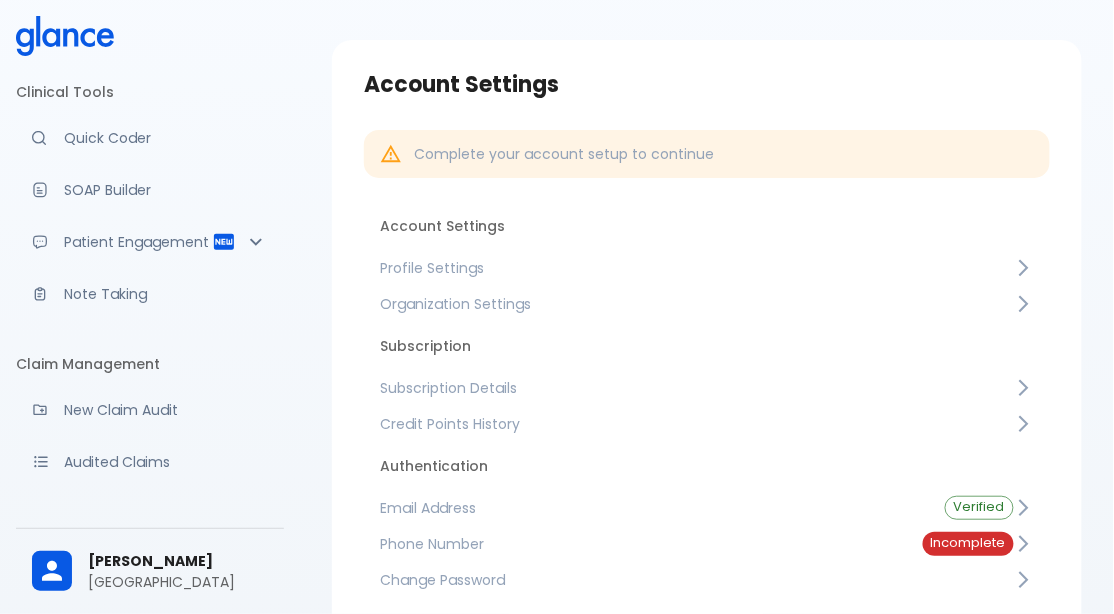 click on "Credit Points History" at bounding box center [697, 424] 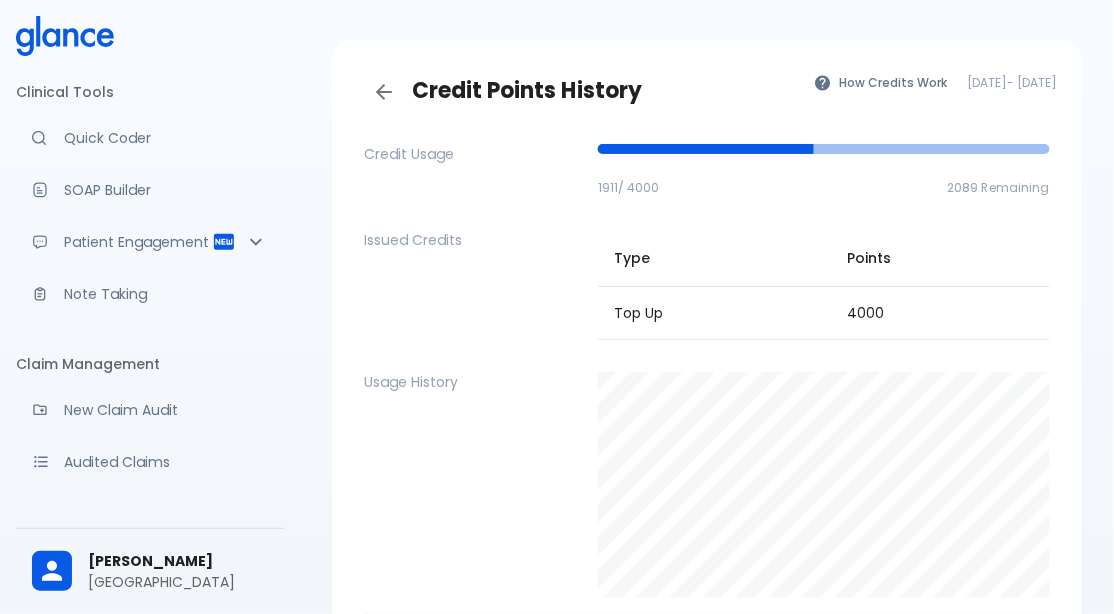click on "Note Taking" at bounding box center [166, 294] 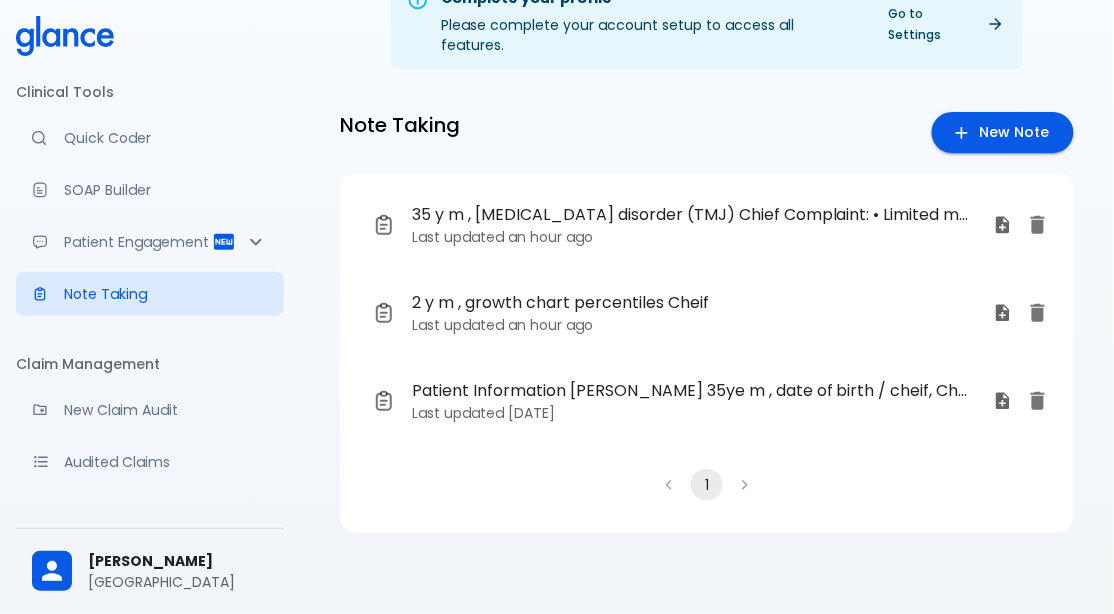 click on "[GEOGRAPHIC_DATA]" at bounding box center [178, 582] 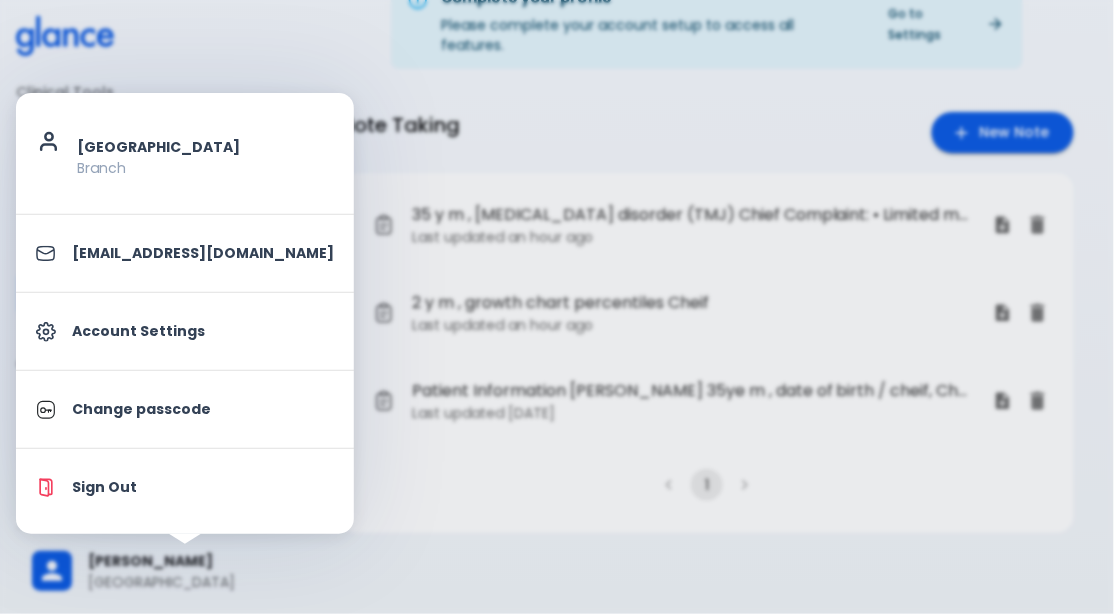 click on "Account Settings" at bounding box center (203, 331) 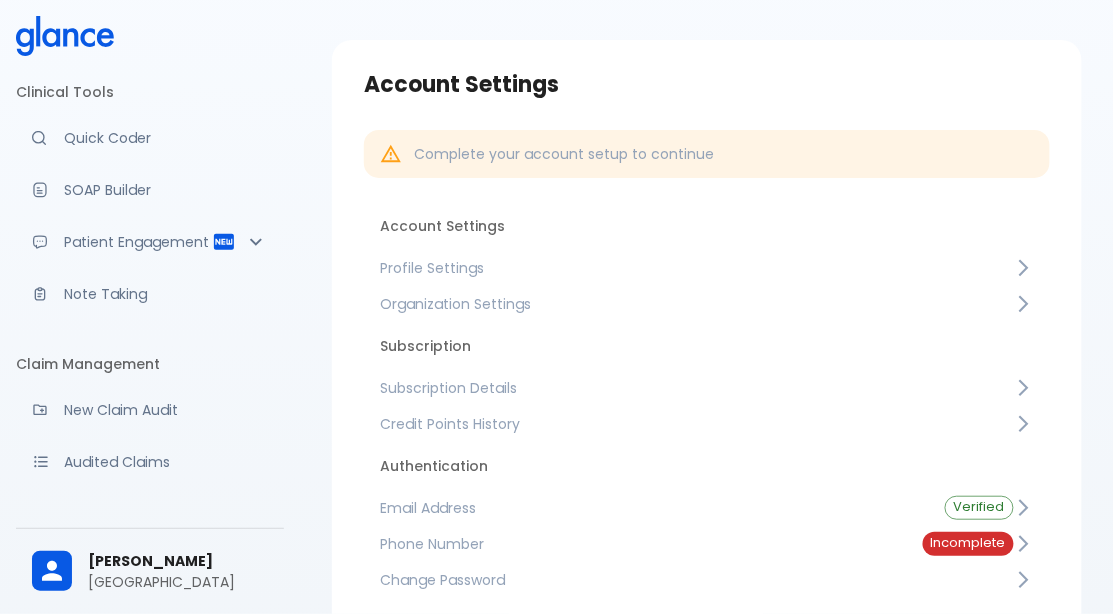 click on "Profile Settings" at bounding box center [697, 268] 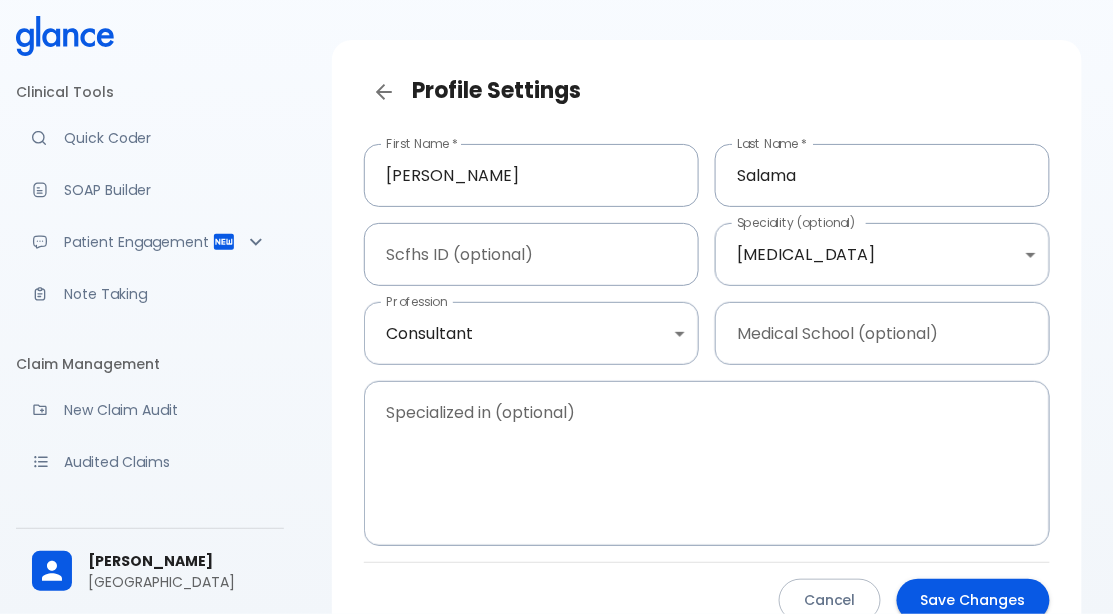 click on "↧  pull to refresh  ↧ Clinical Tools Quick Coder SOAP Builder Patient Engagement Note Taking Claim Management New Claim Audit Audited Claims Claim Rework Tracker Support Help Center What's new? Settings Your Settings Ahmed Salama salama hospital Profile Settings First Name   * Ahmed First Name  * Last Name   * Salama Last Name  * Scfhs ID (optional) Scfhs ID (optional) Speciality   (optional) Oral And Maxillofacial Surgery Oral and maxillofacial surgery Speciality (optional) Profession Consultant consultant Profession Medical School (optional) Medical School (optional) Specialized in (optional) x Specialized in (optional) Cancel Save Changes
Jira Service Management Widget" at bounding box center (557, 351) 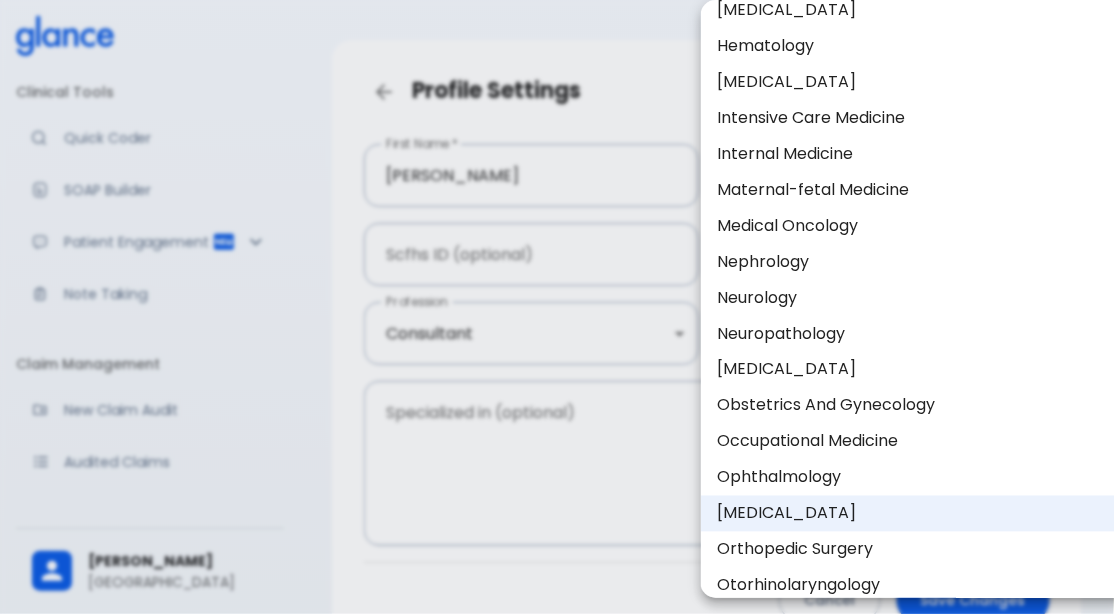scroll, scrollTop: 487, scrollLeft: 0, axis: vertical 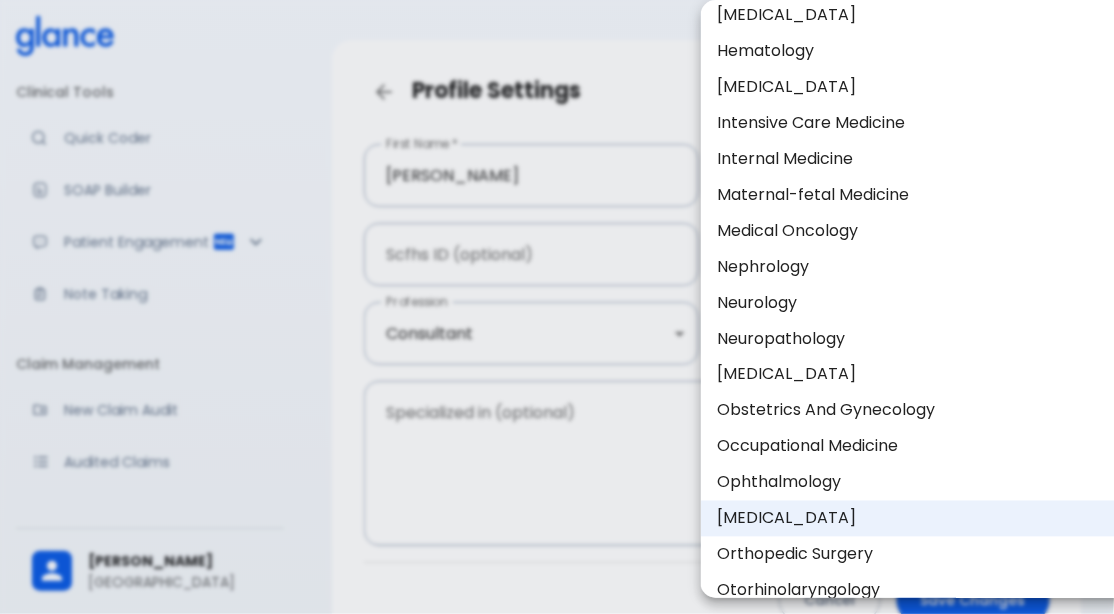 click on "Internal Medicine" at bounding box center (917, 159) 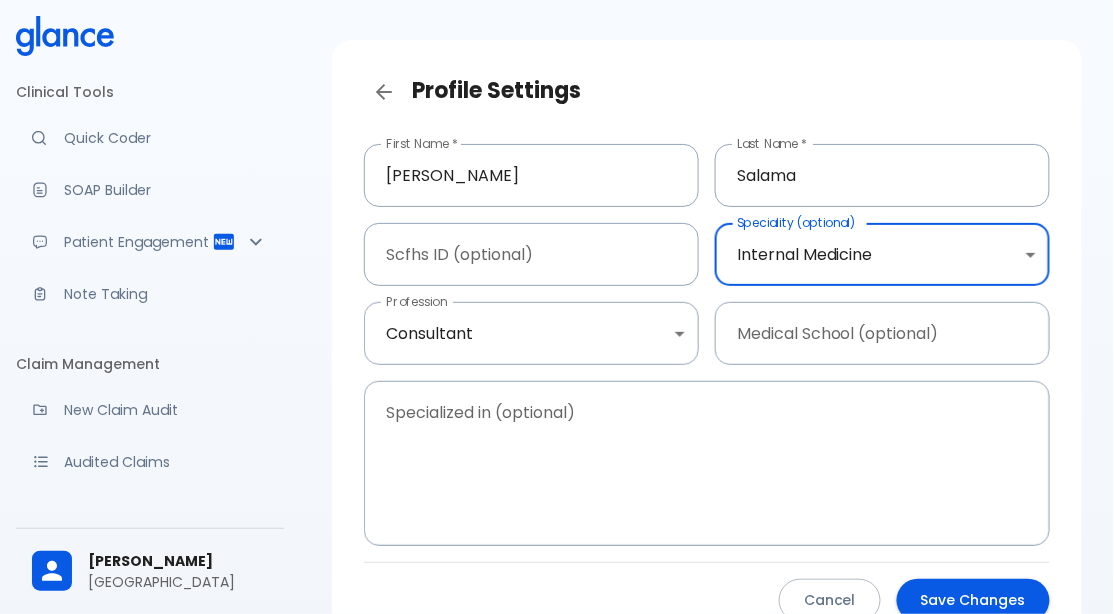 click on "Save Changes" at bounding box center (973, 600) 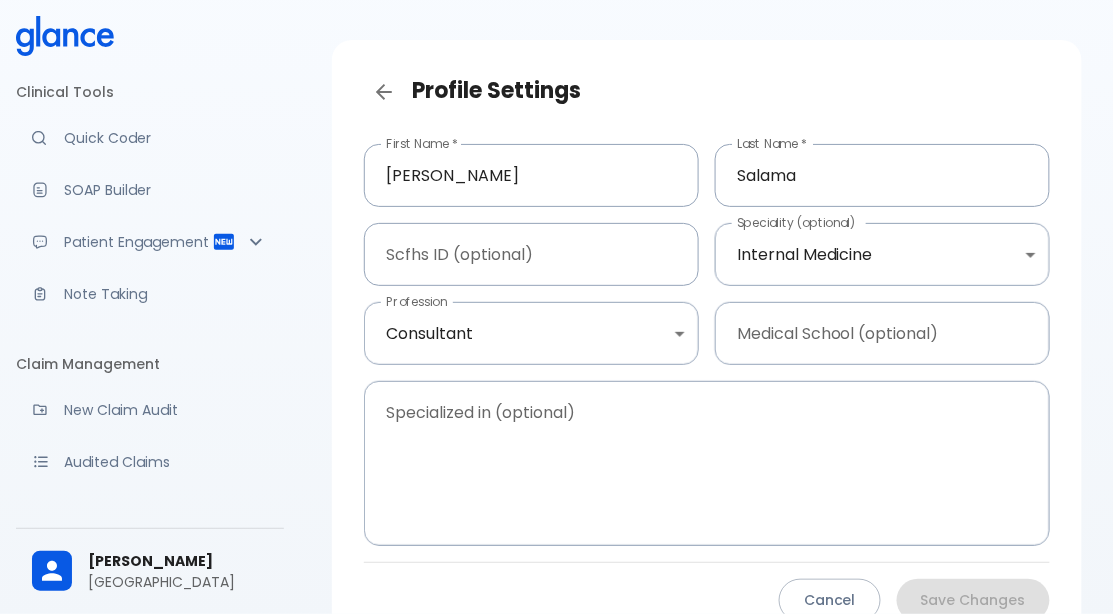 click on "Note Taking" at bounding box center (166, 294) 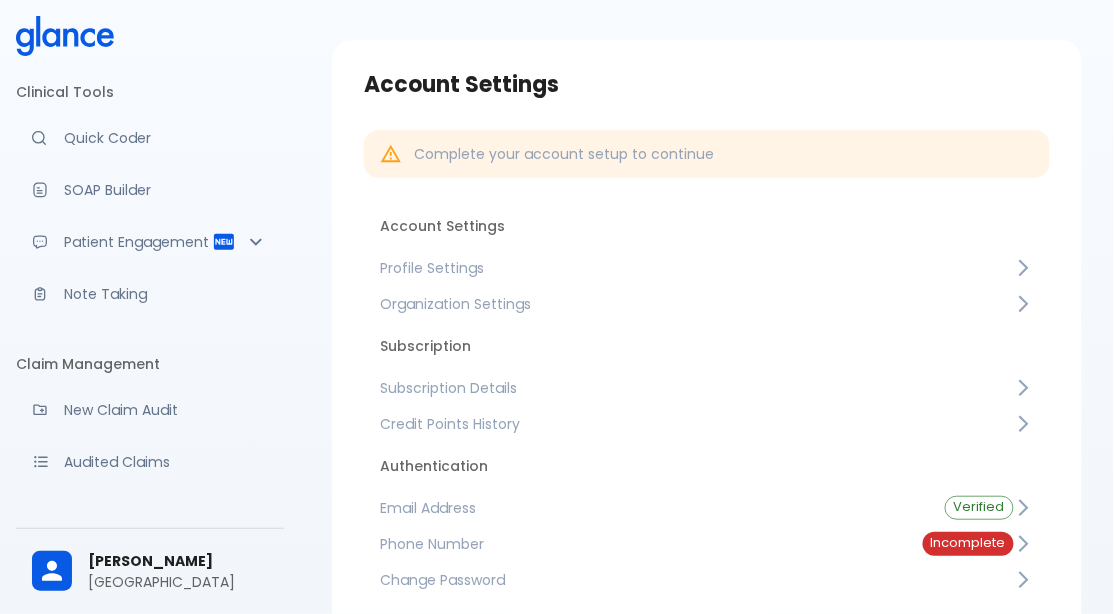 click on "Note Taking" at bounding box center (166, 294) 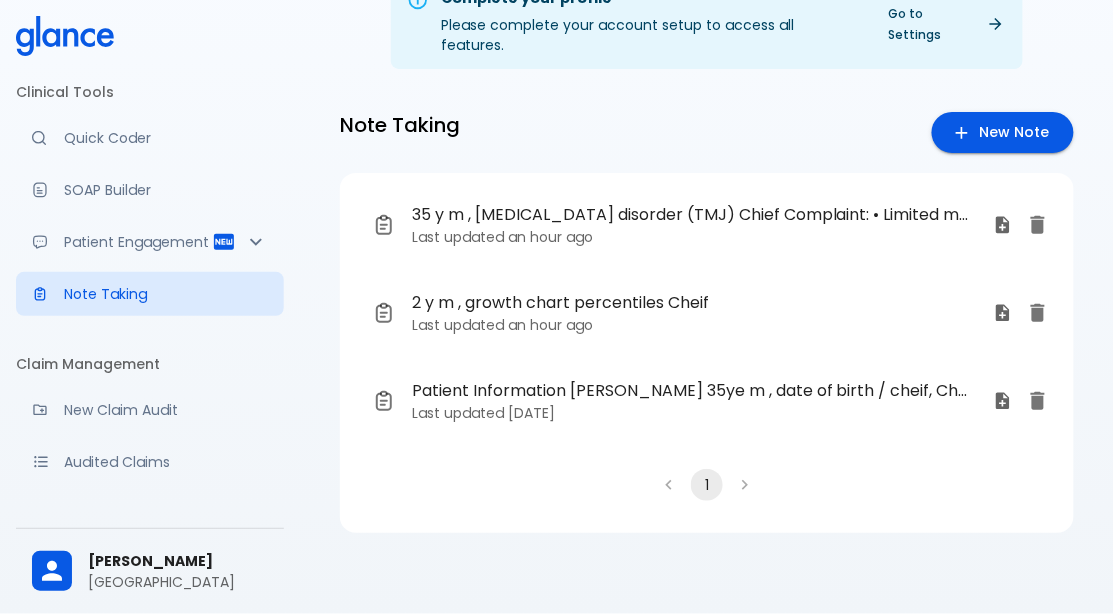 click on "New Note" at bounding box center [1003, 132] 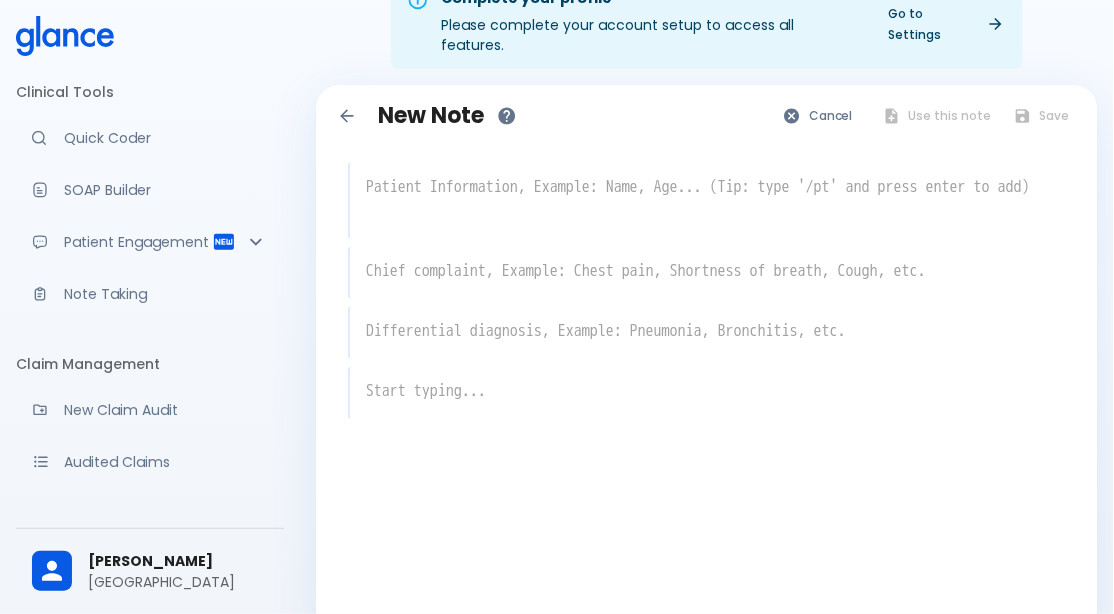 click at bounding box center (708, 199) 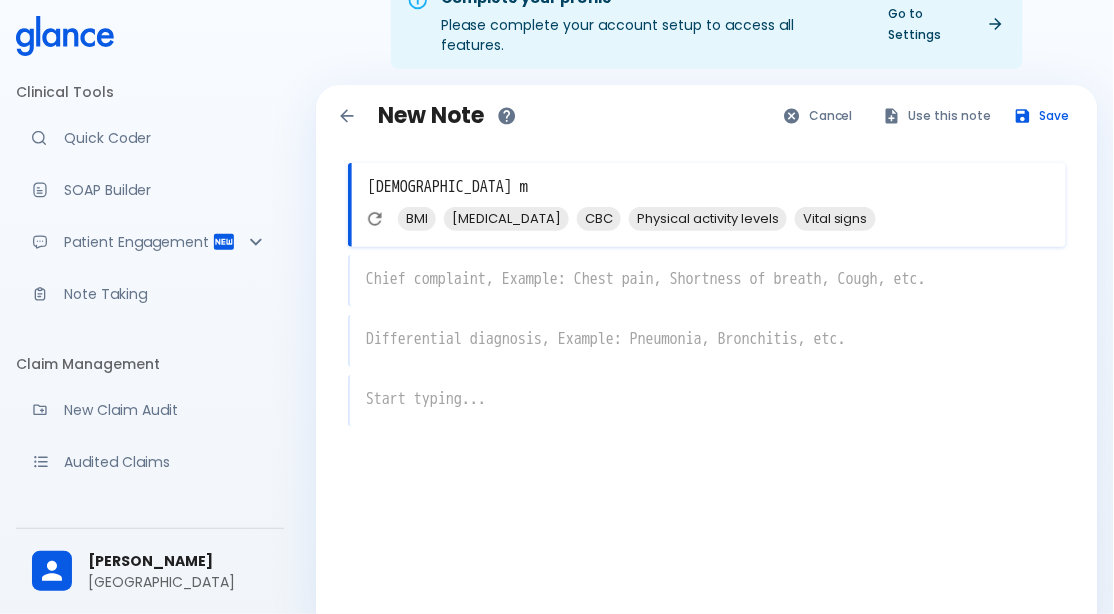 type on "[DEMOGRAPHIC_DATA] m" 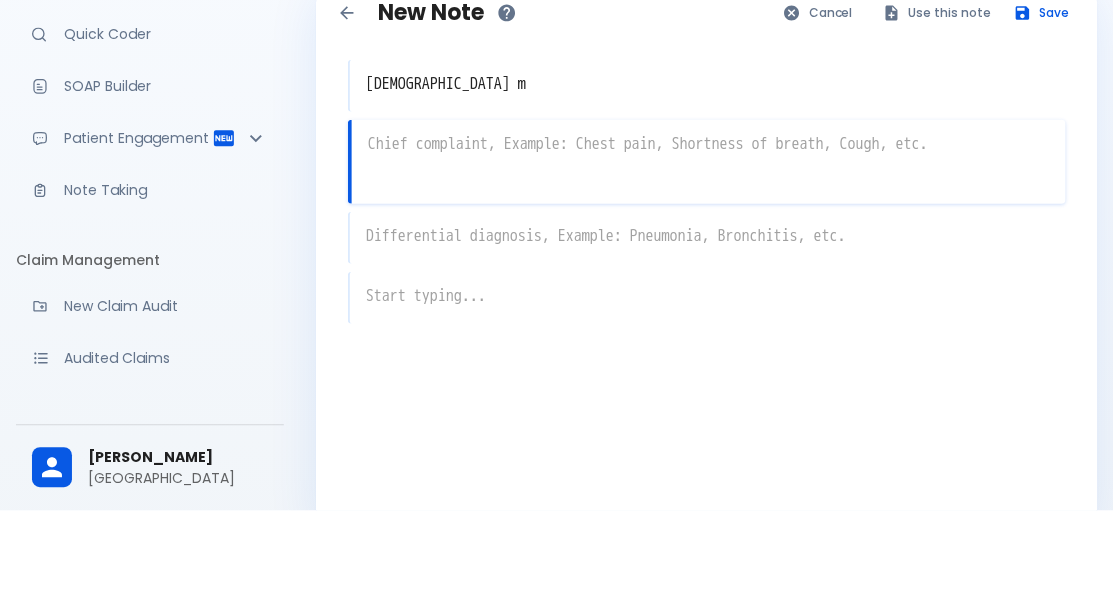scroll, scrollTop: 47, scrollLeft: 0, axis: vertical 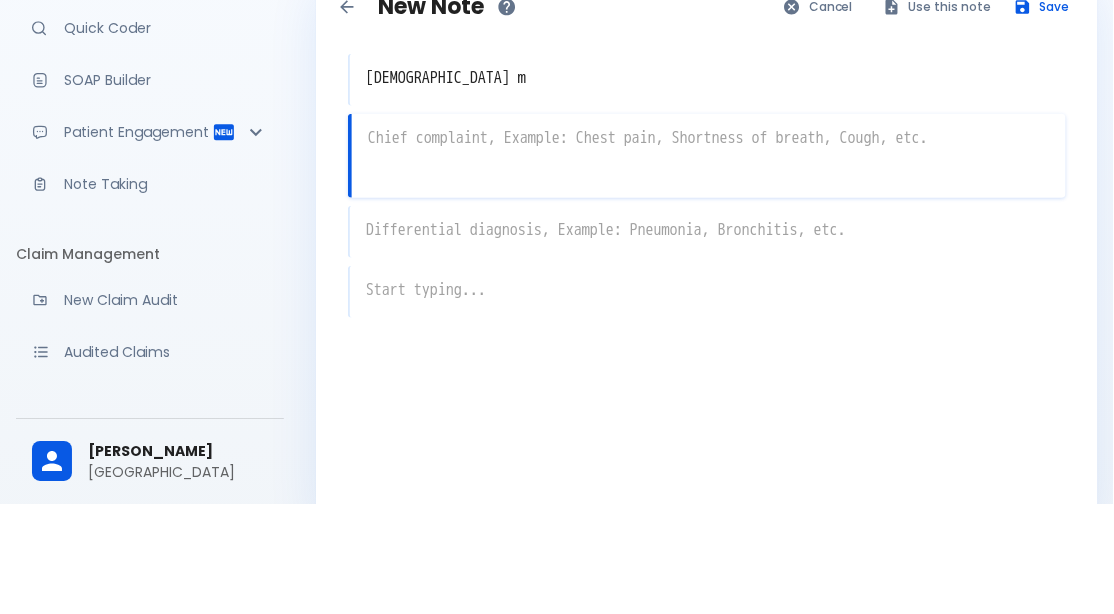 type on "/" 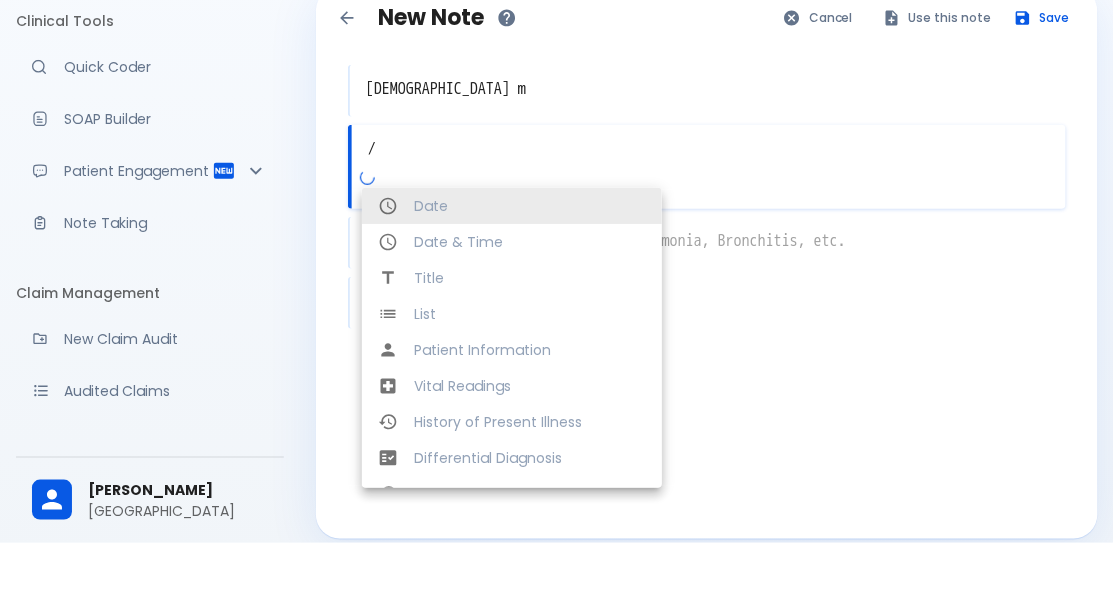 scroll, scrollTop: 75, scrollLeft: 0, axis: vertical 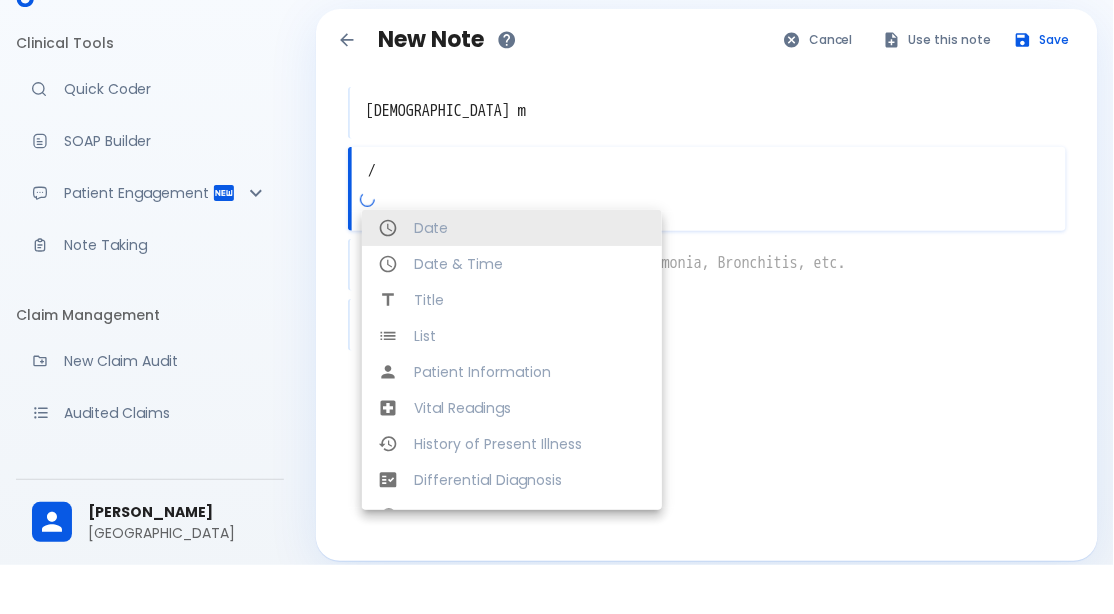 click on "/" at bounding box center (709, 220) 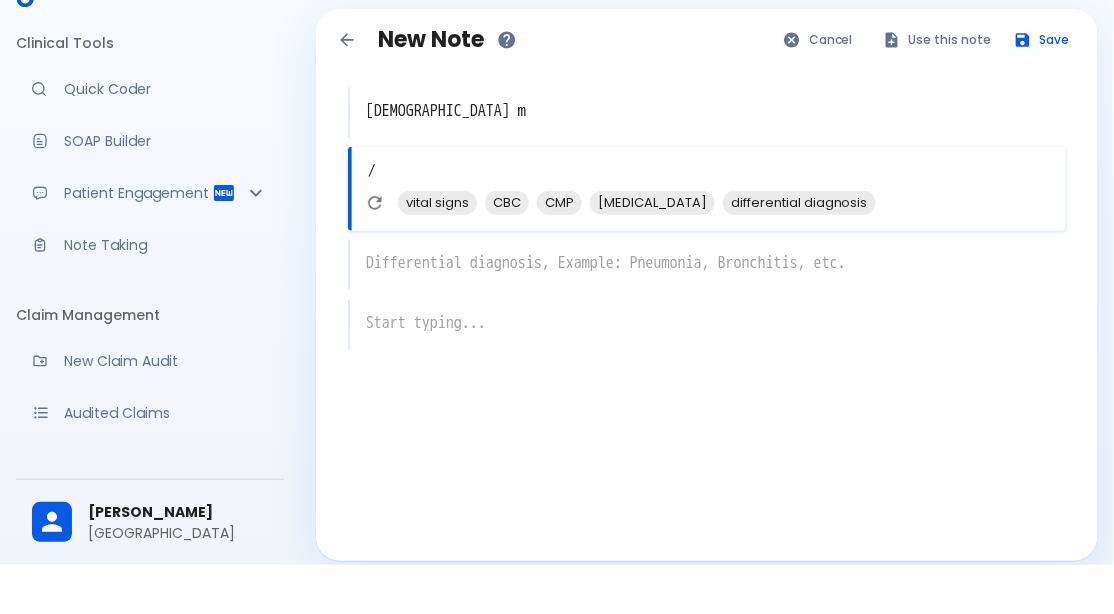 type 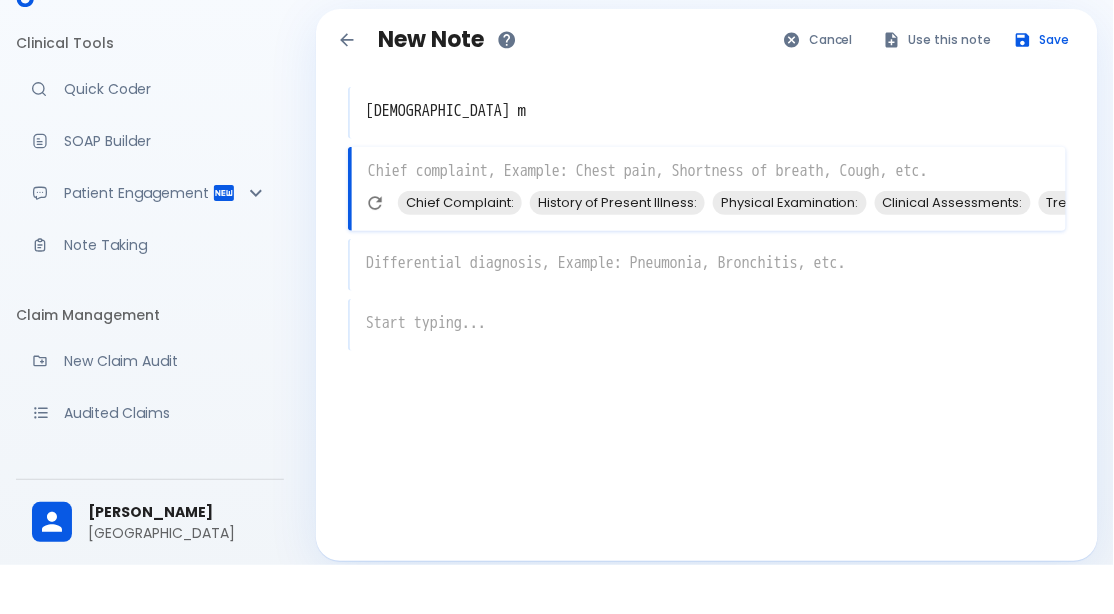 click on "Chief Complaint:" at bounding box center [460, 251] 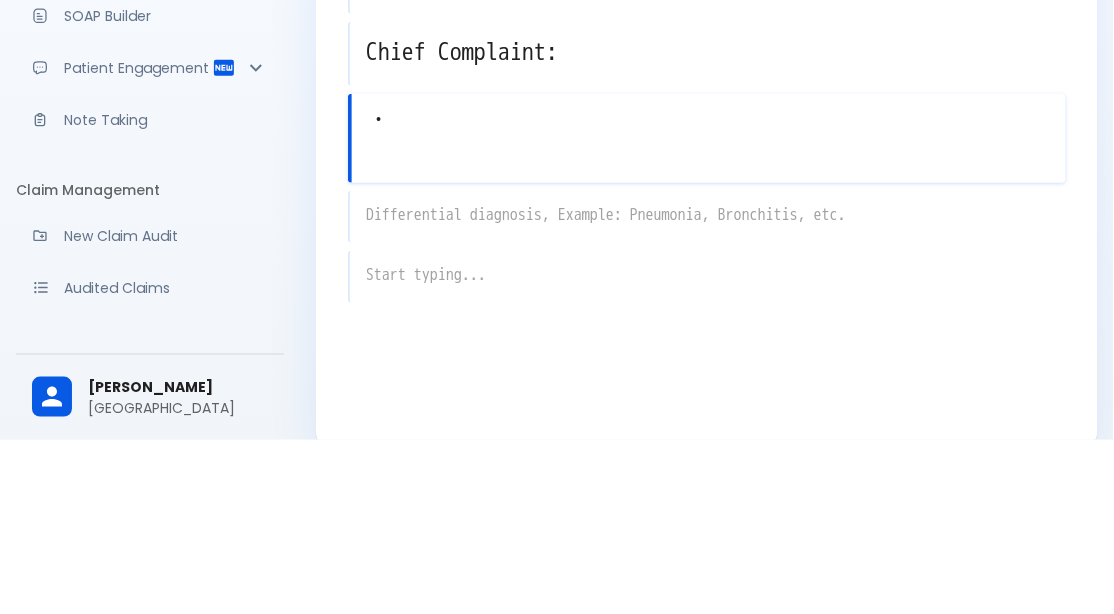 scroll, scrollTop: 75, scrollLeft: 0, axis: vertical 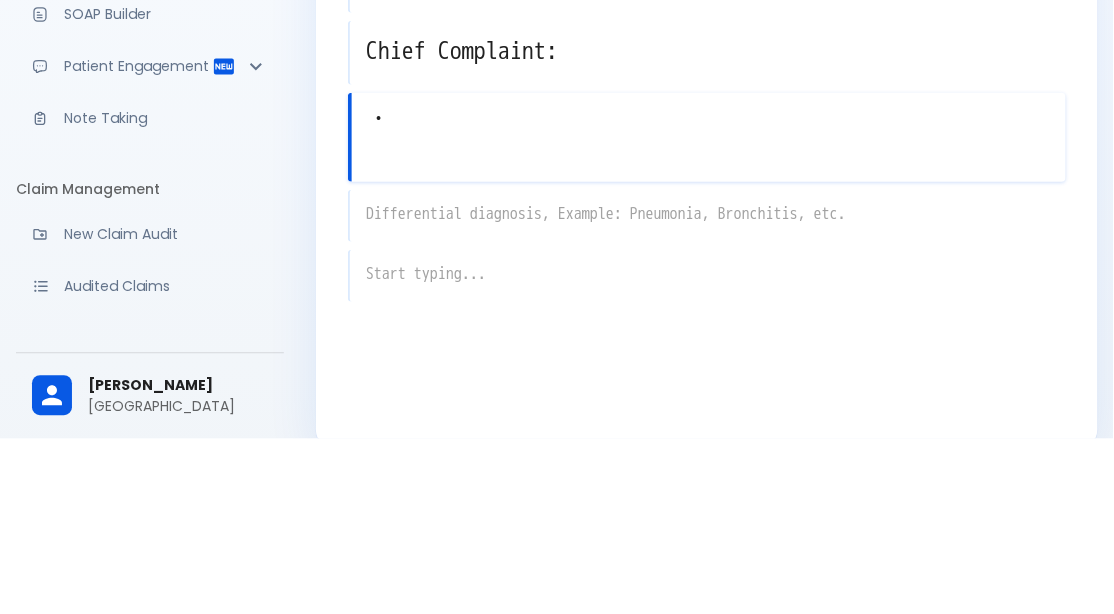 click on "•" at bounding box center [709, 294] 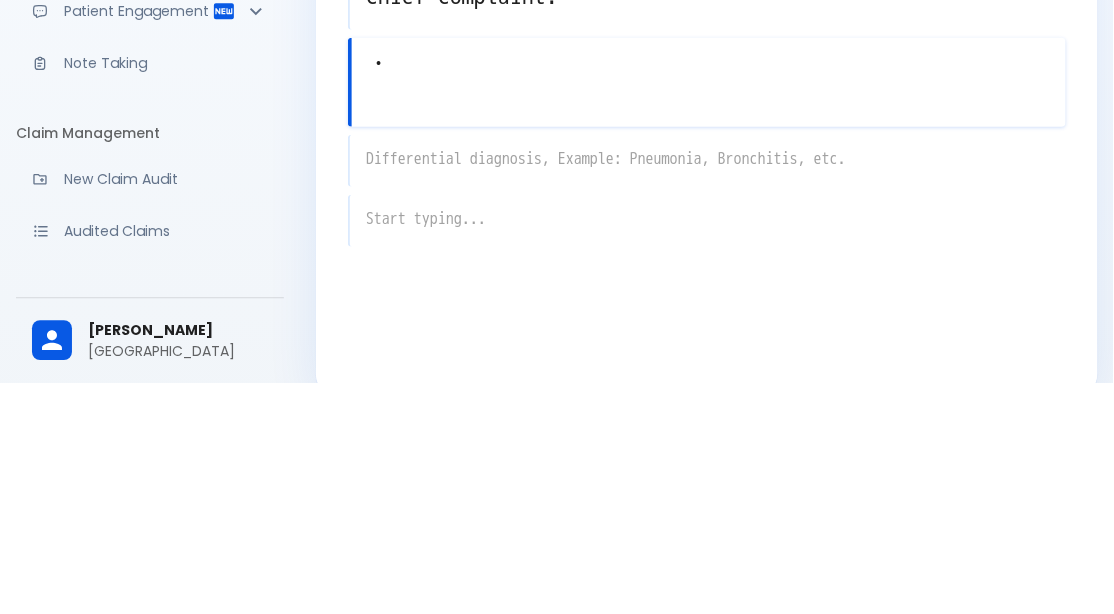 click on "Complete your profile Please complete your account setup to access all features. Go to Settings New Note Cancel Use this note Save 25 yo m  x Chief Complaint: x •  x x x" at bounding box center [707, 289] 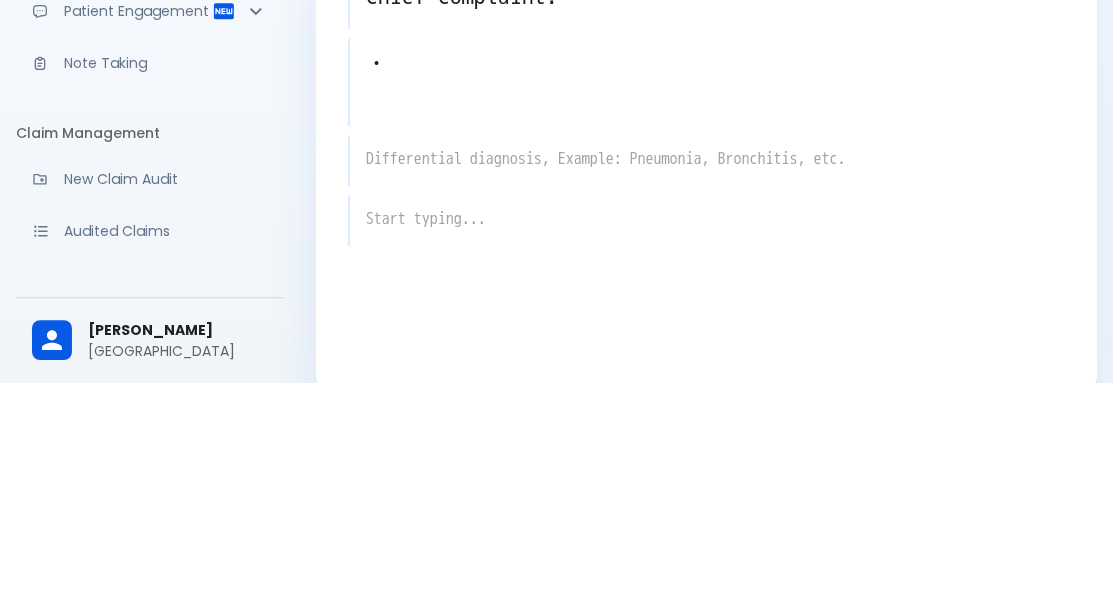 scroll, scrollTop: 75, scrollLeft: 0, axis: vertical 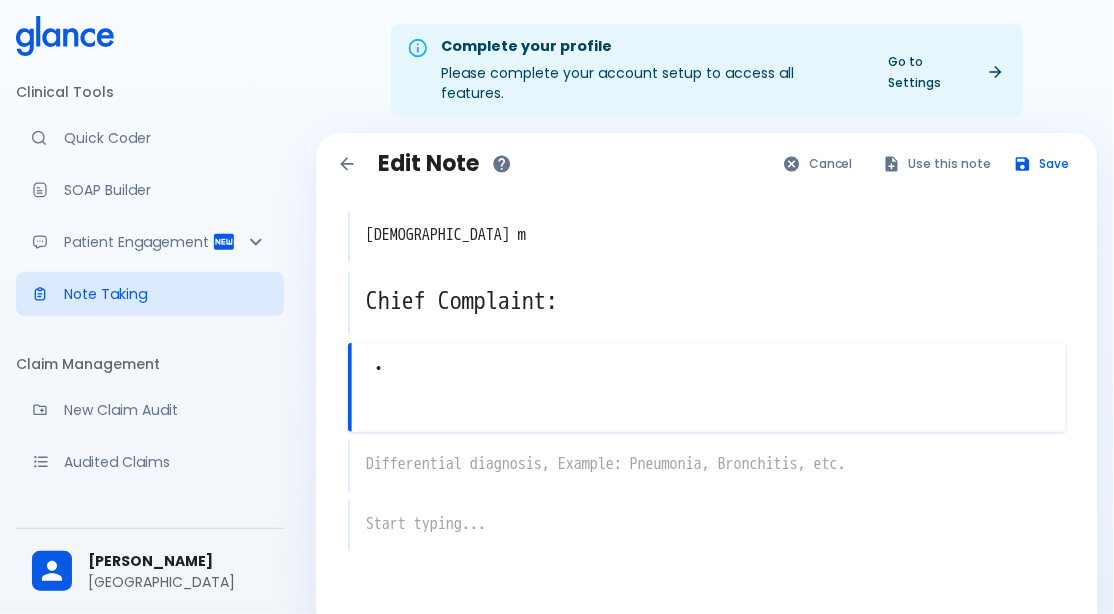click on "Cancel" at bounding box center [819, 163] 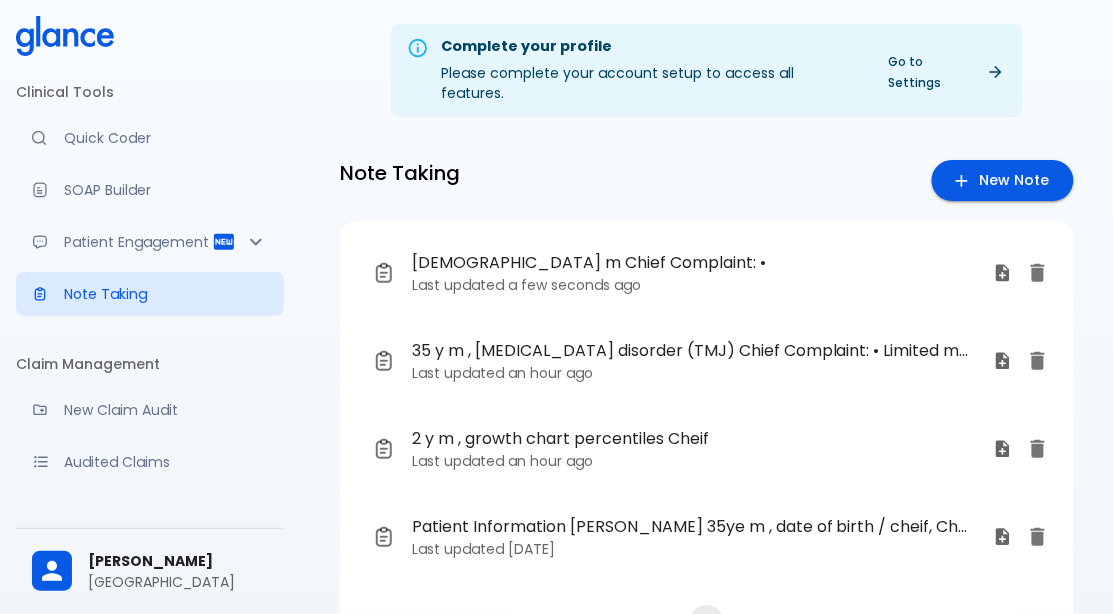 click 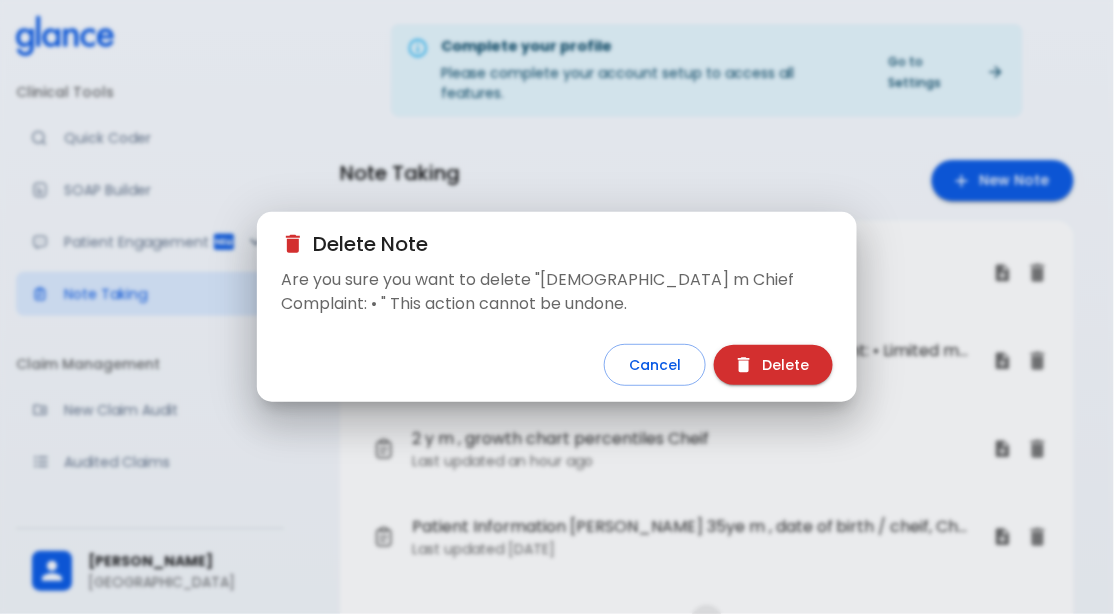 click on "Delete" at bounding box center [773, 365] 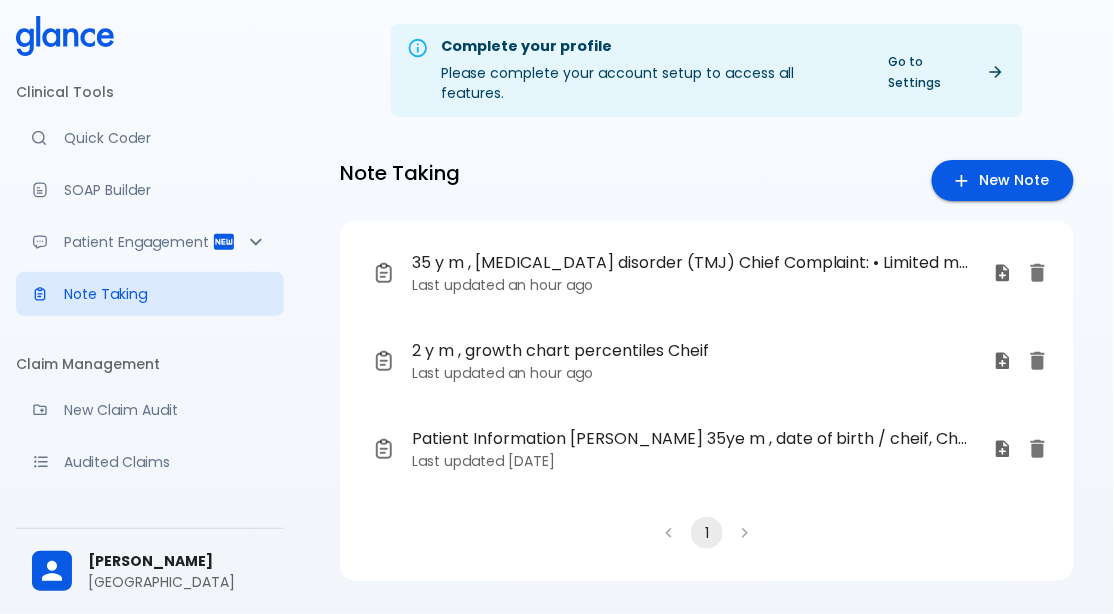 click on "New Note" at bounding box center (1003, 180) 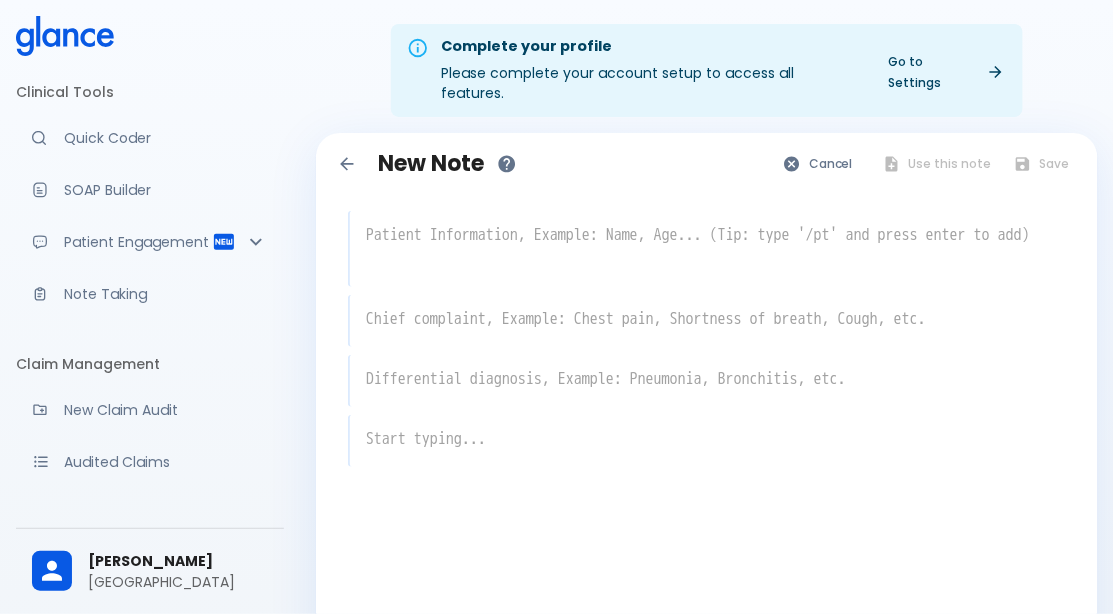 click at bounding box center [708, 247] 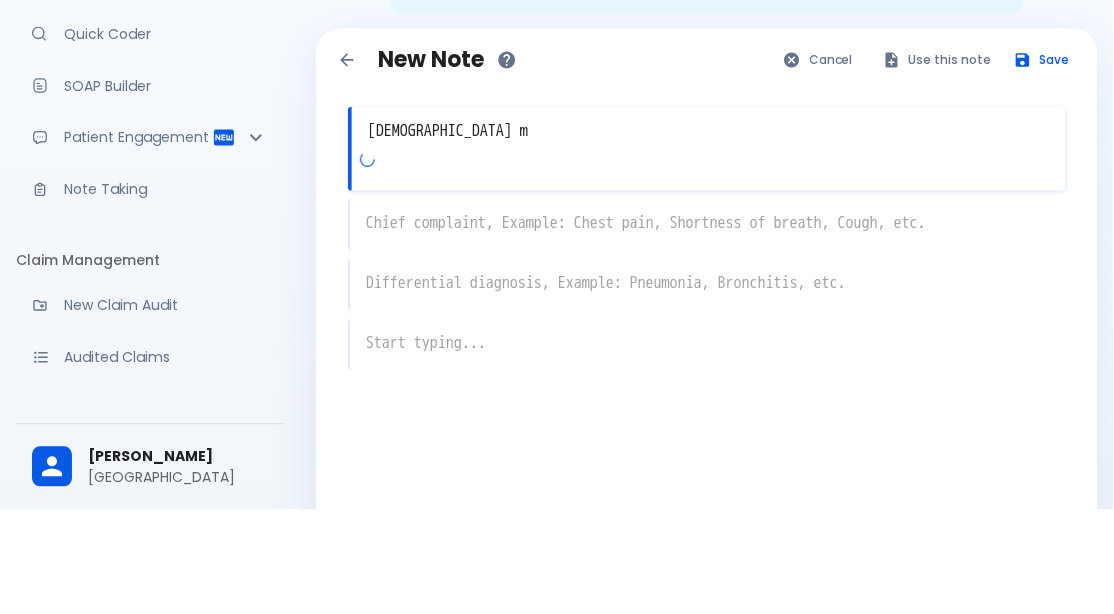 type on "[DEMOGRAPHIC_DATA] m" 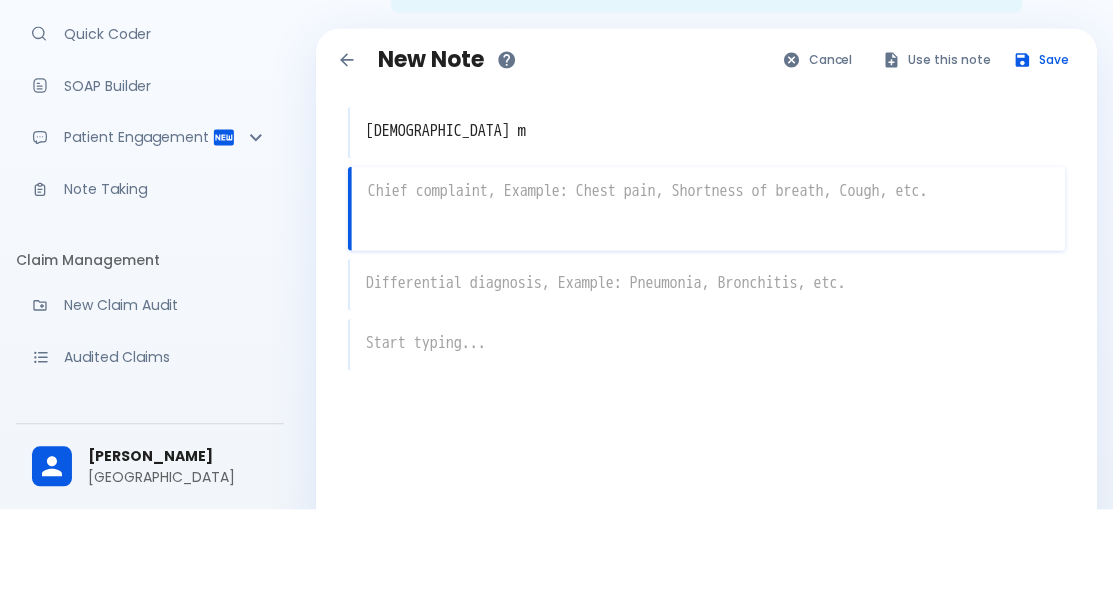 click at bounding box center (709, 295) 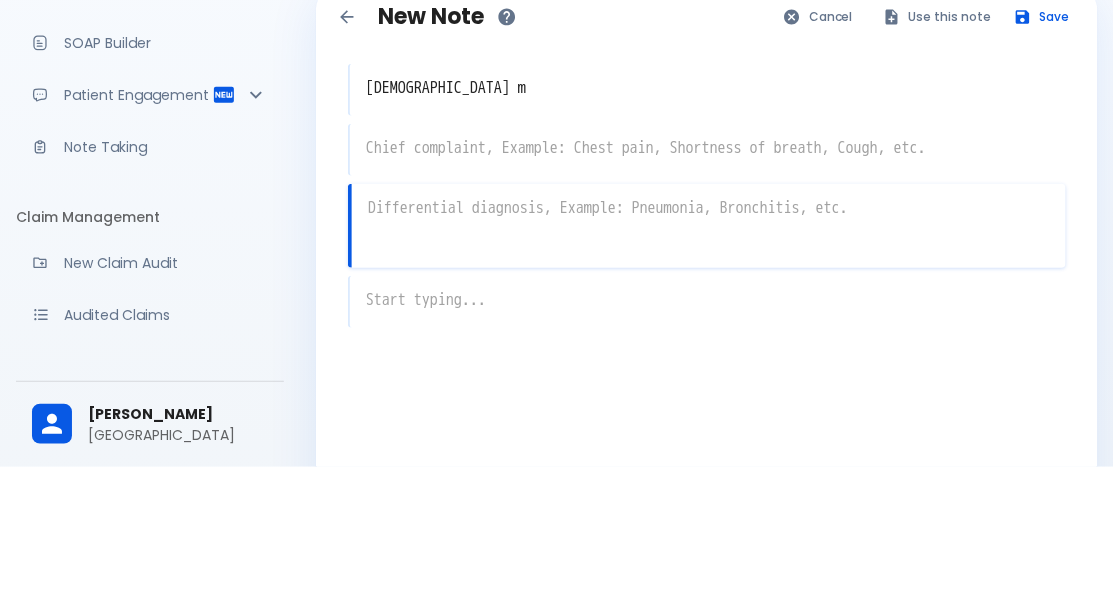 click at bounding box center (708, 295) 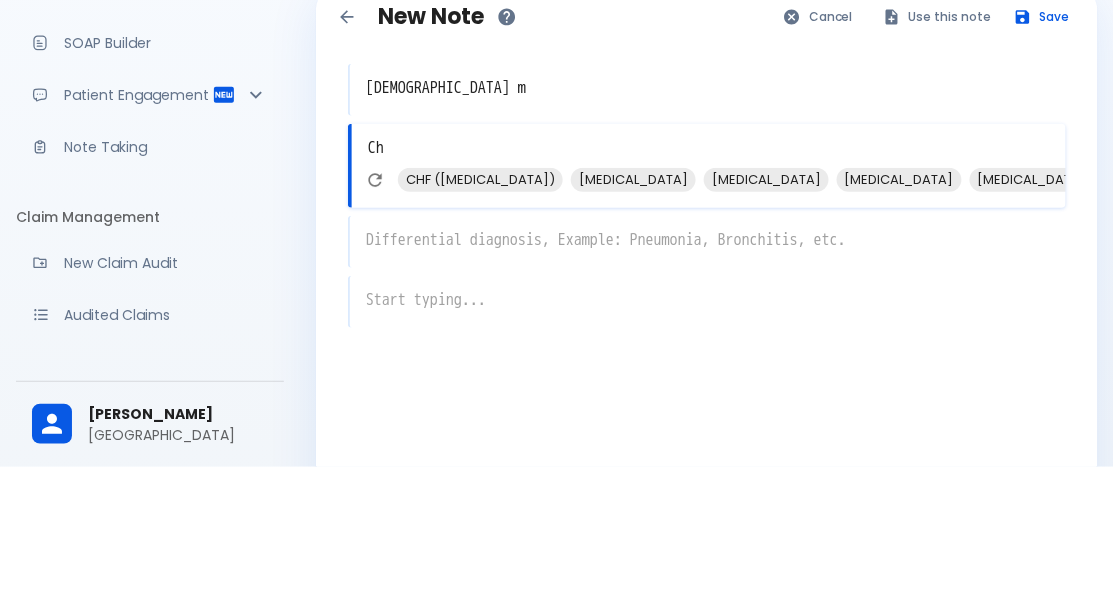 type on "C" 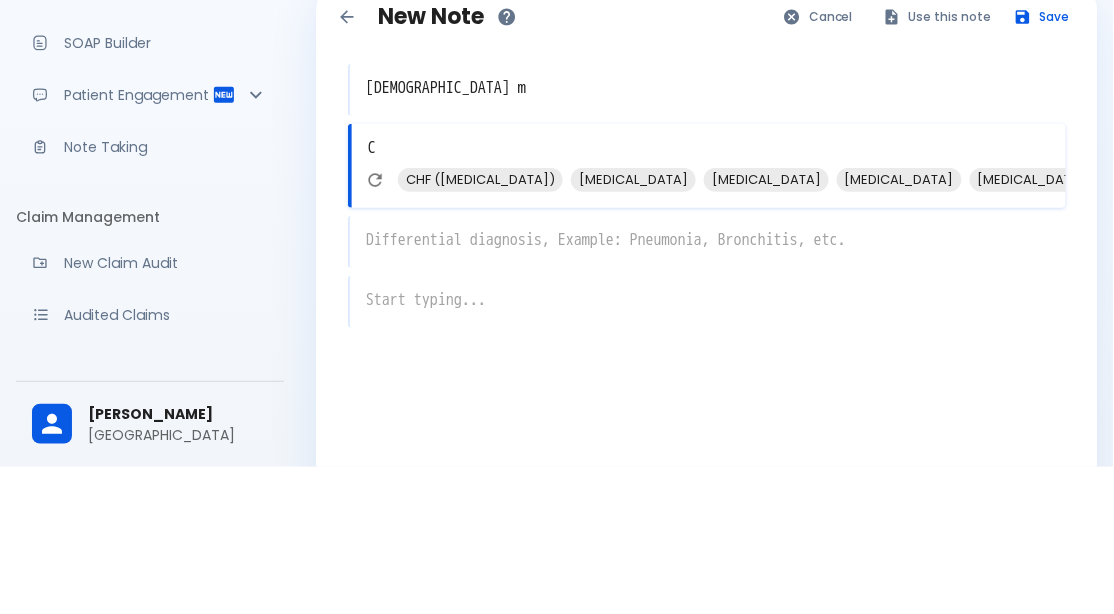 type 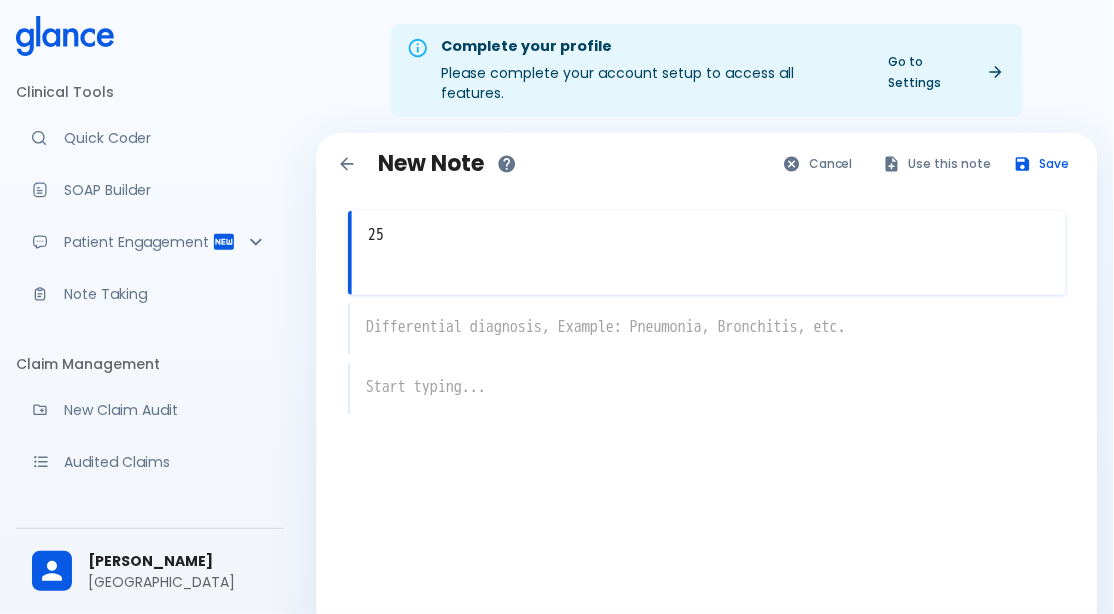 type on "2" 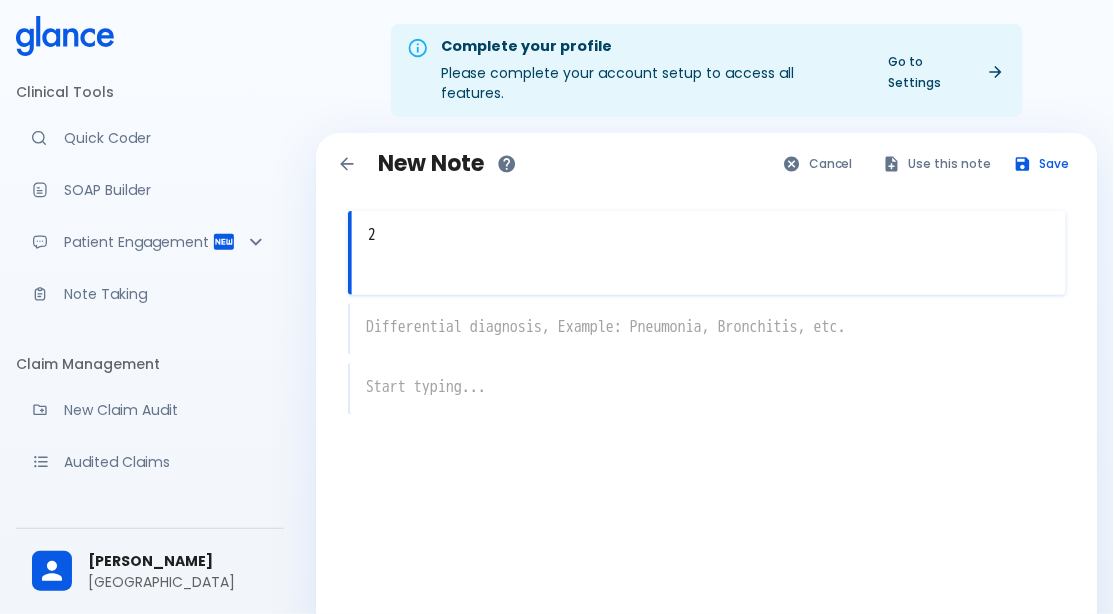 type 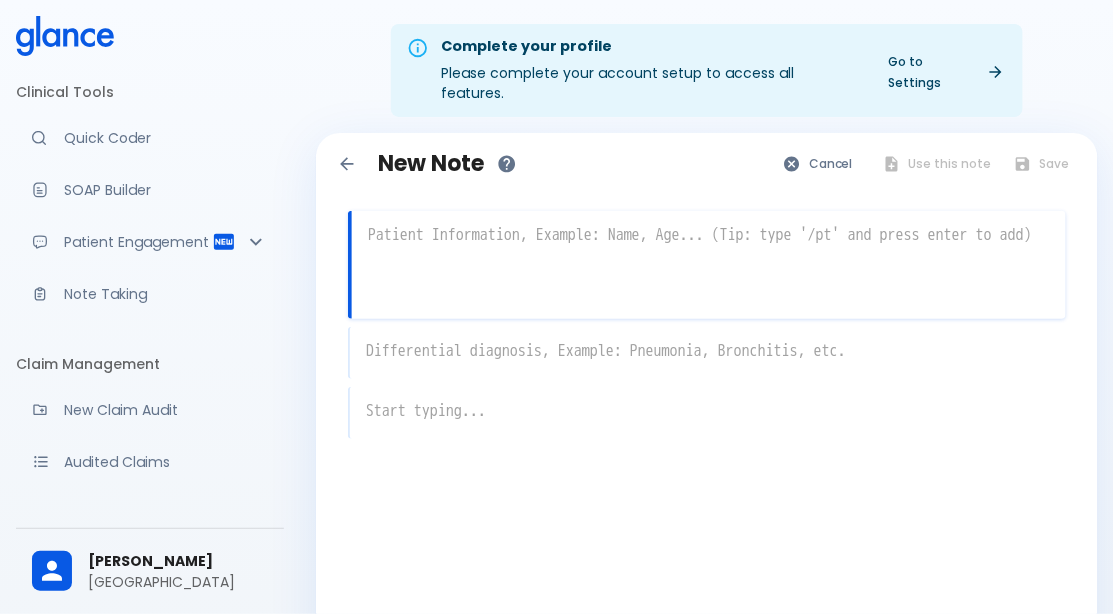 click on "Cancel" at bounding box center [819, 163] 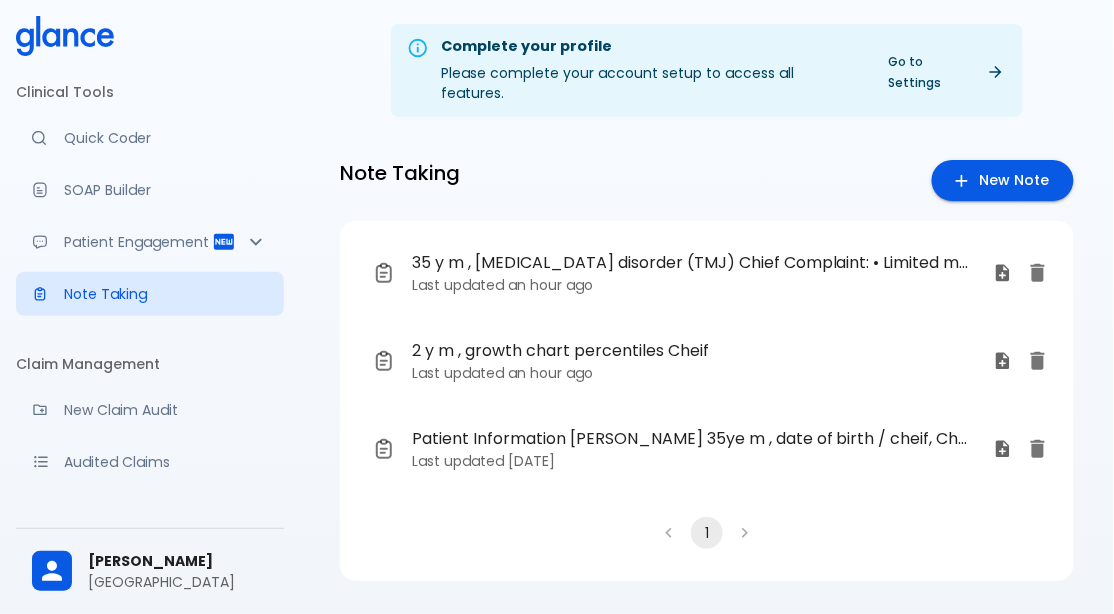 click on "New Note" at bounding box center (1003, 180) 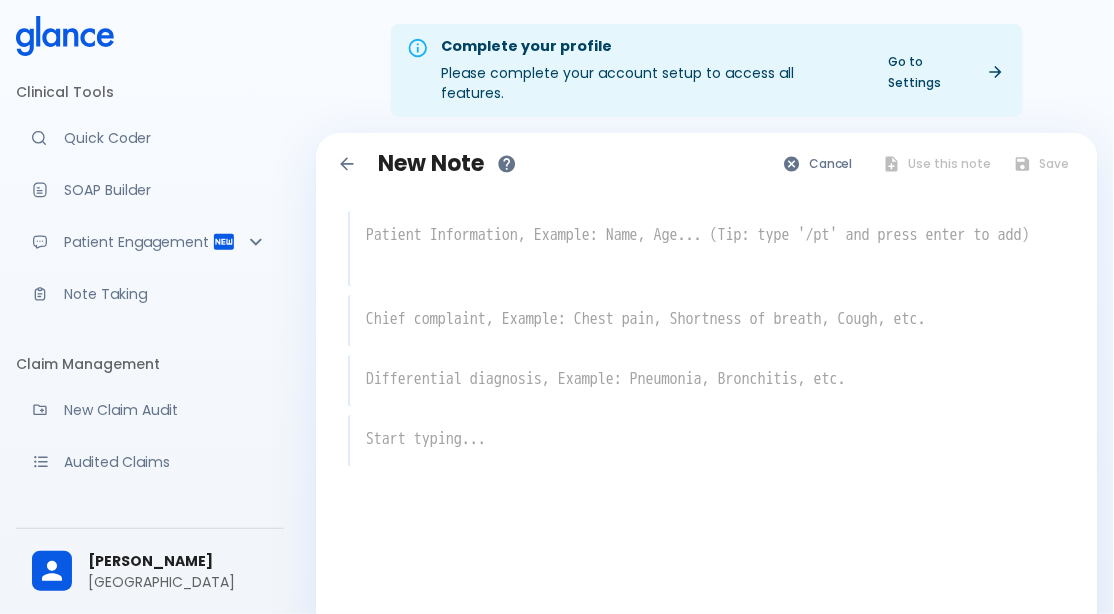 click at bounding box center [708, 247] 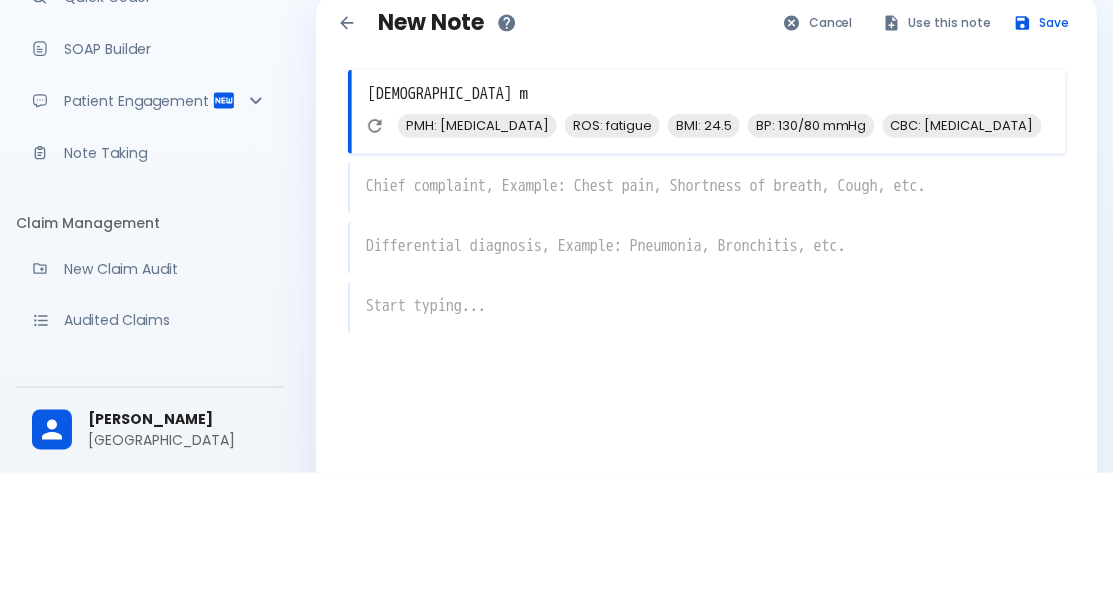 click on "PMH: asthma" at bounding box center (477, 266) 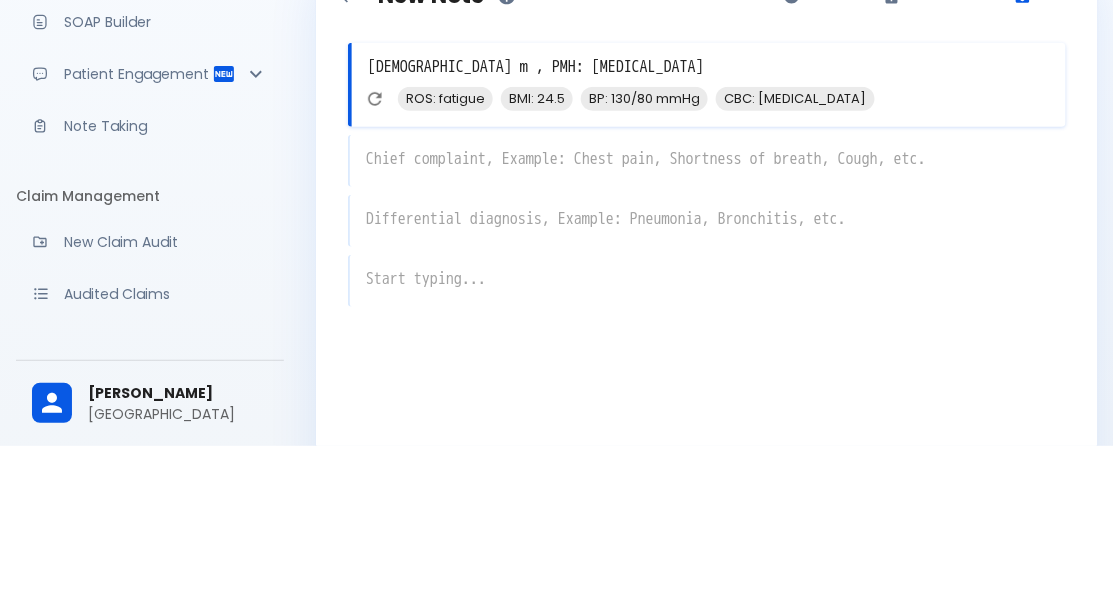 click on "x" at bounding box center [707, 329] 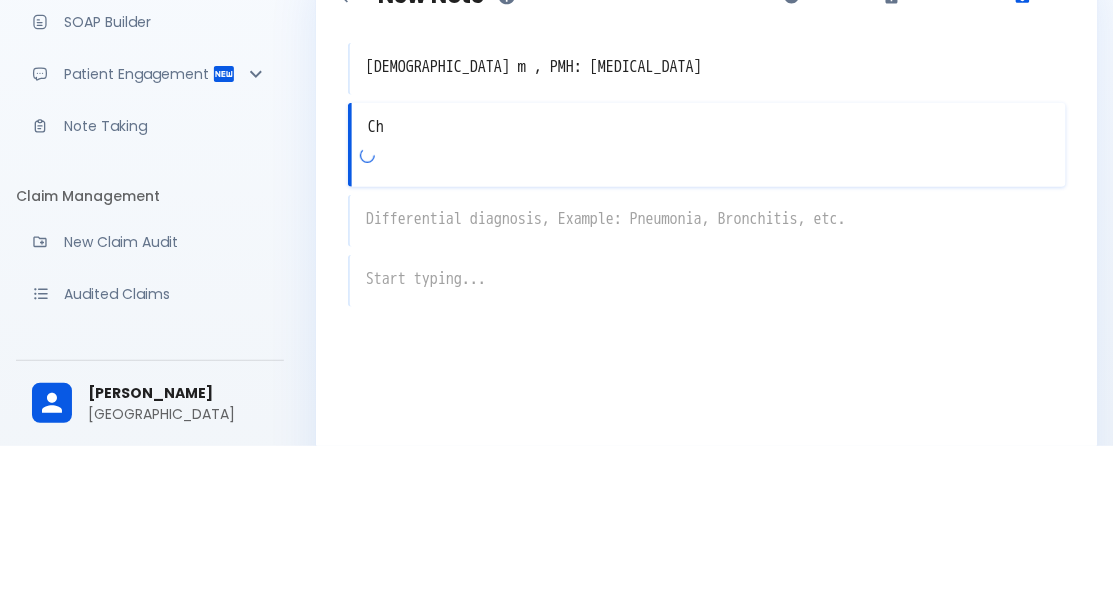 type on "C" 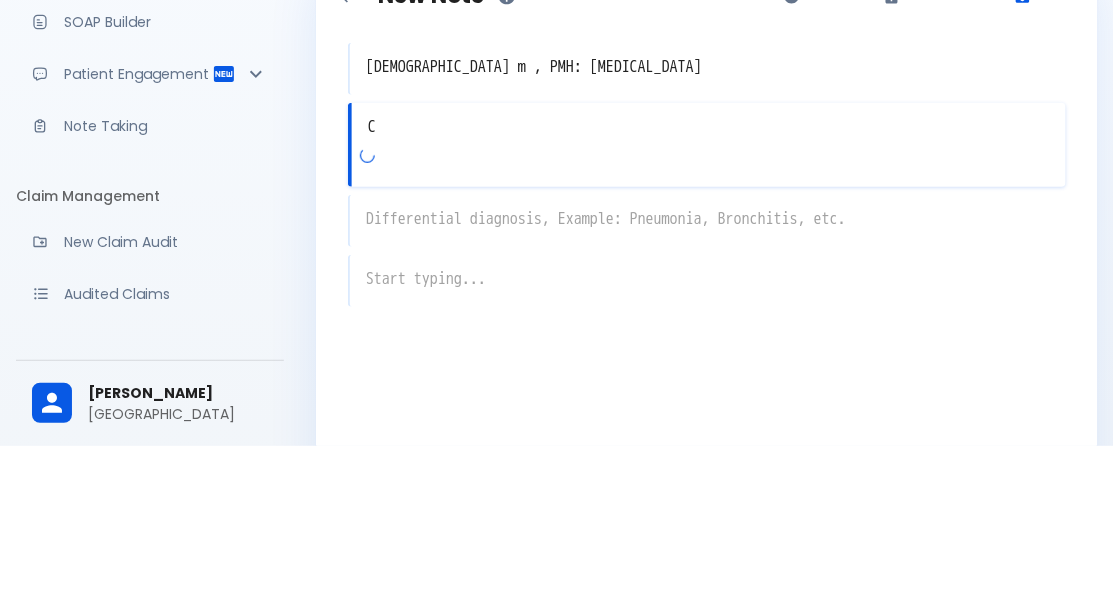 type 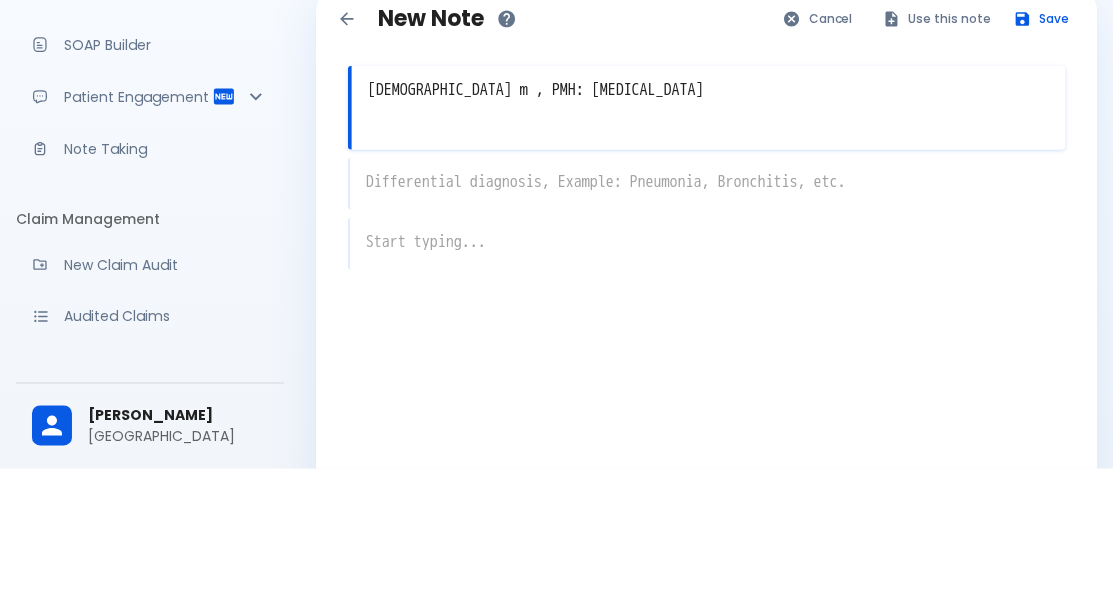 click on "x" at bounding box center [707, 329] 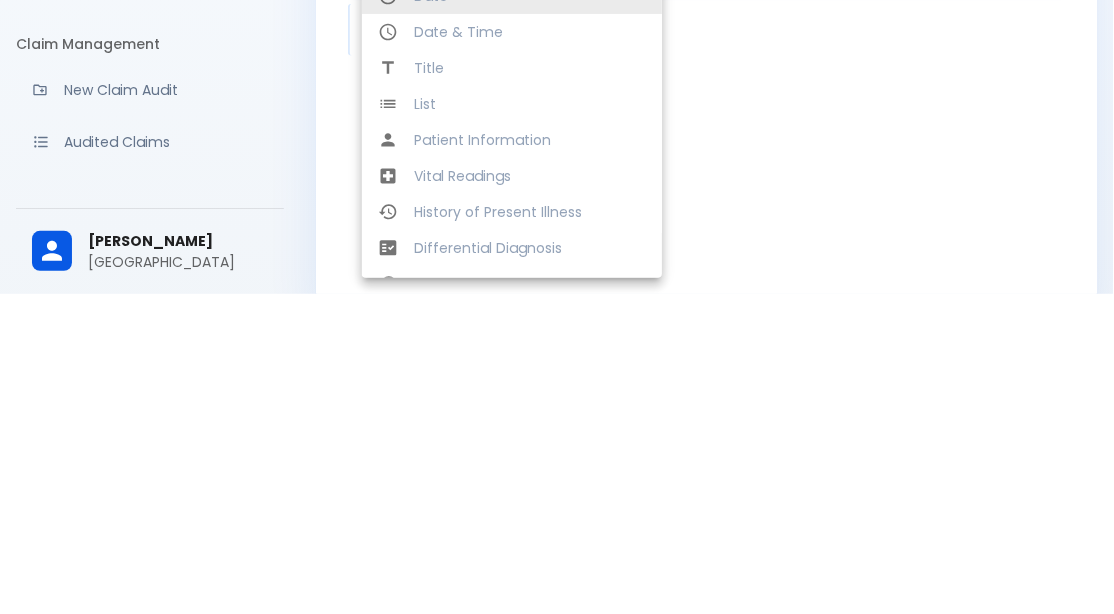 scroll, scrollTop: 75, scrollLeft: 0, axis: vertical 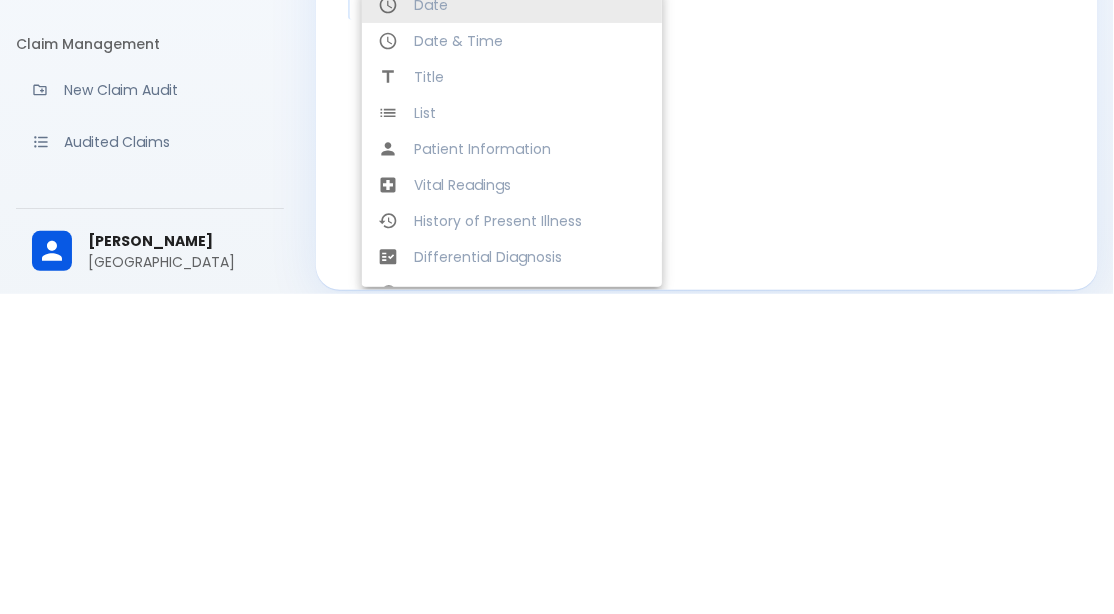 click on "List" at bounding box center [512, 433] 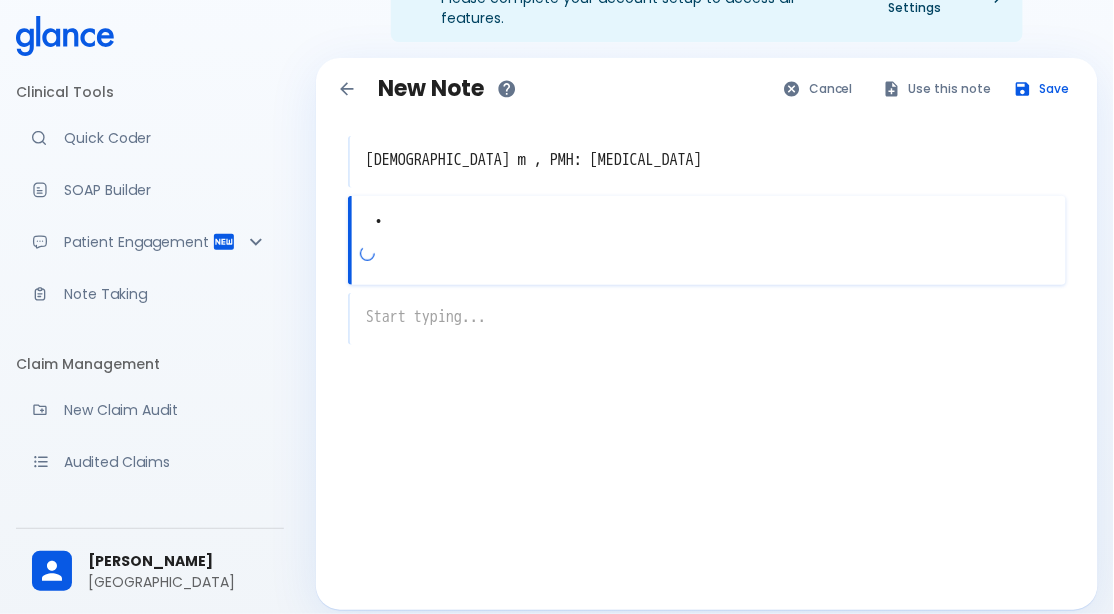 type on "•" 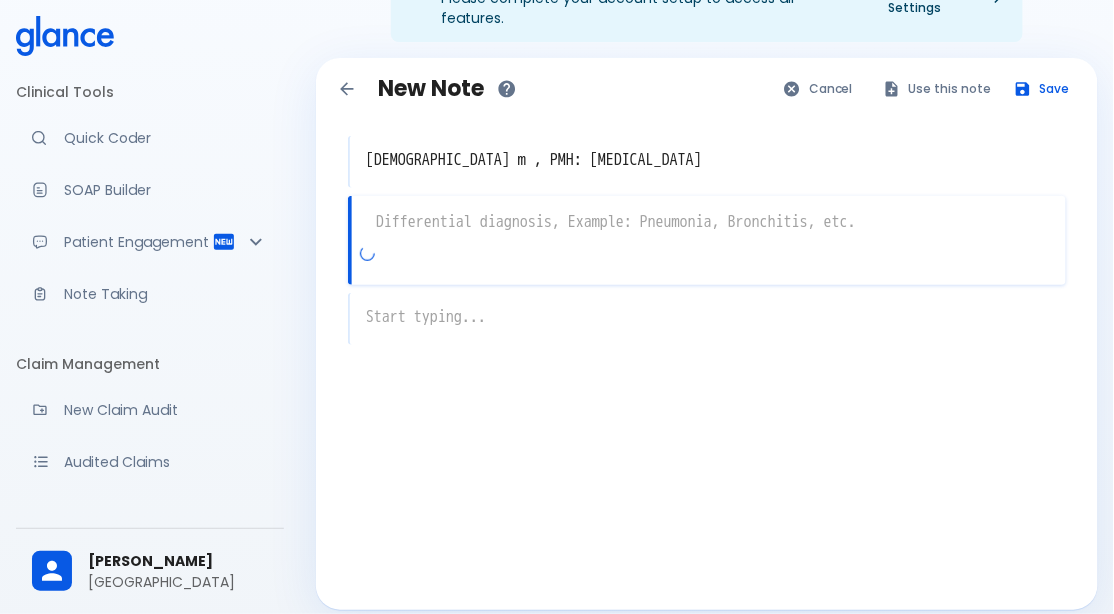 type 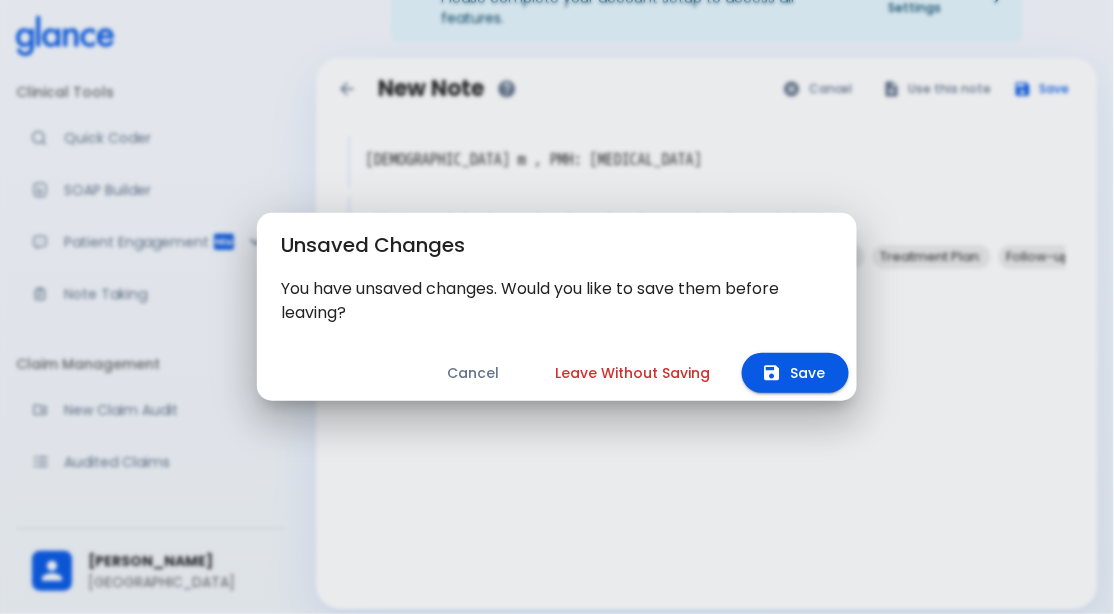 click on "Leave Without Saving" at bounding box center [632, 373] 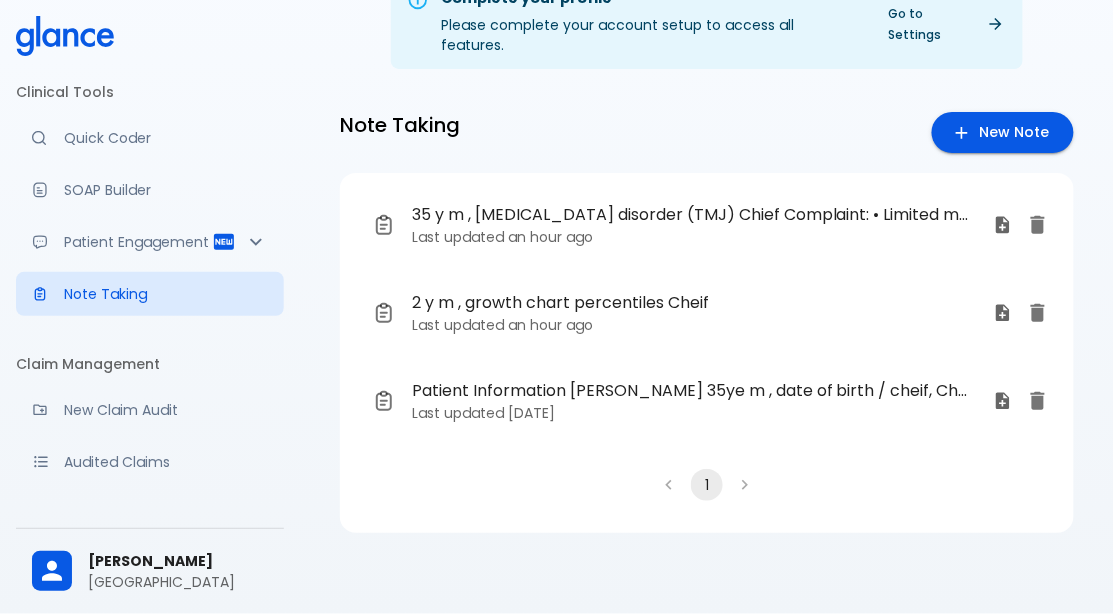 click on "Patient Information
[PERSON_NAME] 35ye m , date of birth
/ cheif, Chief Complaint:,  Fatigue,  Headache,  Fever
Physical Examination:
• Vital signs tacky , feverish
• [MEDICAL_DATA] normal
• [MEDICAL_DATA]
• Heart rate 100
Lab Tests Ordered:
• cbc
•
• [MEDICAL_DATA]
medication, [MEDICAL_DATA] para, [MEDICAL_DATA]" at bounding box center (690, 391) 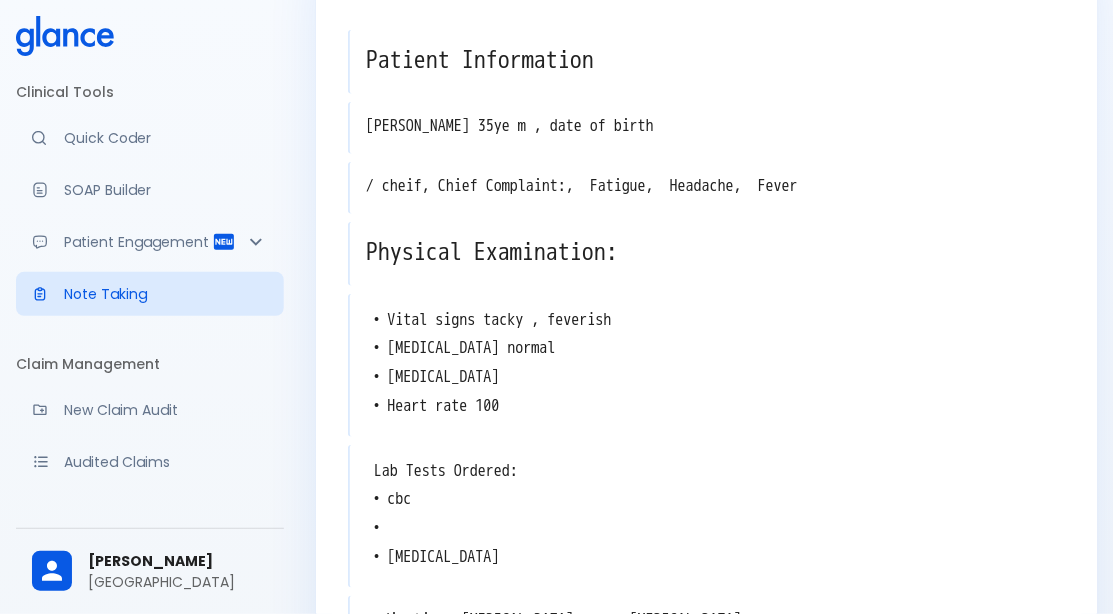 scroll, scrollTop: 0, scrollLeft: 0, axis: both 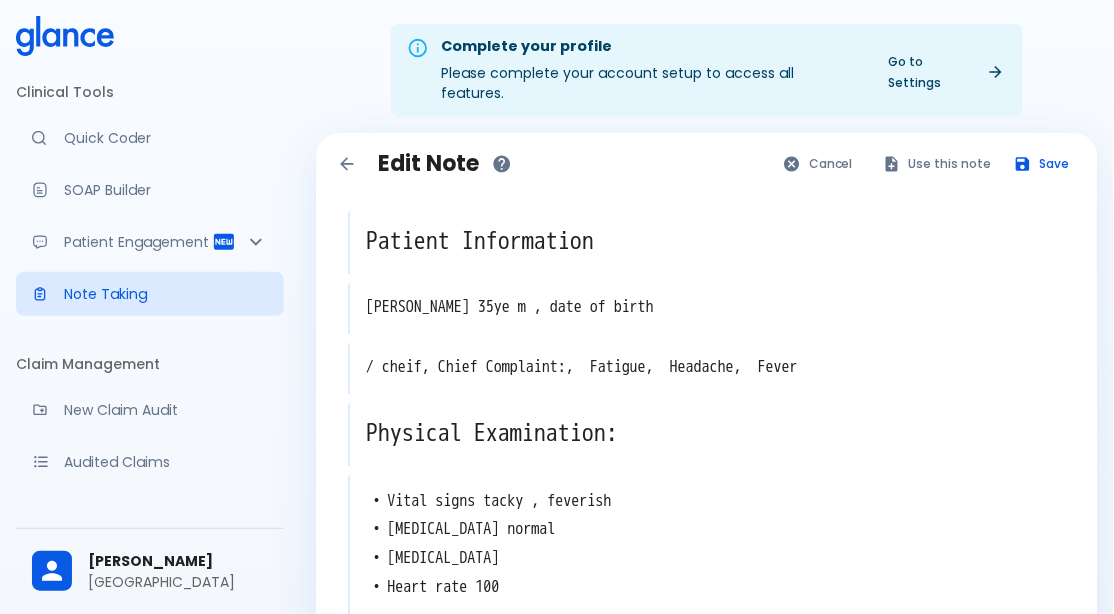 click on "Cancel" at bounding box center [819, 163] 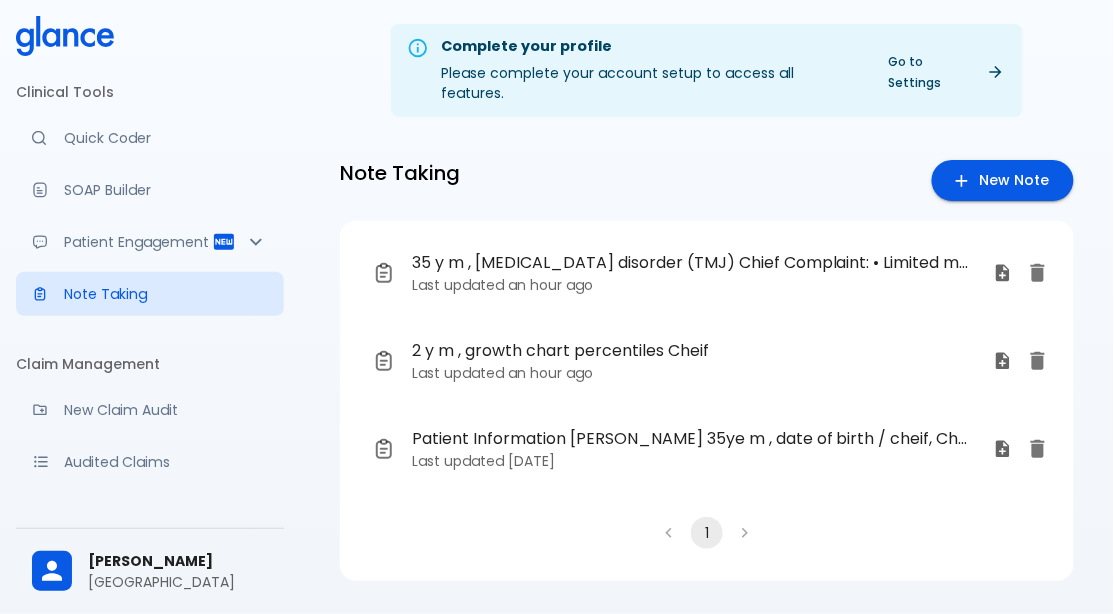 click on "Last updated   an hour ago" at bounding box center [695, 373] 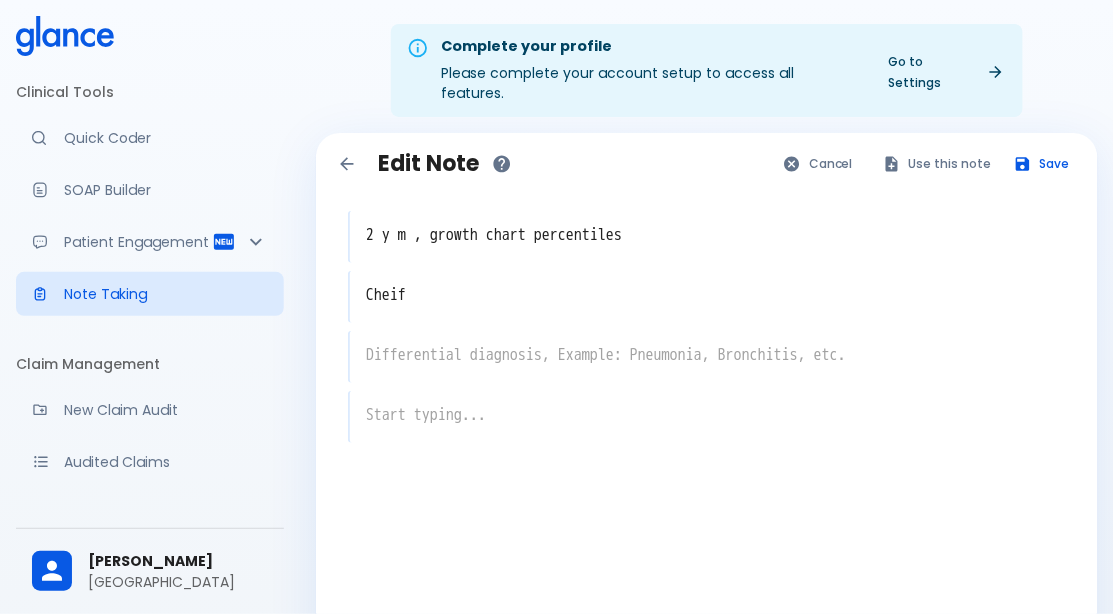 click on "Cancel" at bounding box center (819, 163) 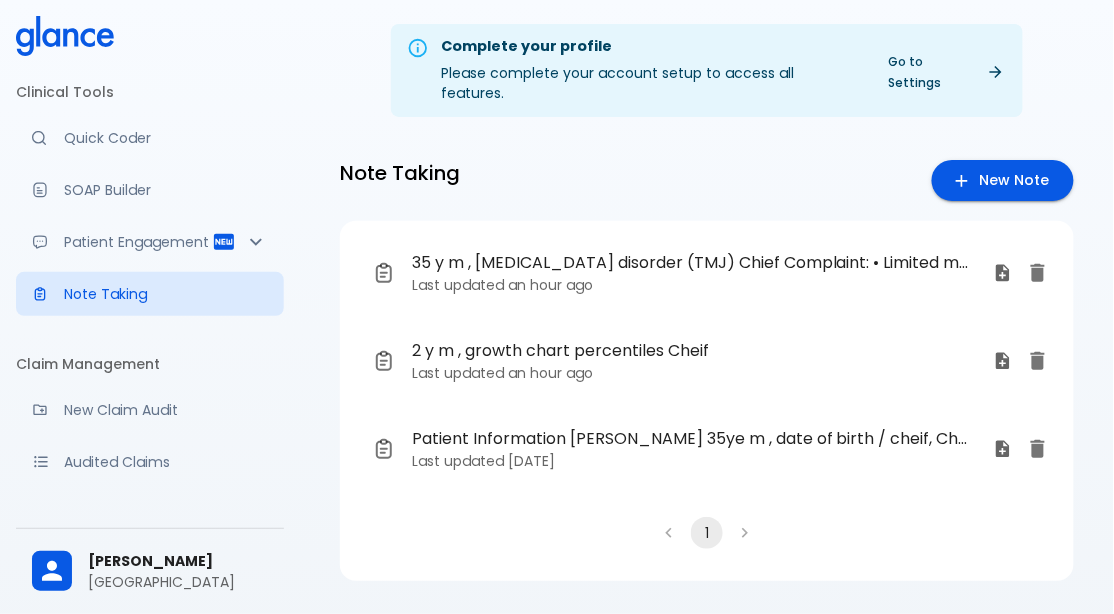 click 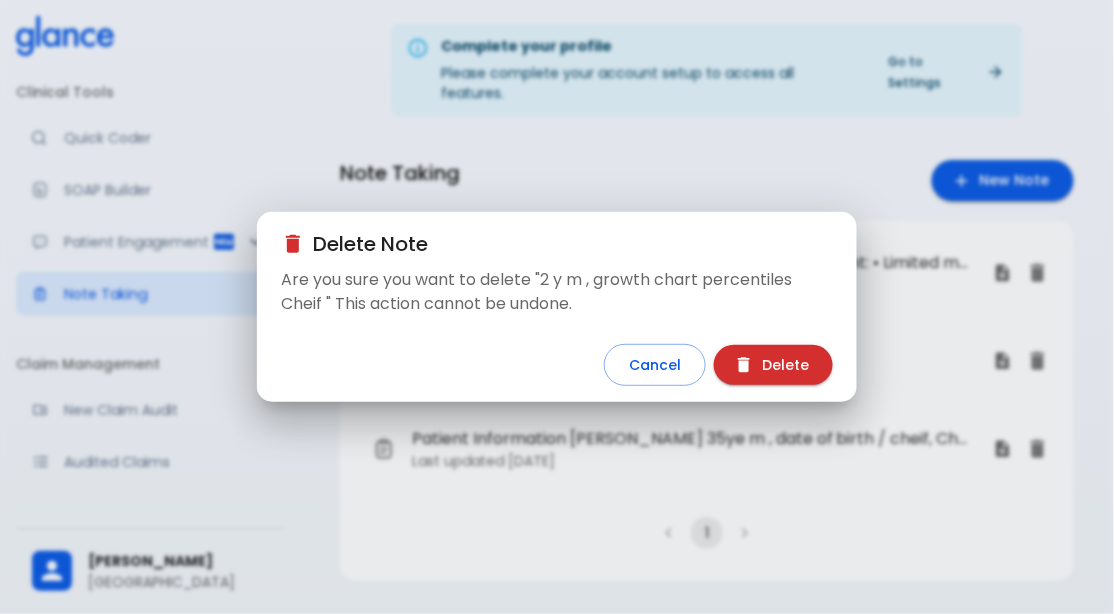 click on "Delete" at bounding box center (773, 365) 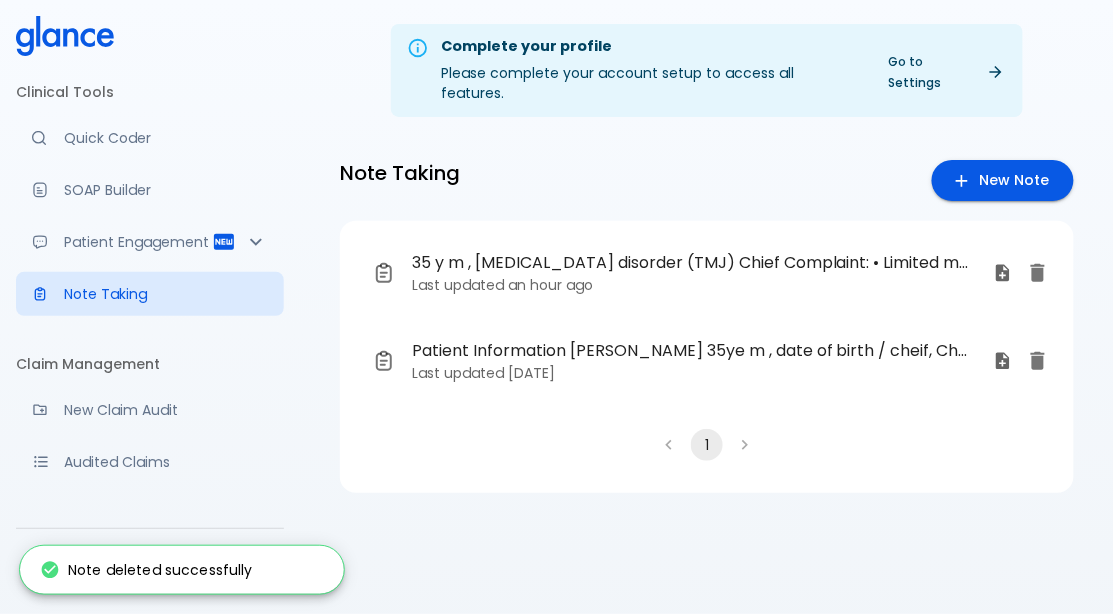 click on "Patient Information
[PERSON_NAME] 35ye m , date of birth
/ cheif, Chief Complaint:,  Fatigue,  Headache,  Fever
Physical Examination:
• Vital signs tacky , feverish
• [MEDICAL_DATA] normal
• [MEDICAL_DATA]
• Heart rate 100
Lab Tests Ordered:
• cbc
•
• [MEDICAL_DATA]
medication, [MEDICAL_DATA] para, [MEDICAL_DATA]
Last updated   [DATE]" at bounding box center (691, 361) 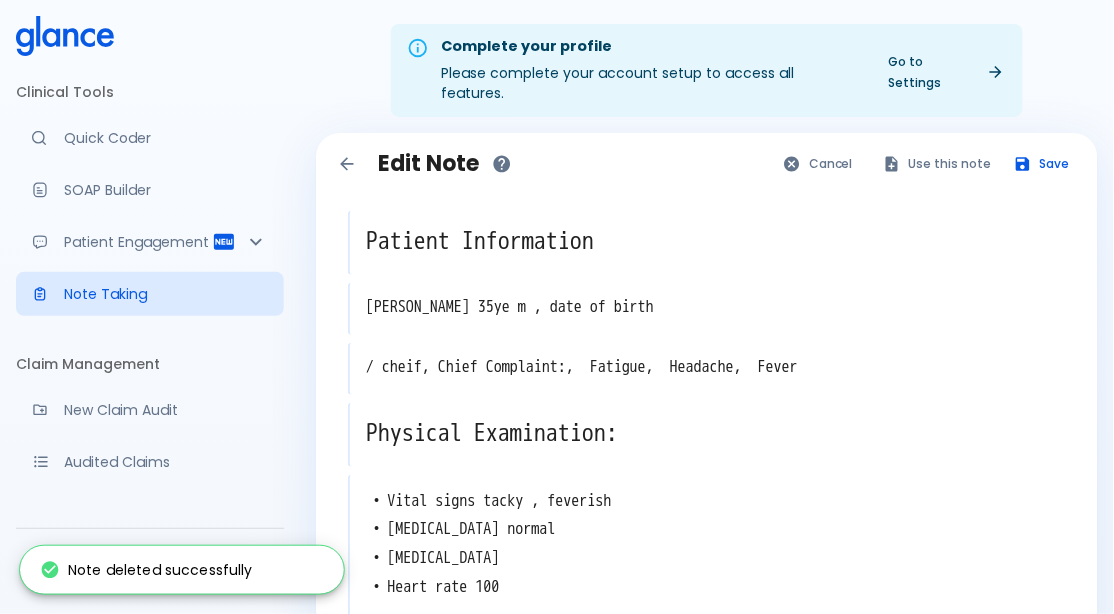 click 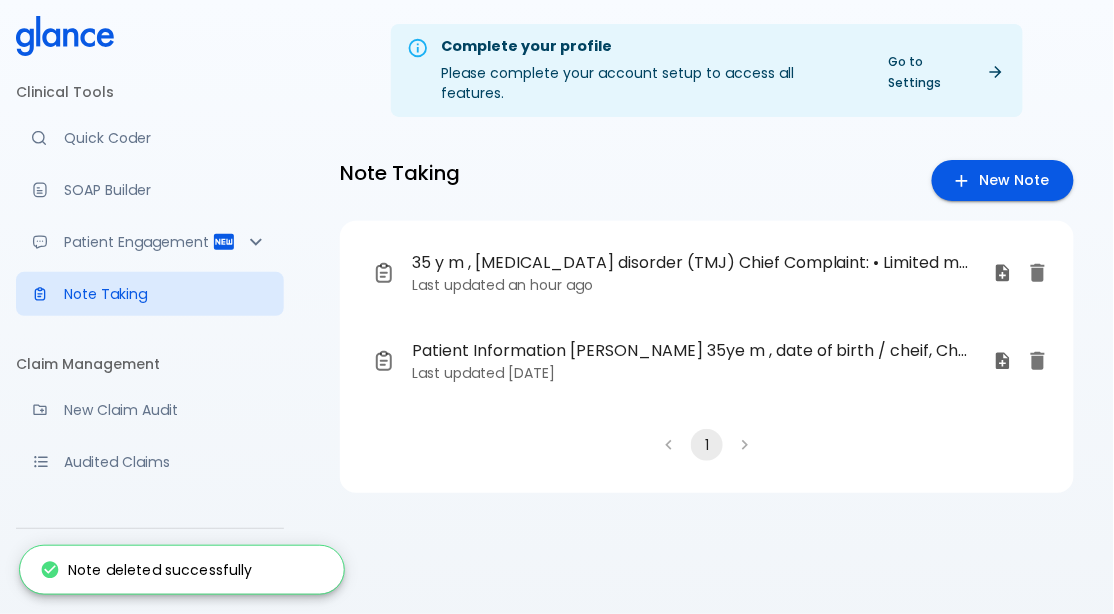 click on "New Note" at bounding box center (1003, 180) 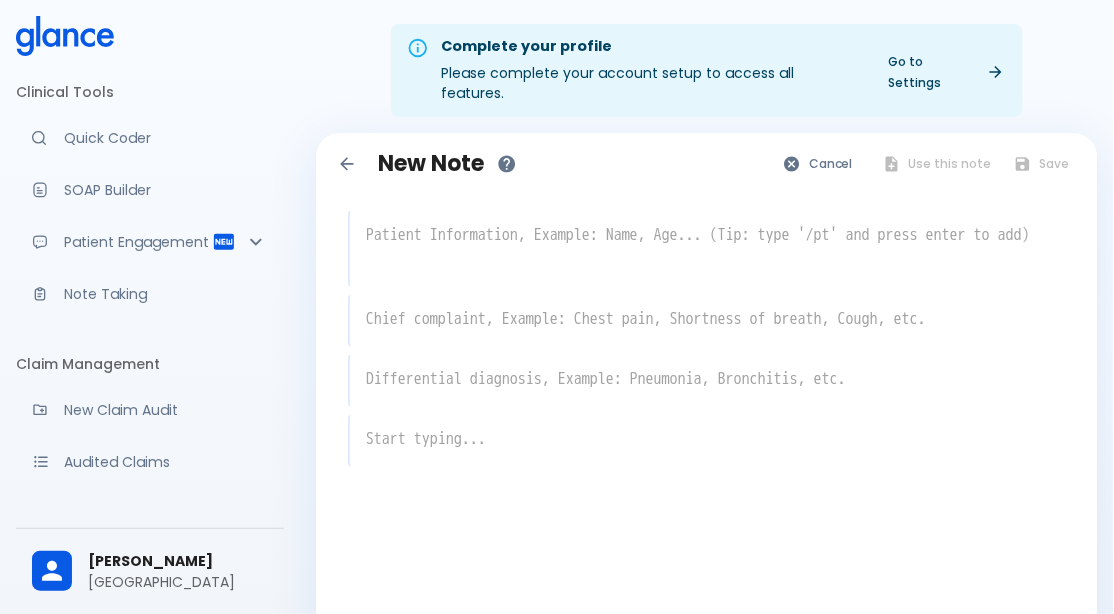 click at bounding box center (708, 247) 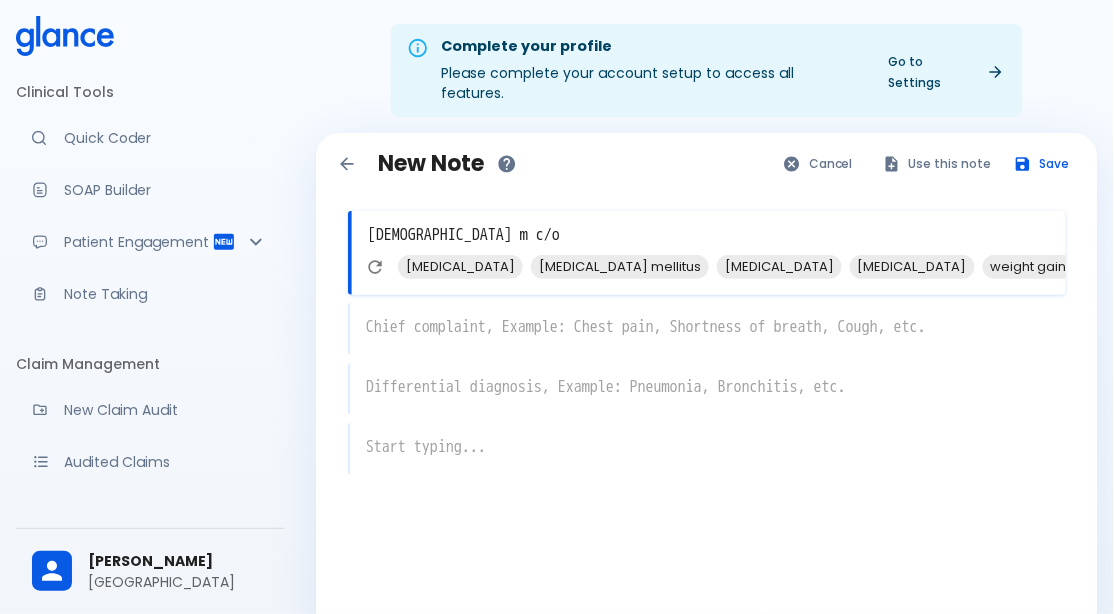 click on "hypertension" at bounding box center (460, 266) 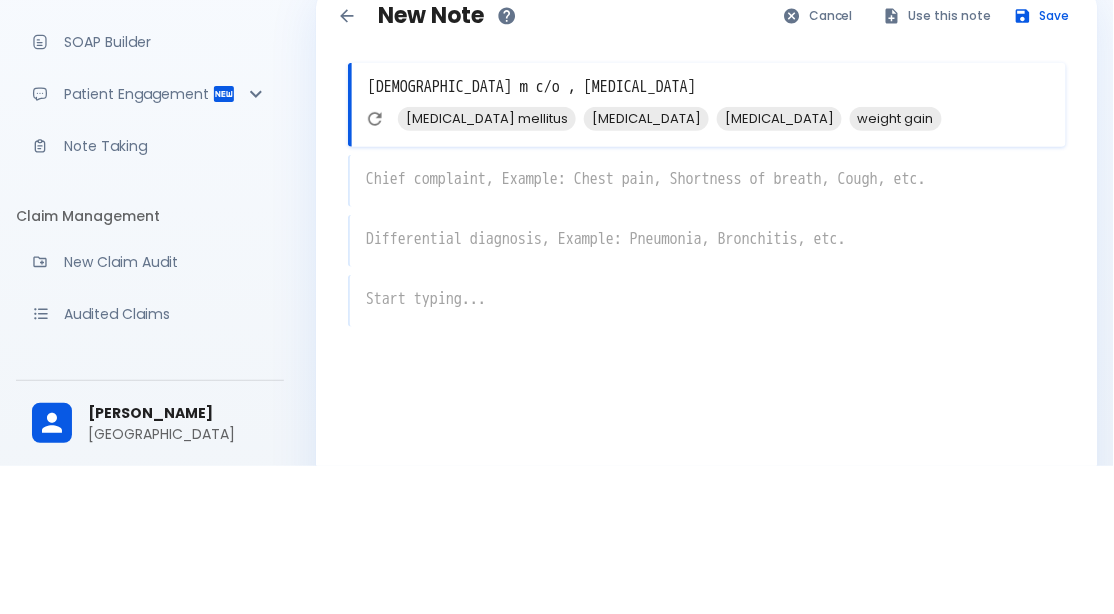 click on "x" at bounding box center [707, 329] 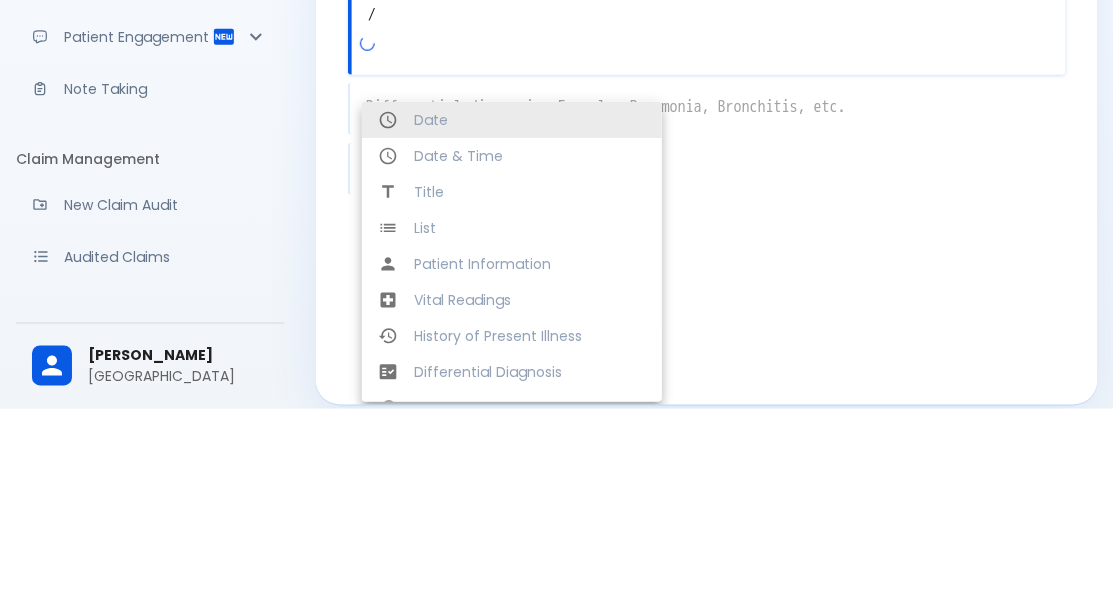 scroll, scrollTop: 75, scrollLeft: 0, axis: vertical 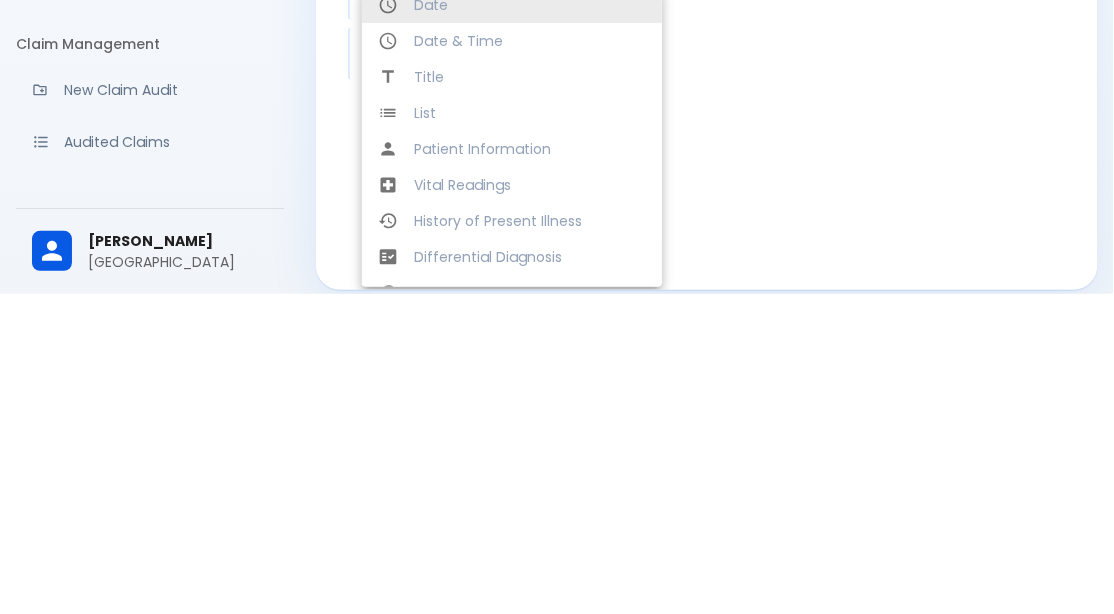 click on "Clinical Tools Quick Coder SOAP Builder Patient Engagement Note Taking Claim Management New Claim Audit Audited Claims Claim Rework Tracker Support Help Center What's new? Settings Your Settings Ahmed Salama salama hospital" at bounding box center [150, 307] 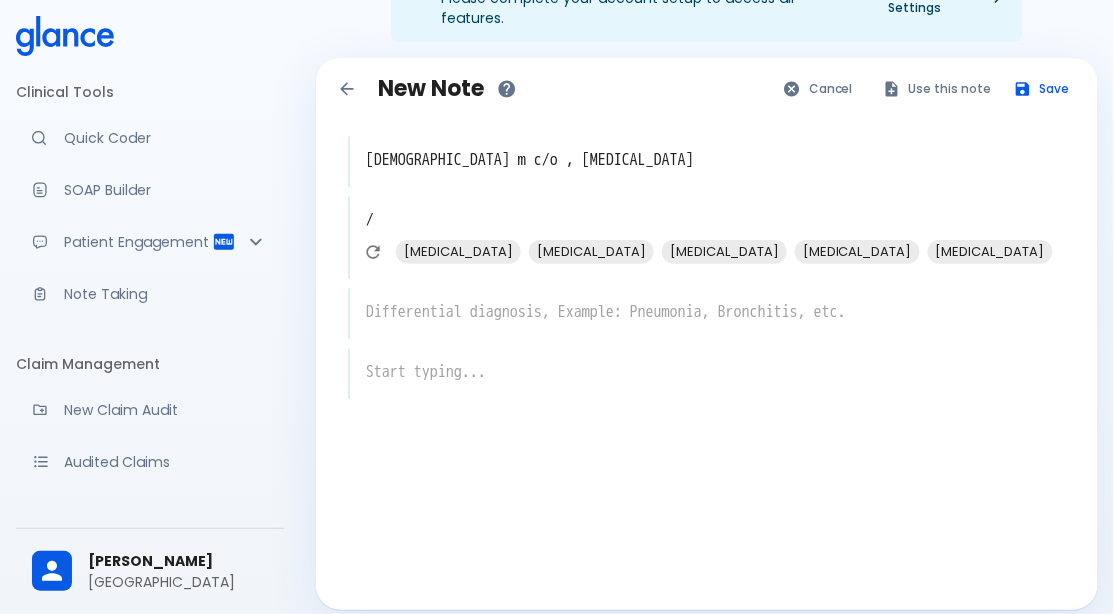 click on "/" at bounding box center [708, 220] 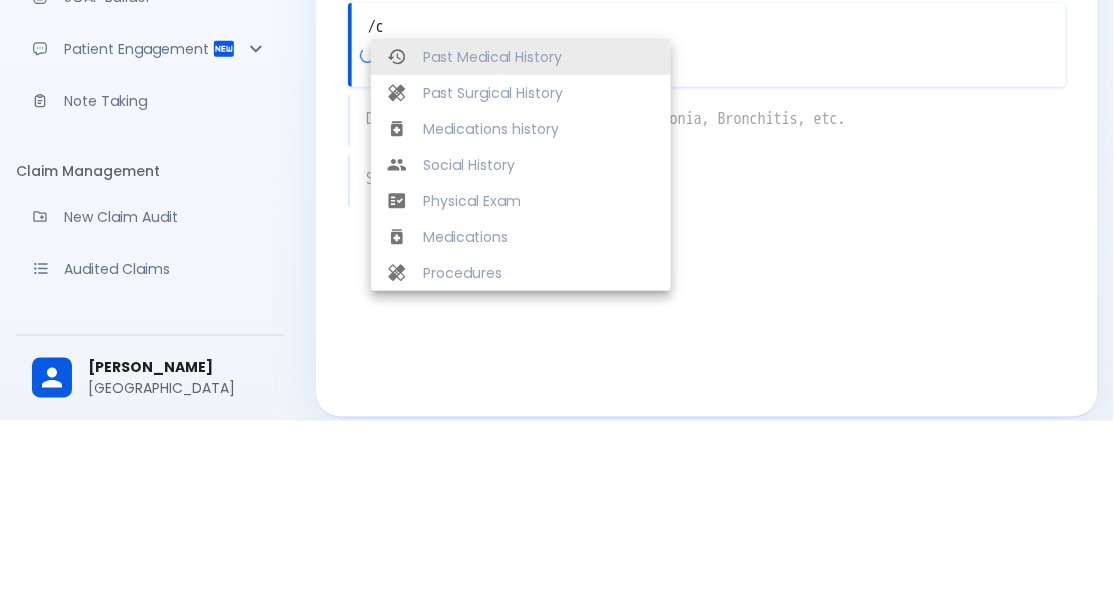 scroll, scrollTop: 75, scrollLeft: 0, axis: vertical 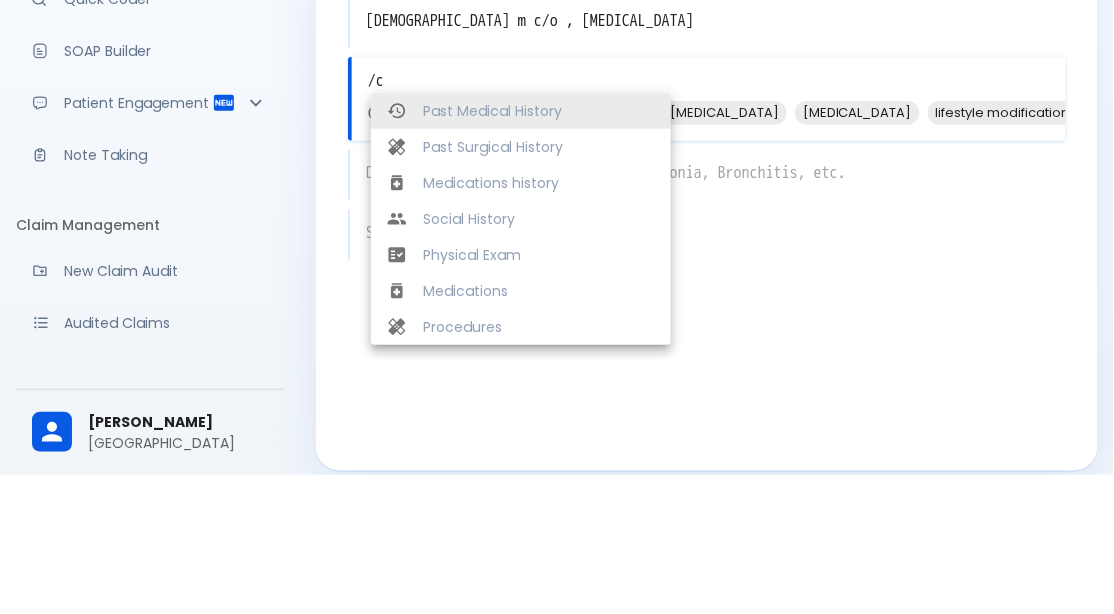 type on "/" 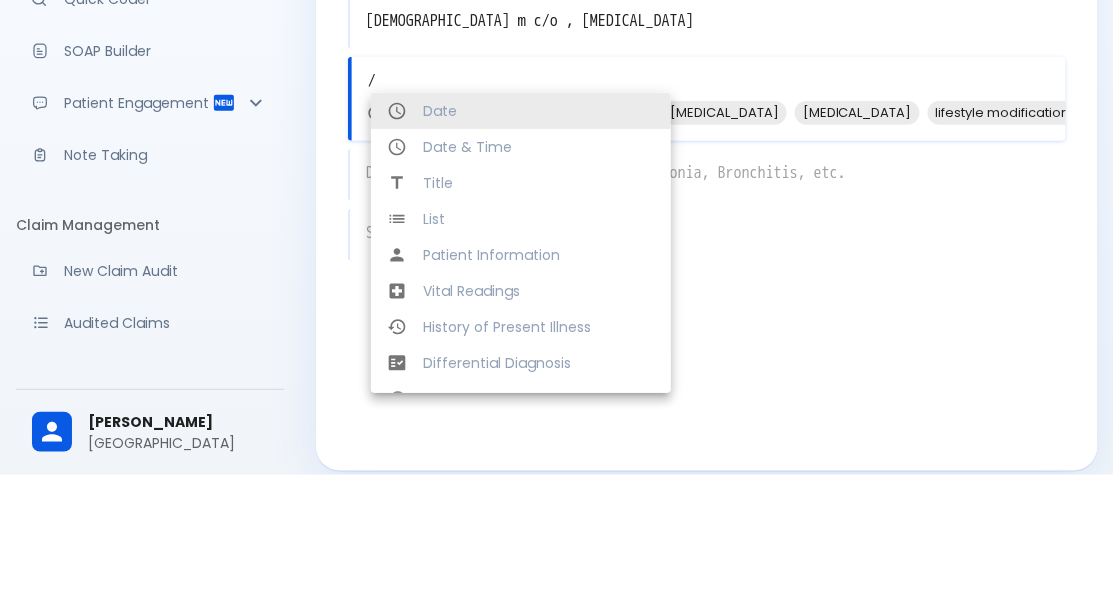 click on "/" at bounding box center [709, 220] 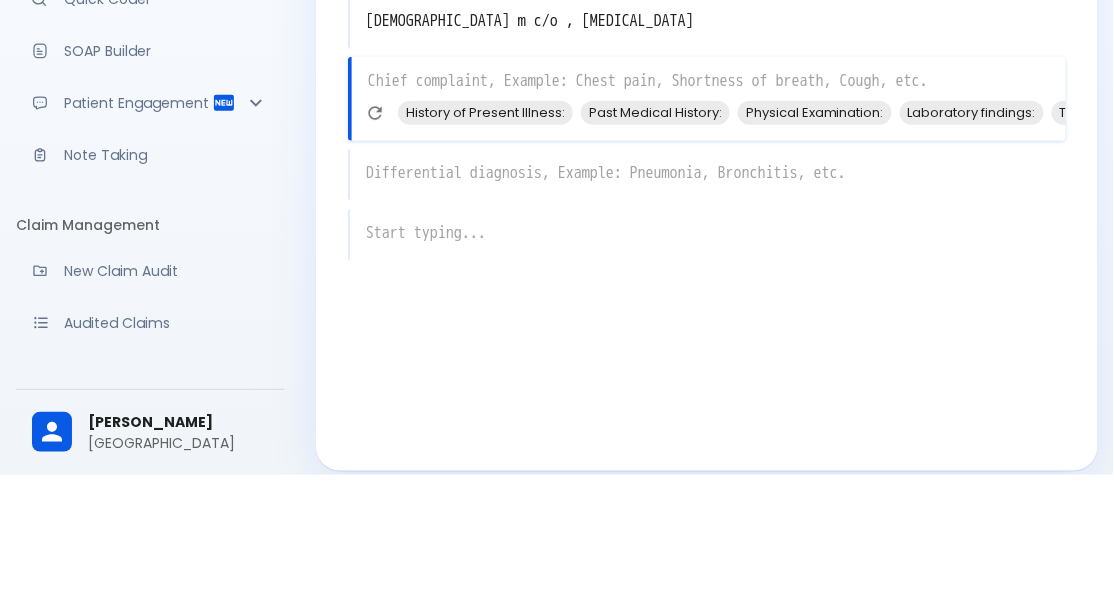 click on "x" at bounding box center [707, 374] 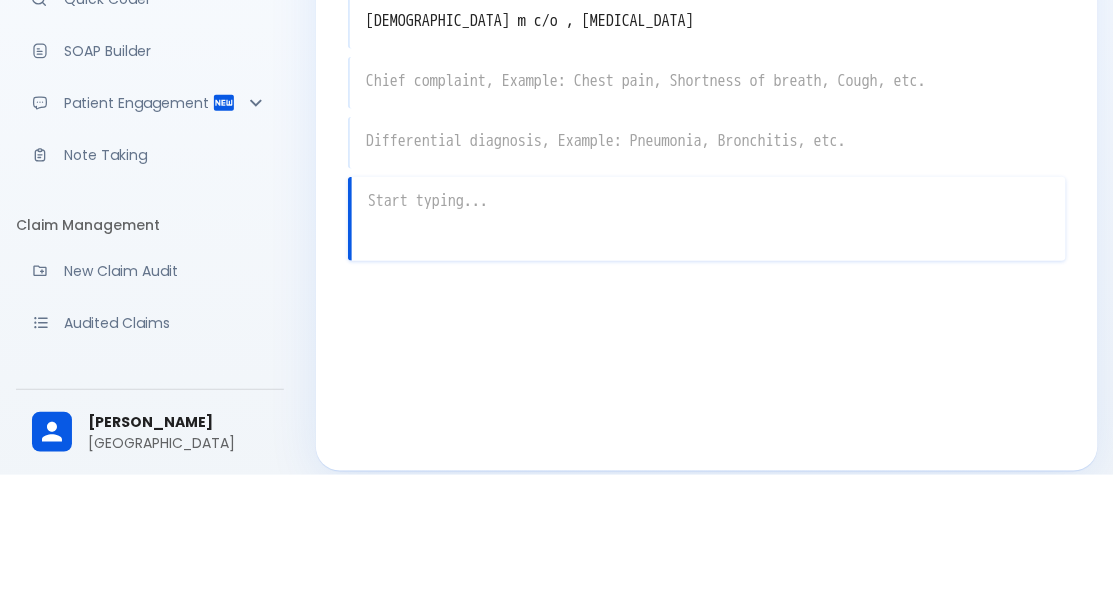 click at bounding box center [708, 220] 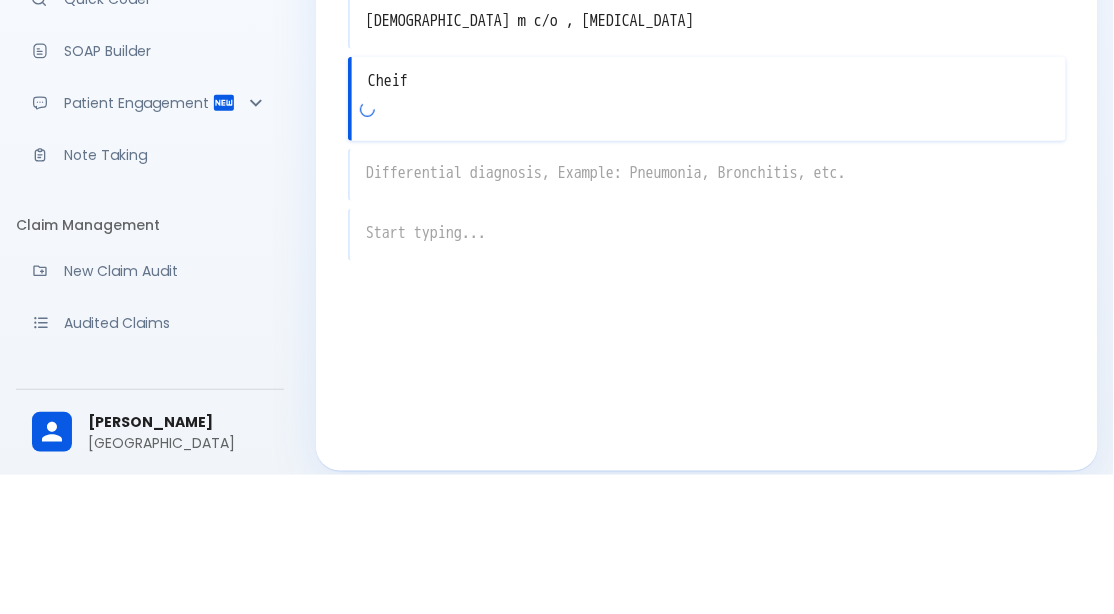 type on "Cheif" 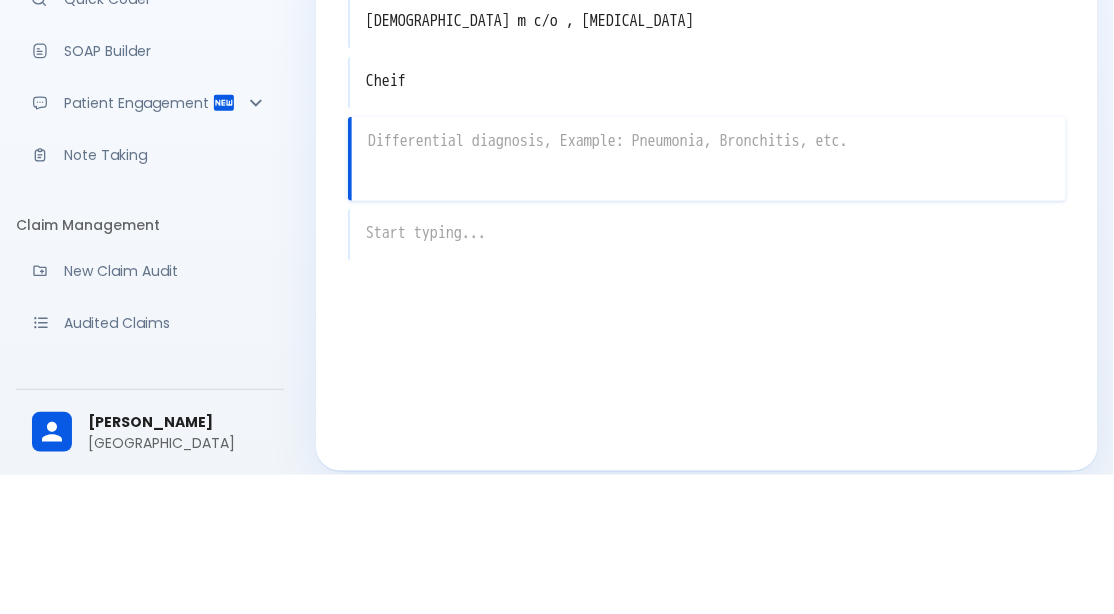 click on "Cheif" at bounding box center [708, 220] 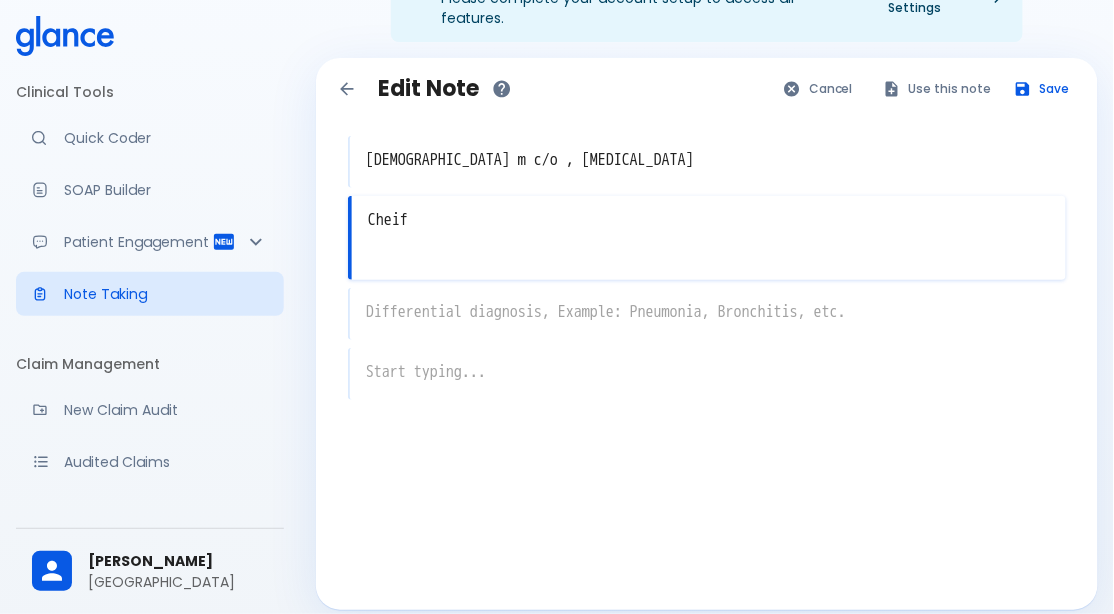 click on "Cheif" at bounding box center (709, 220) 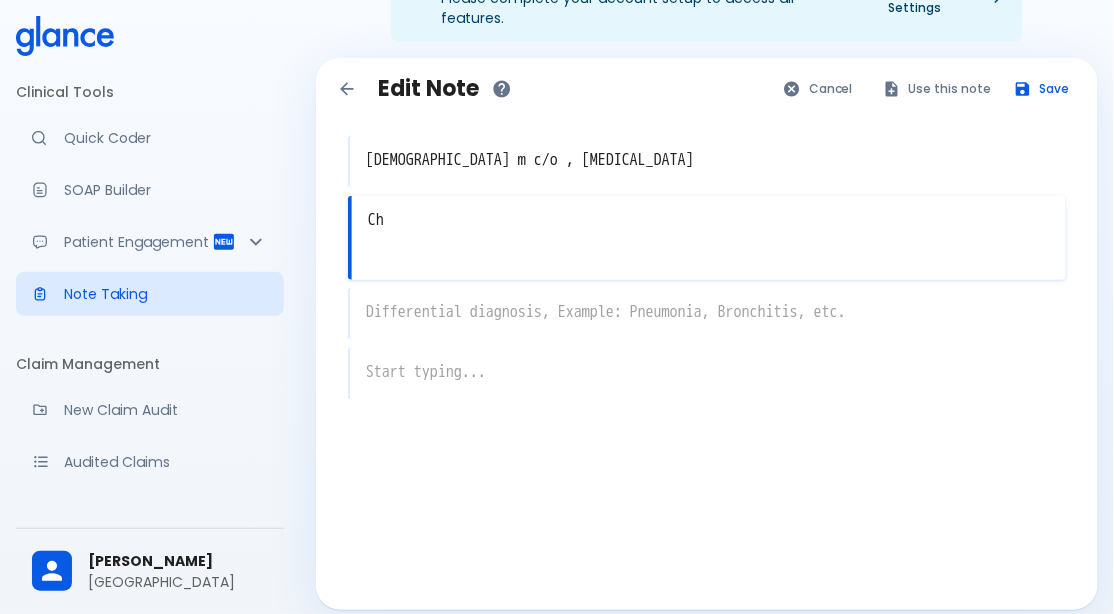 type on "C" 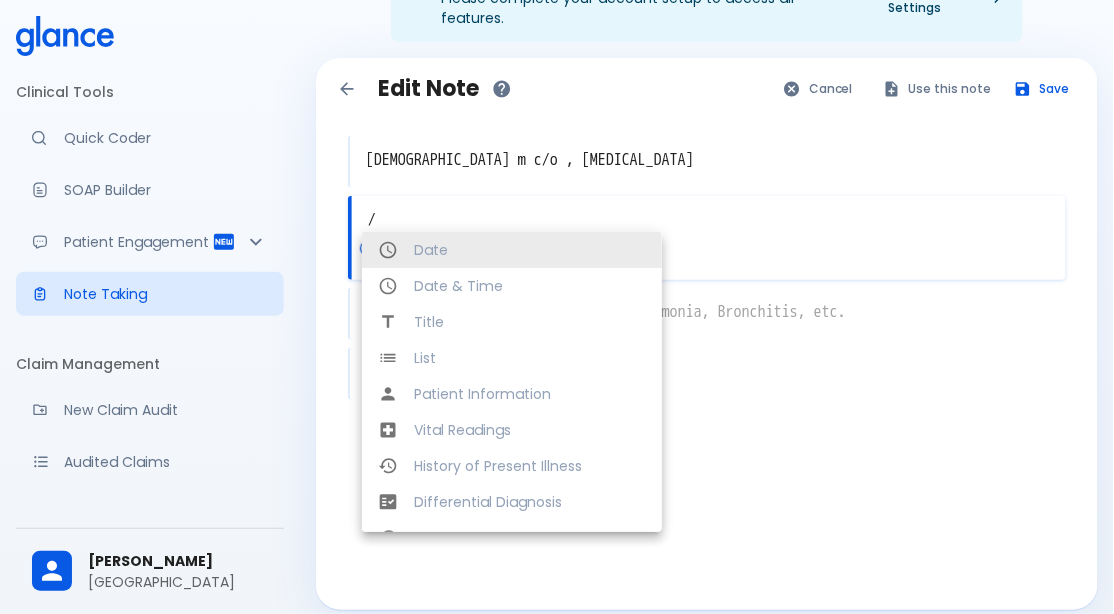 click on "Date" at bounding box center (512, 250) 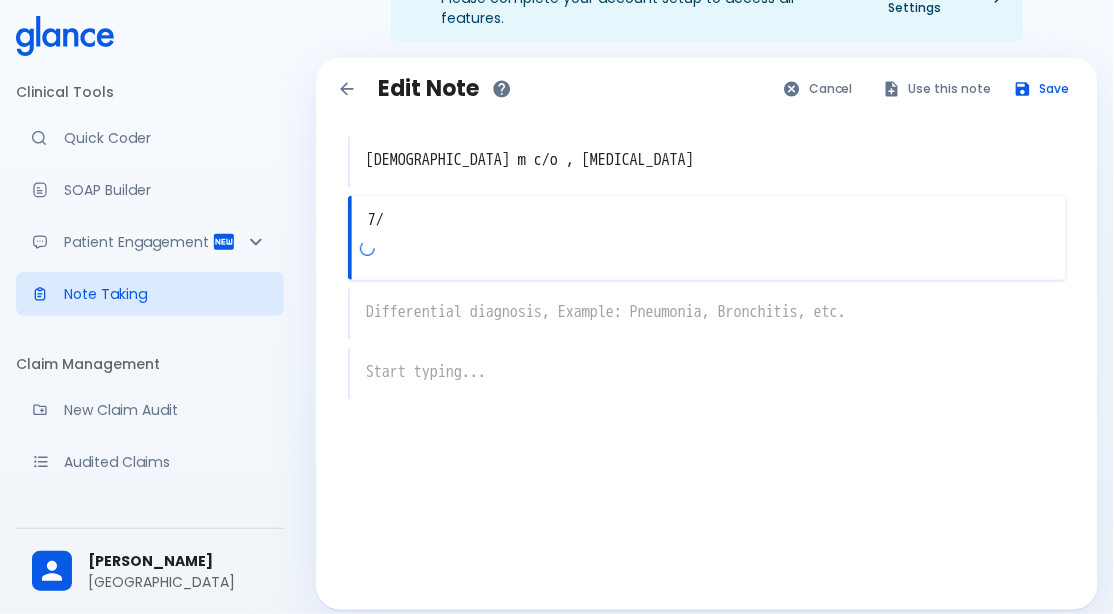 type on "7" 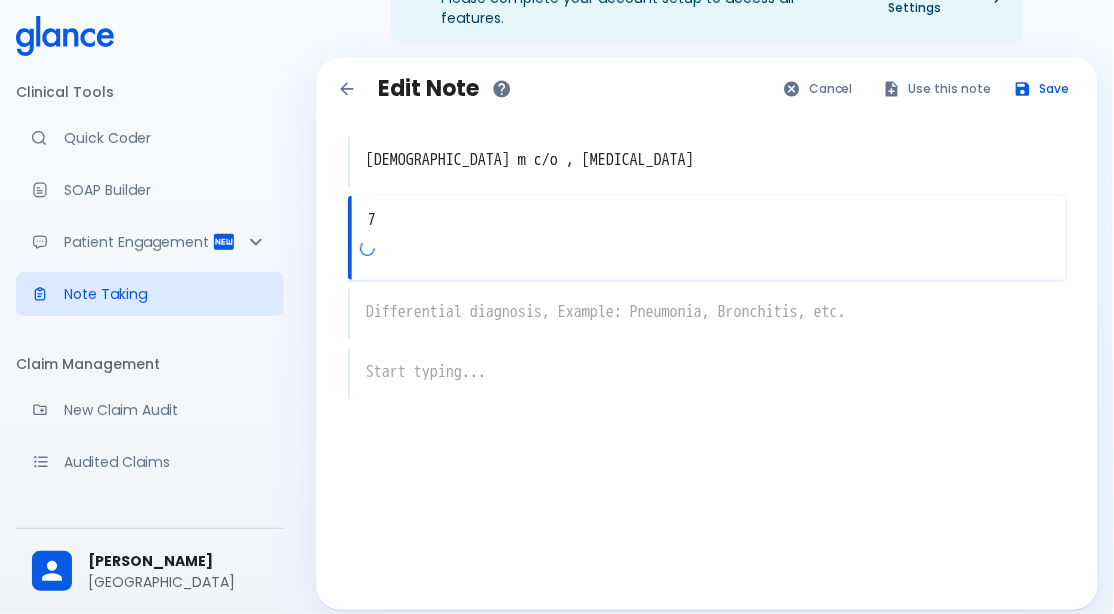 type 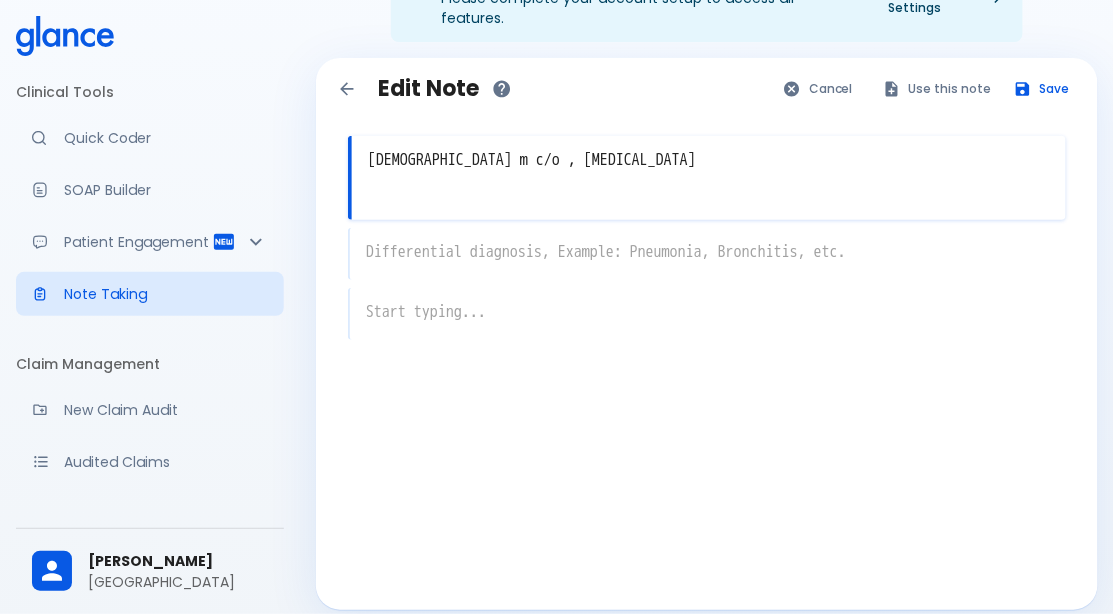 click on "x" at bounding box center (707, 254) 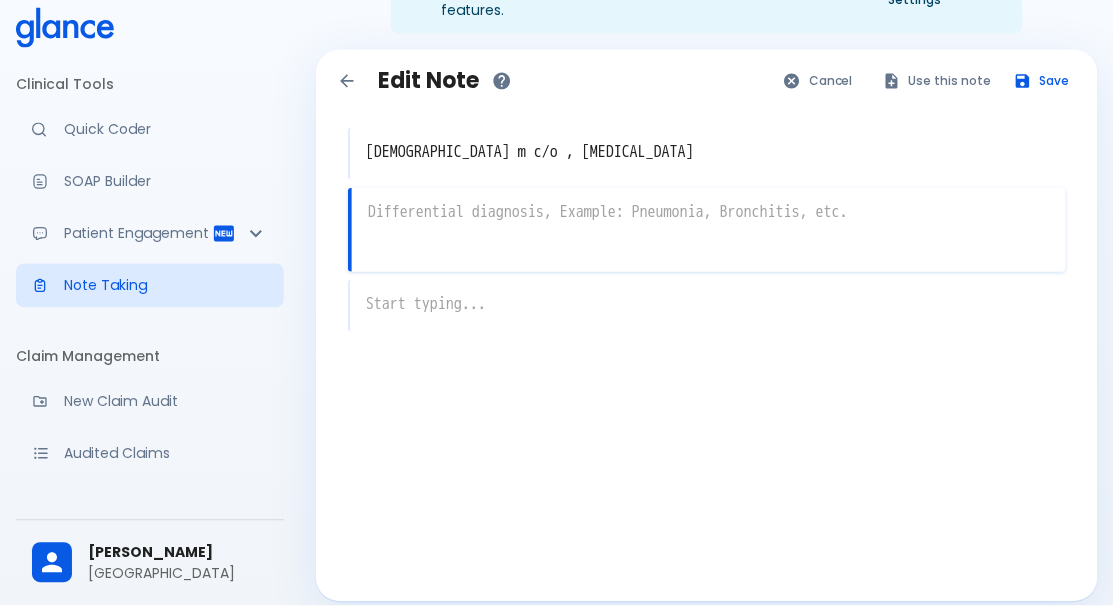 click on "Cancel" at bounding box center (819, 88) 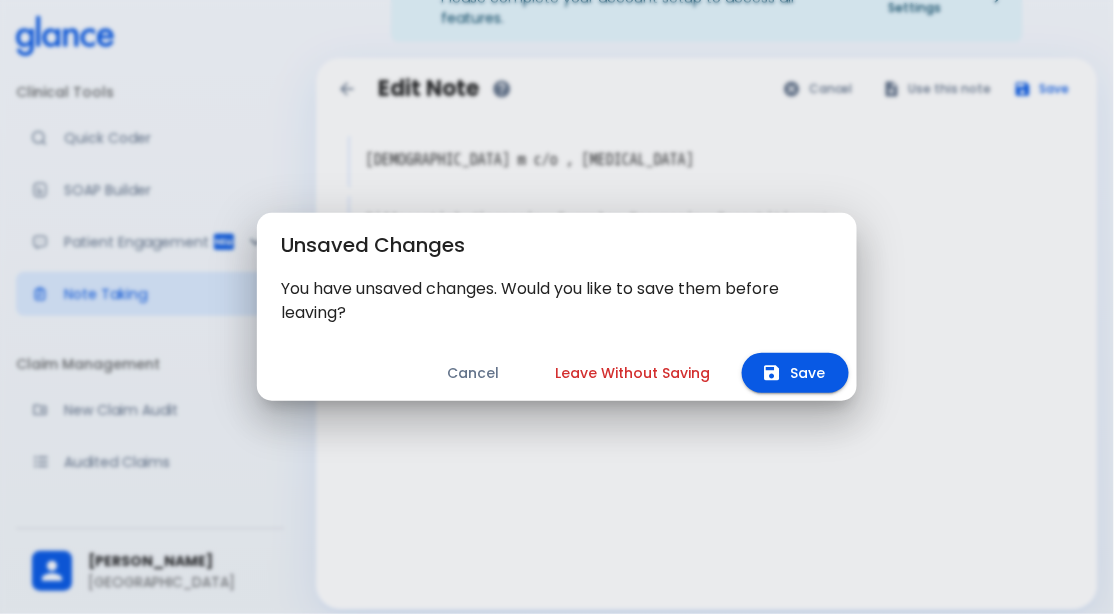 click on "Leave Without Saving" at bounding box center [632, 373] 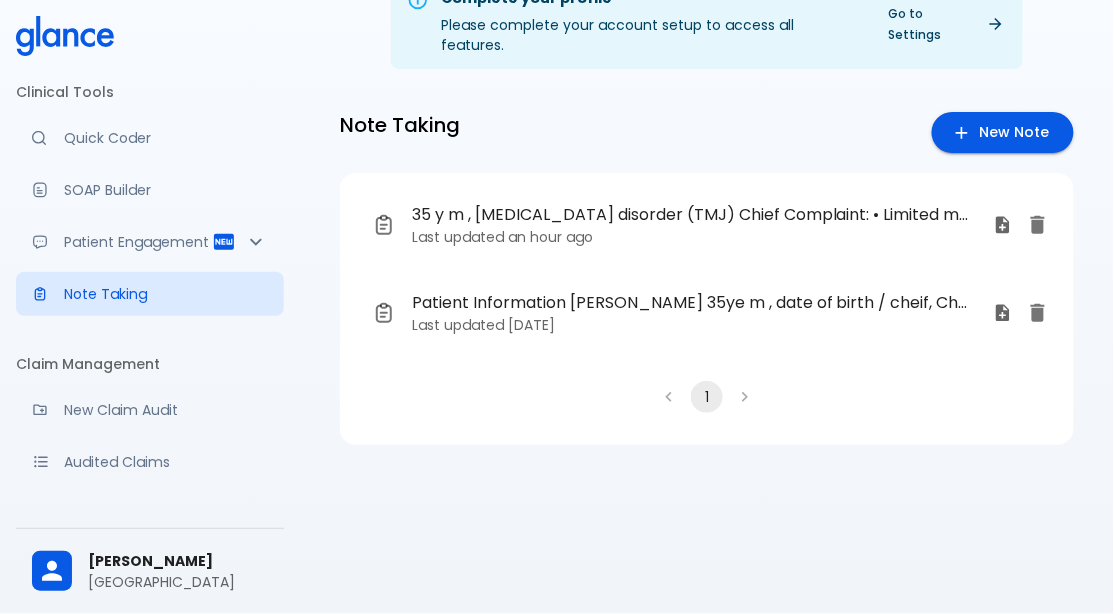 scroll, scrollTop: 48, scrollLeft: 0, axis: vertical 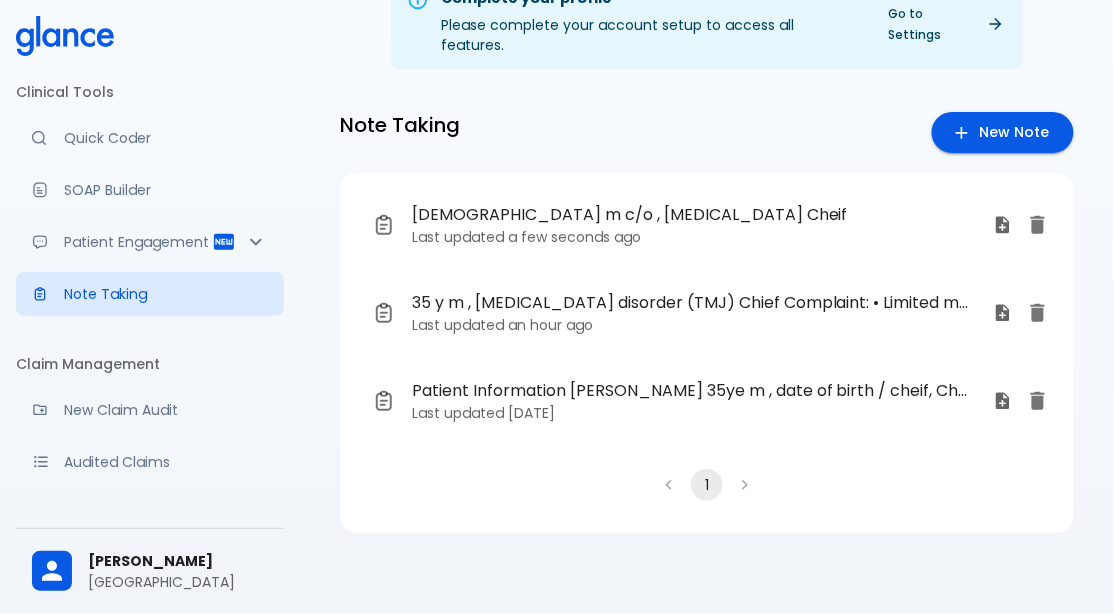 click on "25 yo m c/o , hypertension
Cheif" at bounding box center (690, 215) 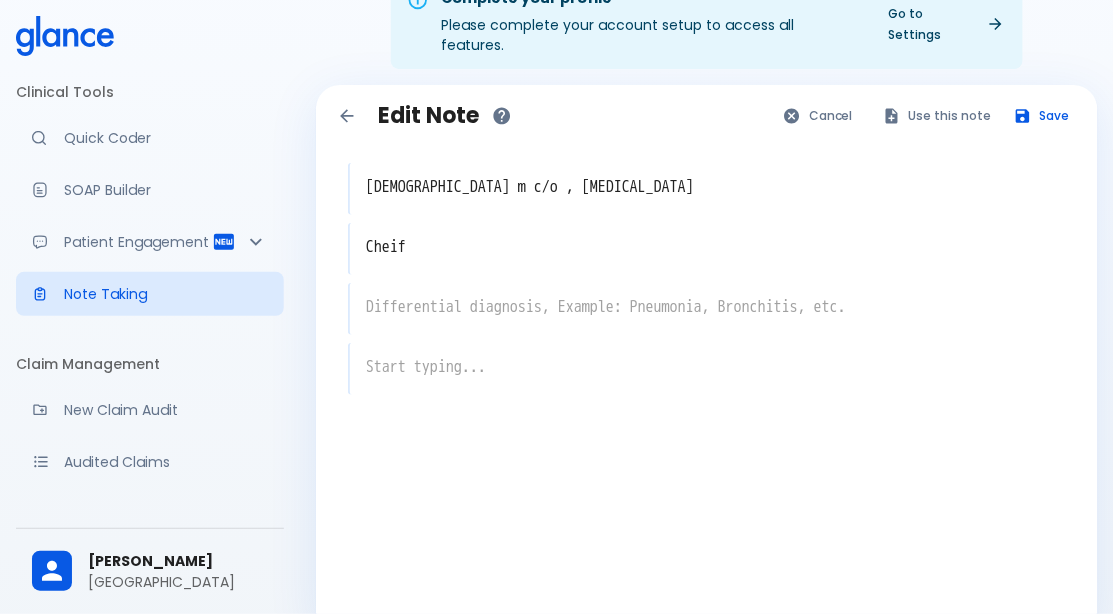 scroll, scrollTop: 50, scrollLeft: 0, axis: vertical 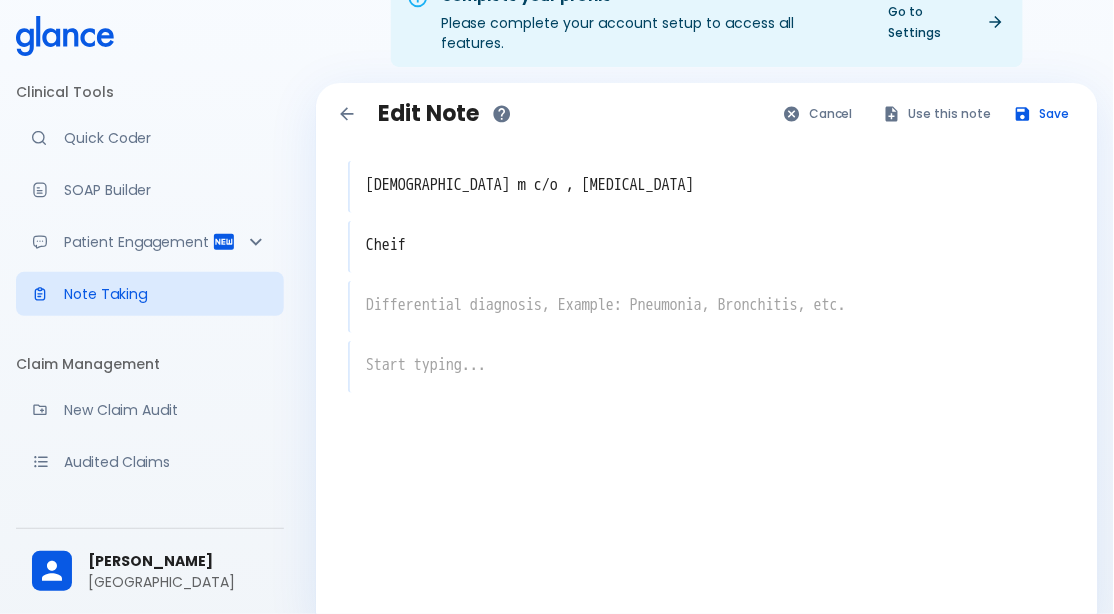 click on "Cheif" at bounding box center [708, 245] 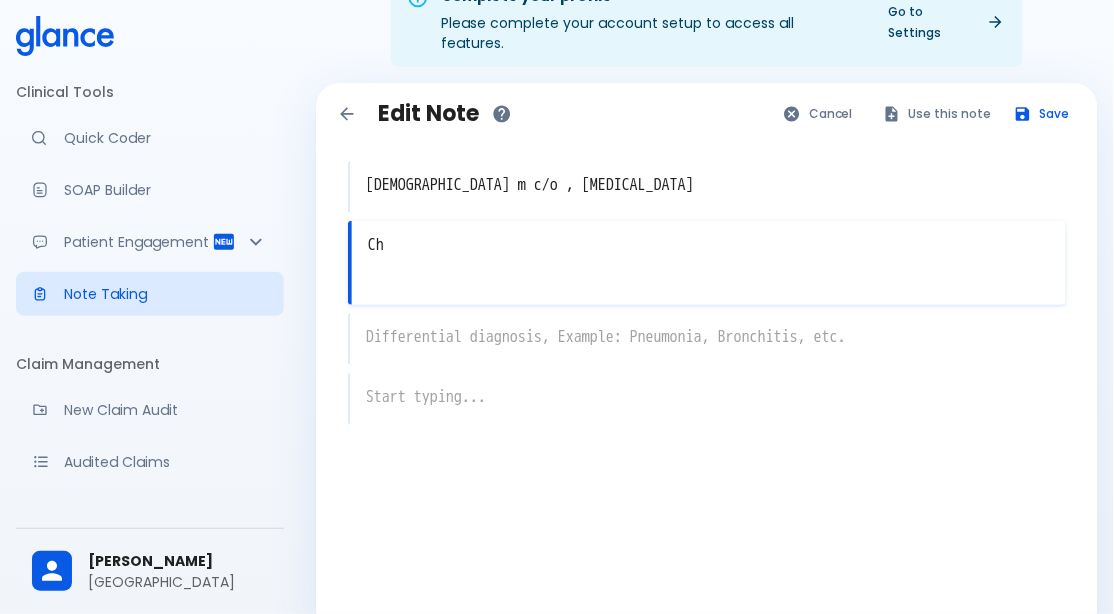 type on "C" 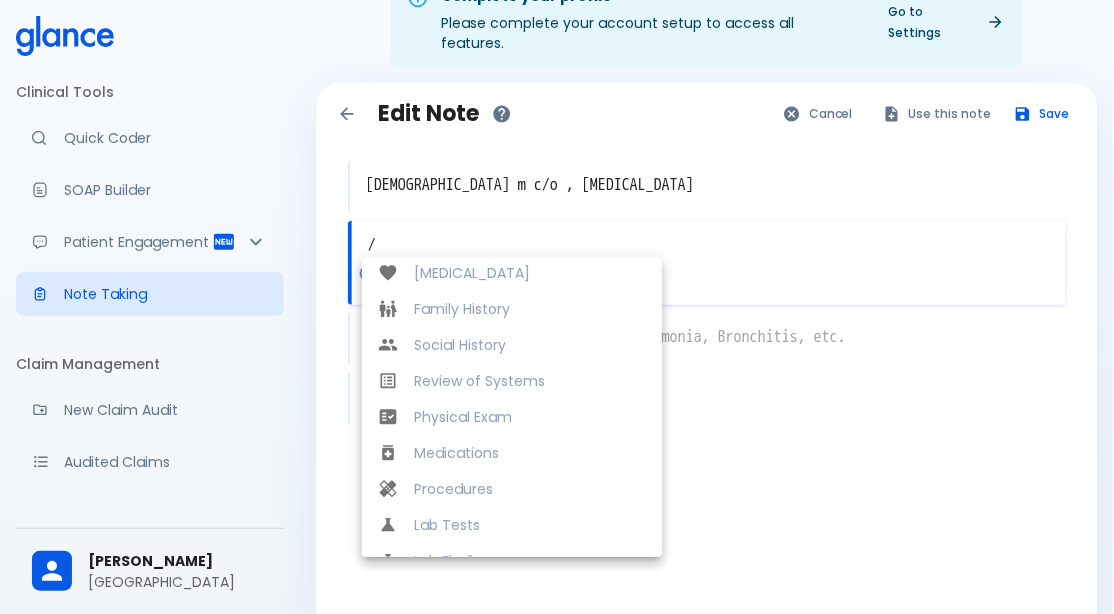 scroll, scrollTop: 420, scrollLeft: 0, axis: vertical 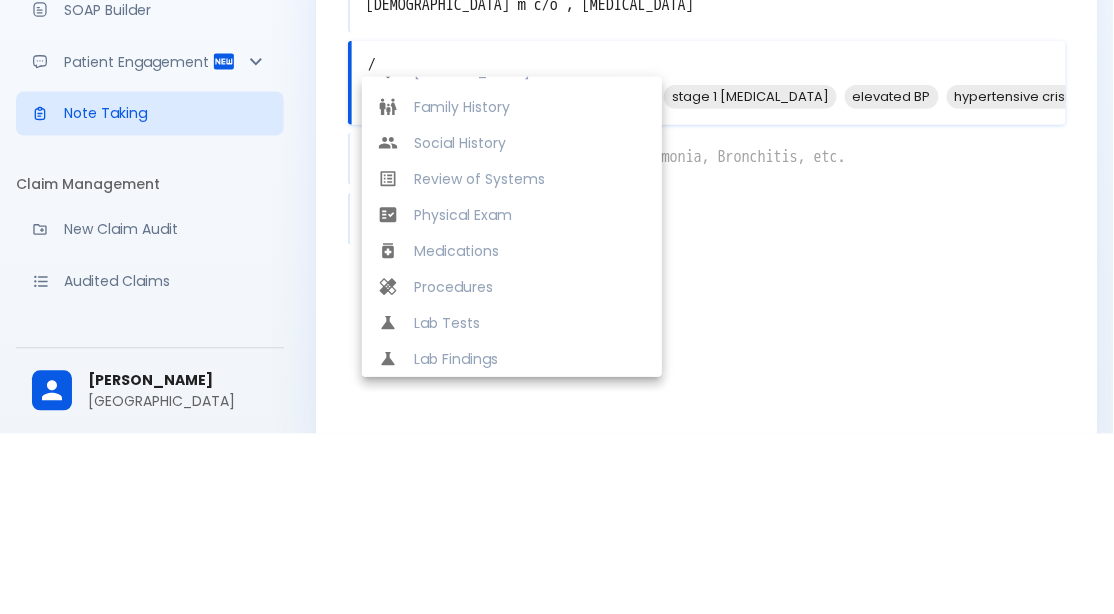 click on "/" at bounding box center [709, 245] 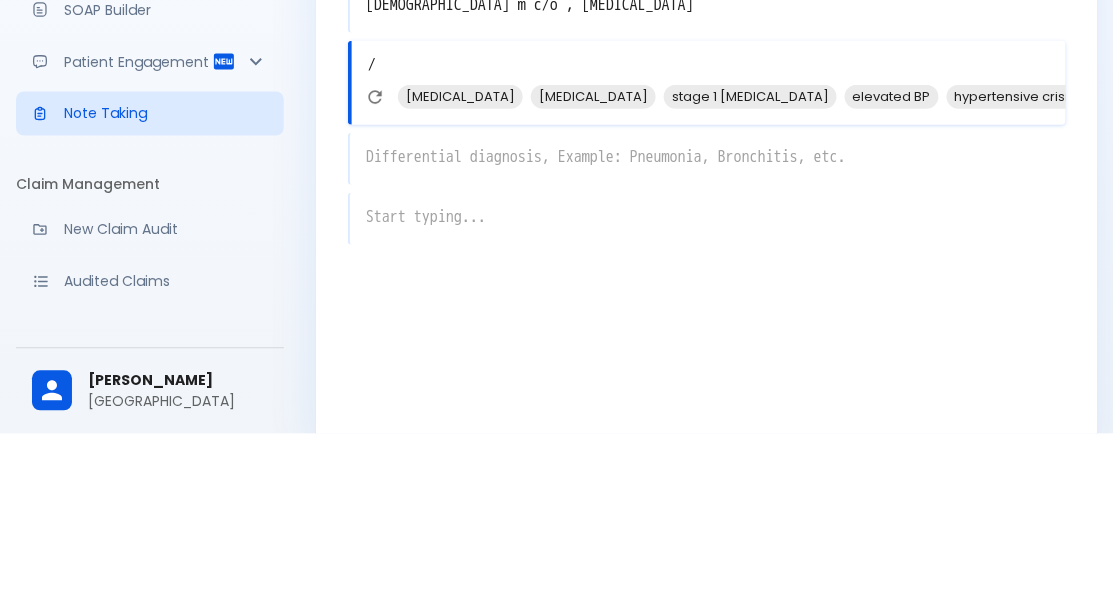 click on "elevated BP" at bounding box center [892, 276] 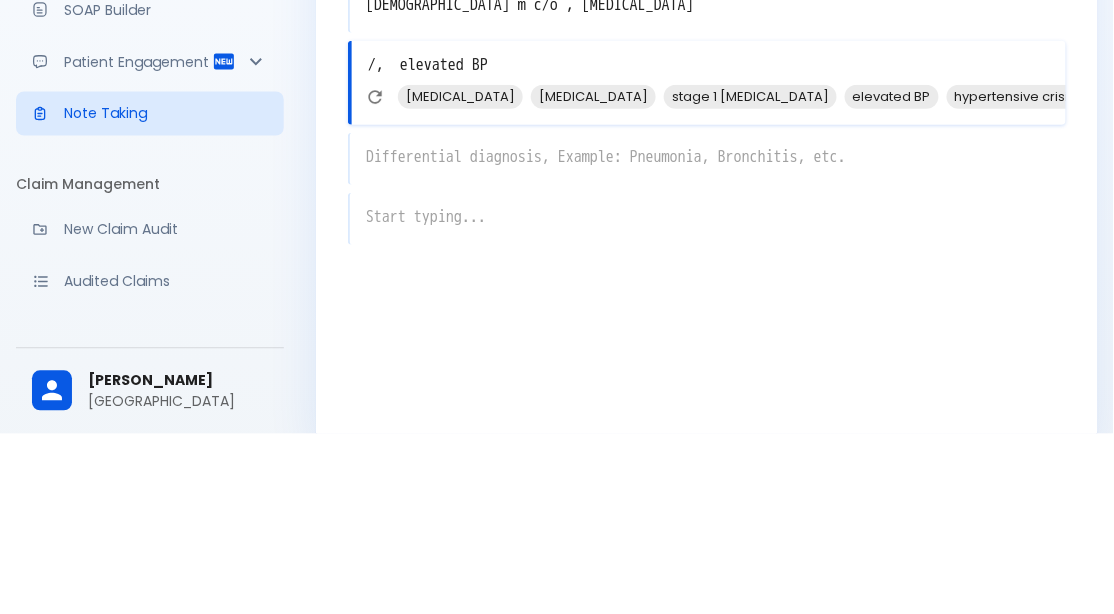 scroll, scrollTop: 50, scrollLeft: 0, axis: vertical 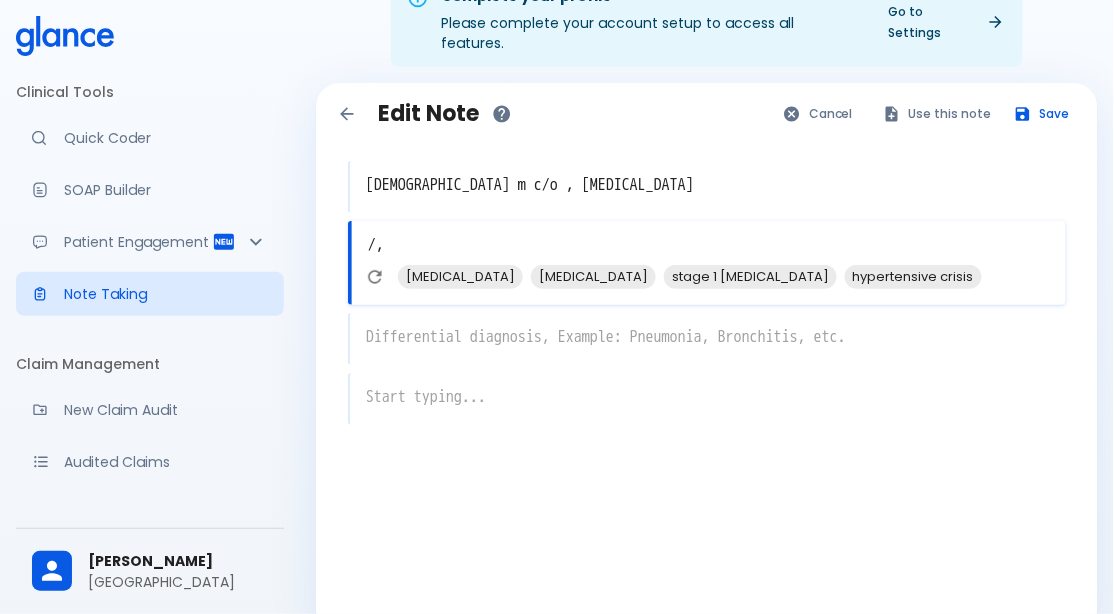 type on "/" 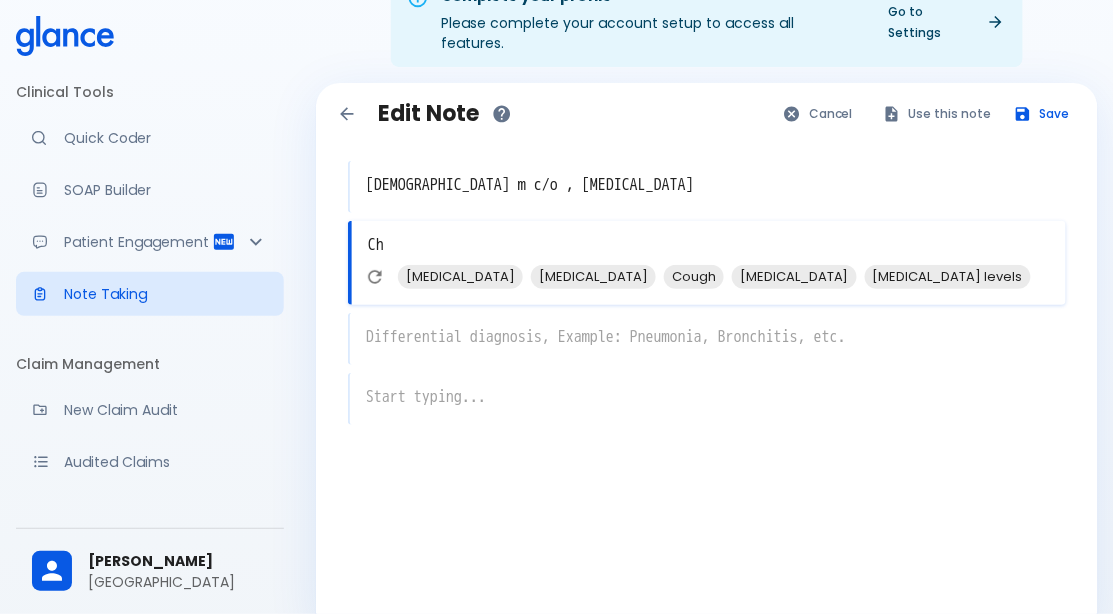 type on "C" 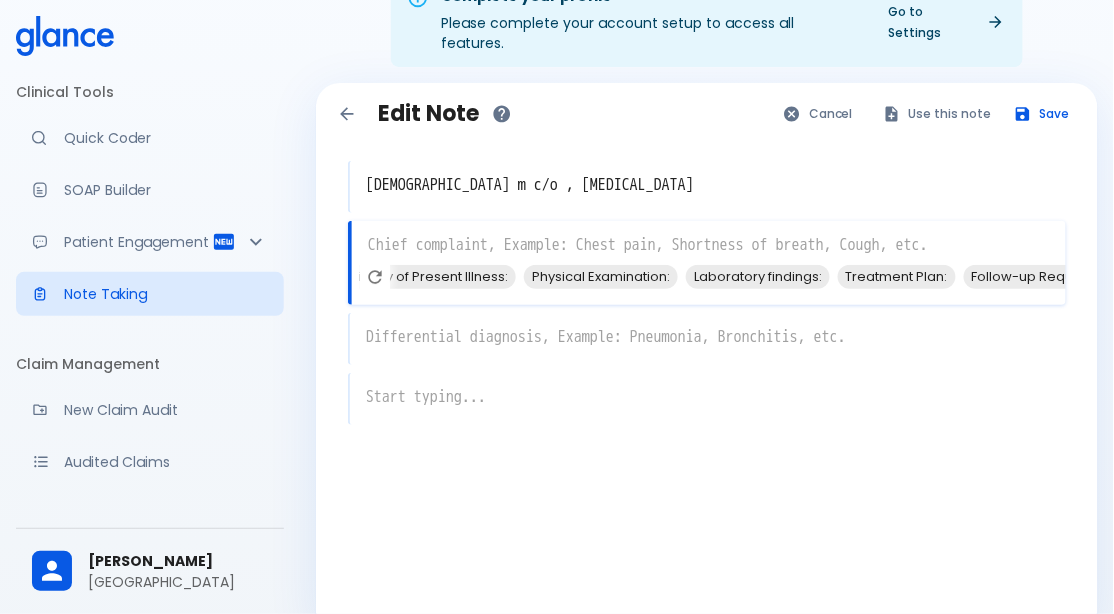 scroll, scrollTop: 0, scrollLeft: 0, axis: both 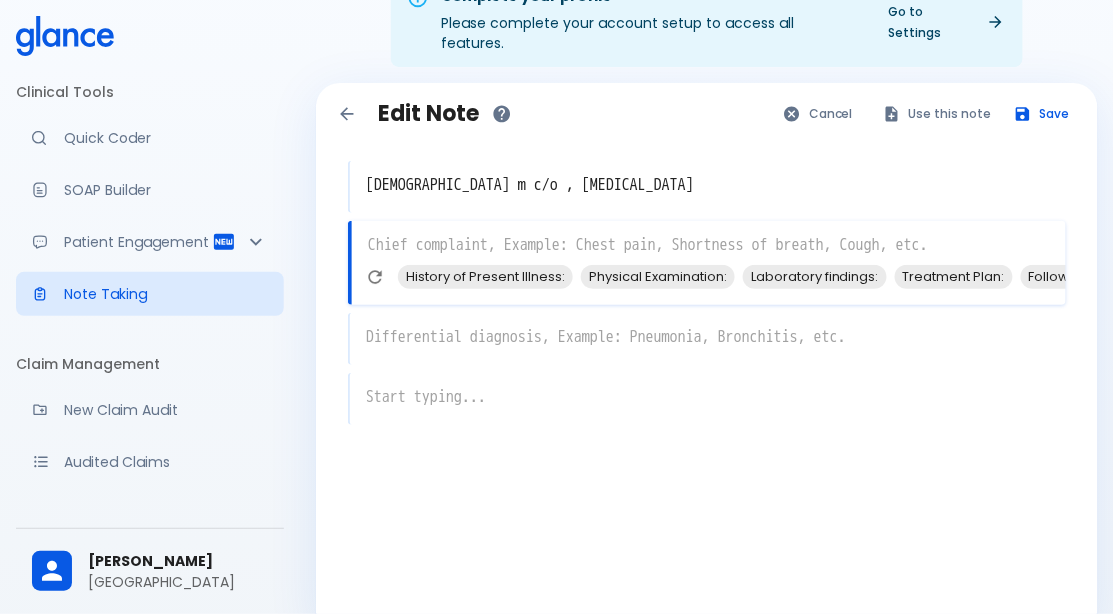 click 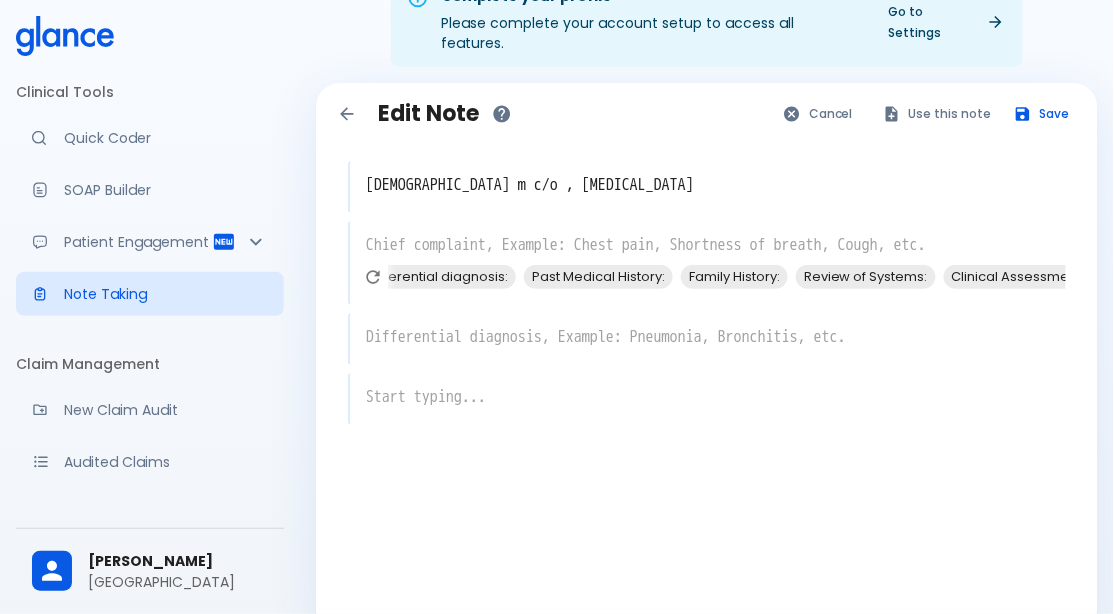 scroll, scrollTop: 0, scrollLeft: 83, axis: horizontal 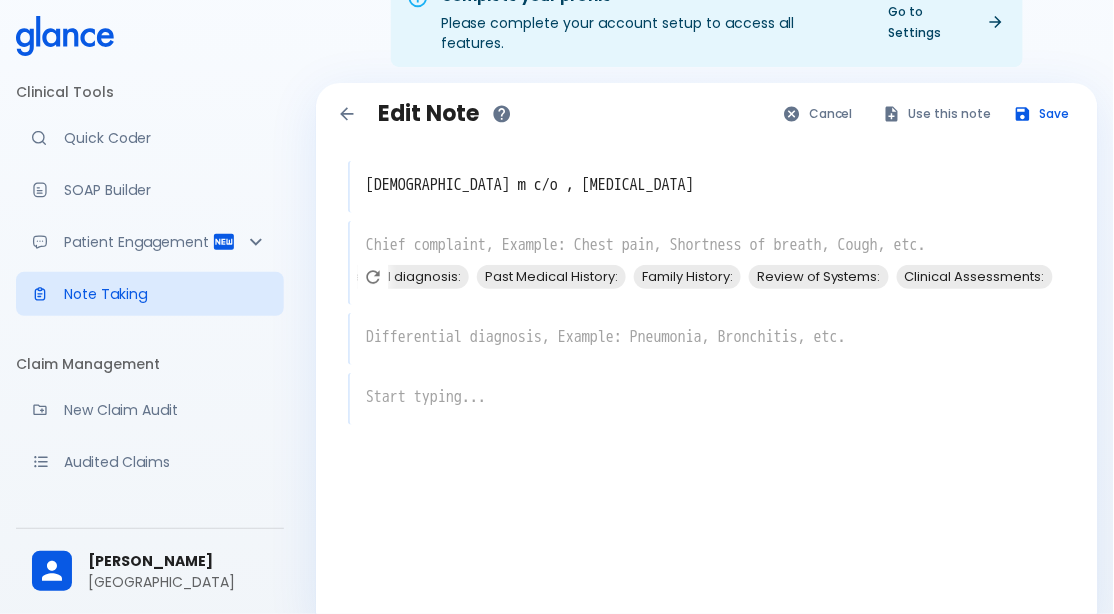 click 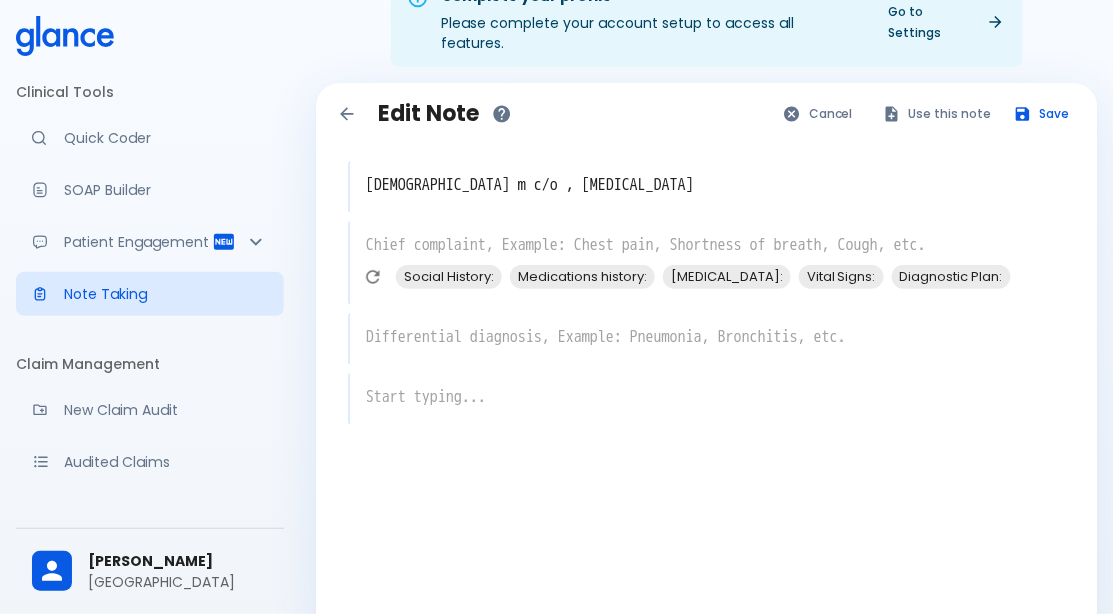 click 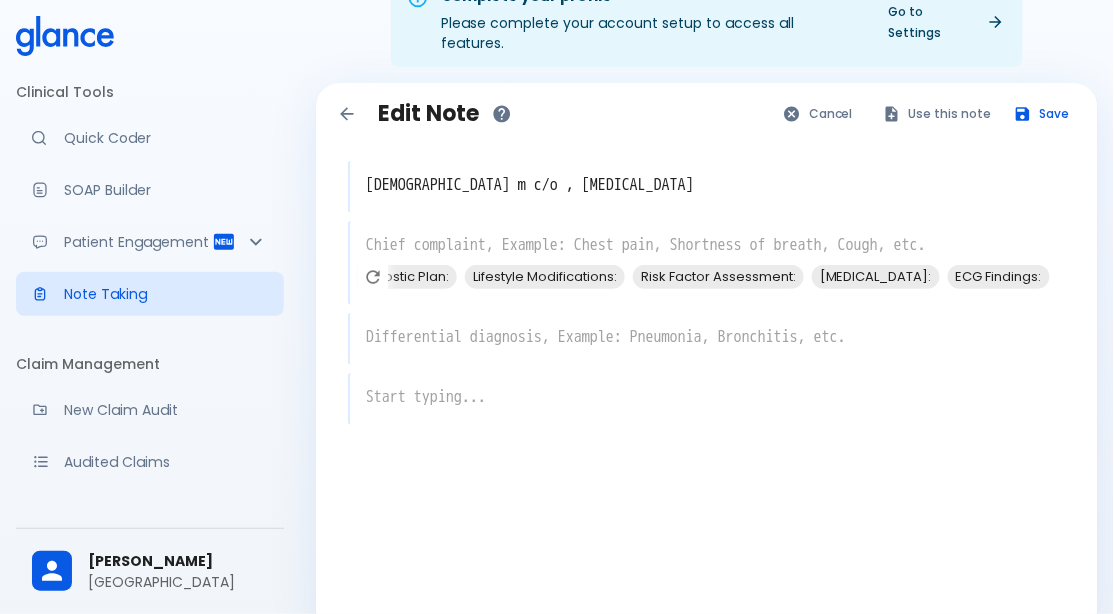scroll, scrollTop: 0, scrollLeft: 0, axis: both 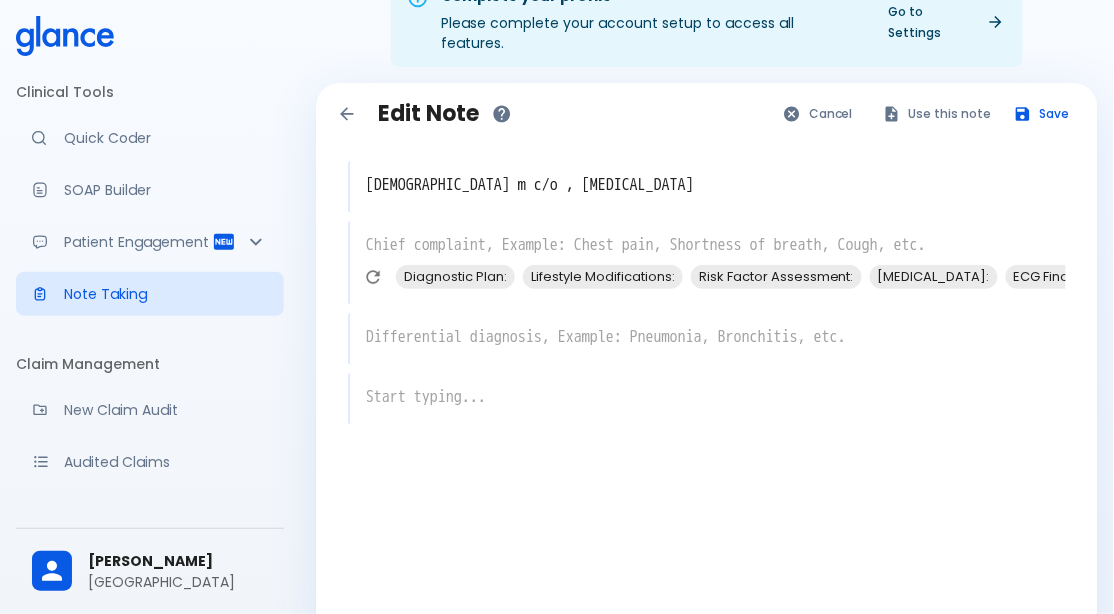 click at bounding box center [373, 277] 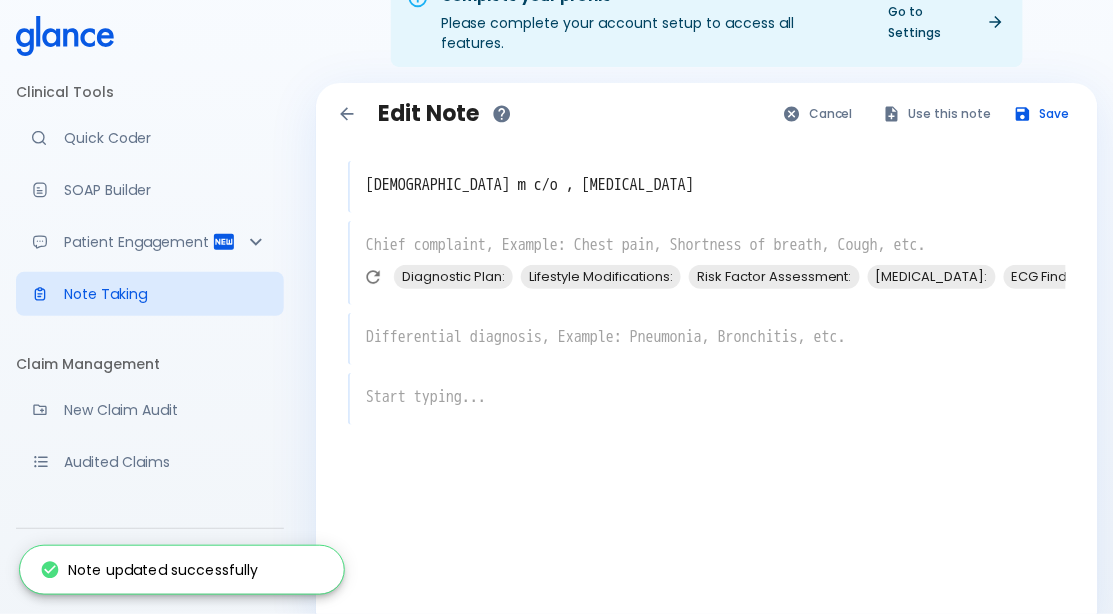 scroll, scrollTop: 0, scrollLeft: 0, axis: both 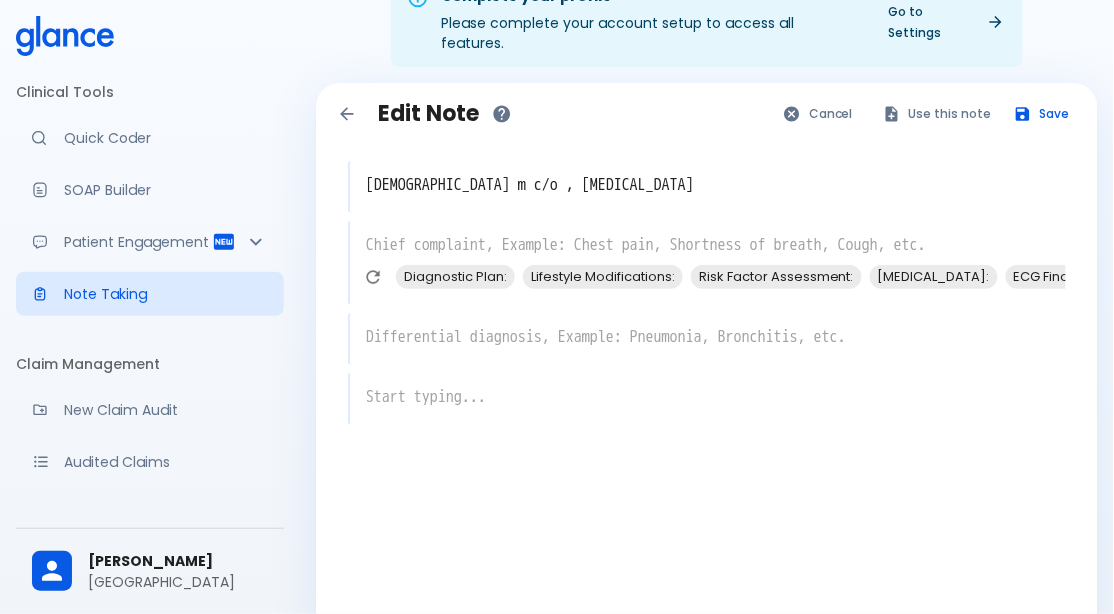 click at bounding box center [708, 245] 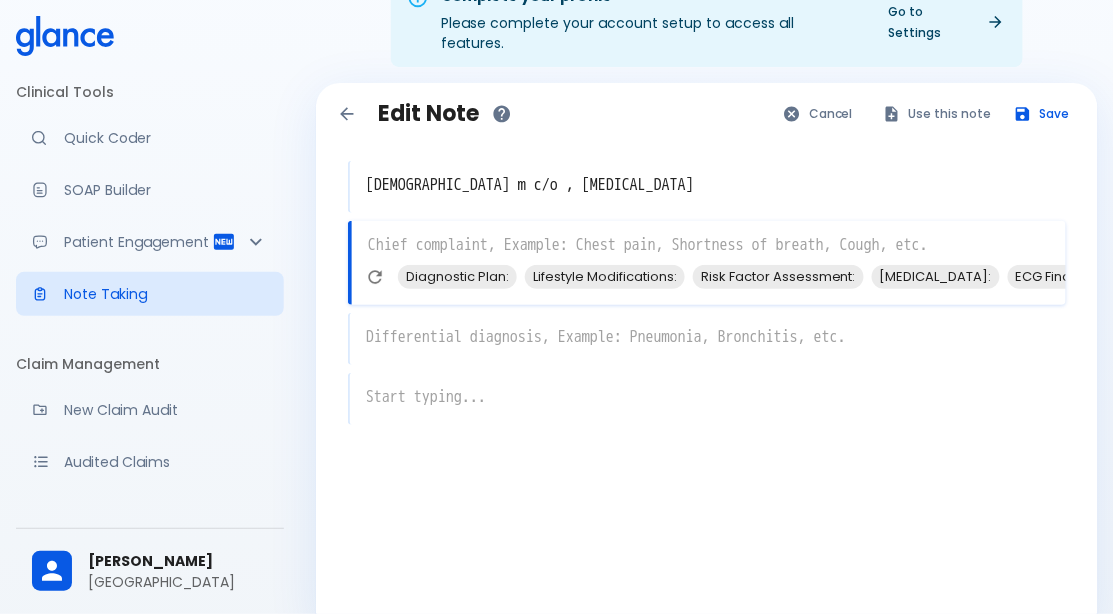 type on "/" 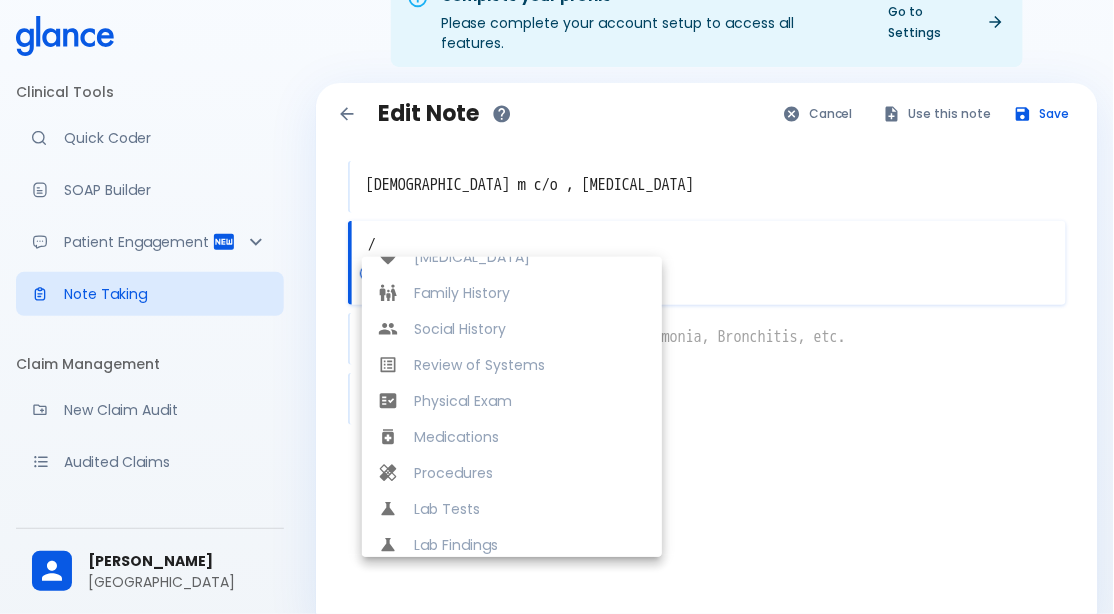 scroll, scrollTop: 420, scrollLeft: 0, axis: vertical 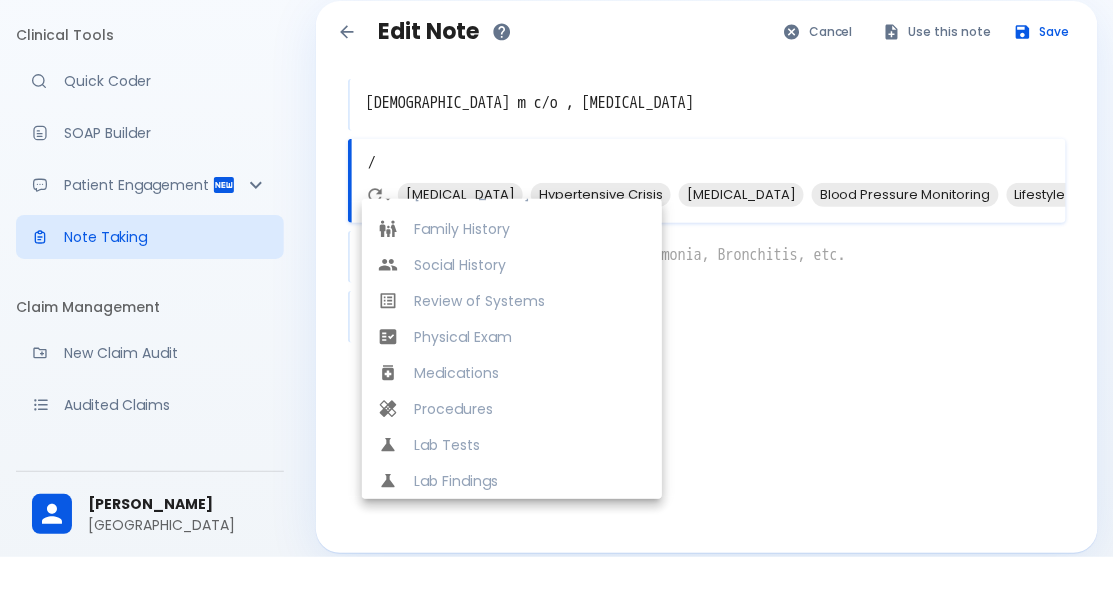 click on "/" at bounding box center (709, 220) 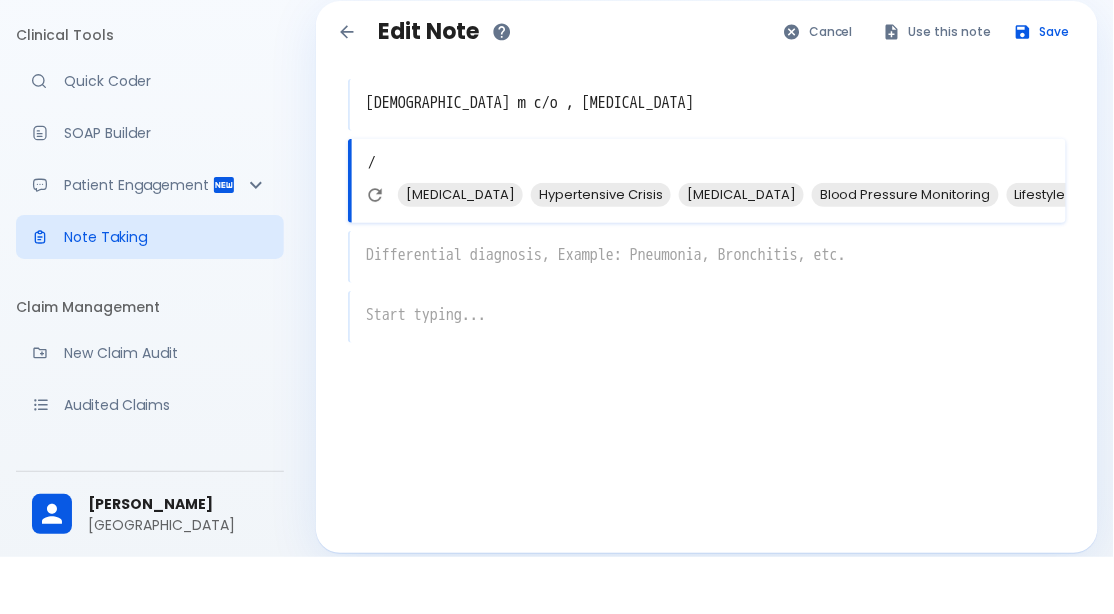 type 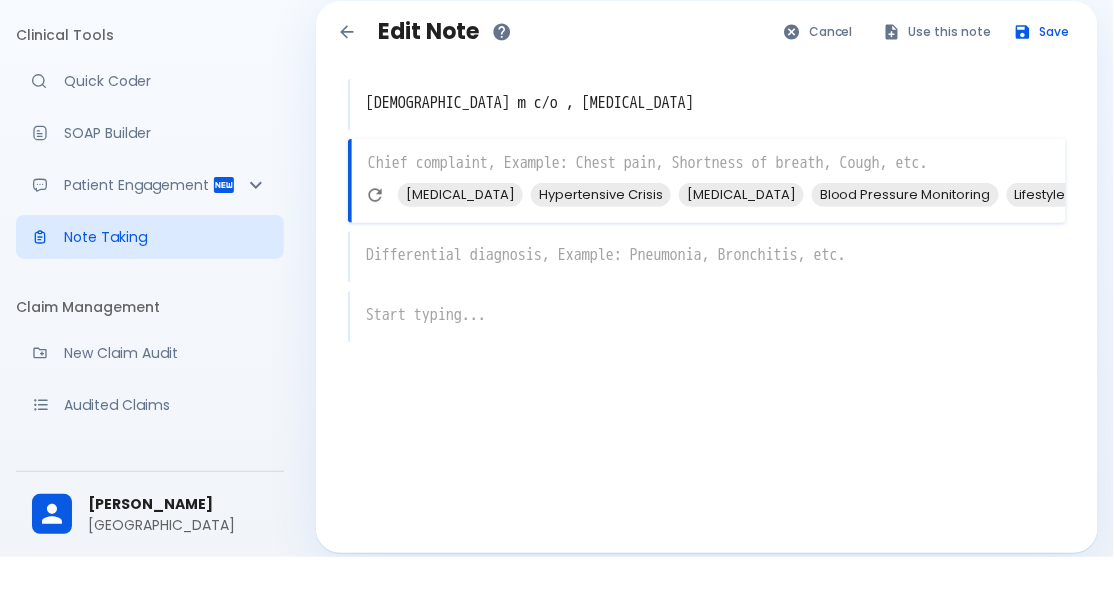 click on "25 yo m c/o , hypertension" at bounding box center (708, 160) 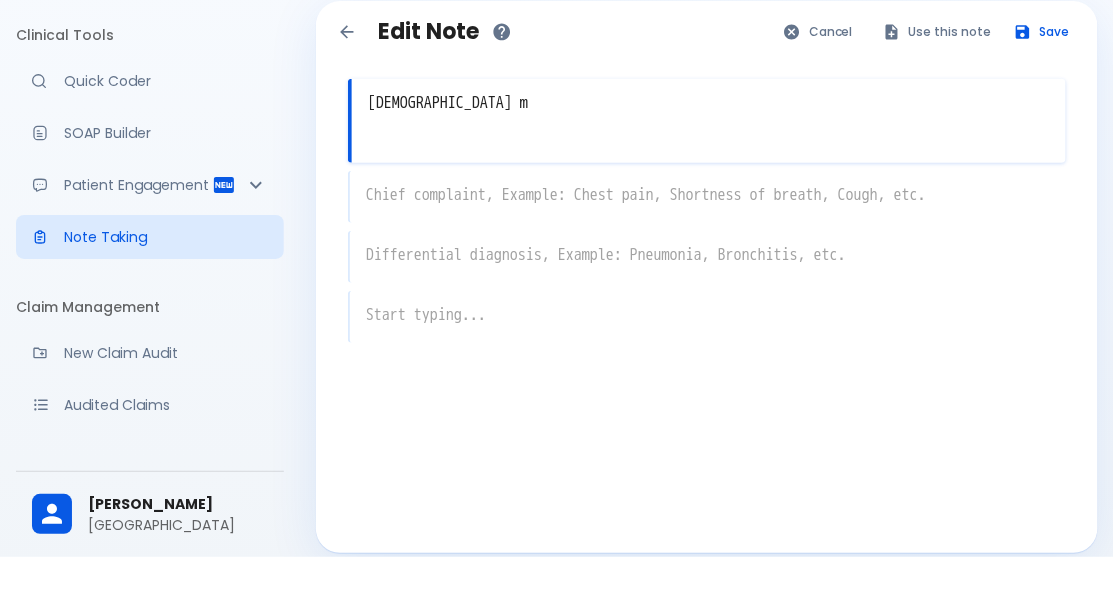 type on "[DEMOGRAPHIC_DATA] m" 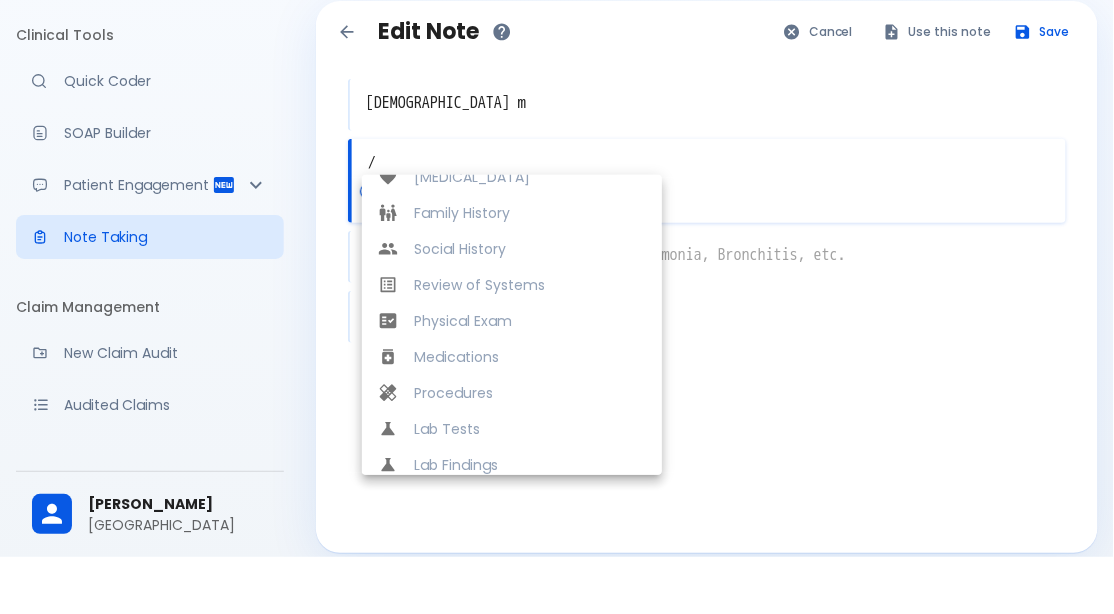 scroll, scrollTop: 420, scrollLeft: 0, axis: vertical 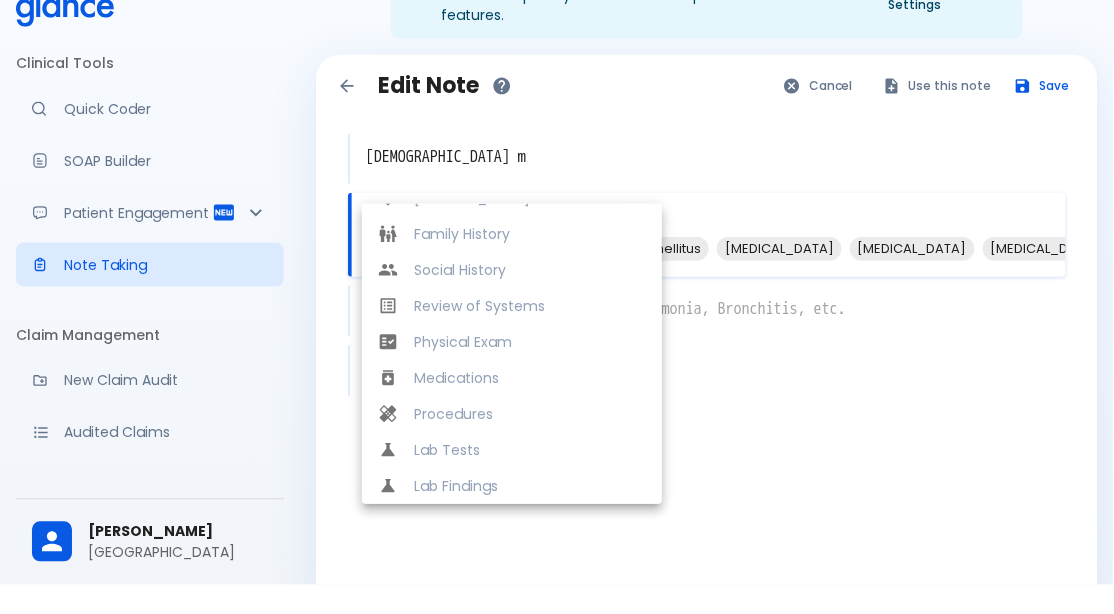click on "[DEMOGRAPHIC_DATA] m" at bounding box center [708, 186] 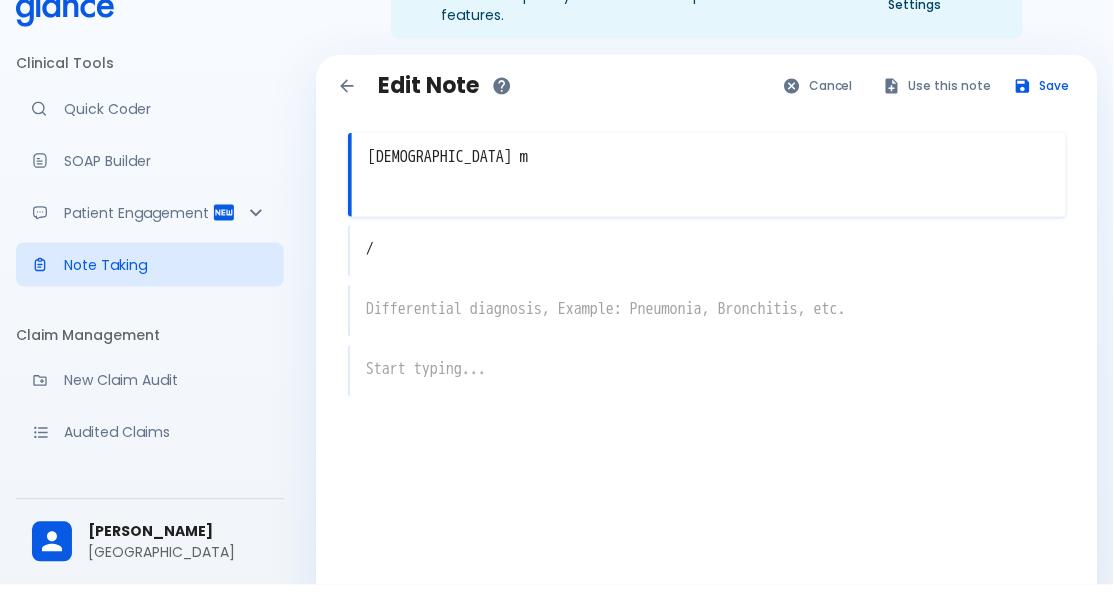 click on "/ x" at bounding box center (707, 280) 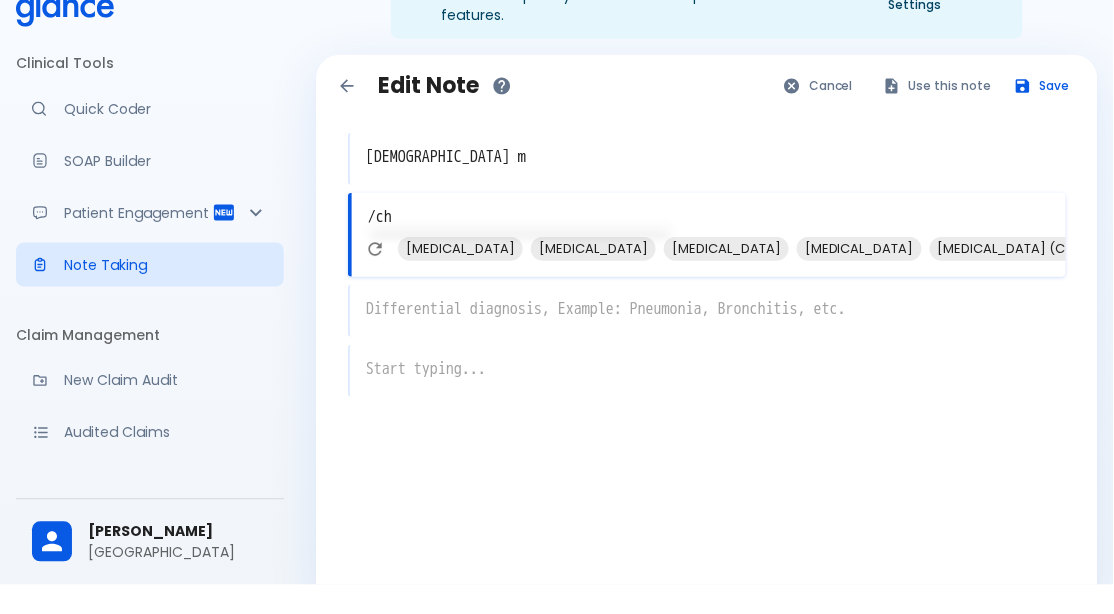 click on "25 yo m x" at bounding box center [707, 188] 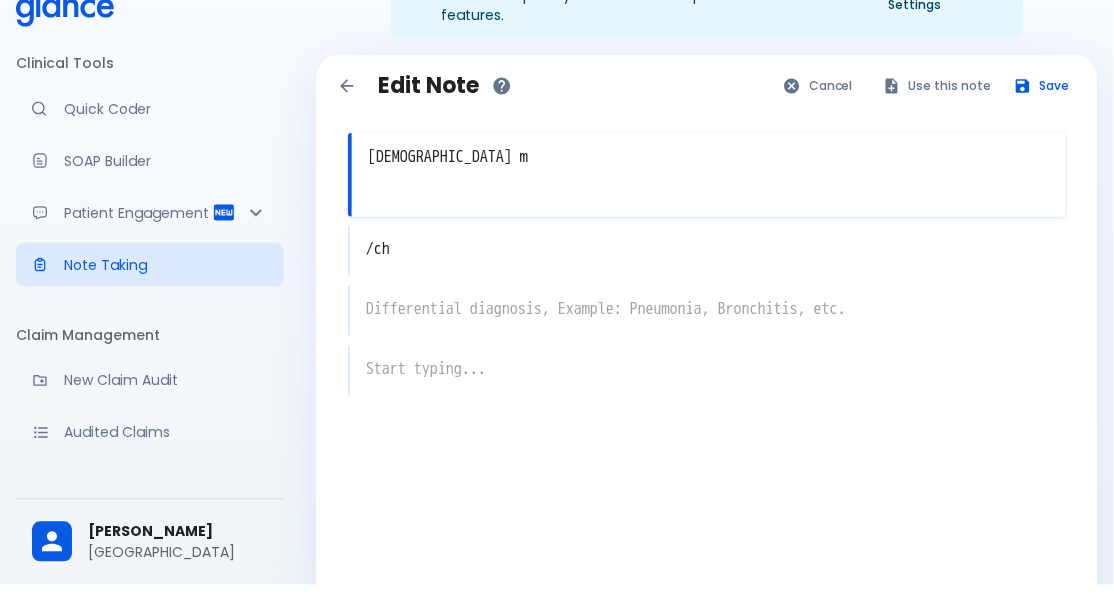 click on "/ch x" at bounding box center [707, 280] 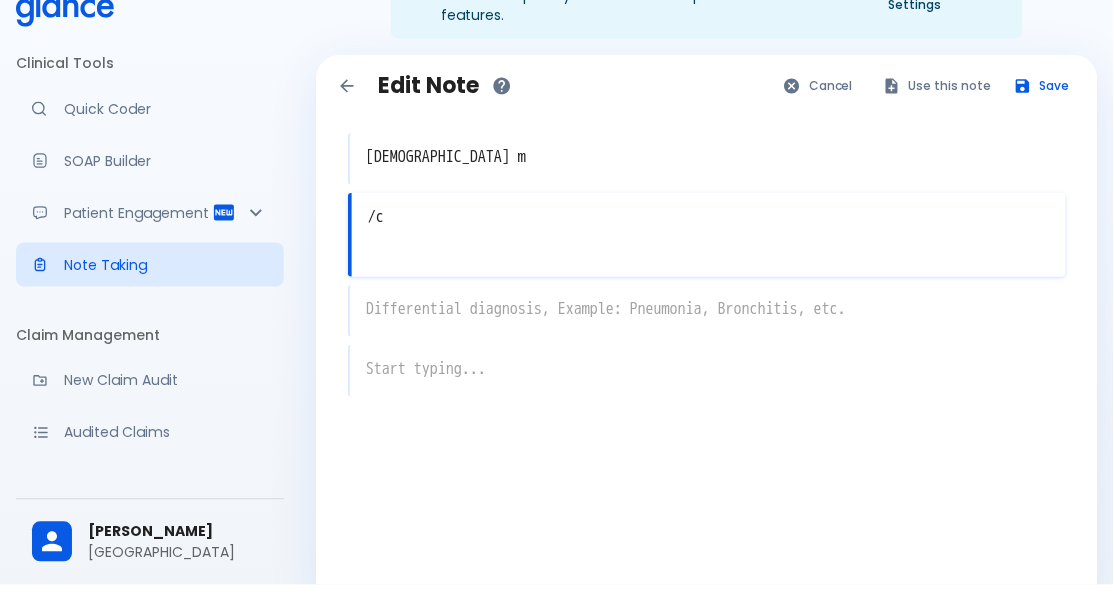 type on "/" 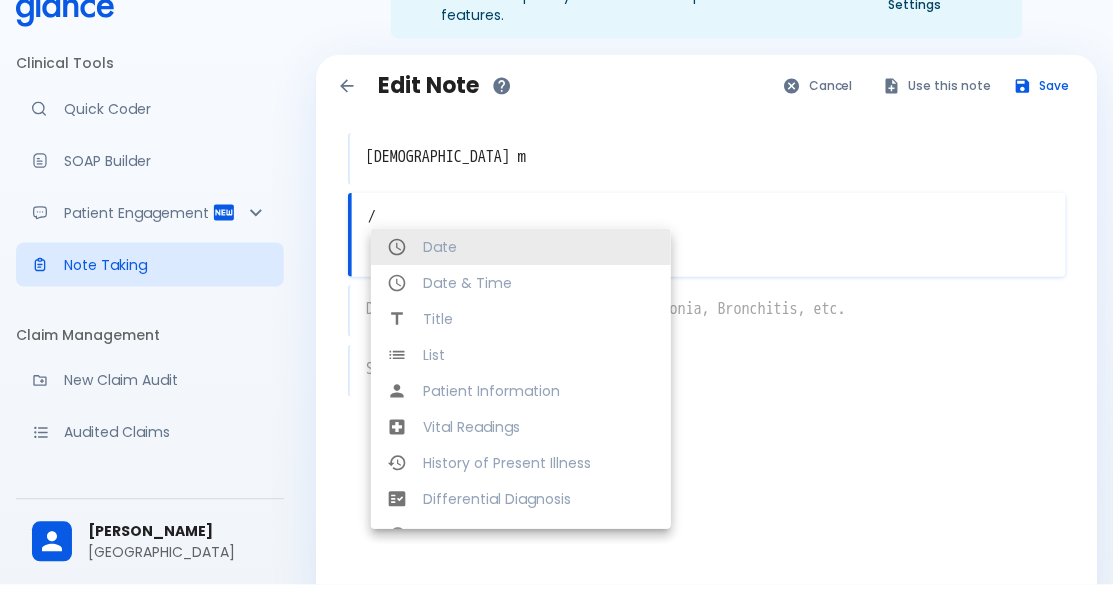 type 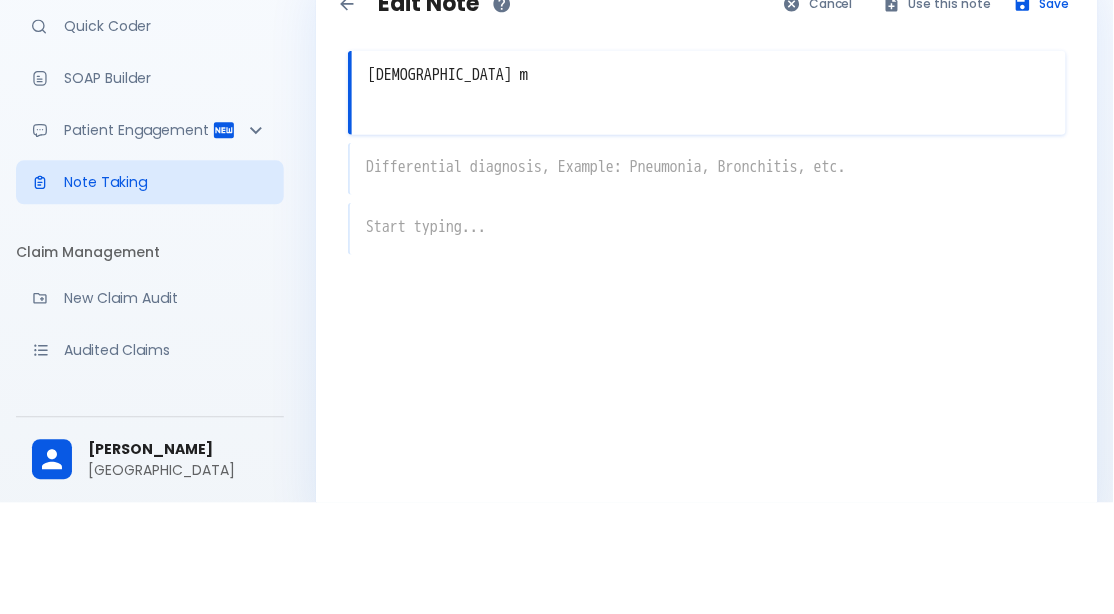 scroll, scrollTop: 49, scrollLeft: 0, axis: vertical 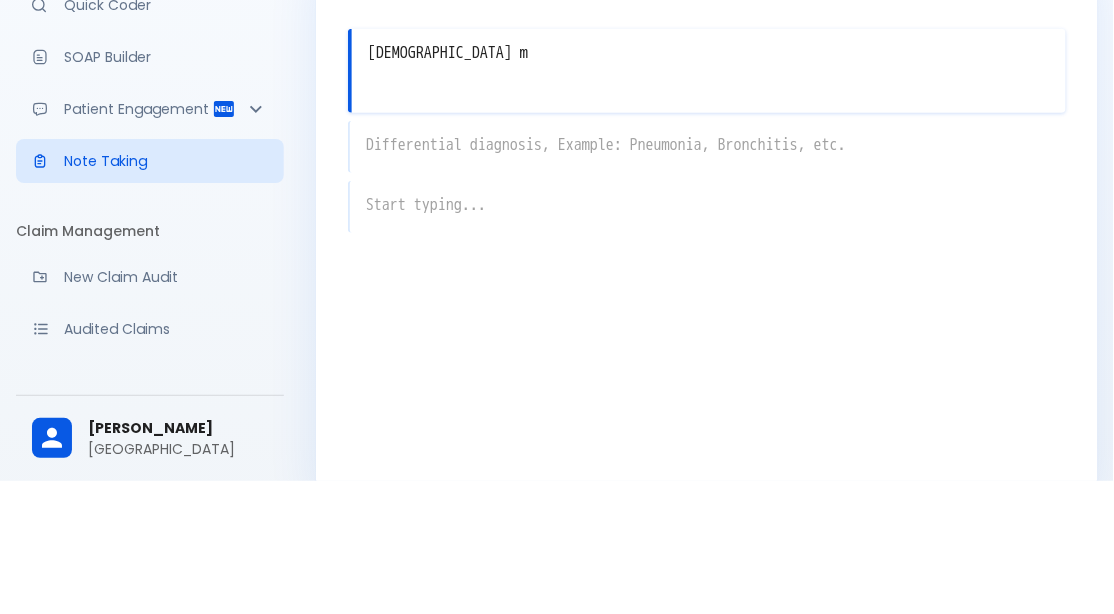 type on "[DEMOGRAPHIC_DATA] m" 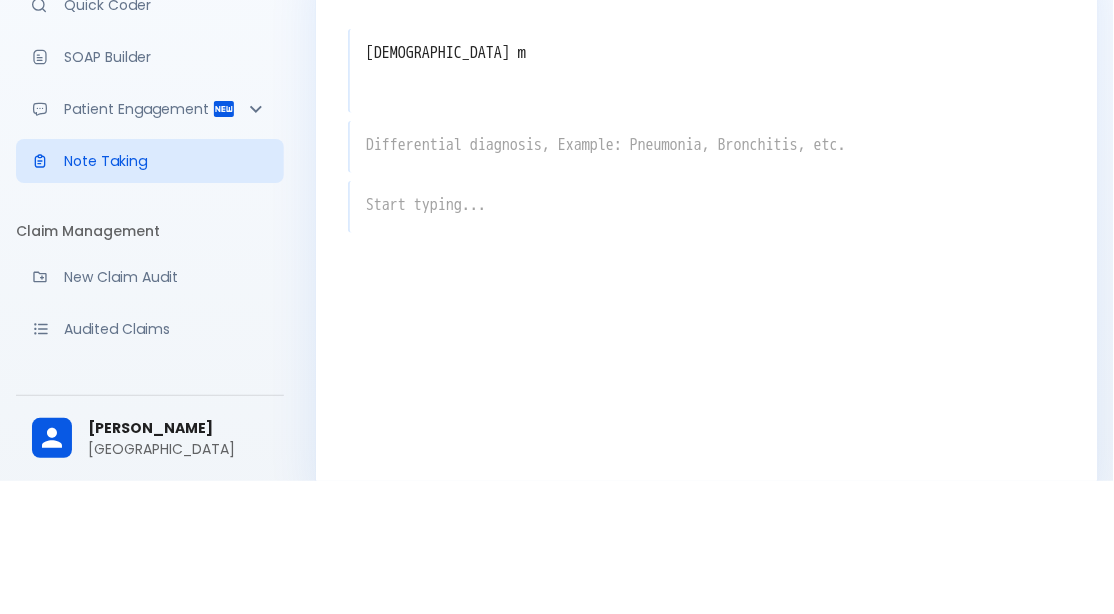 scroll, scrollTop: 49, scrollLeft: 0, axis: vertical 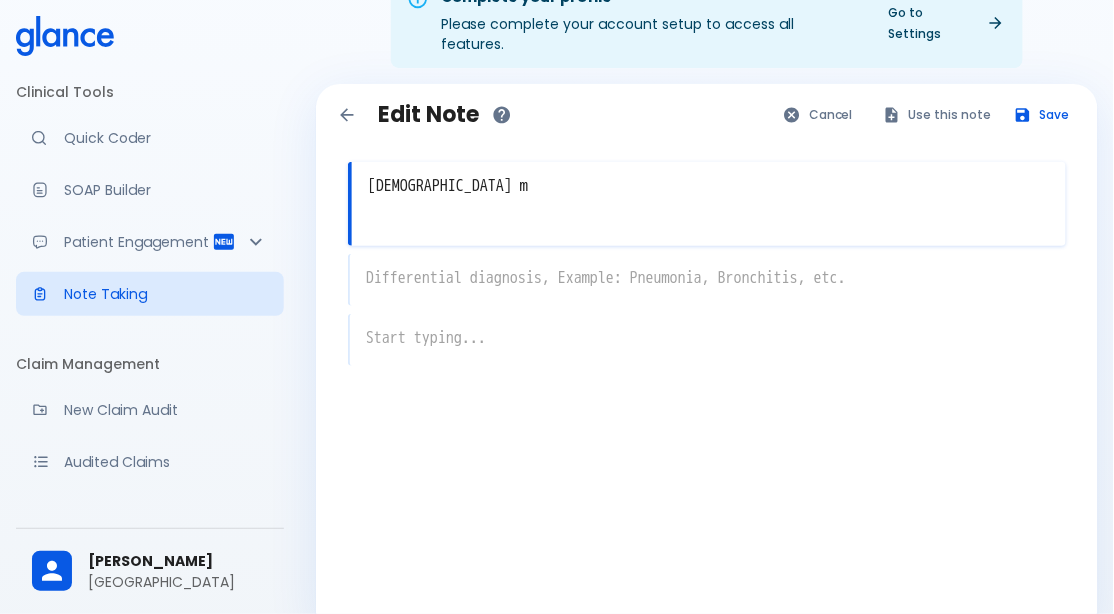 click on "25 yo m  x" at bounding box center [707, 204] 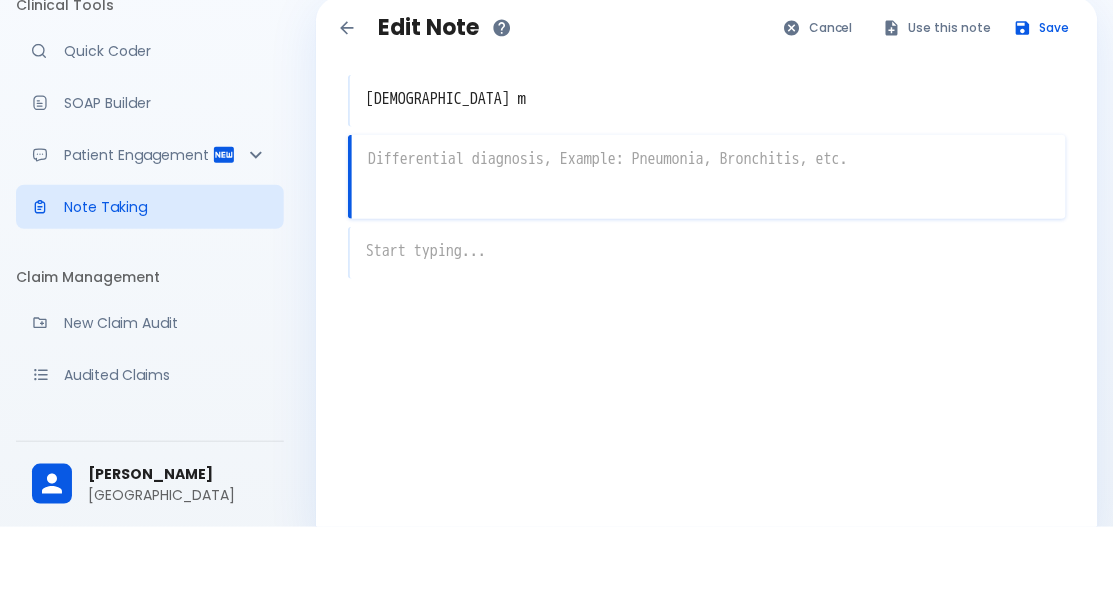 scroll, scrollTop: 49, scrollLeft: 0, axis: vertical 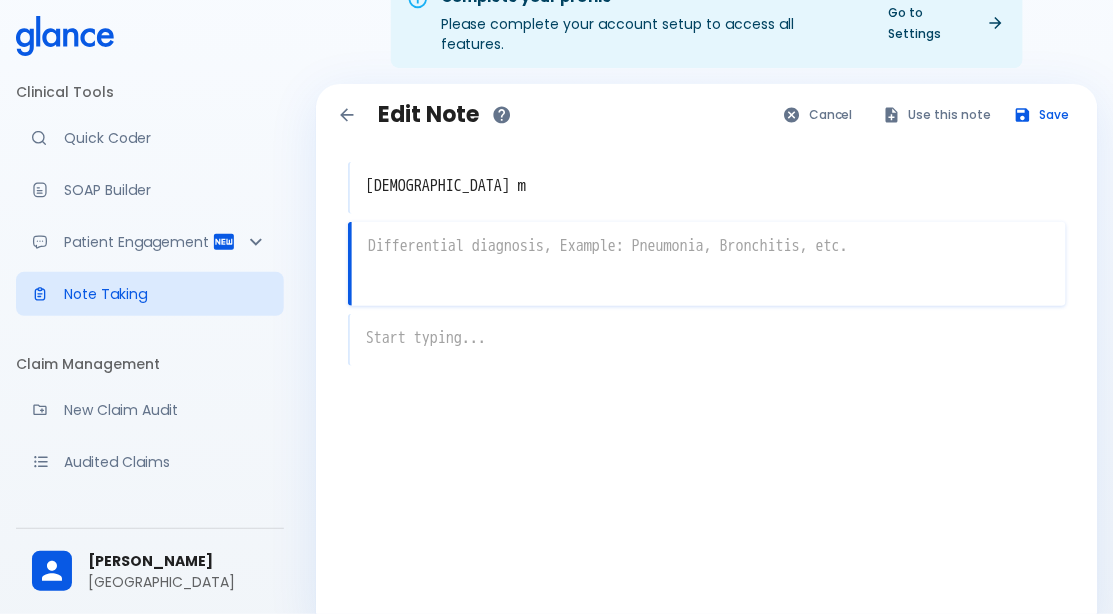 click on "Cancel" at bounding box center [819, 114] 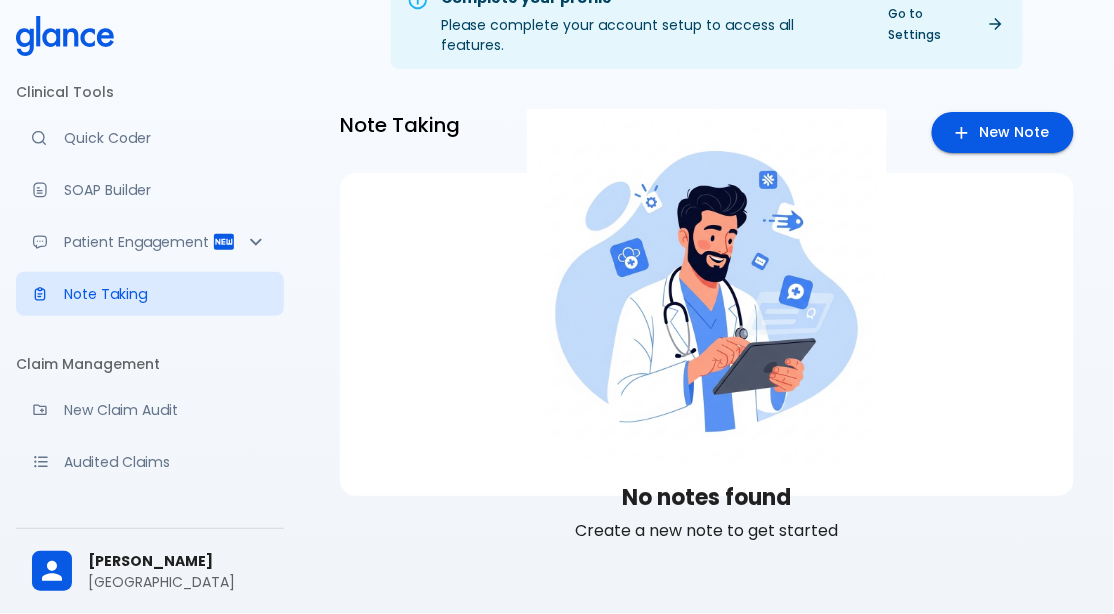 click on "New Note" at bounding box center [1003, 132] 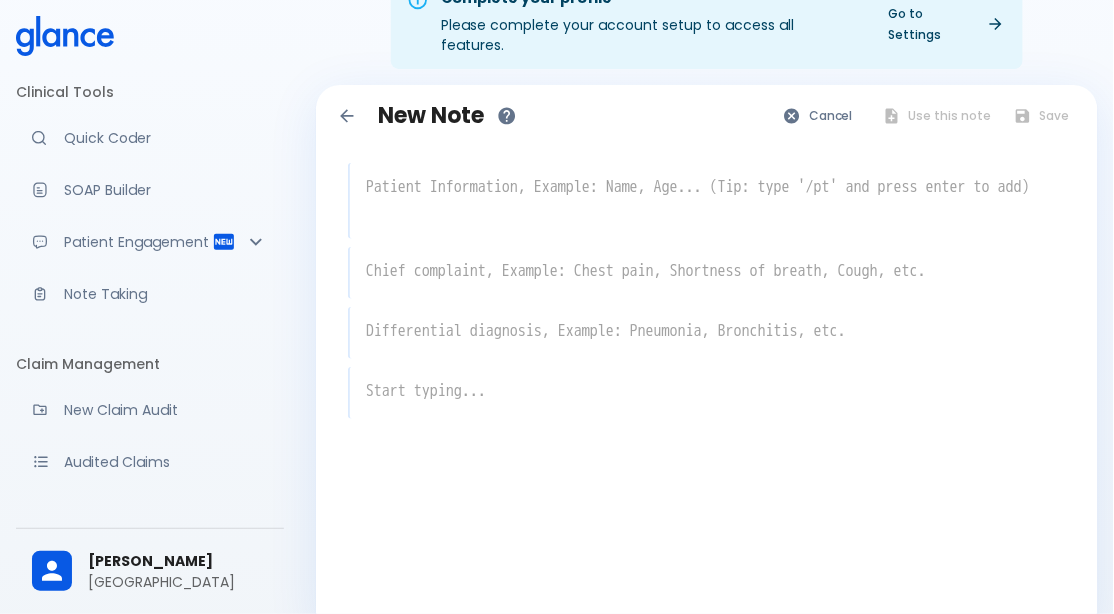 click at bounding box center [708, 199] 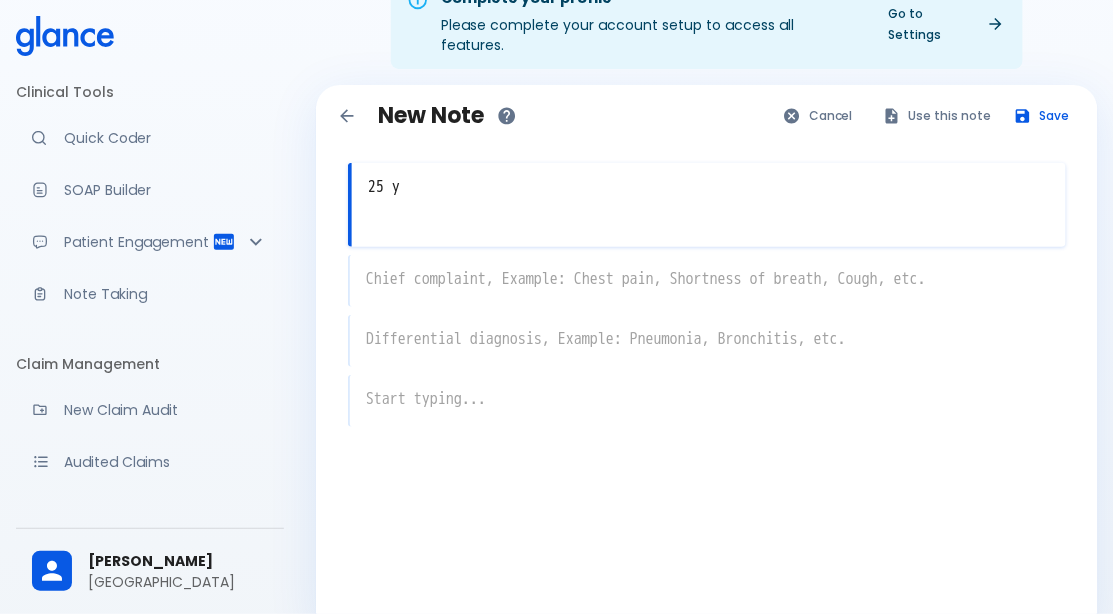 type on "25 y" 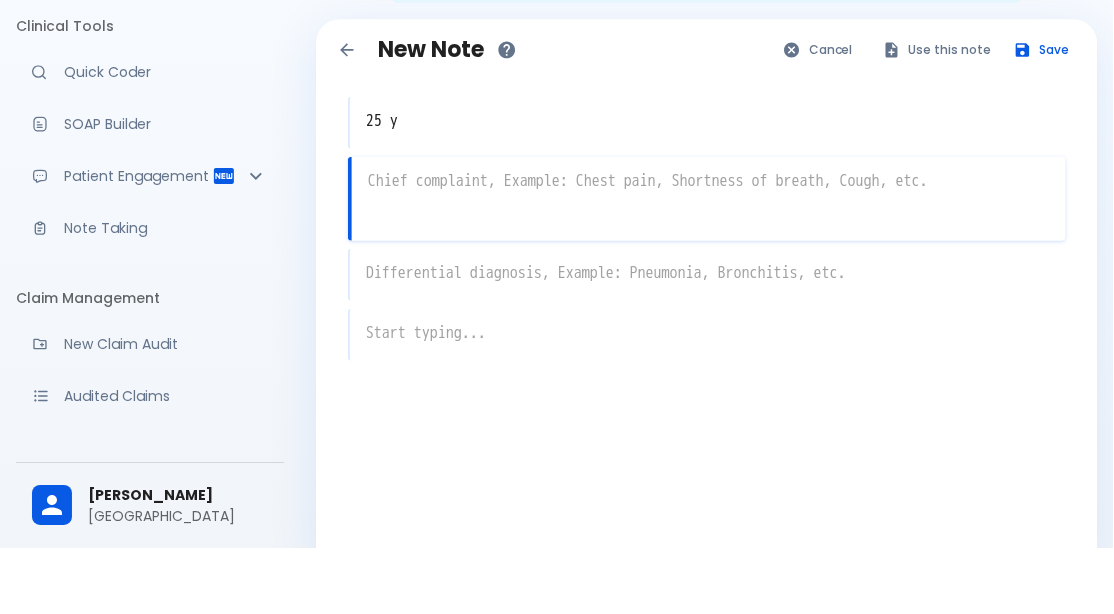 scroll, scrollTop: 48, scrollLeft: 0, axis: vertical 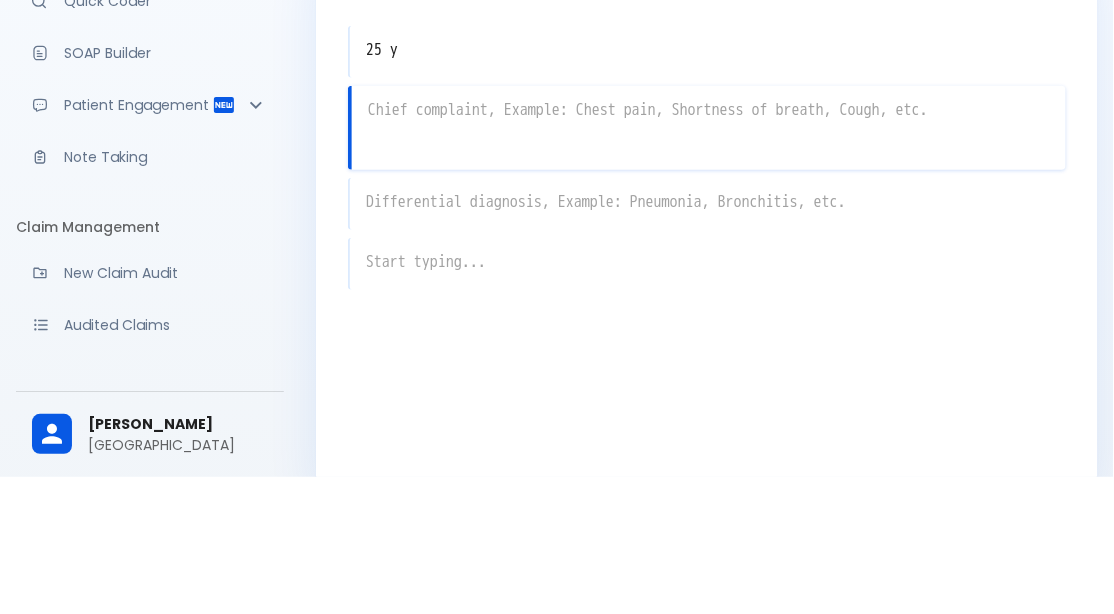 click at bounding box center (713, 285) 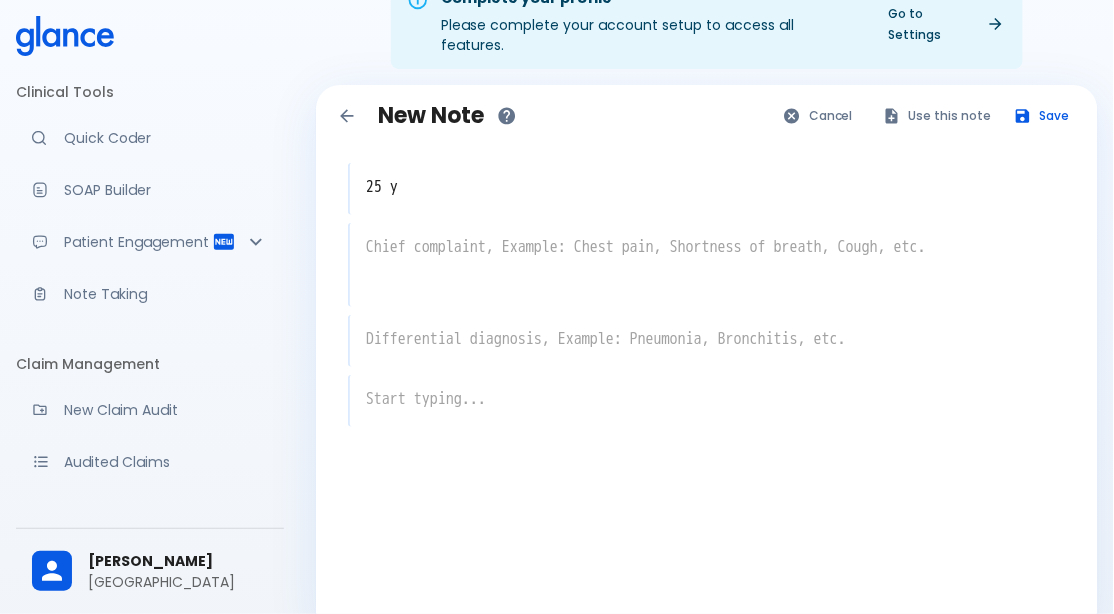 click at bounding box center (708, 247) 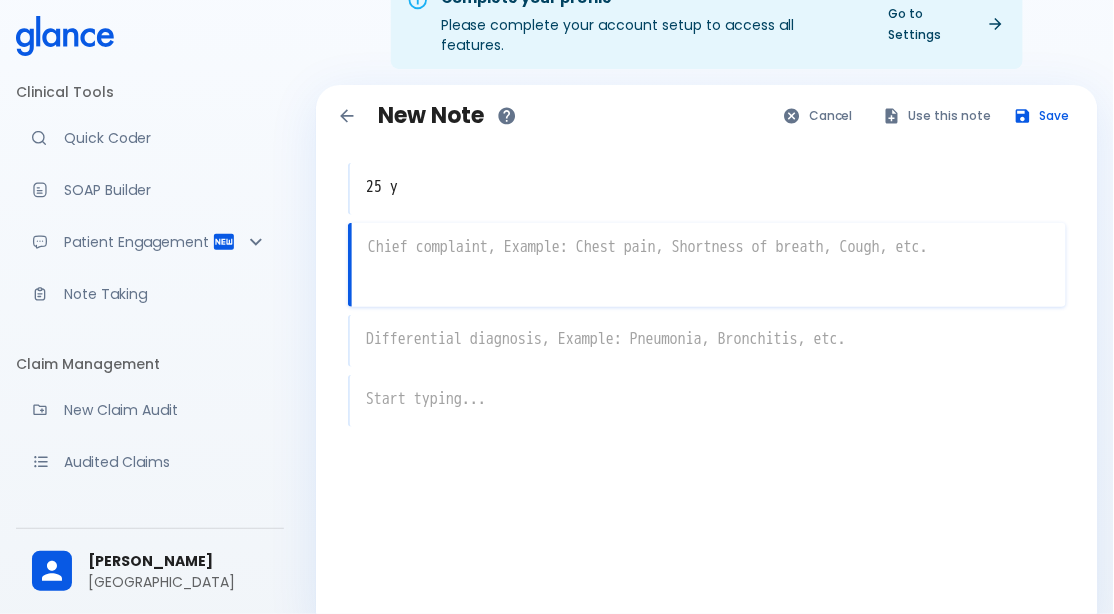 click 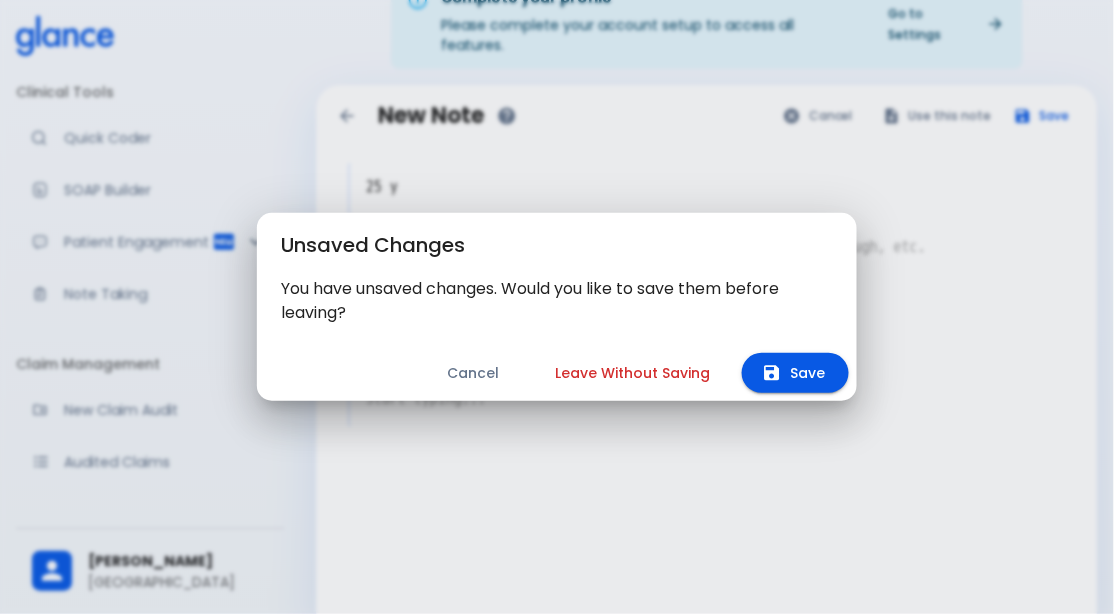 click on "Leave Without Saving" at bounding box center (632, 373) 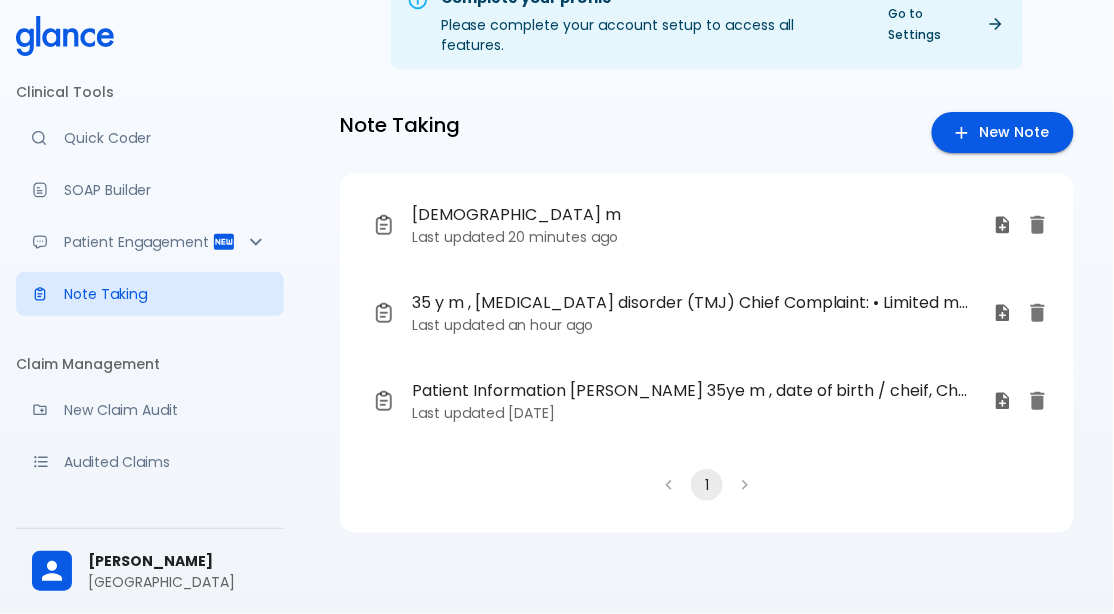 scroll, scrollTop: 0, scrollLeft: 0, axis: both 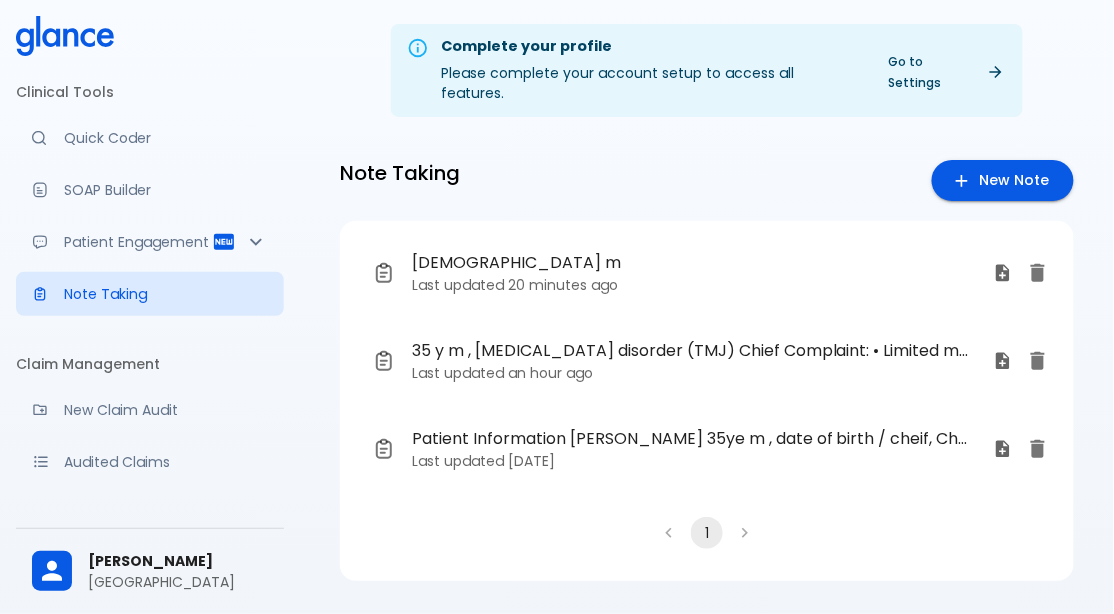 click on "20 minutes ago" at bounding box center [563, 285] 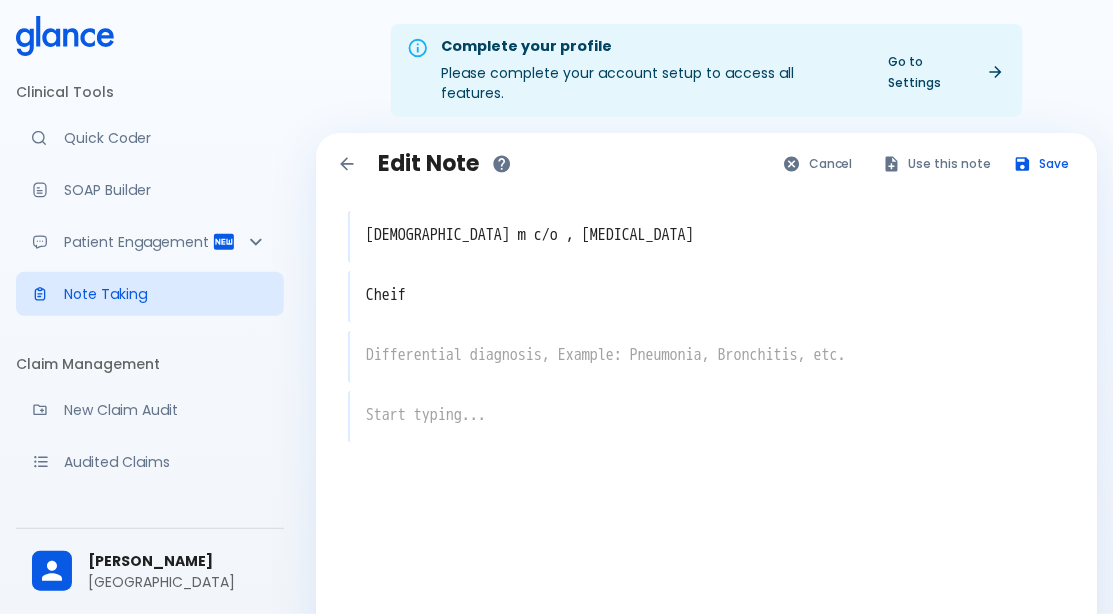 type on "[DEMOGRAPHIC_DATA] m" 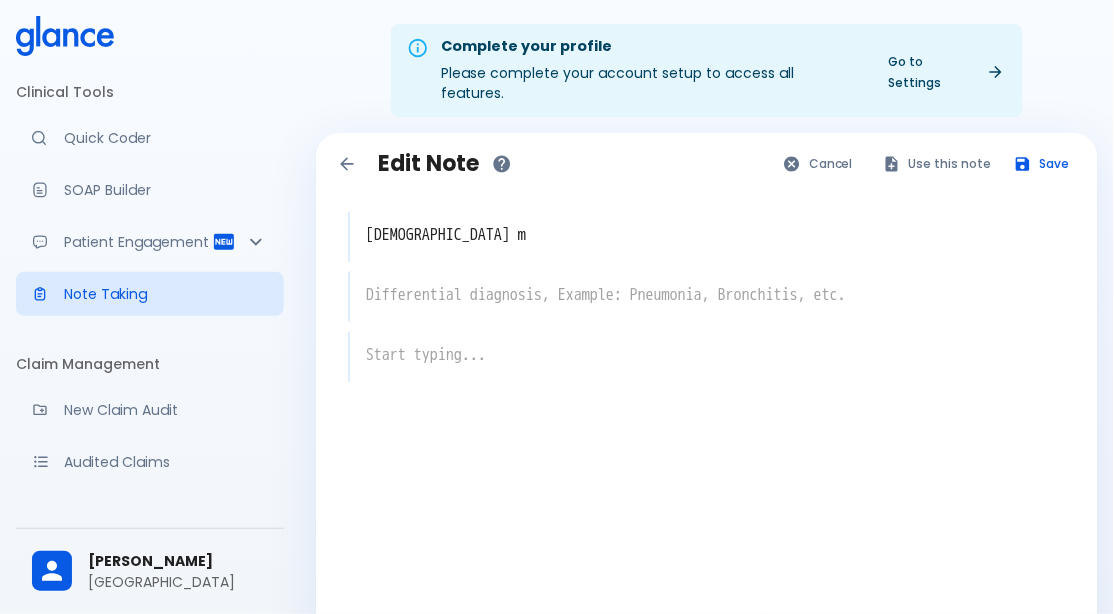 click on "Cancel" at bounding box center [819, 163] 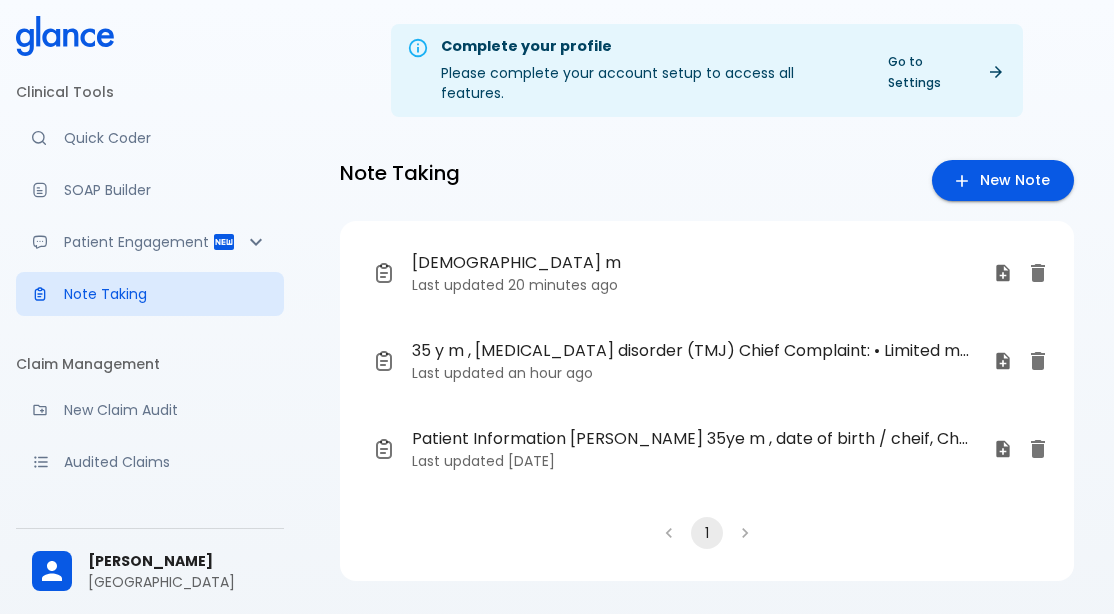 scroll, scrollTop: 0, scrollLeft: 0, axis: both 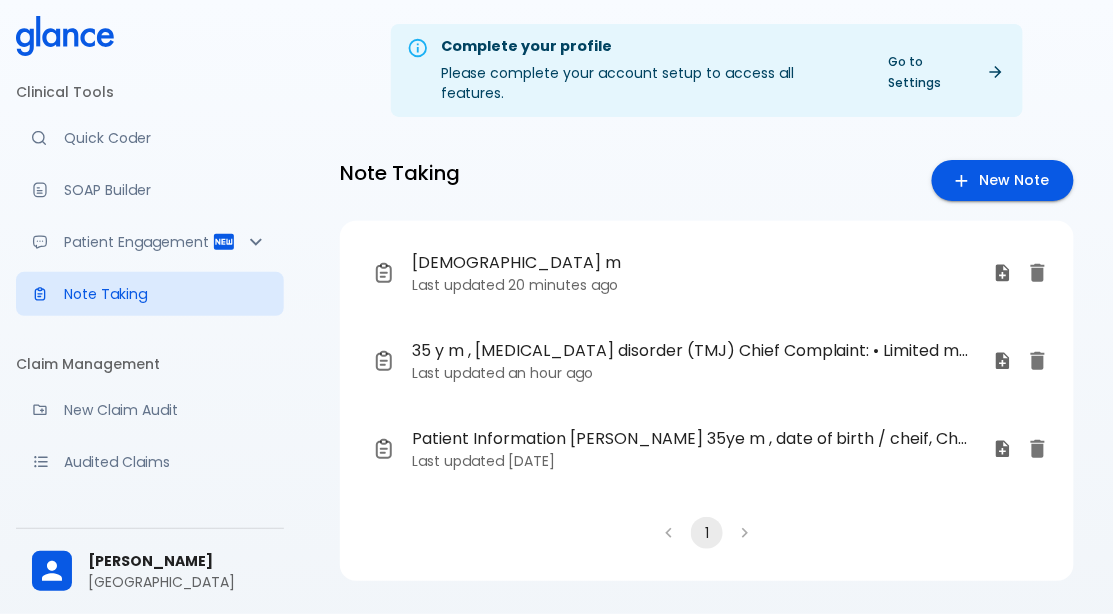 click on "New Note" at bounding box center (1003, 180) 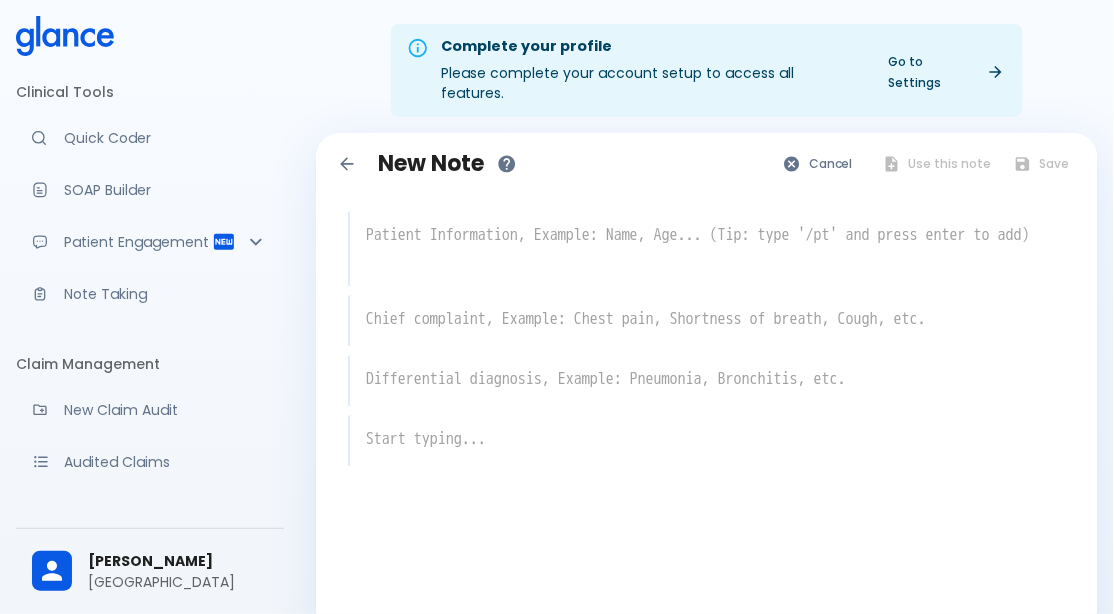scroll, scrollTop: 75, scrollLeft: 0, axis: vertical 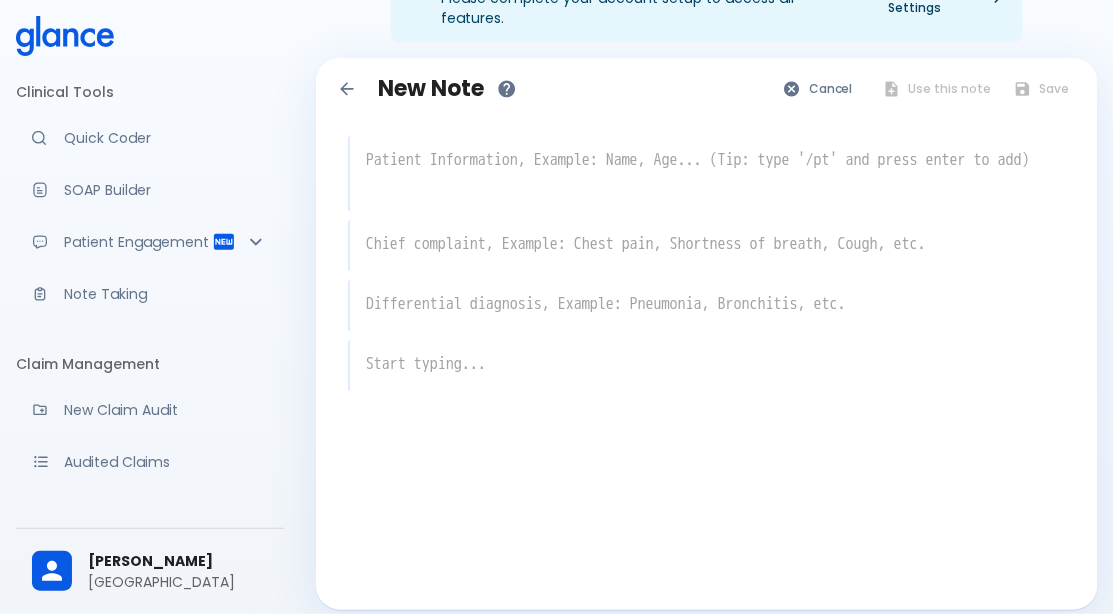 click at bounding box center [708, 172] 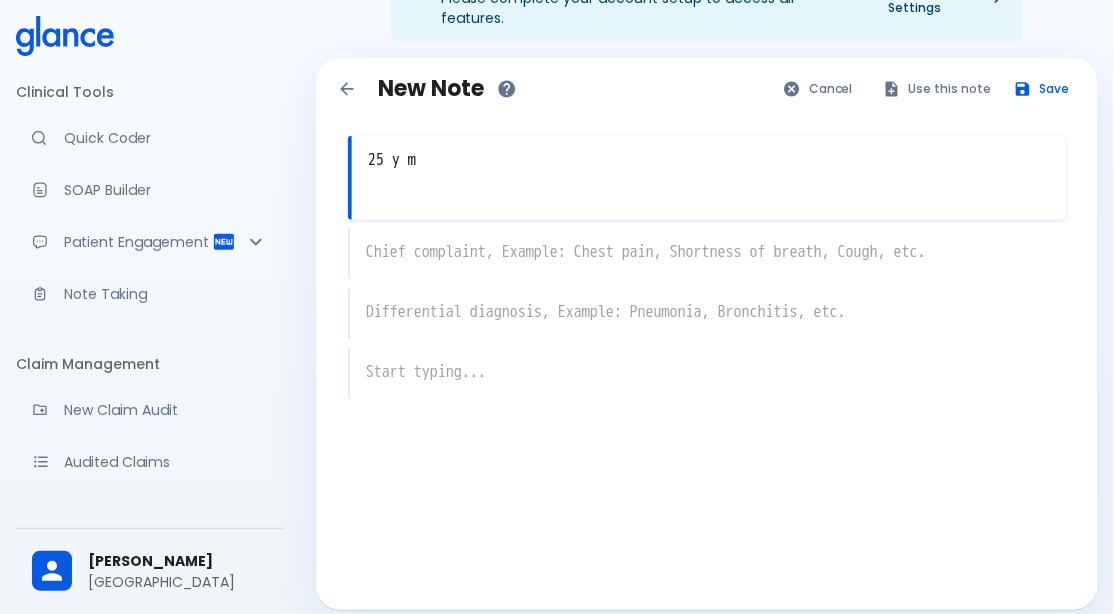 type on "25 y m" 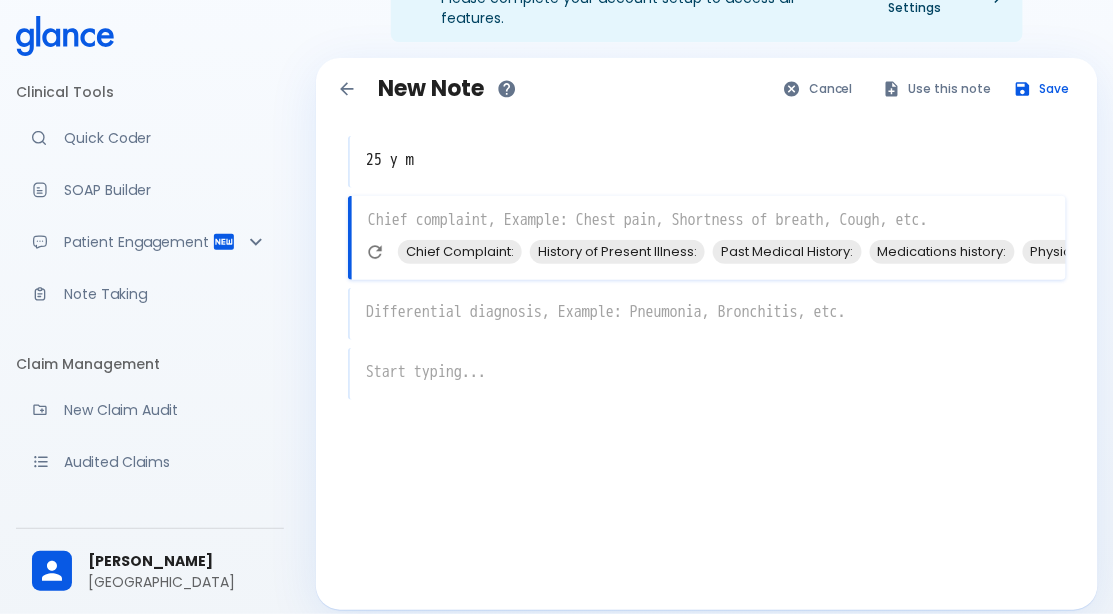 click on "Chief Complaint:" at bounding box center (460, 251) 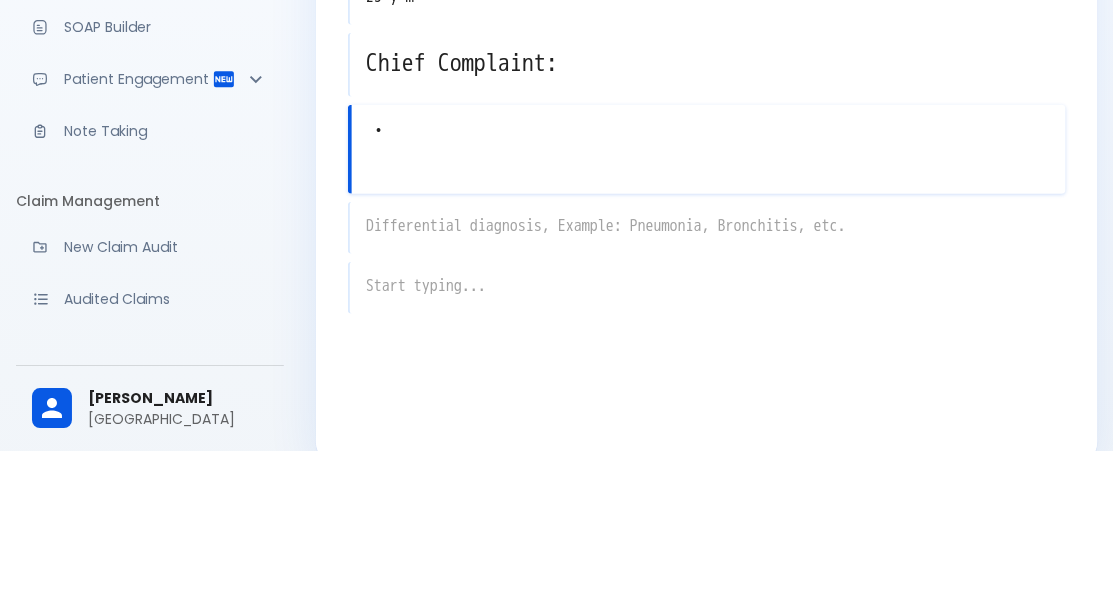 click on "x" at bounding box center (707, 391) 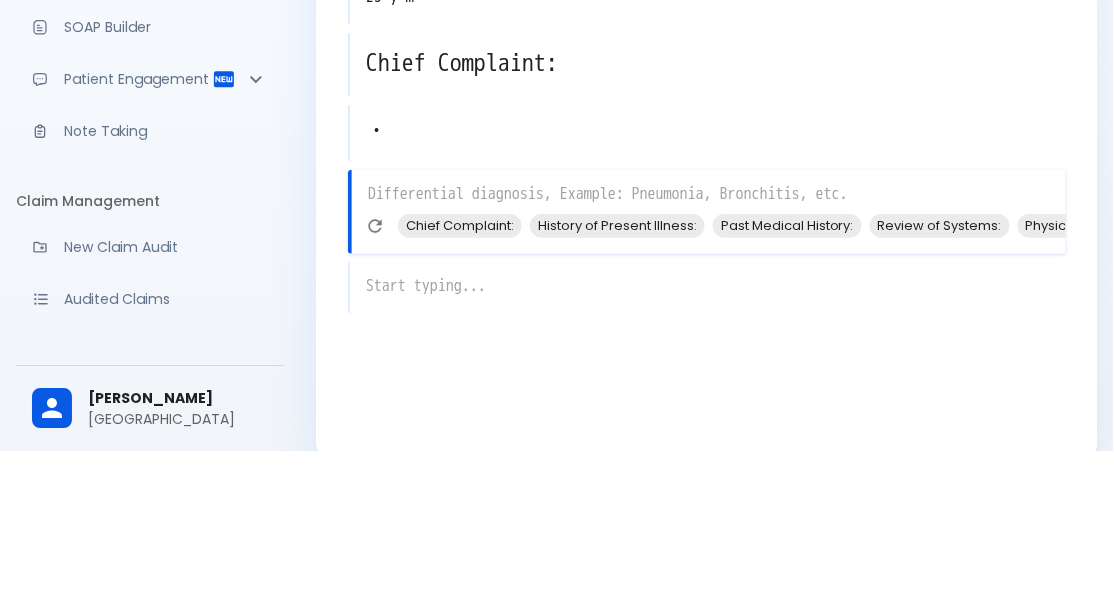 click on "•" at bounding box center [708, 294] 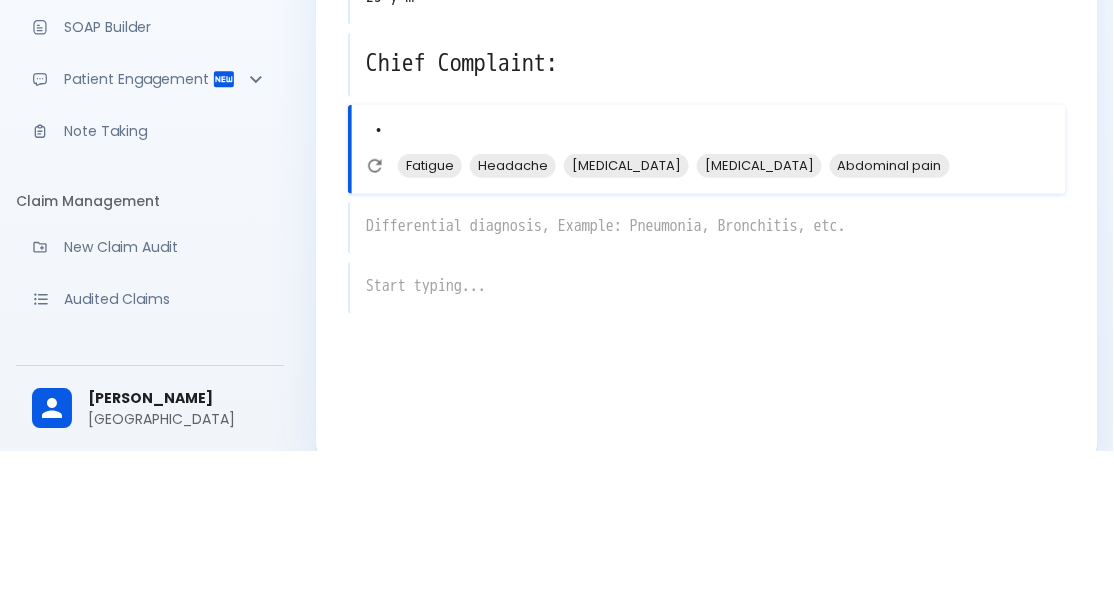 click on "Headache" at bounding box center [513, 328] 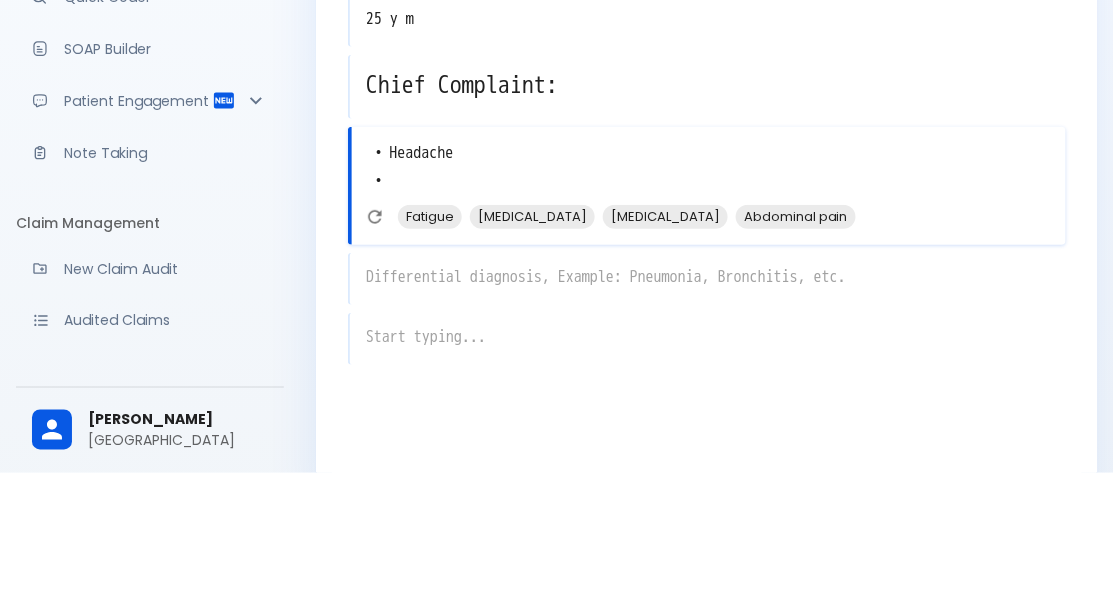 click on "Fatigue" at bounding box center [430, 357] 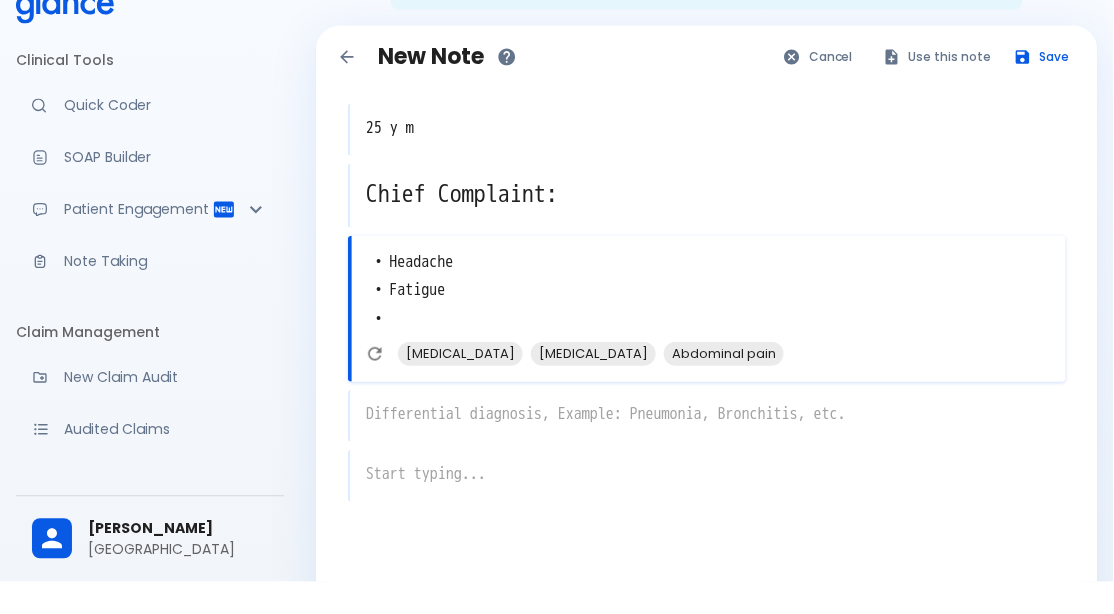 scroll, scrollTop: 75, scrollLeft: 0, axis: vertical 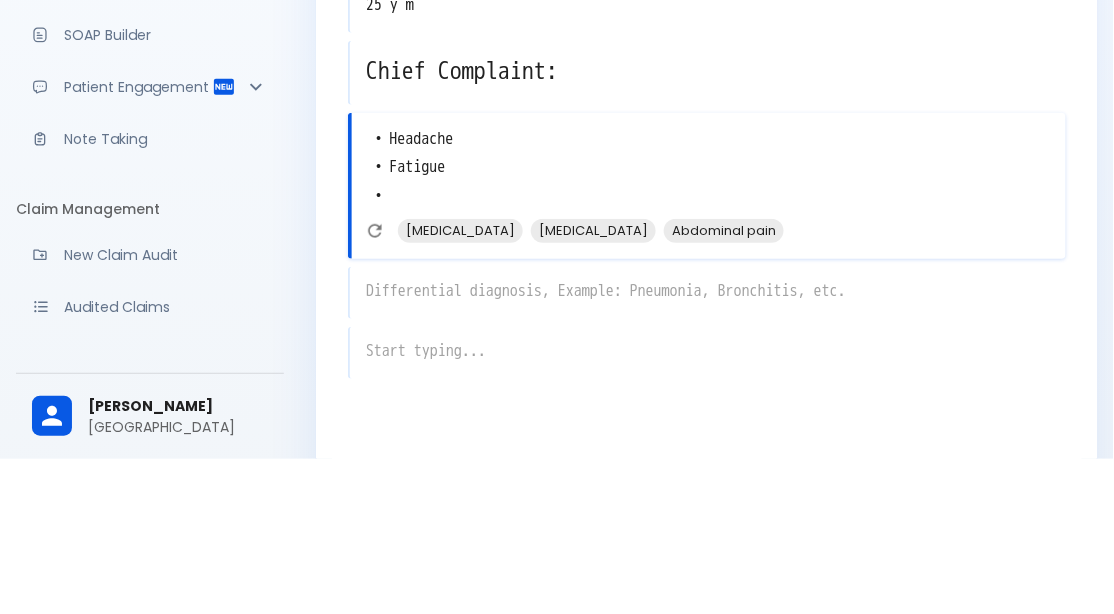 click on "x" at bounding box center (707, 448) 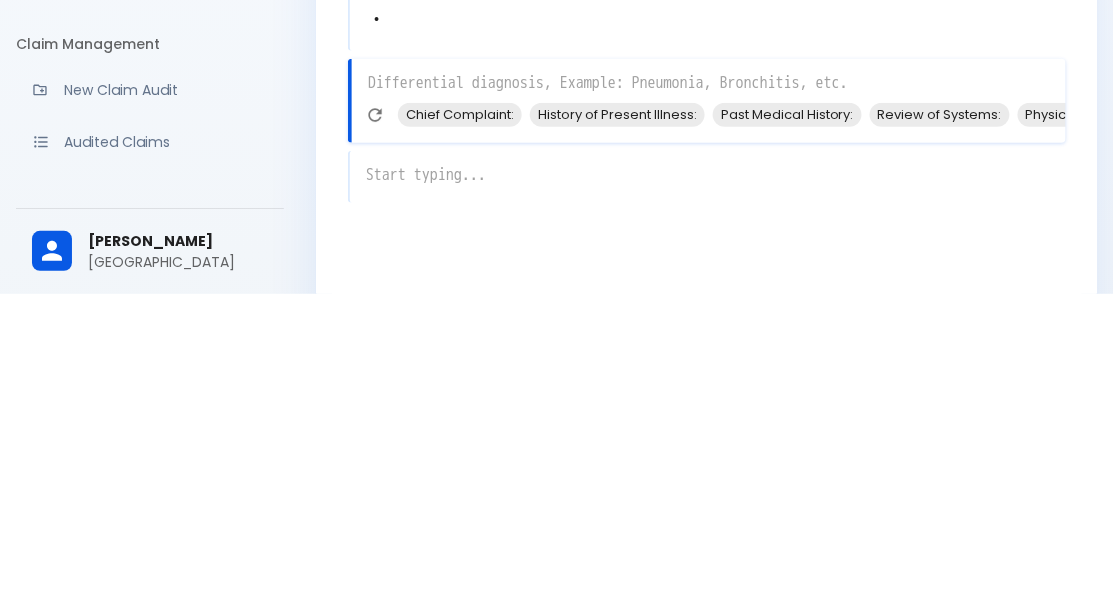 scroll, scrollTop: 86, scrollLeft: 0, axis: vertical 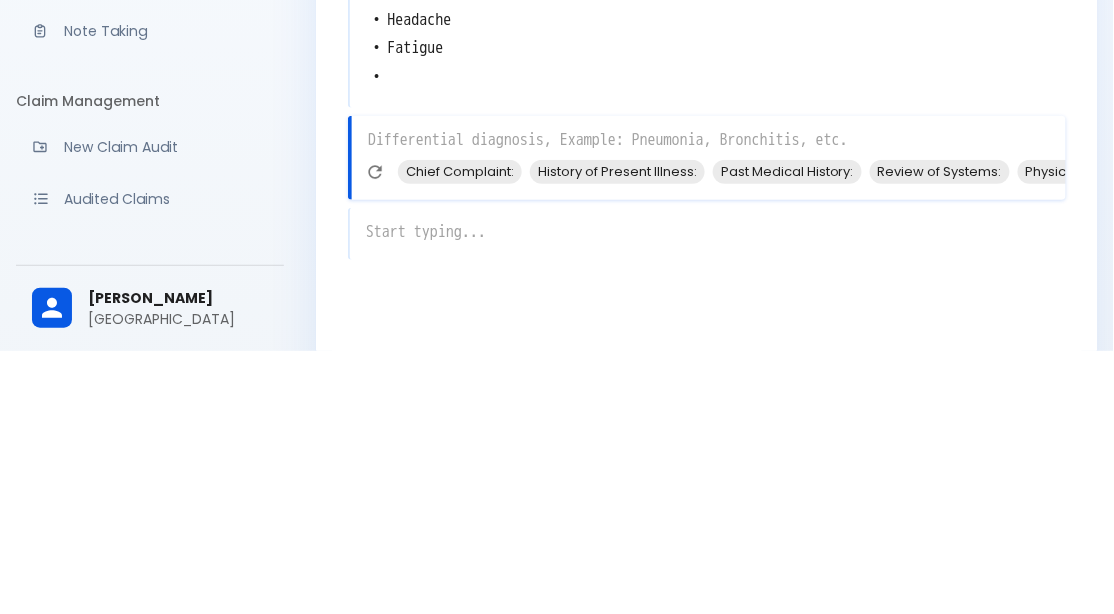 click on "History of Present Illness:" at bounding box center (617, 434) 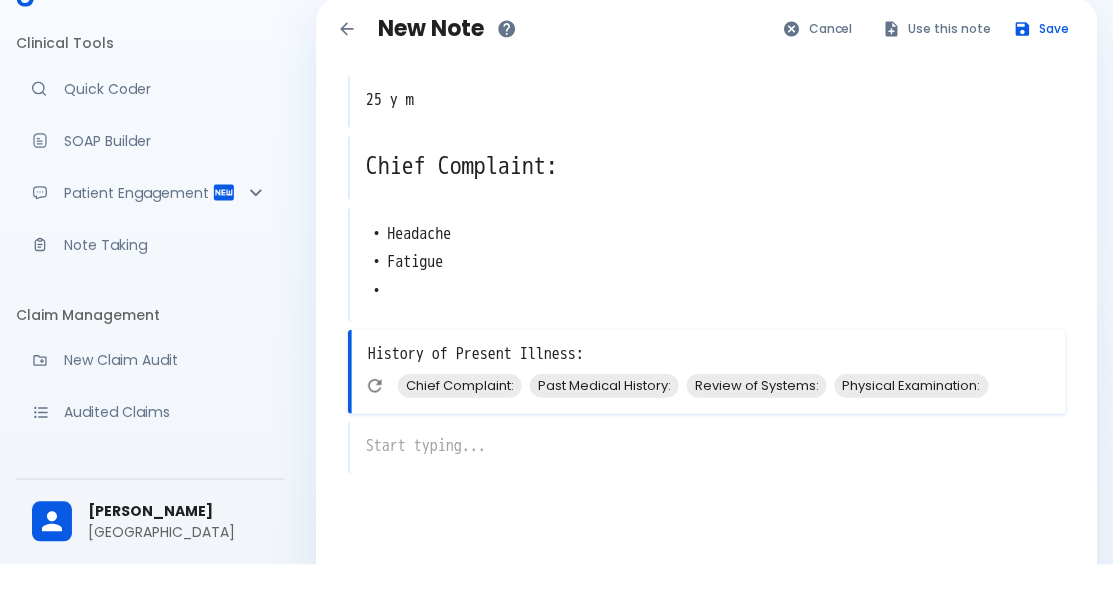 scroll, scrollTop: 86, scrollLeft: 0, axis: vertical 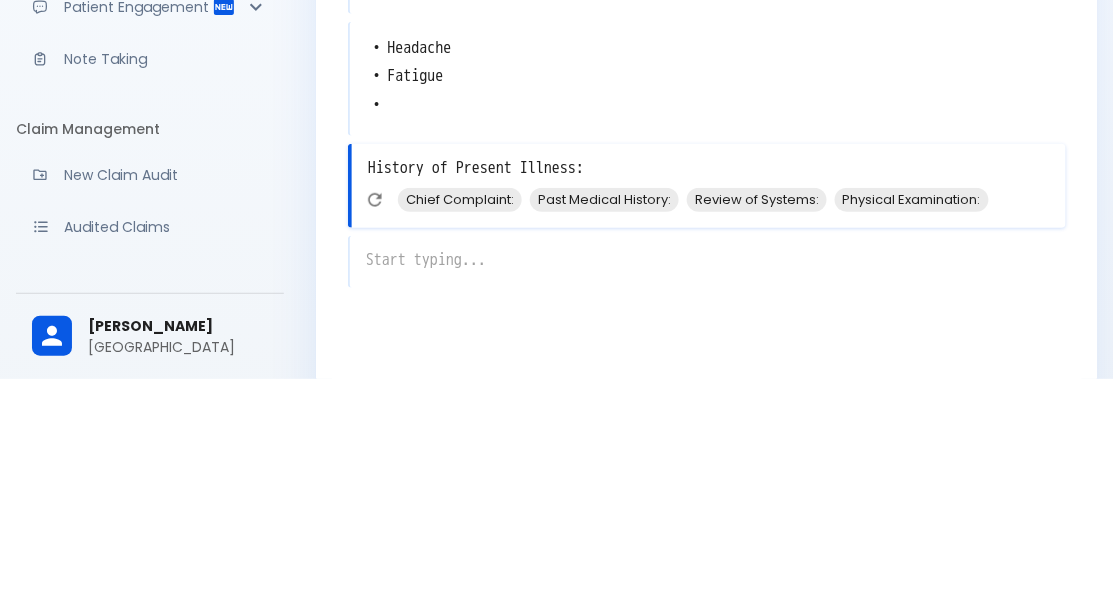 click on "Complete your profile Please complete your account setup to access all features. Go to Settings New Note Cancel Use this note Save 25 y m x Chief Complaint: x • Headache
• Fatigue
•  x History of Present Illness: x Chief Complaint: Past Medical History: Review of Systems: Physical Examination: x" at bounding box center (707, 306) 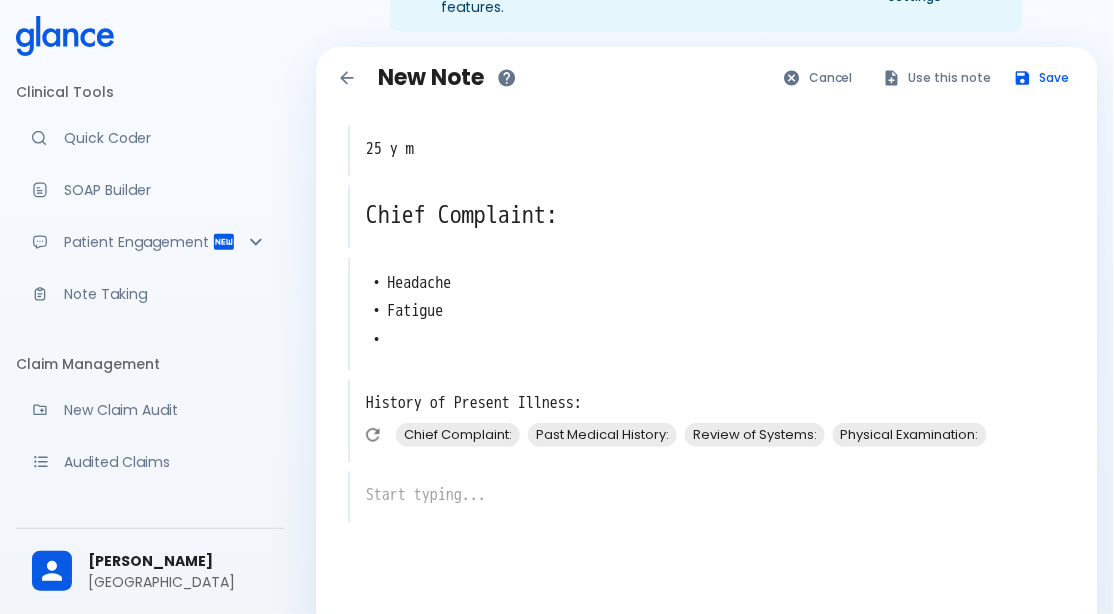 click on "x" at bounding box center (707, 497) 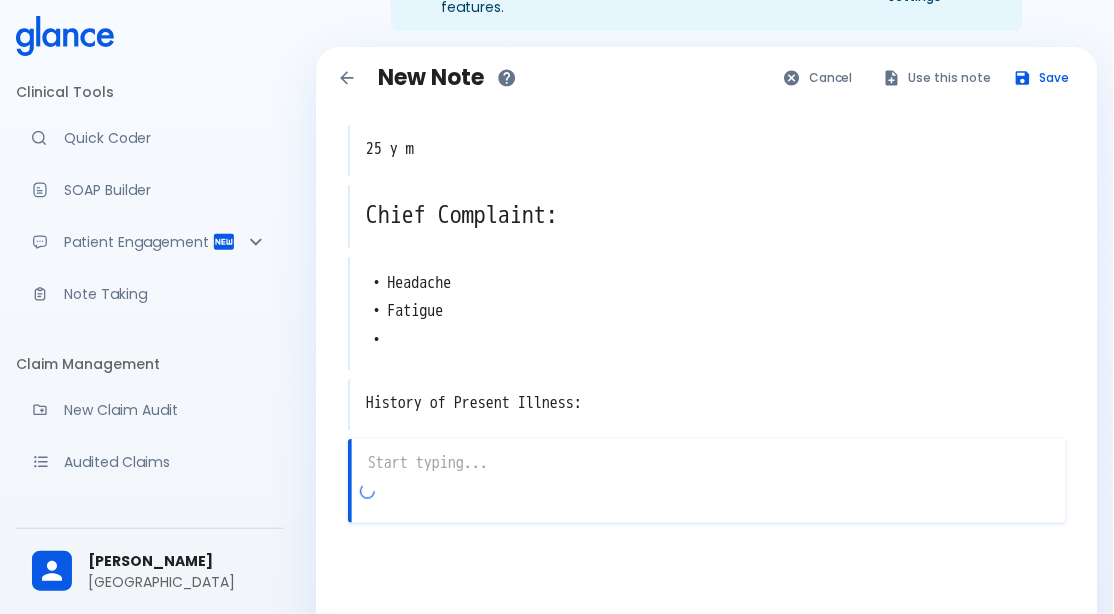 scroll, scrollTop: 86, scrollLeft: 0, axis: vertical 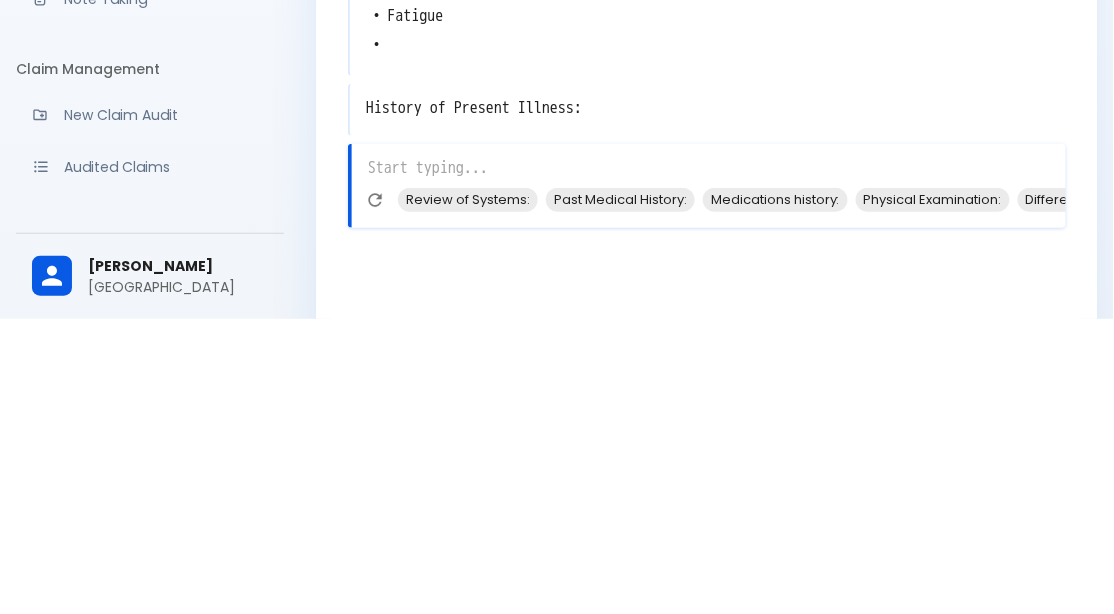 click on "Complete your profile Please complete your account setup to access all features. Go to Settings New Note Cancel Use this note Save 25 y m x Chief Complaint: x • Headache
• Fatigue
•  x History of Present Illness: x x Review of Systems: Past Medical History: Medications history: Physical Examination: Differential diagnosis:" at bounding box center [707, 306] 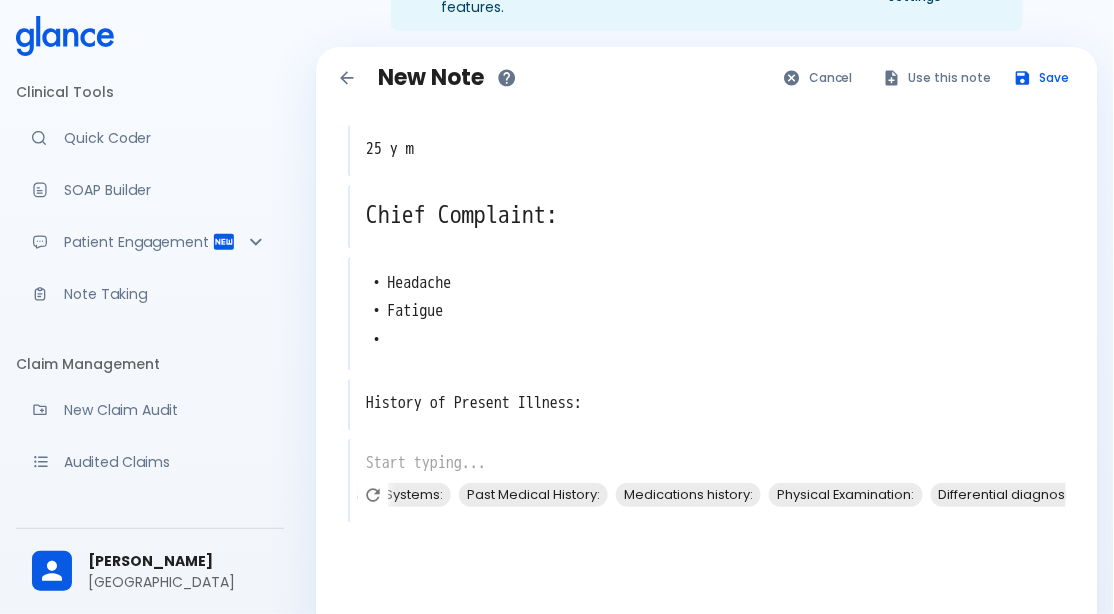 scroll, scrollTop: 0, scrollLeft: 120, axis: horizontal 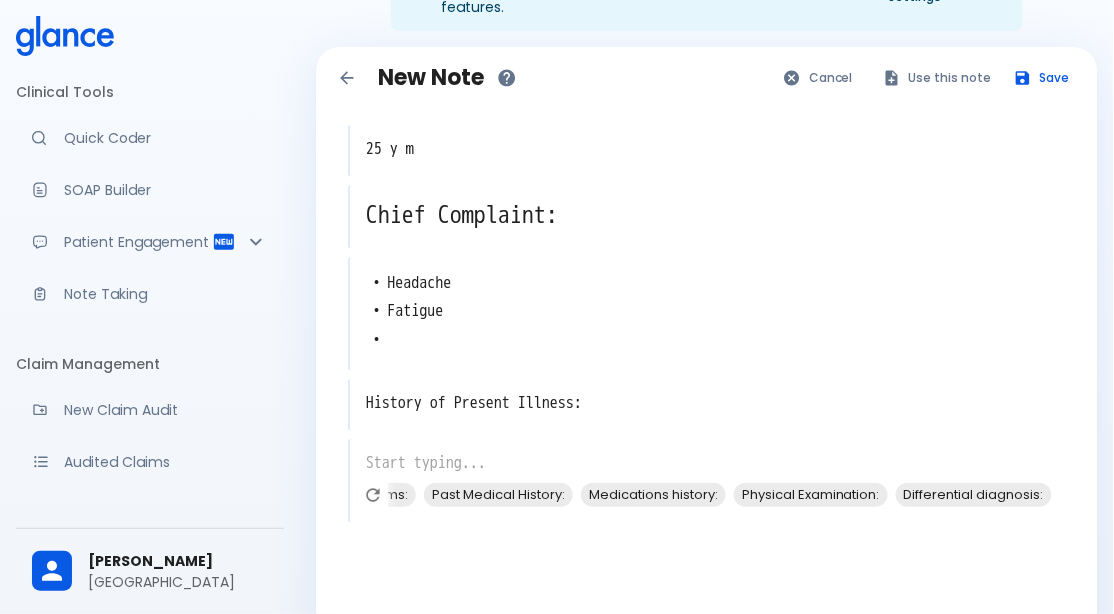 click on "Differential diagnosis:" at bounding box center (974, 494) 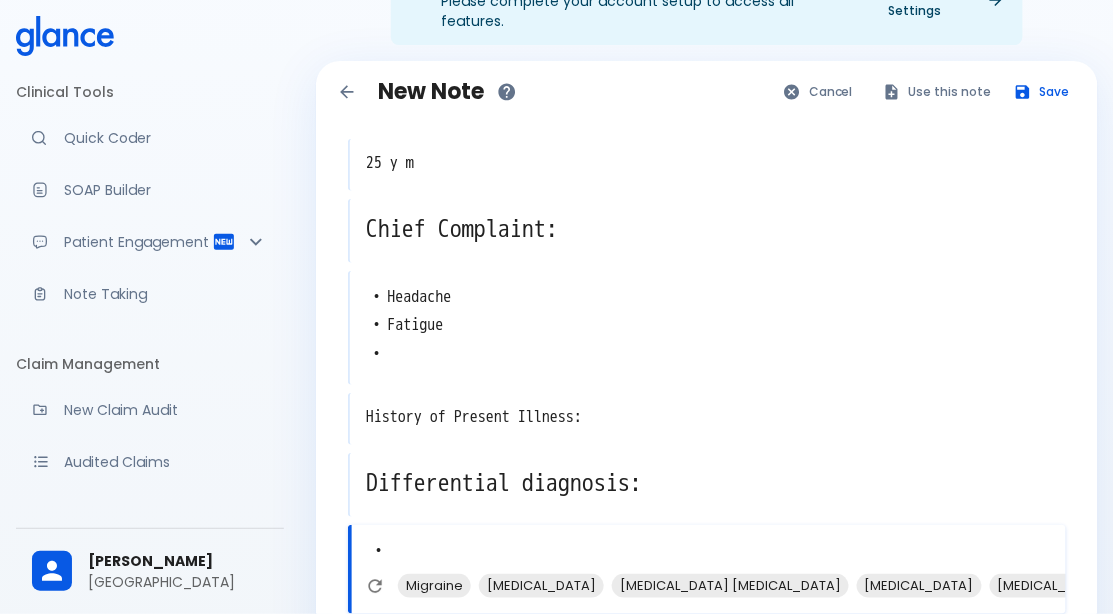 scroll, scrollTop: 0, scrollLeft: 0, axis: both 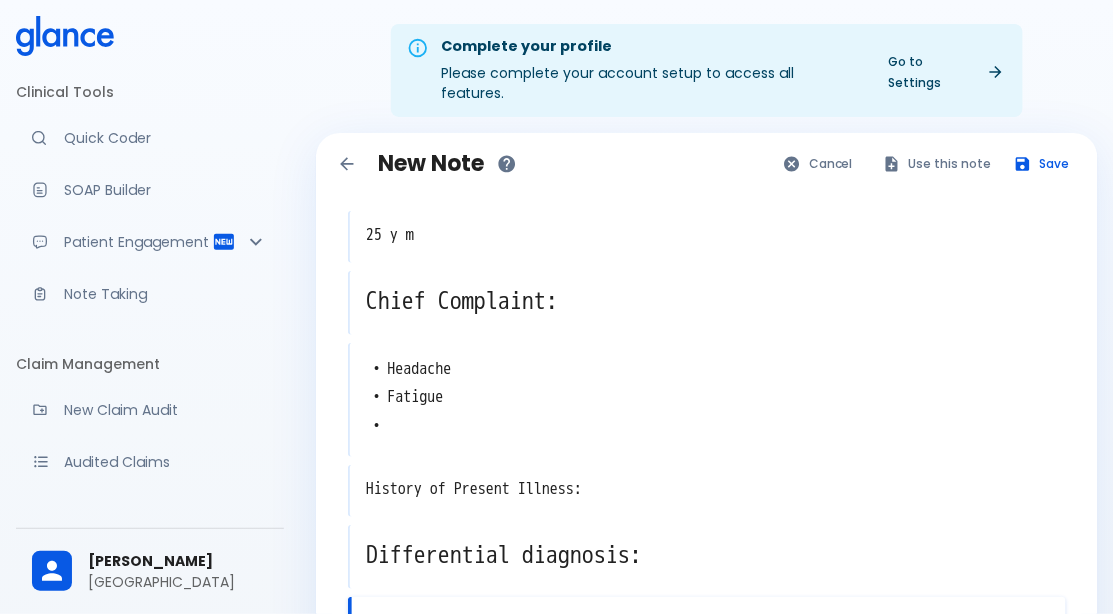 click on "Cancel" at bounding box center [819, 163] 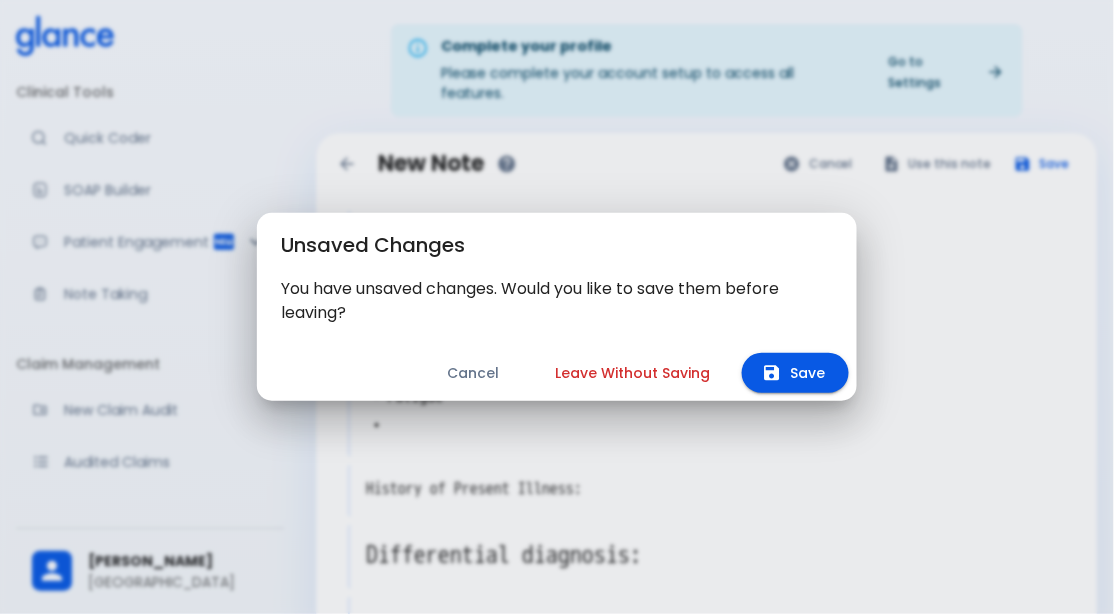 click on "Leave Without Saving" at bounding box center [632, 373] 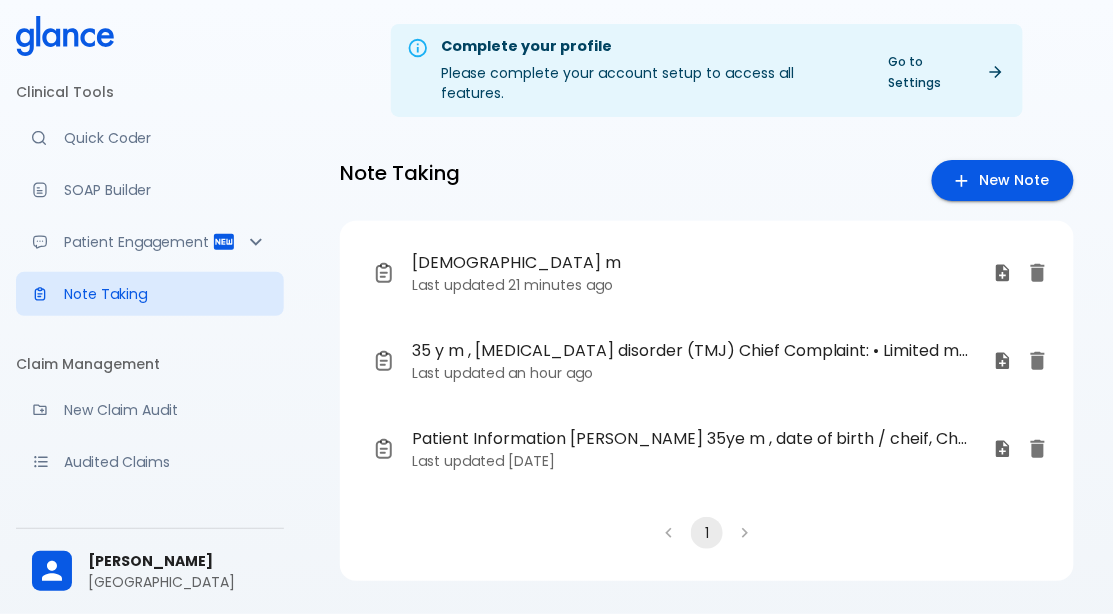 click 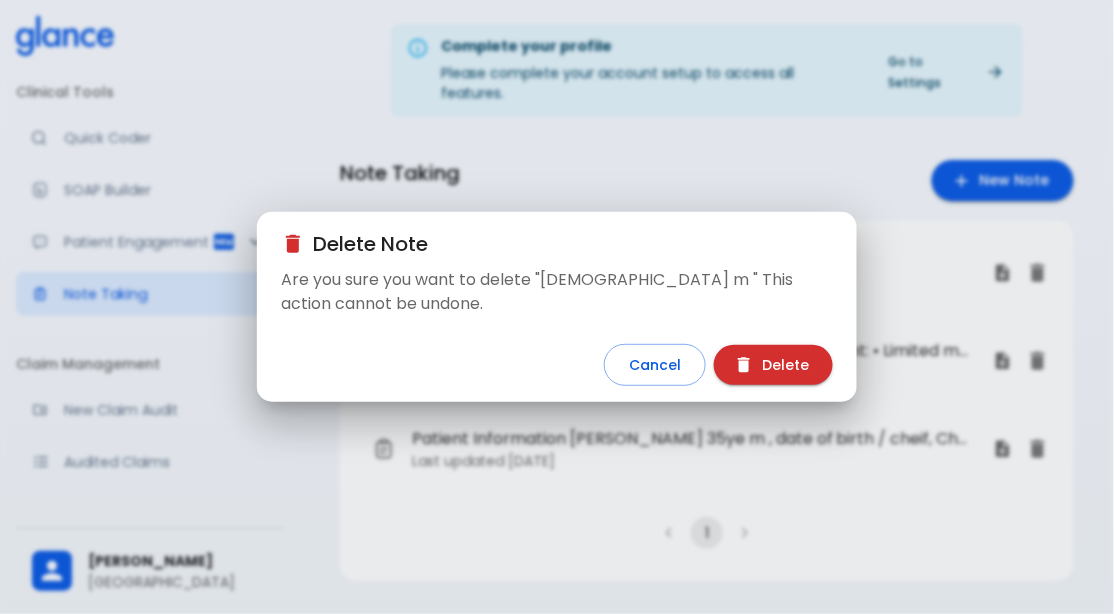 click on "Delete" at bounding box center [773, 365] 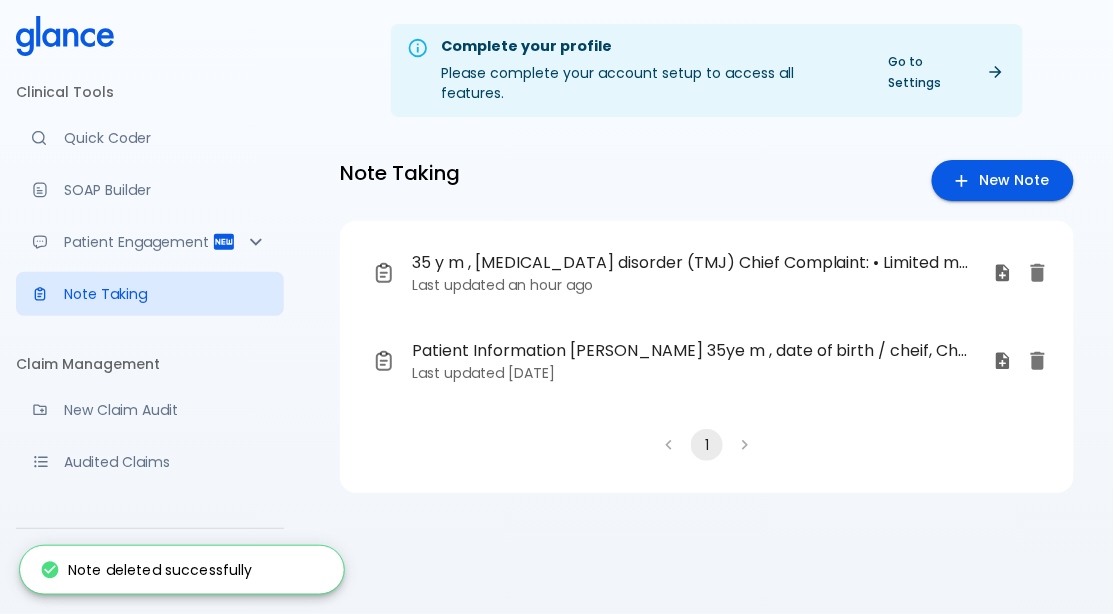 click on "Patient Information
[PERSON_NAME] 35ye m , date of birth
/ cheif, Chief Complaint:,  Fatigue,  Headache,  Fever
Physical Examination:
• Vital signs tacky , feverish
• [MEDICAL_DATA] normal
• [MEDICAL_DATA]
• Heart rate 100
Lab Tests Ordered:
• cbc
•
• [MEDICAL_DATA]
medication, [MEDICAL_DATA] para, [MEDICAL_DATA]
Last updated   [DATE]" at bounding box center (691, 361) 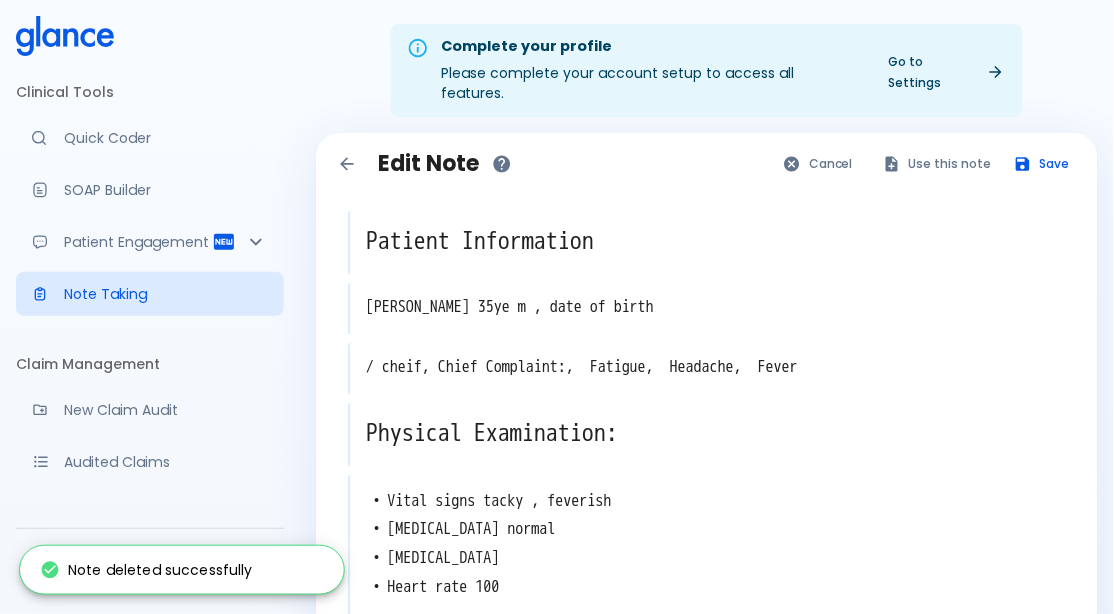 click 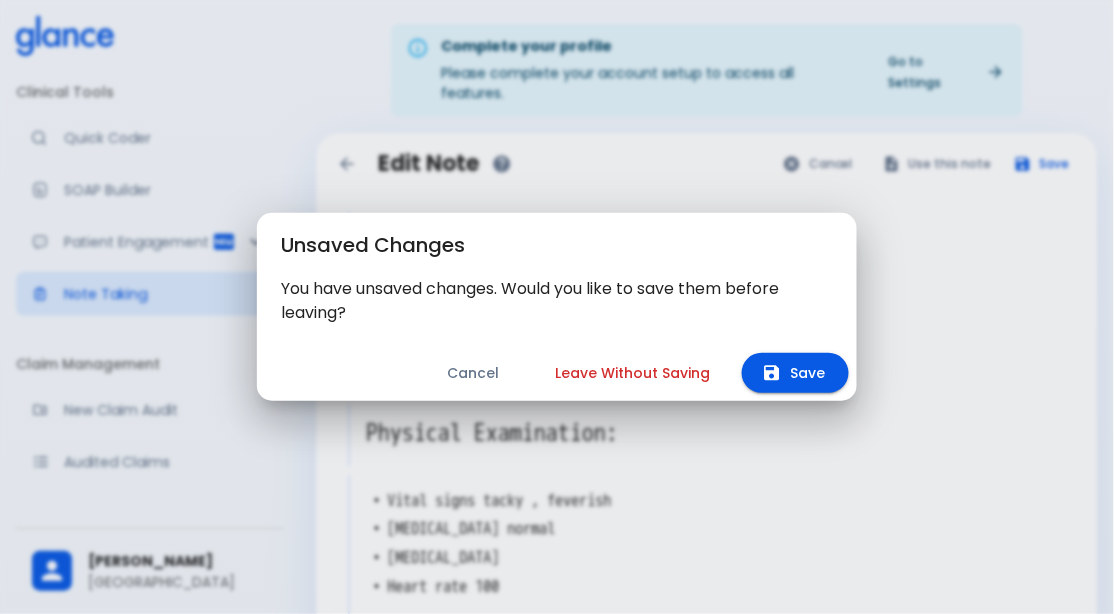 click on "Leave Without Saving" at bounding box center [632, 373] 